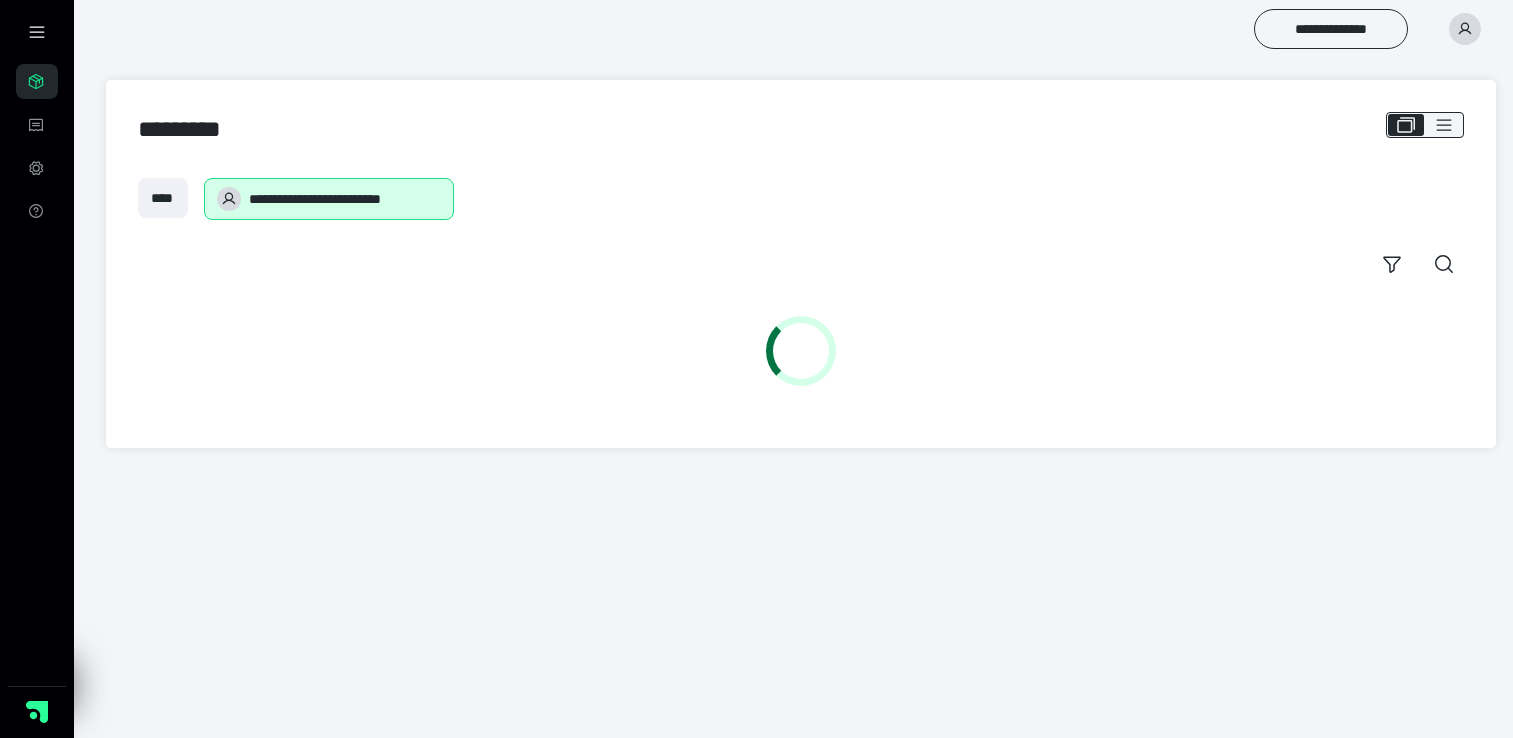 scroll, scrollTop: 0, scrollLeft: 0, axis: both 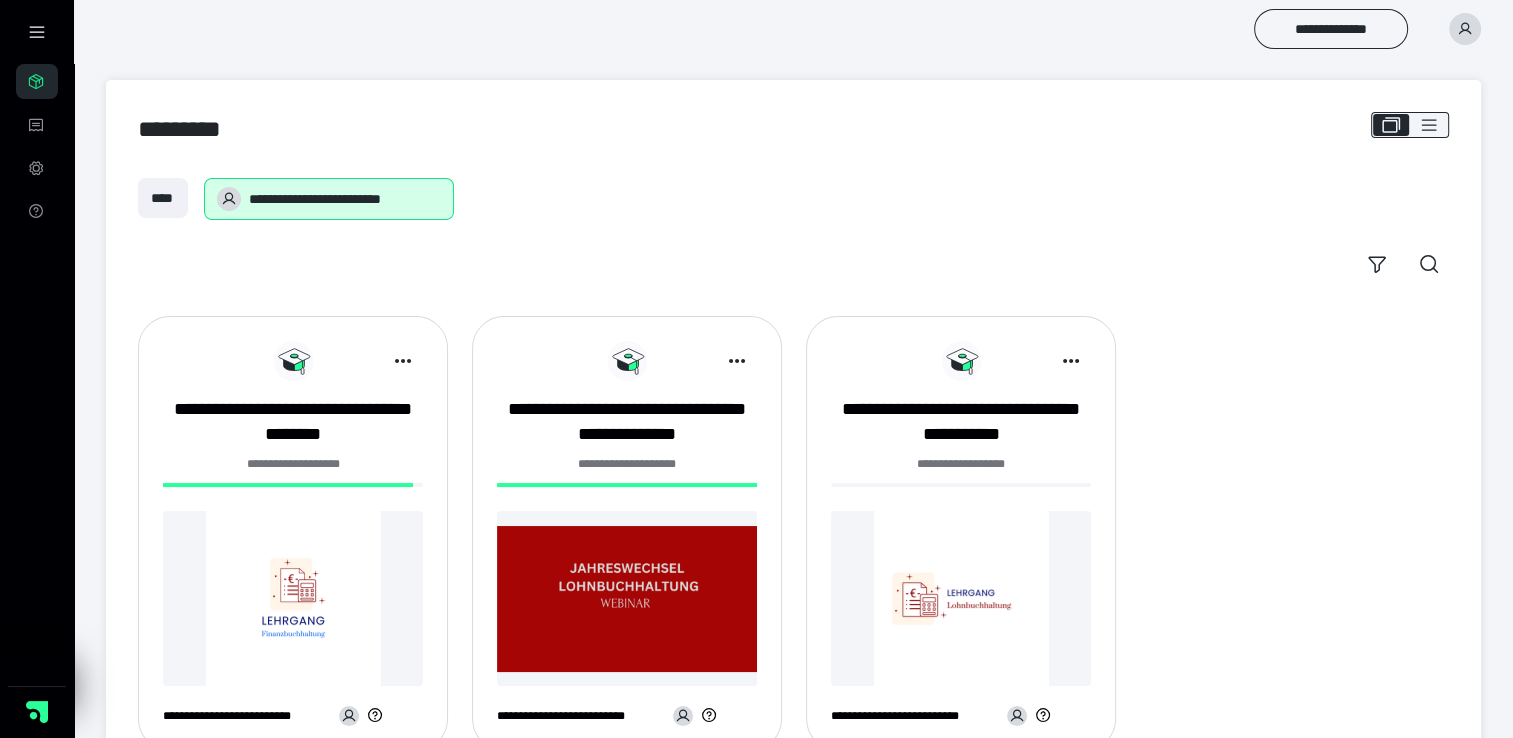 click at bounding box center (293, 598) 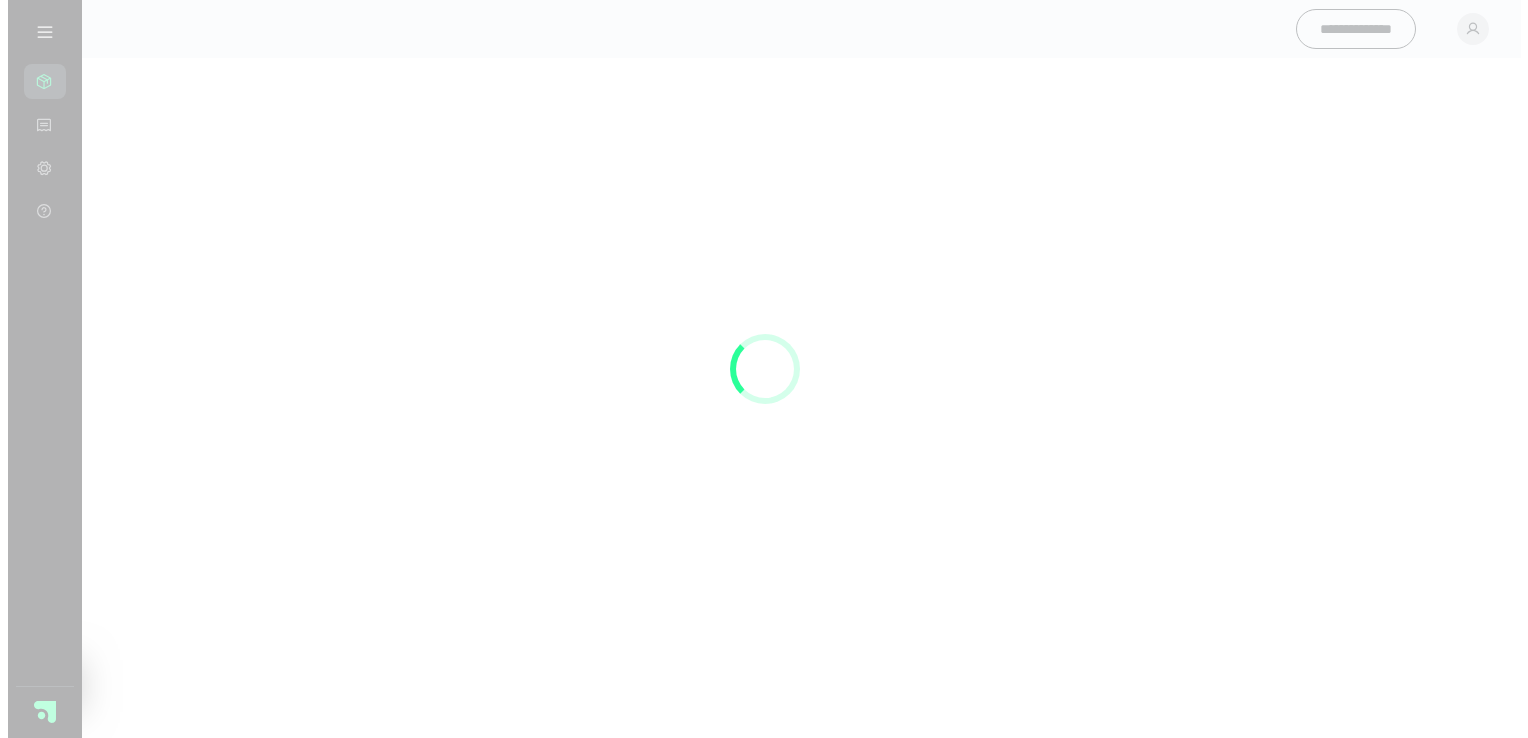 scroll, scrollTop: 0, scrollLeft: 0, axis: both 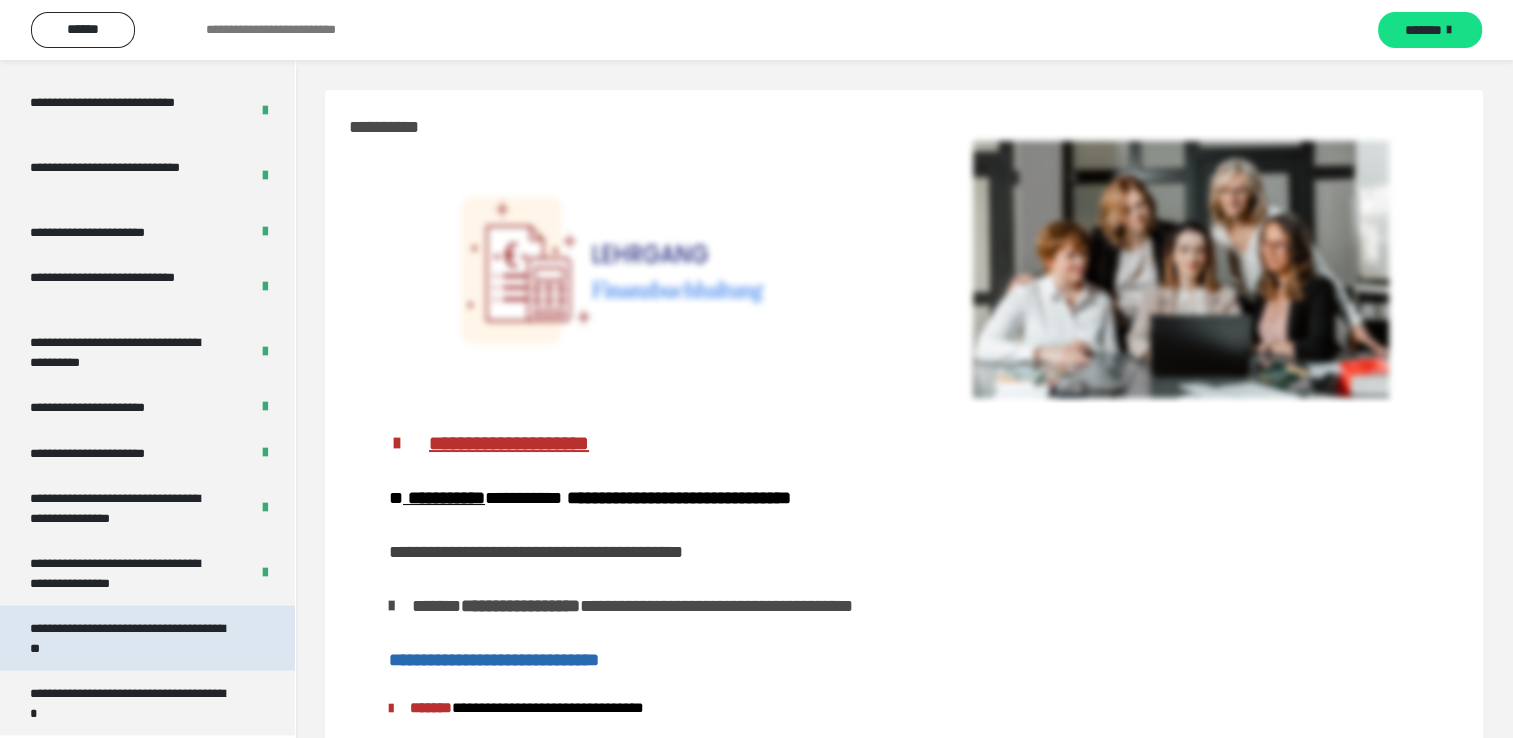 click on "**********" at bounding box center [132, 638] 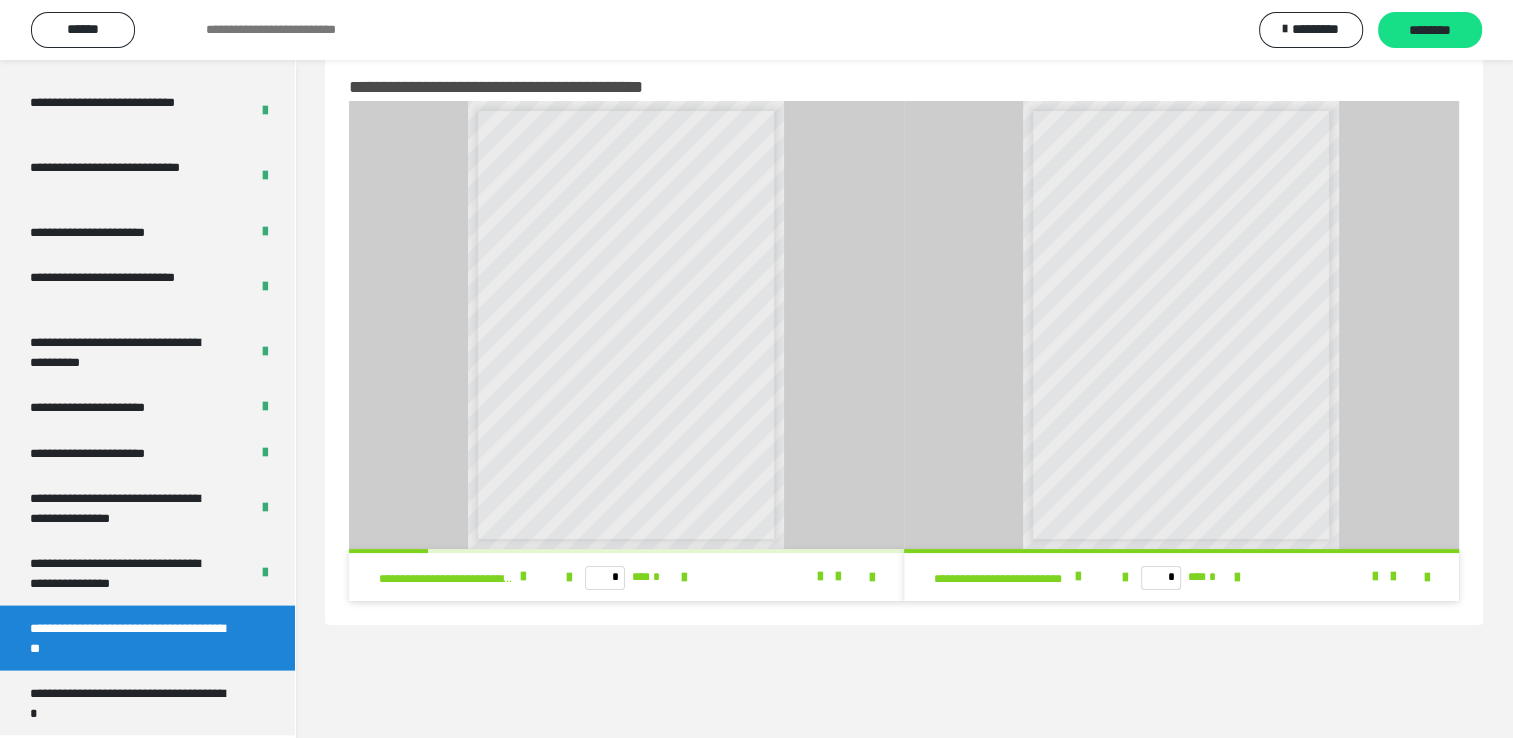 scroll, scrollTop: 60, scrollLeft: 0, axis: vertical 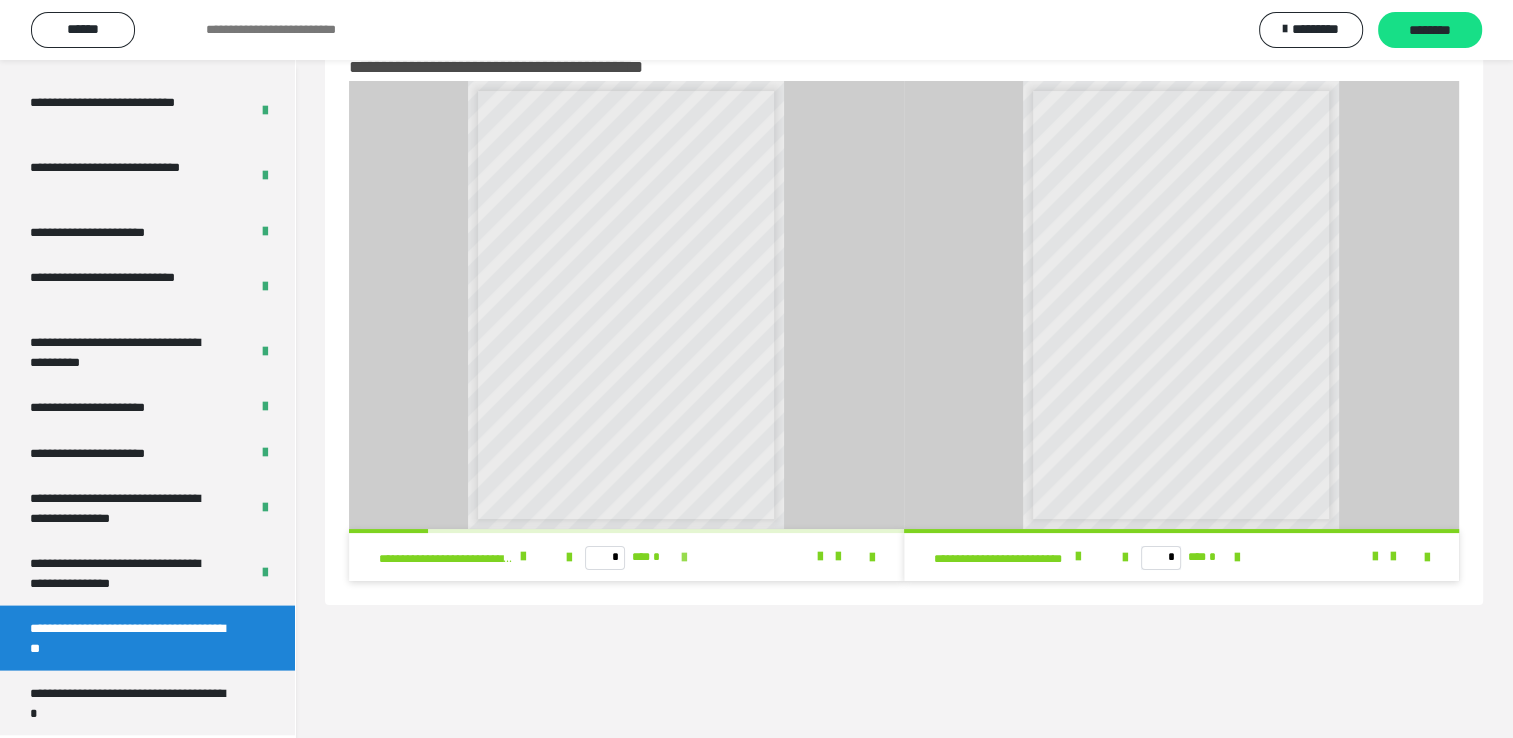 click at bounding box center (684, 558) 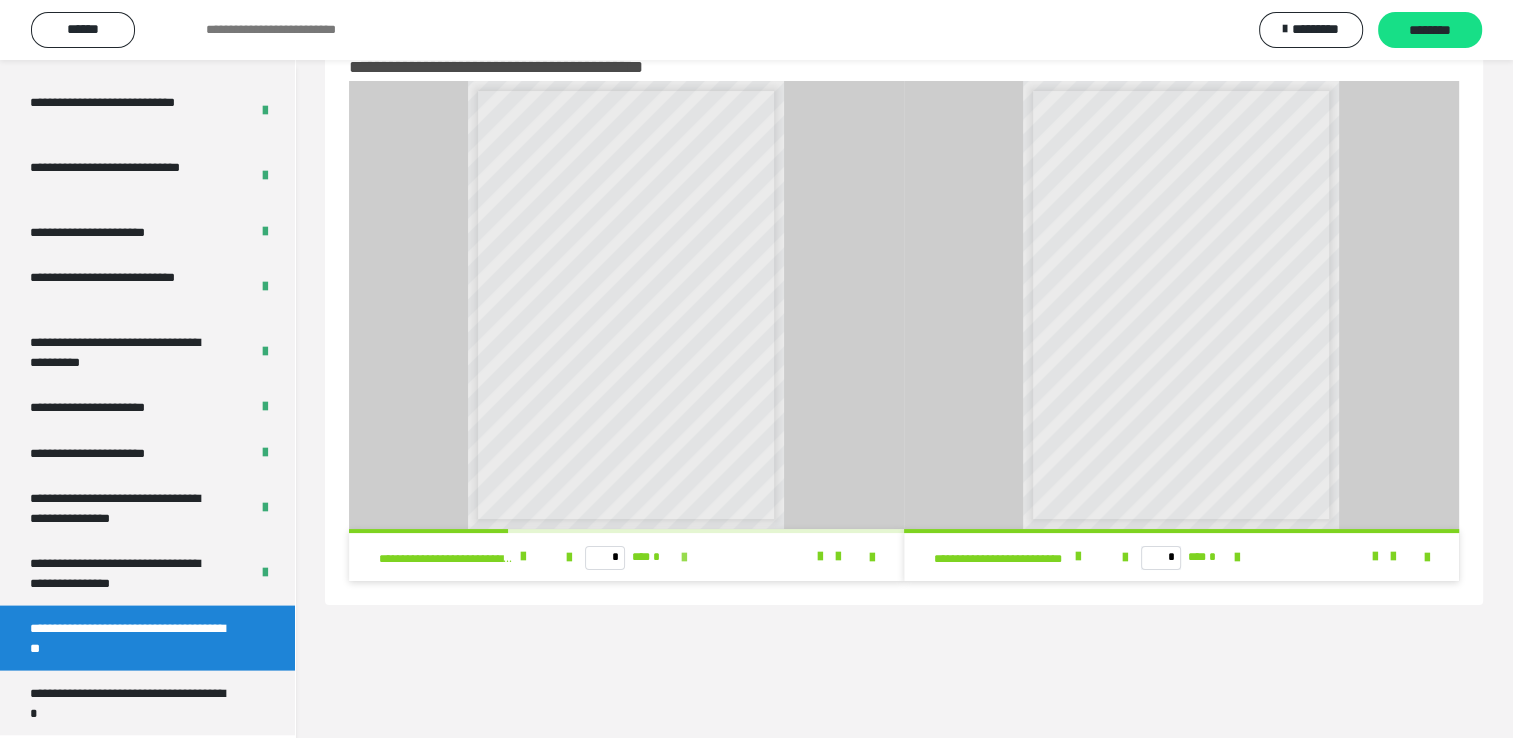 click at bounding box center (684, 558) 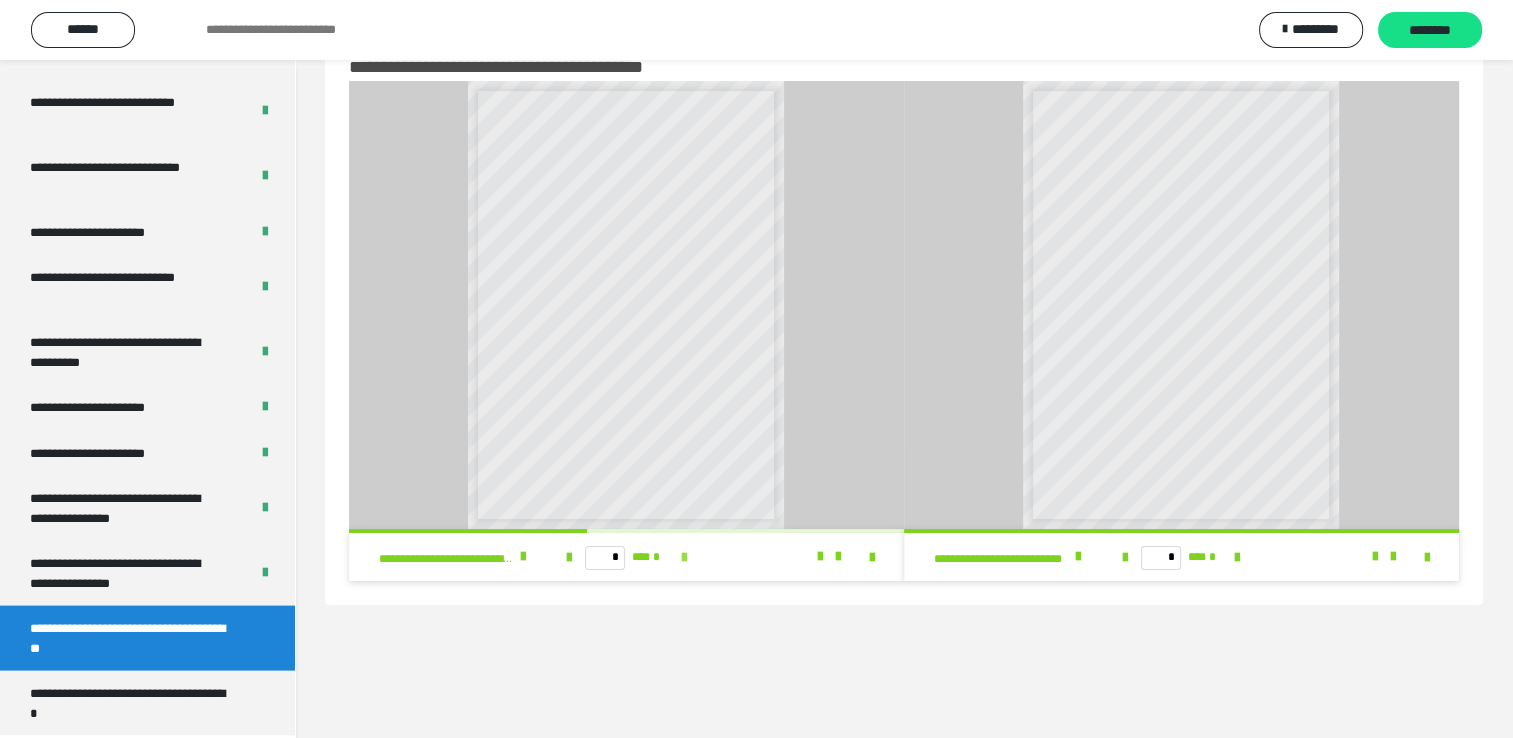 click at bounding box center (684, 558) 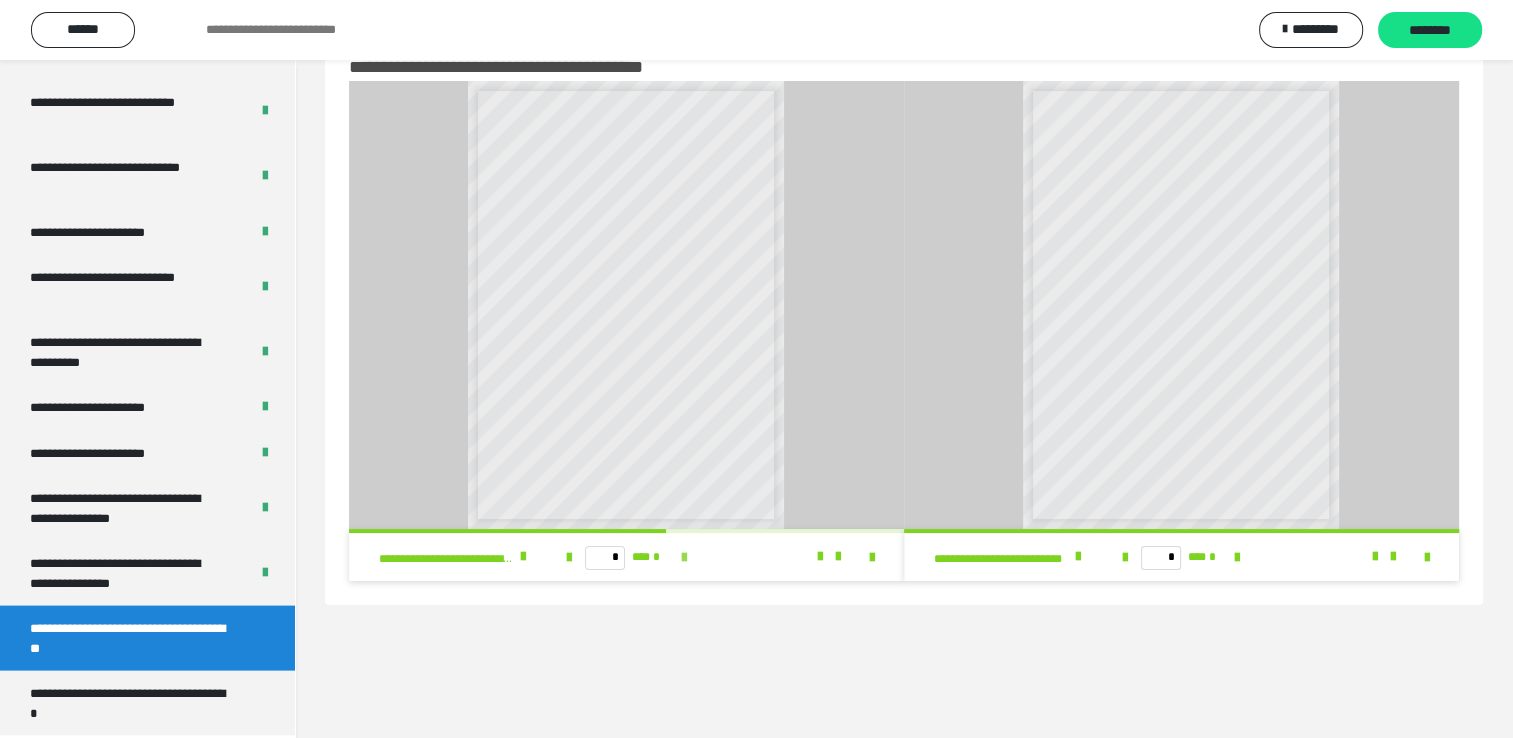 click at bounding box center (684, 558) 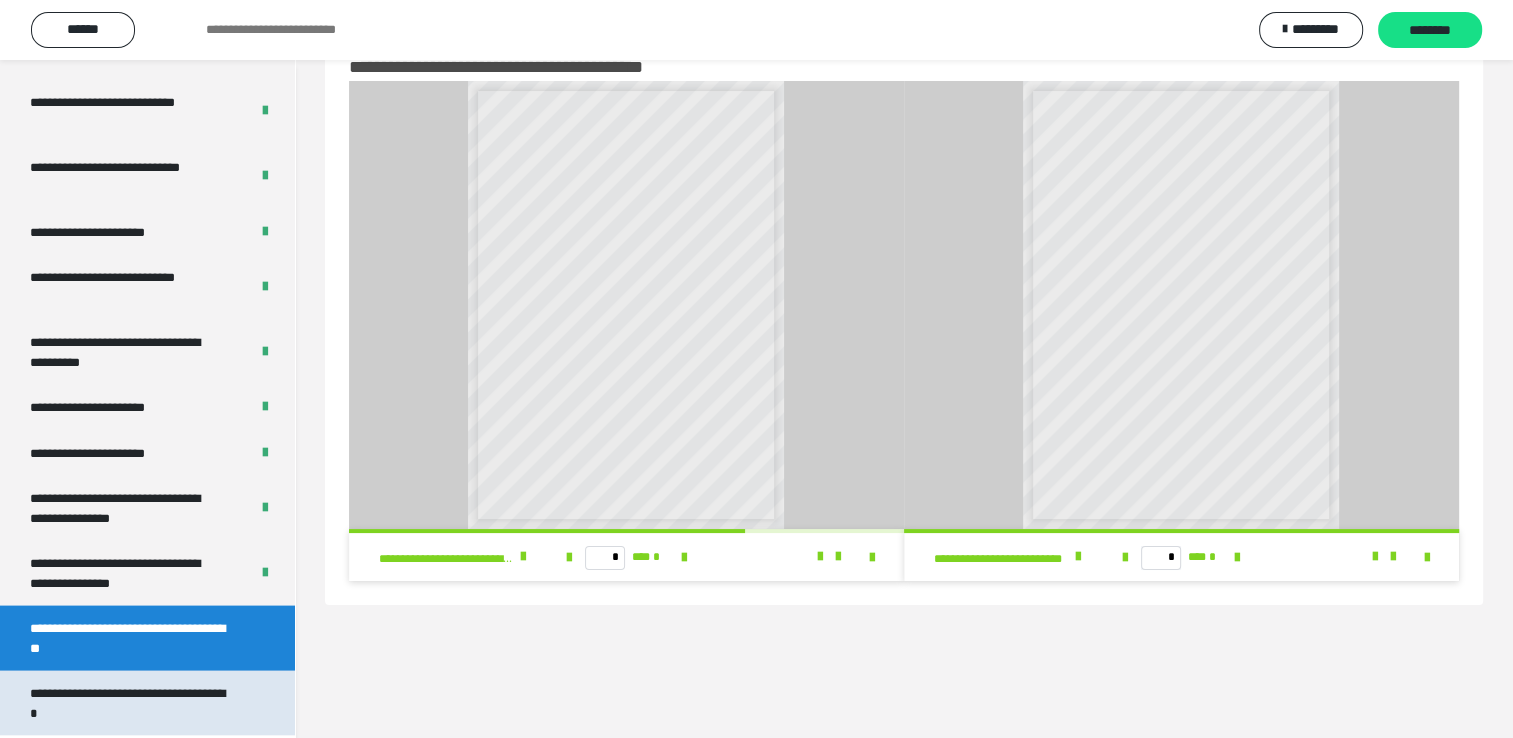 click on "**********" at bounding box center [132, 703] 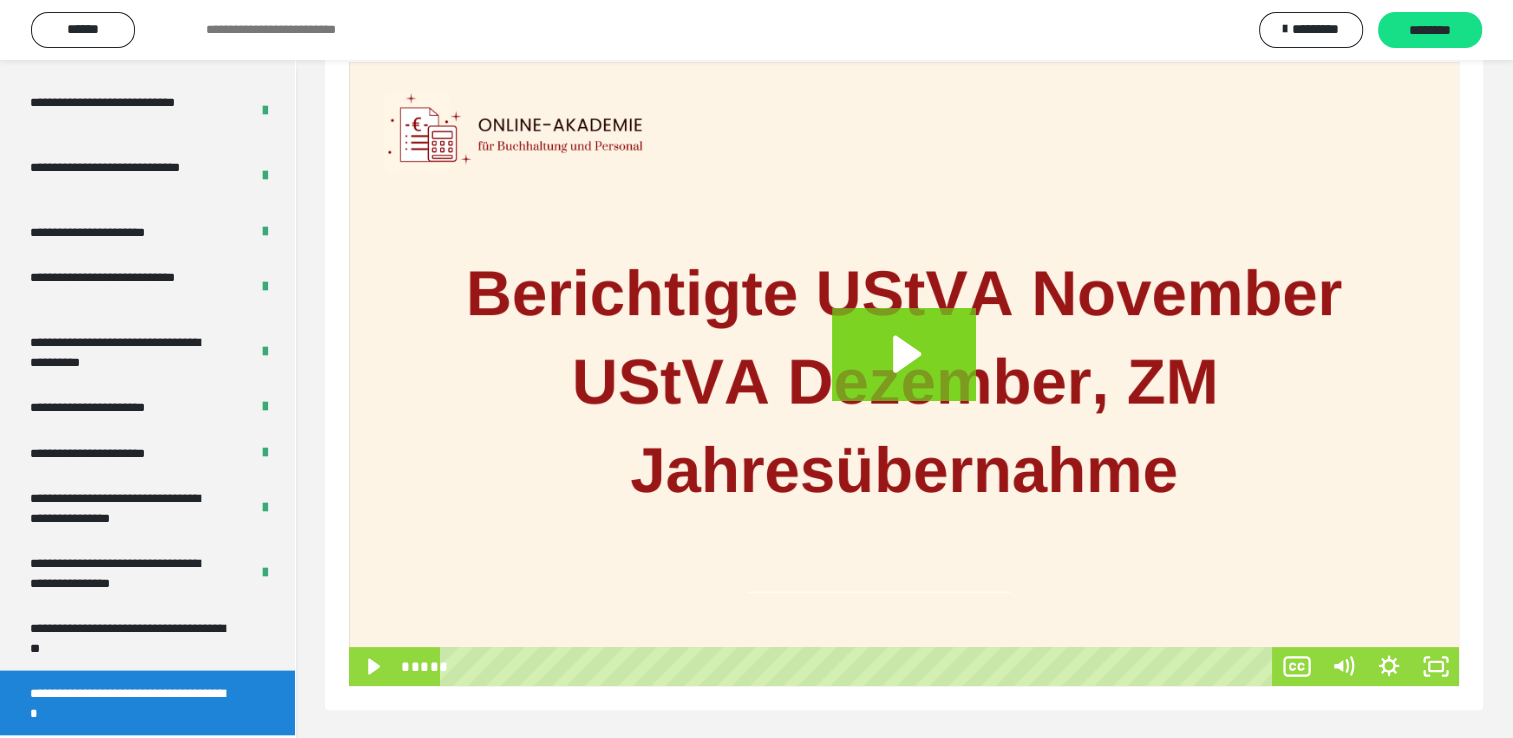 scroll, scrollTop: 297, scrollLeft: 0, axis: vertical 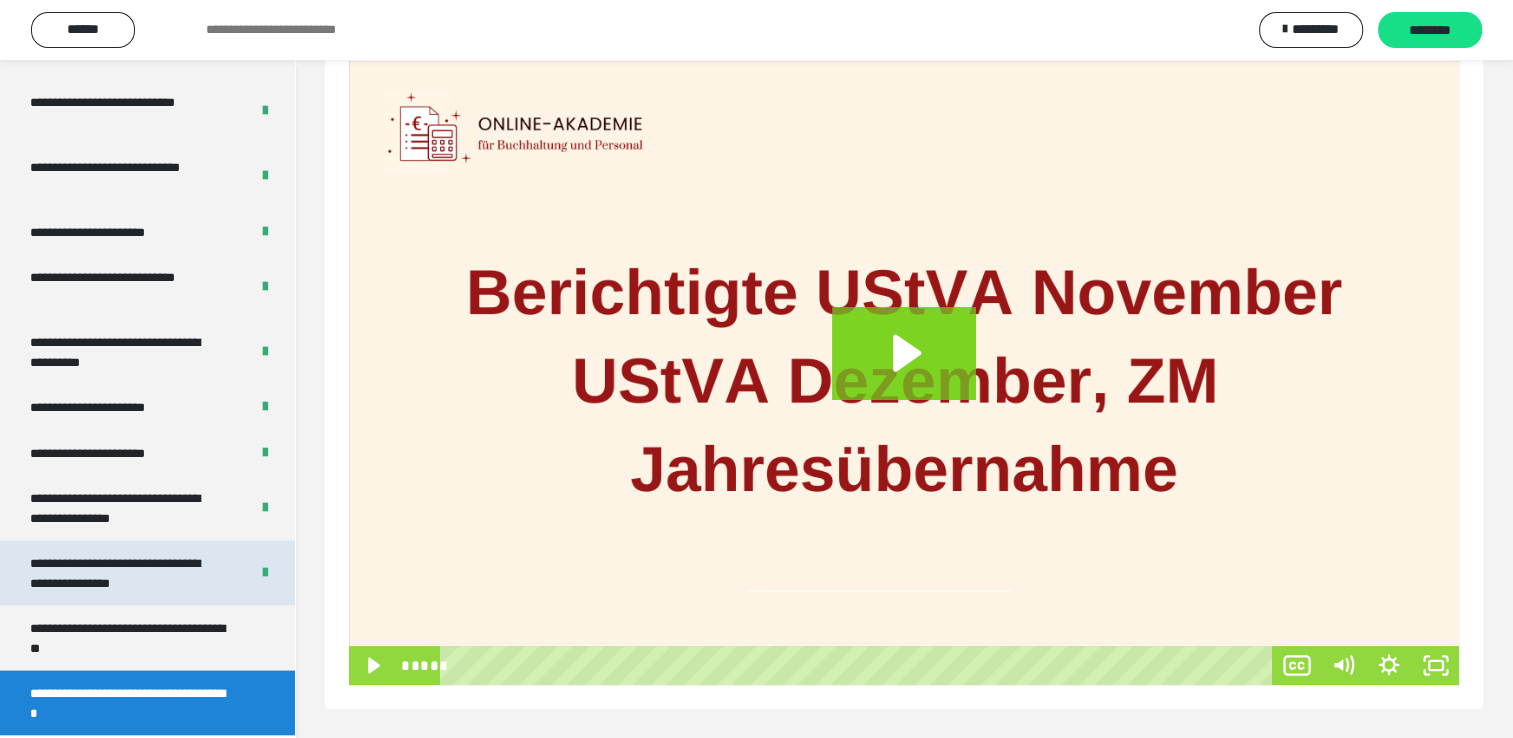 click on "**********" at bounding box center (124, 573) 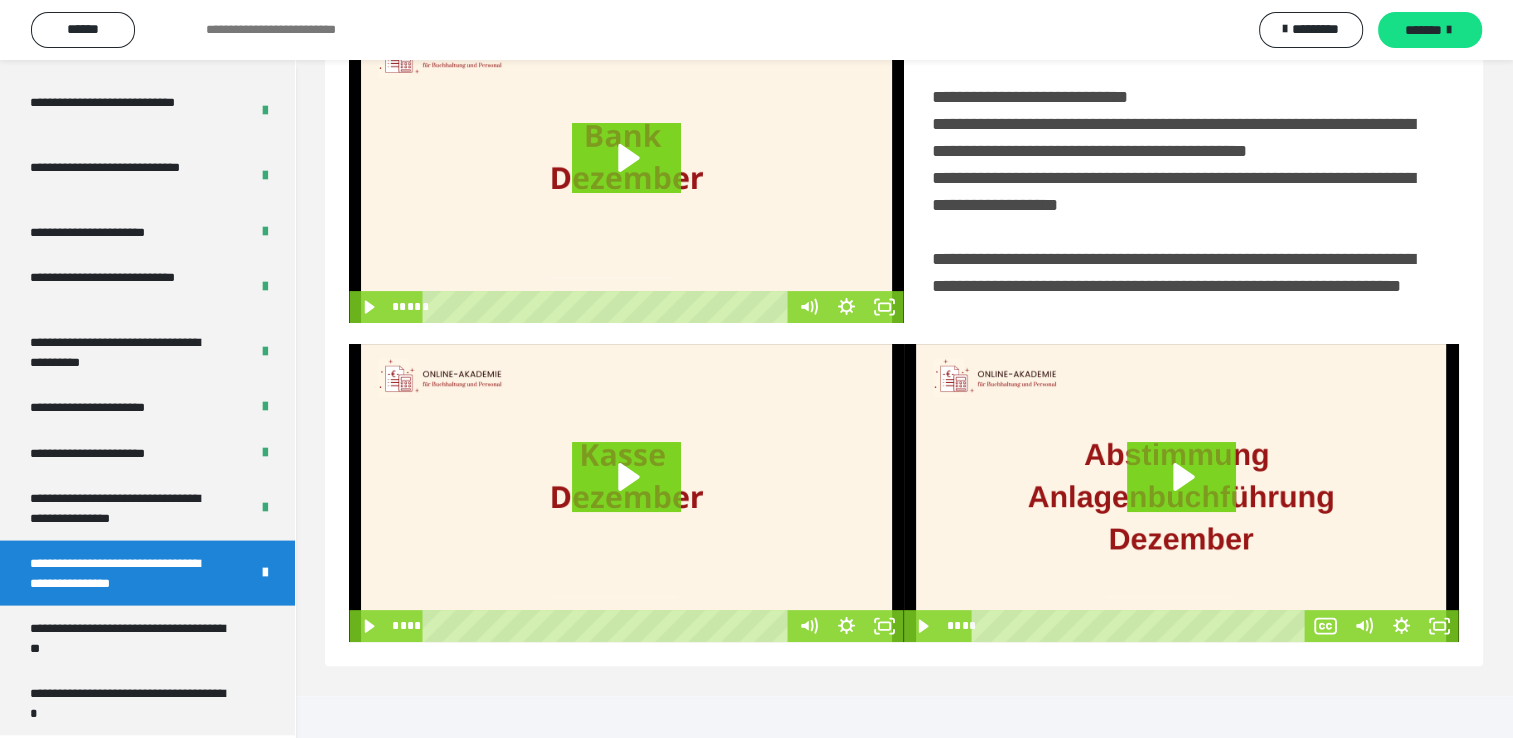scroll, scrollTop: 446, scrollLeft: 0, axis: vertical 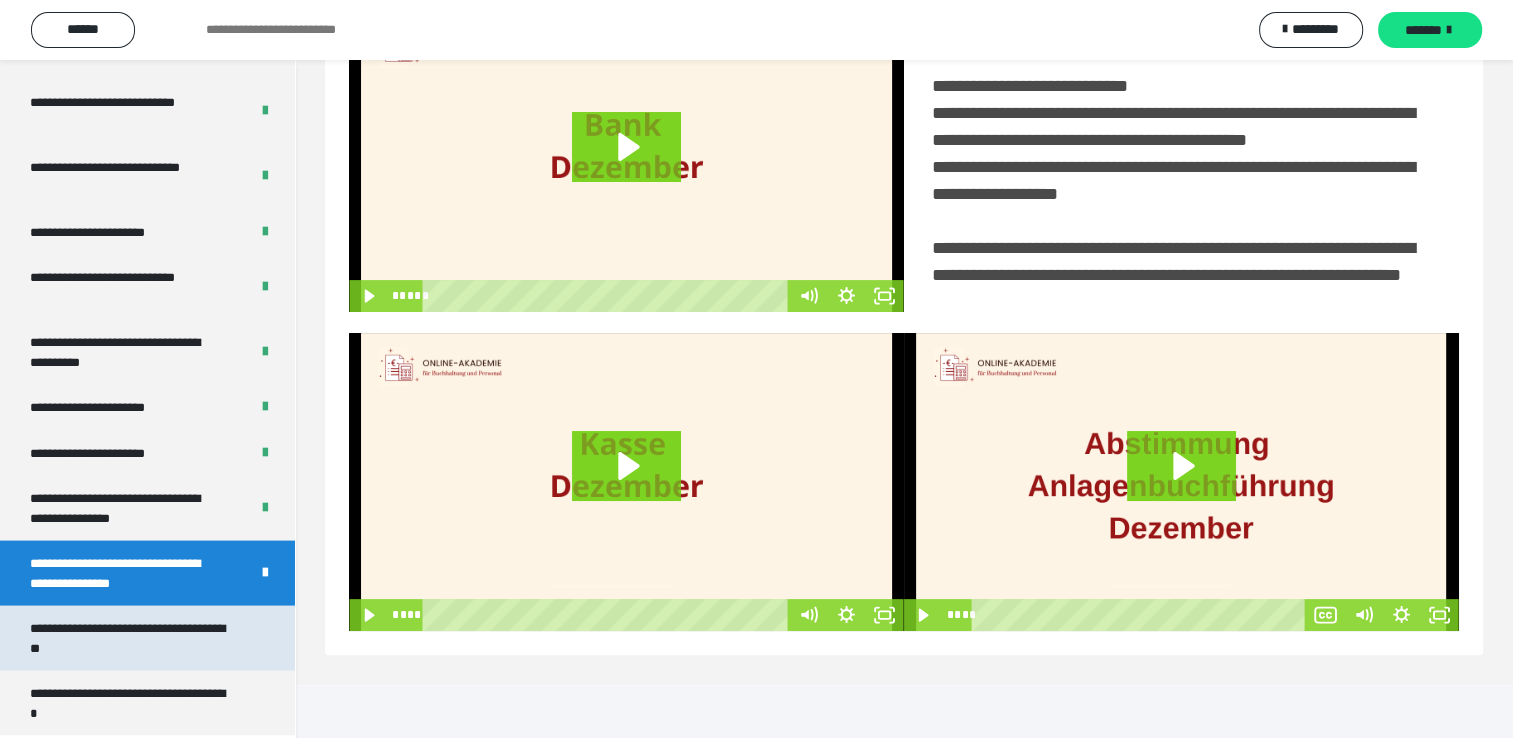 click on "**********" at bounding box center [132, 638] 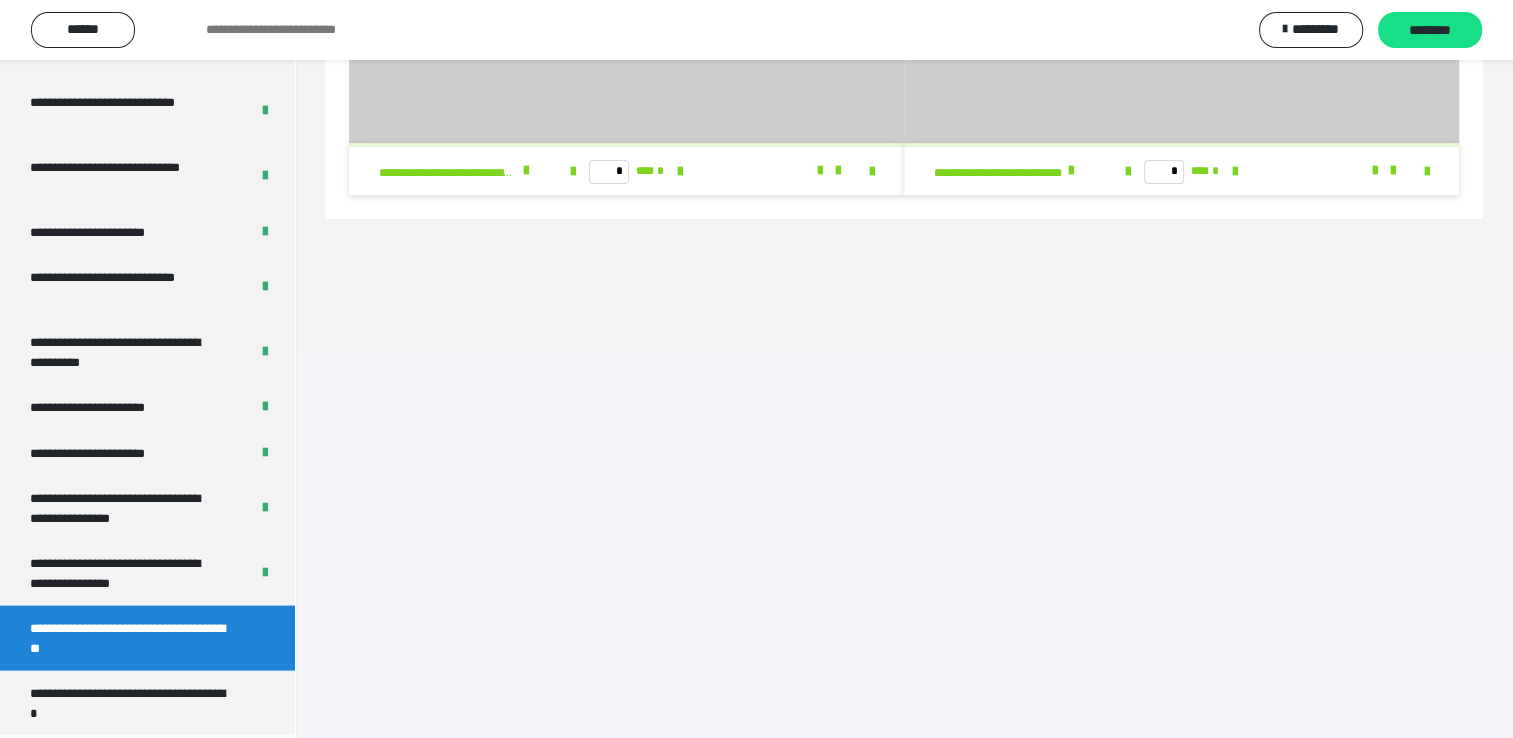 scroll, scrollTop: 60, scrollLeft: 0, axis: vertical 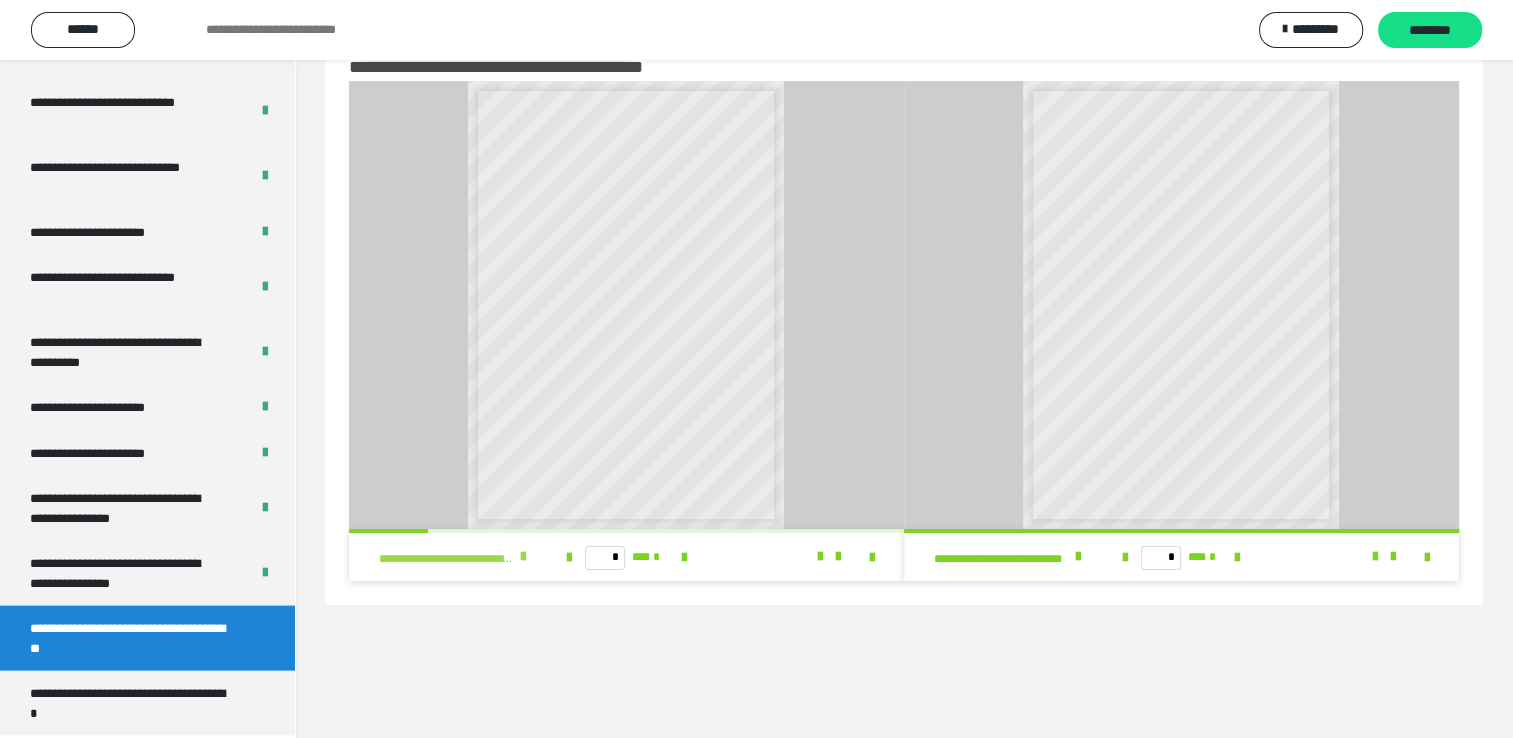 click at bounding box center (523, 557) 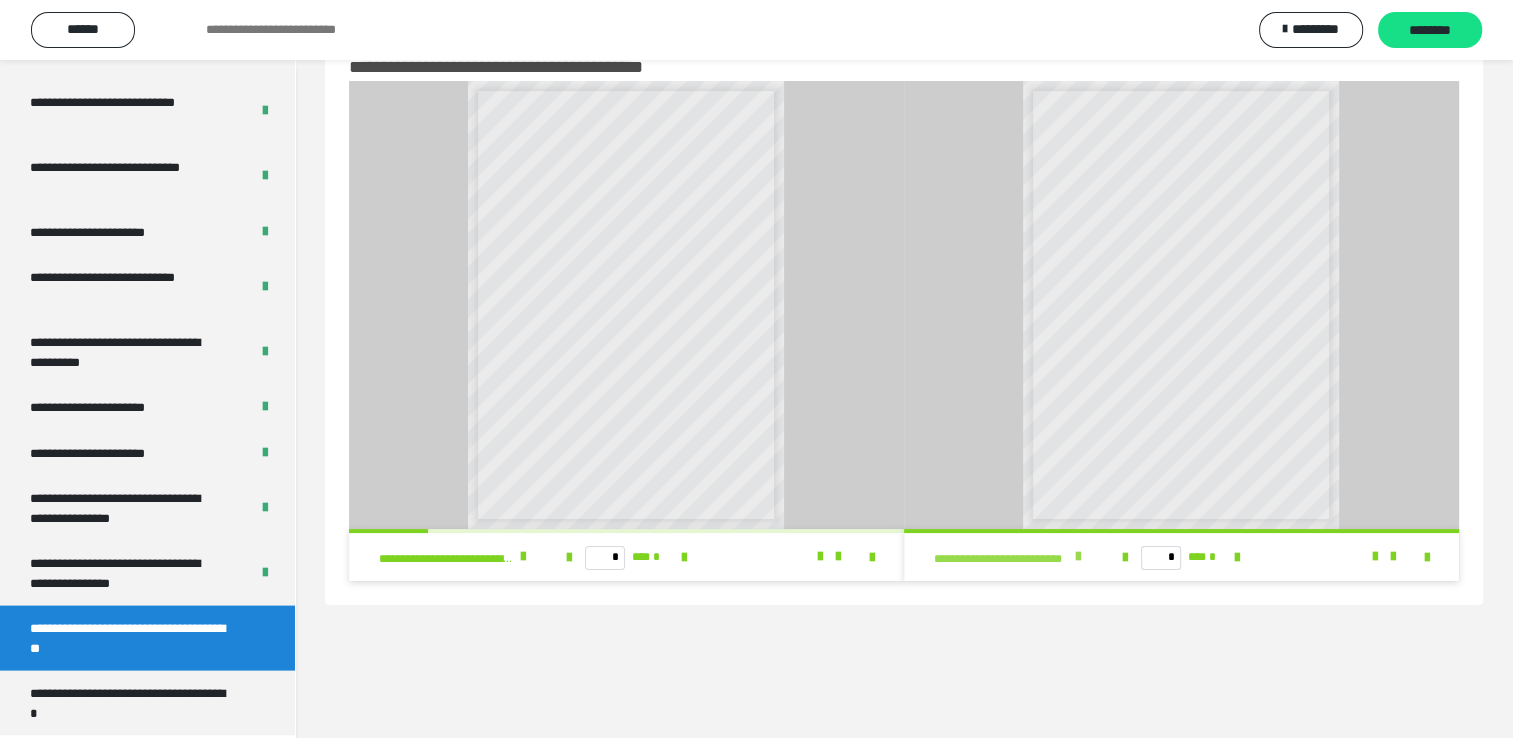 click at bounding box center (1078, 557) 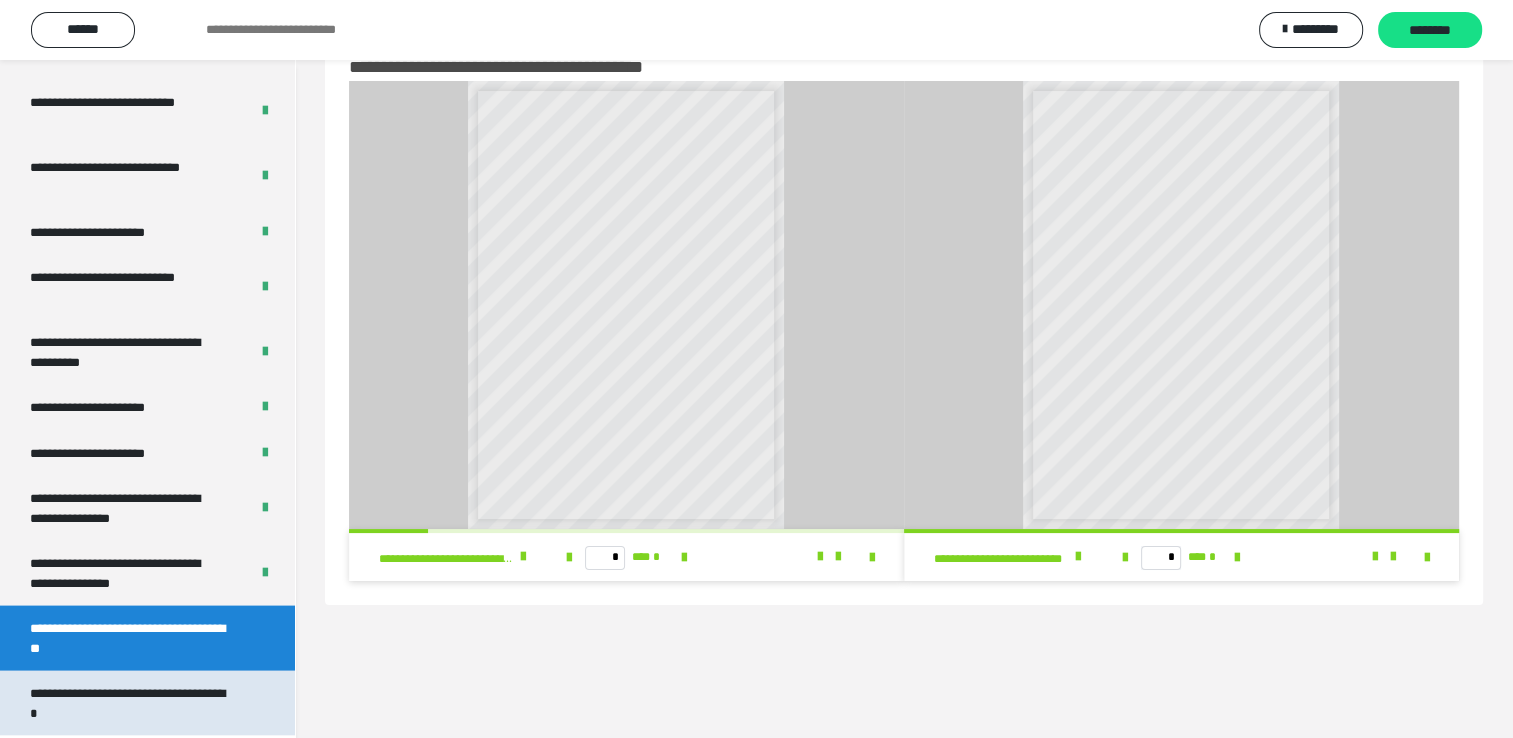 click on "**********" at bounding box center [132, 703] 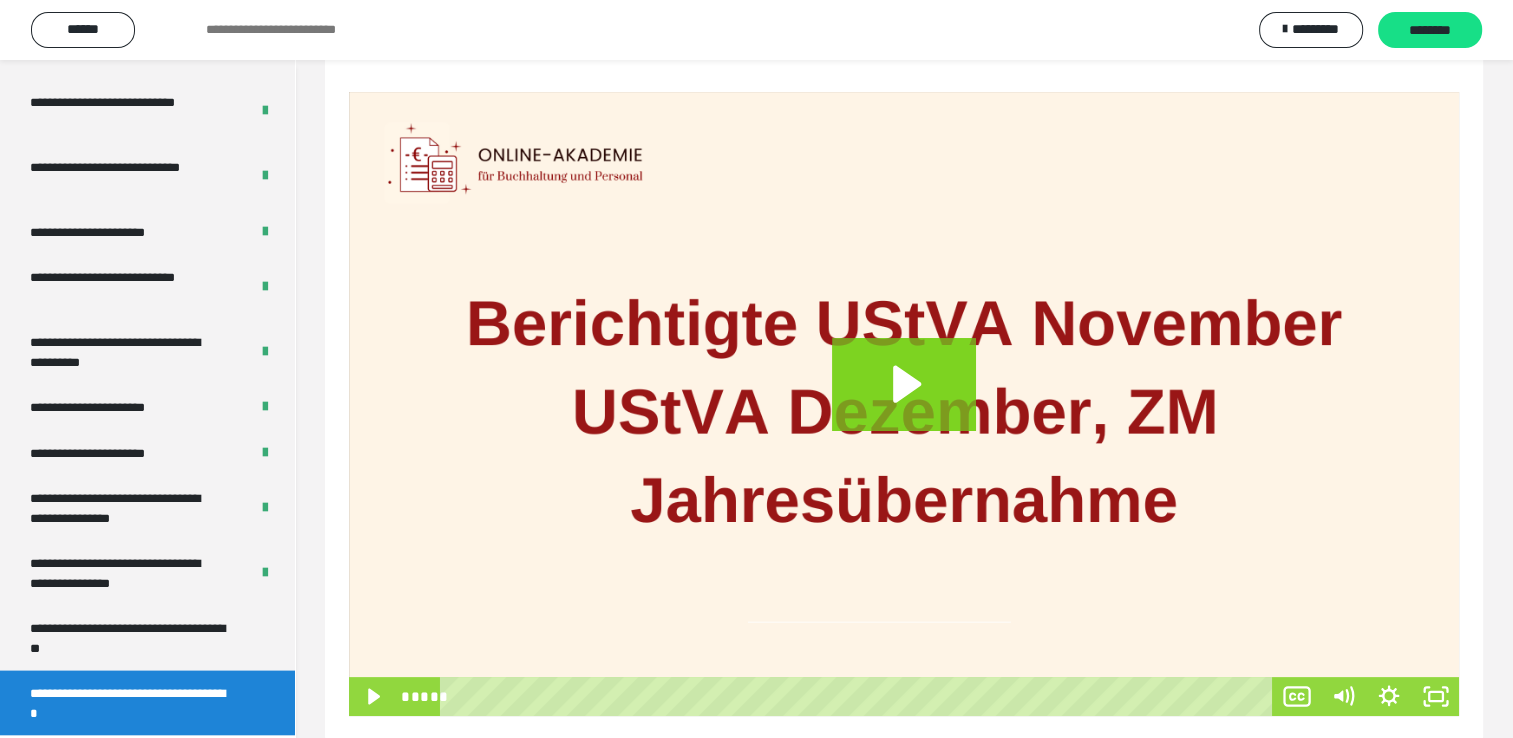 scroll, scrollTop: 297, scrollLeft: 0, axis: vertical 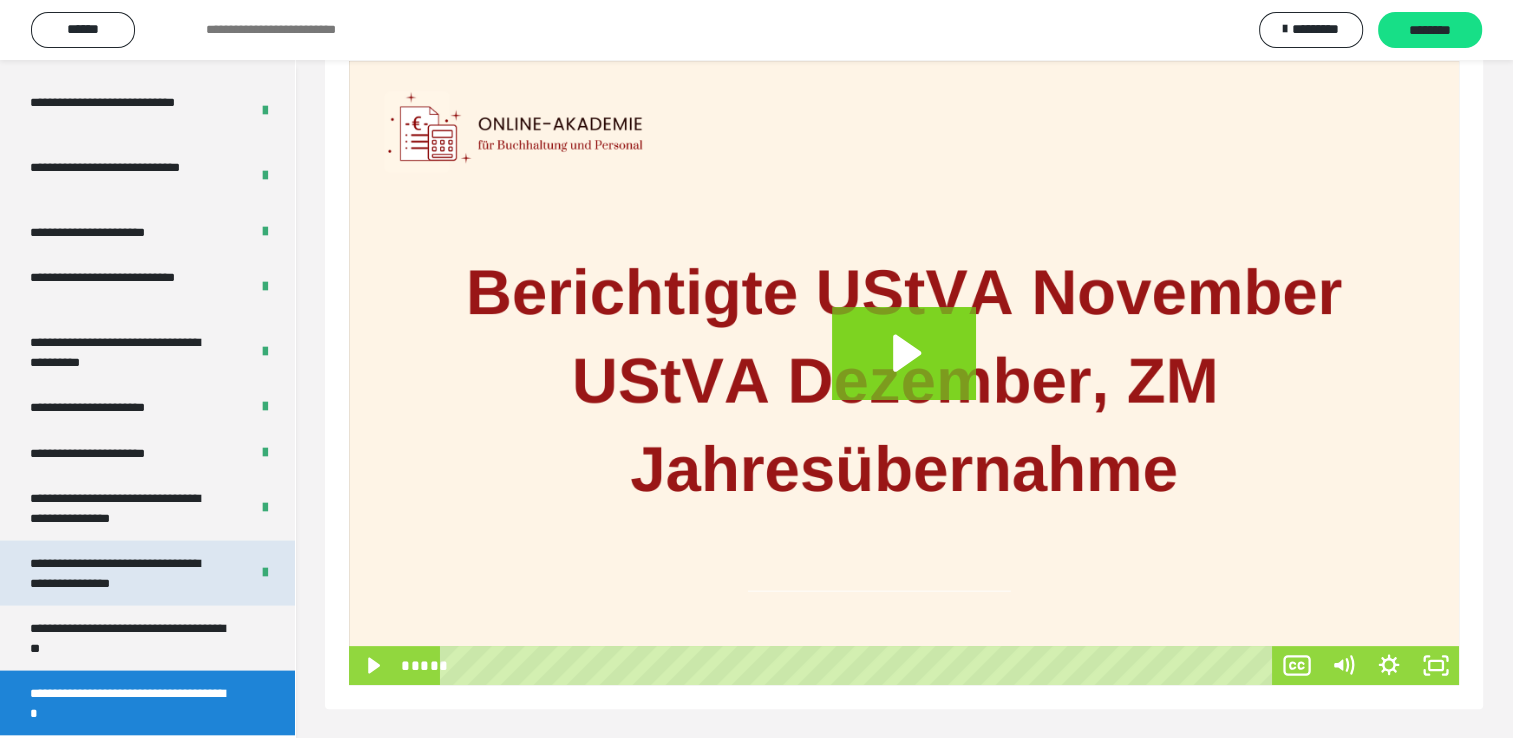 click on "**********" at bounding box center [124, 573] 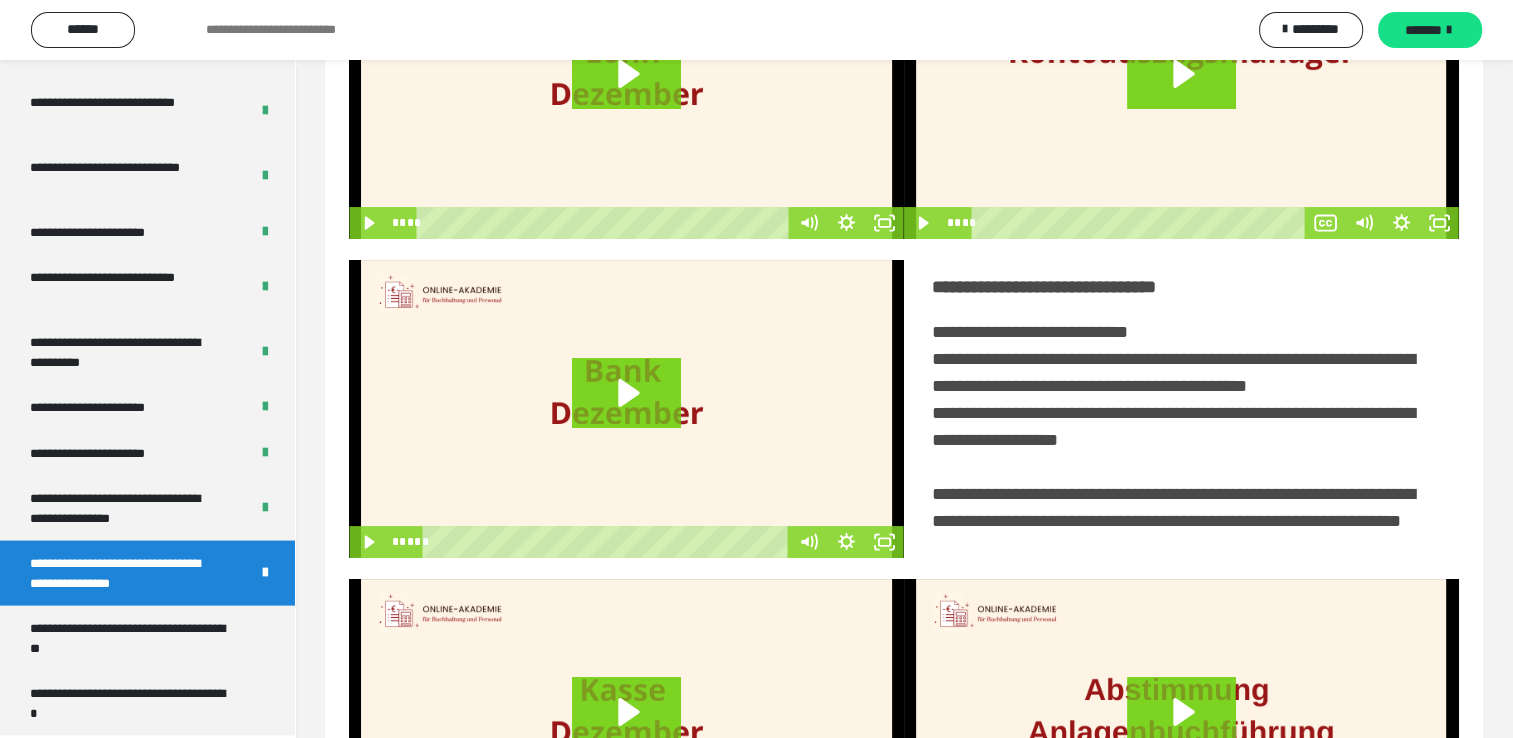 scroll, scrollTop: 446, scrollLeft: 0, axis: vertical 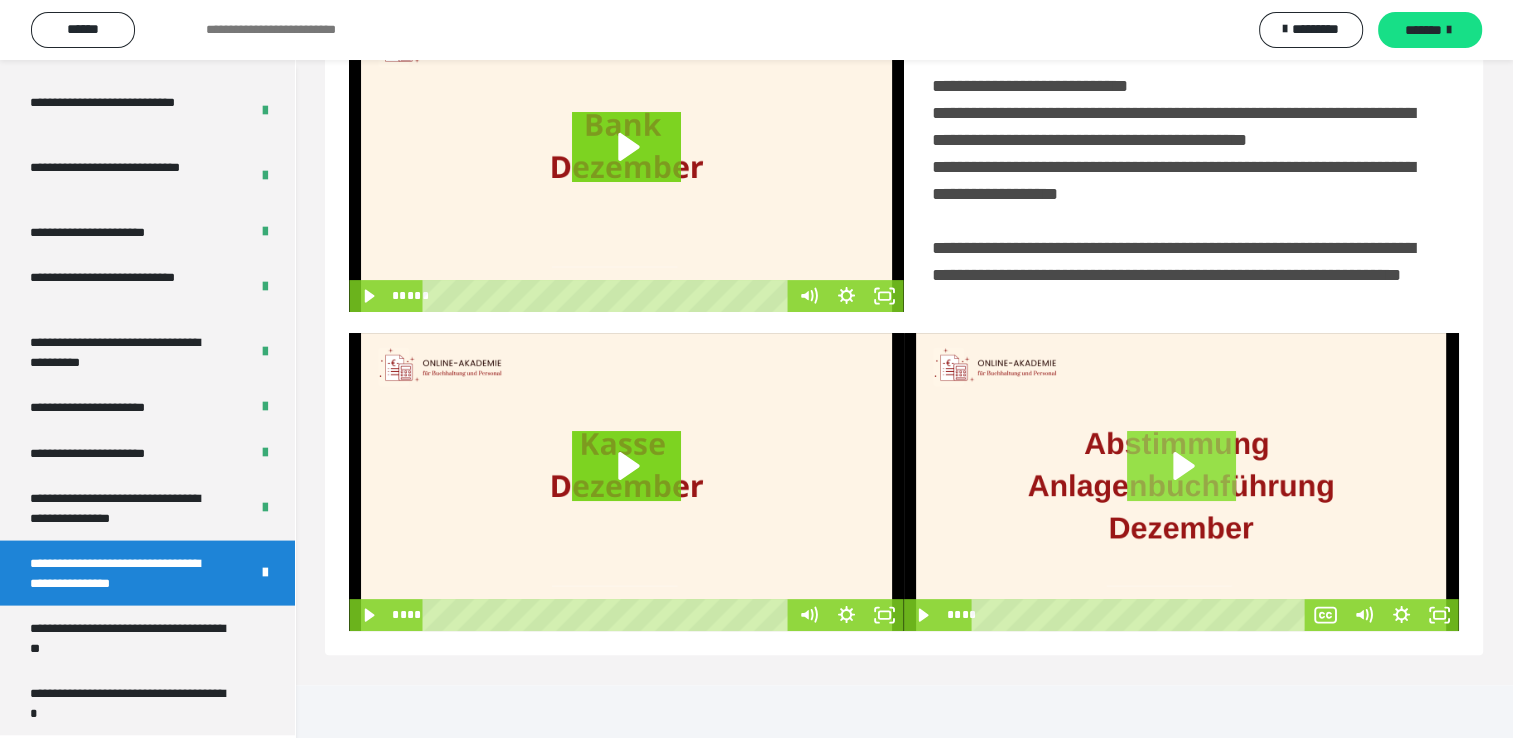 click 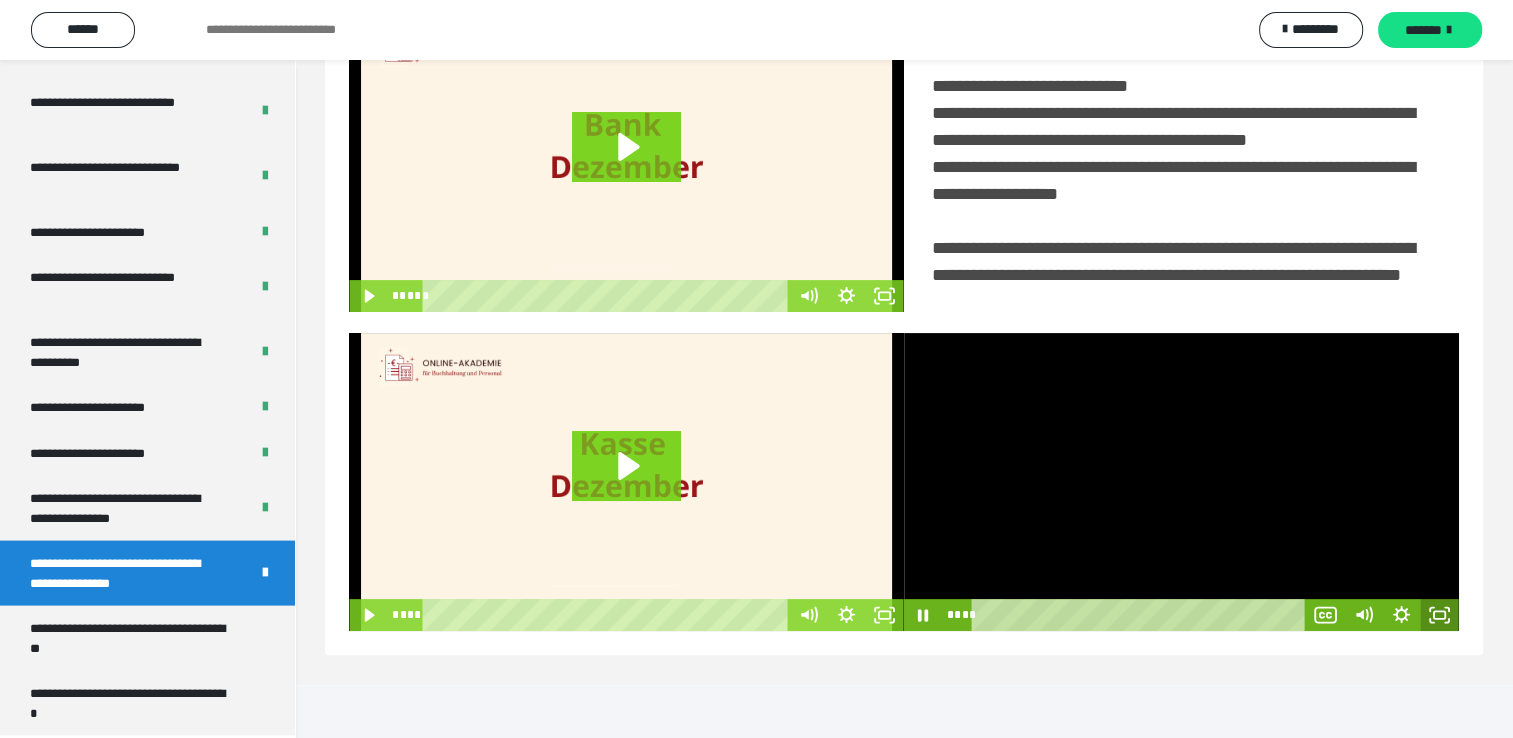 type 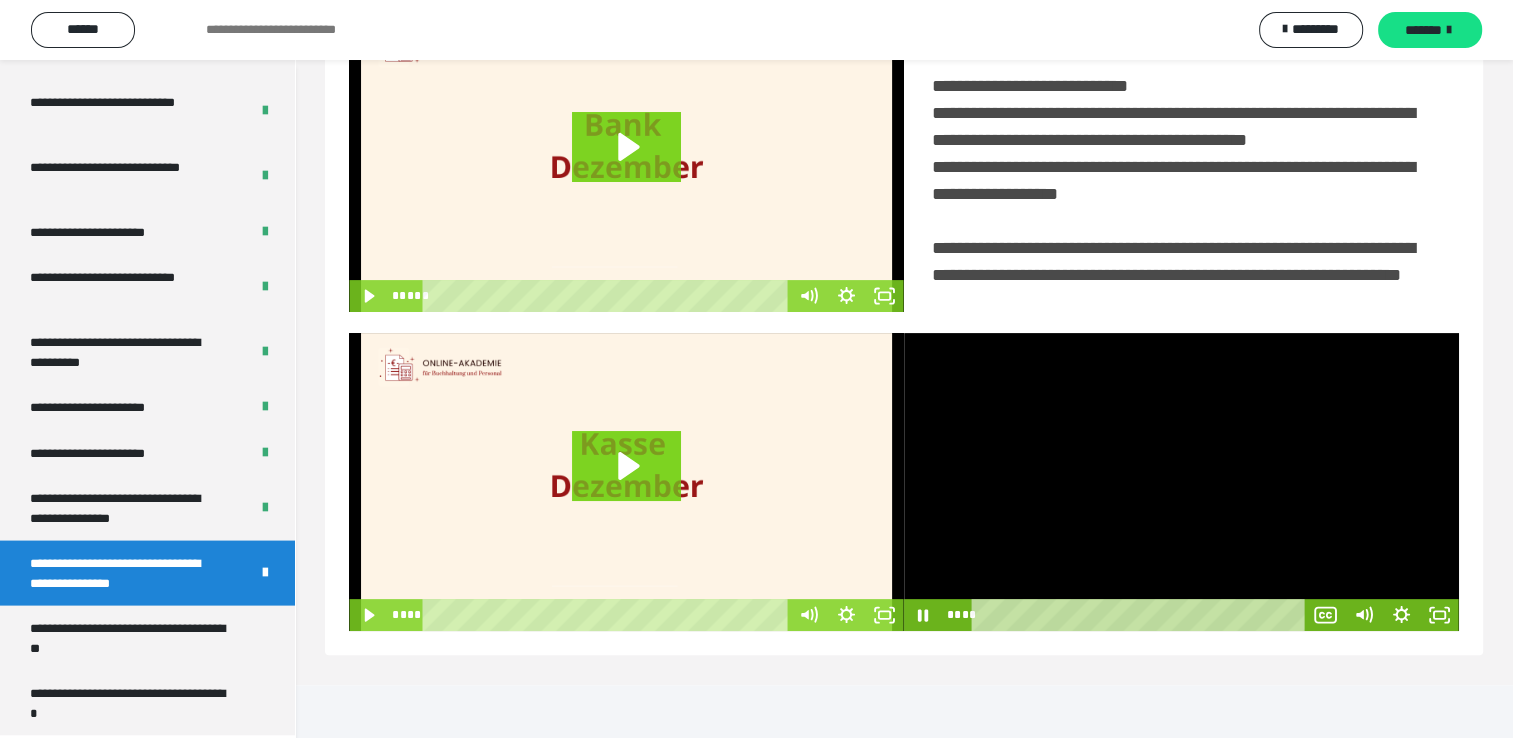 click at bounding box center [1181, 482] 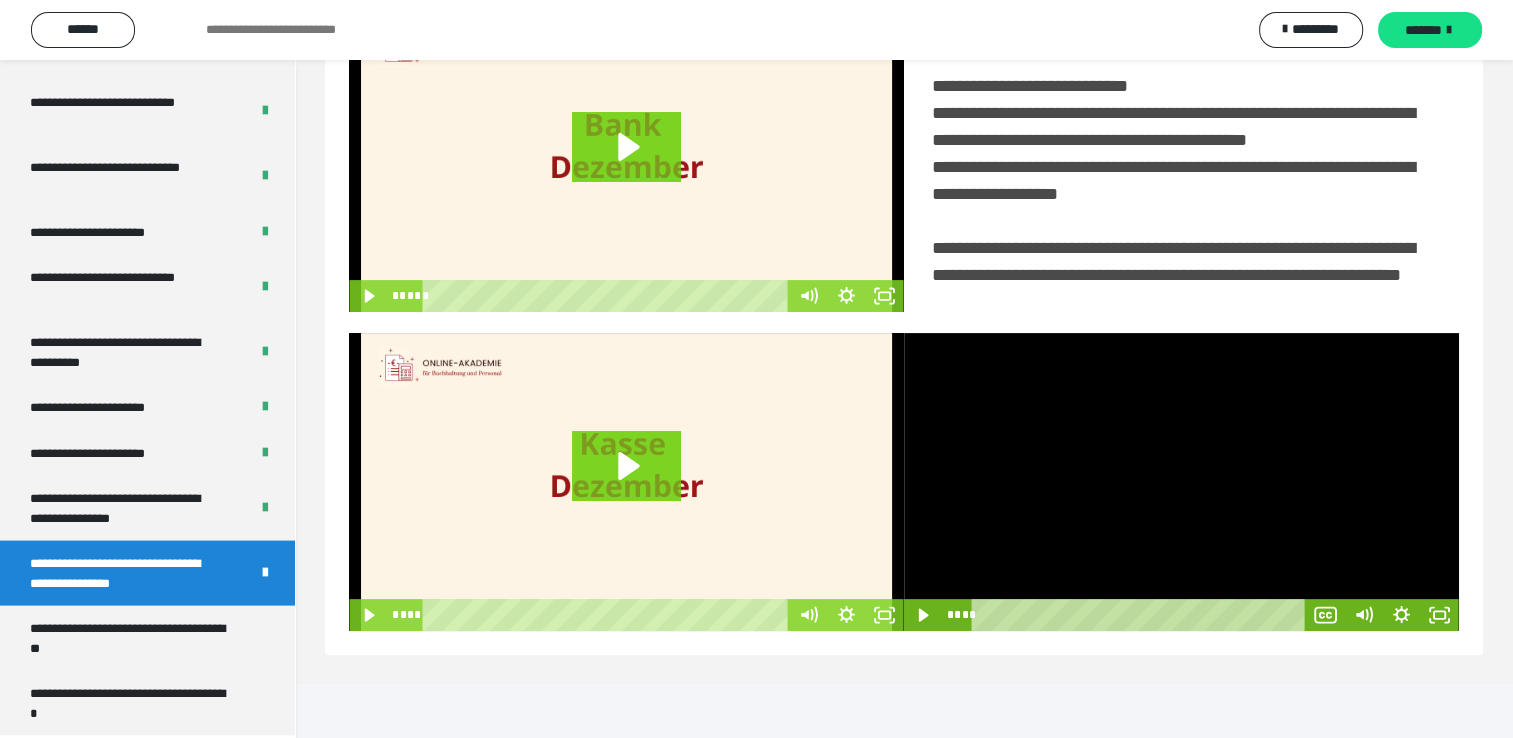click at bounding box center [1181, 482] 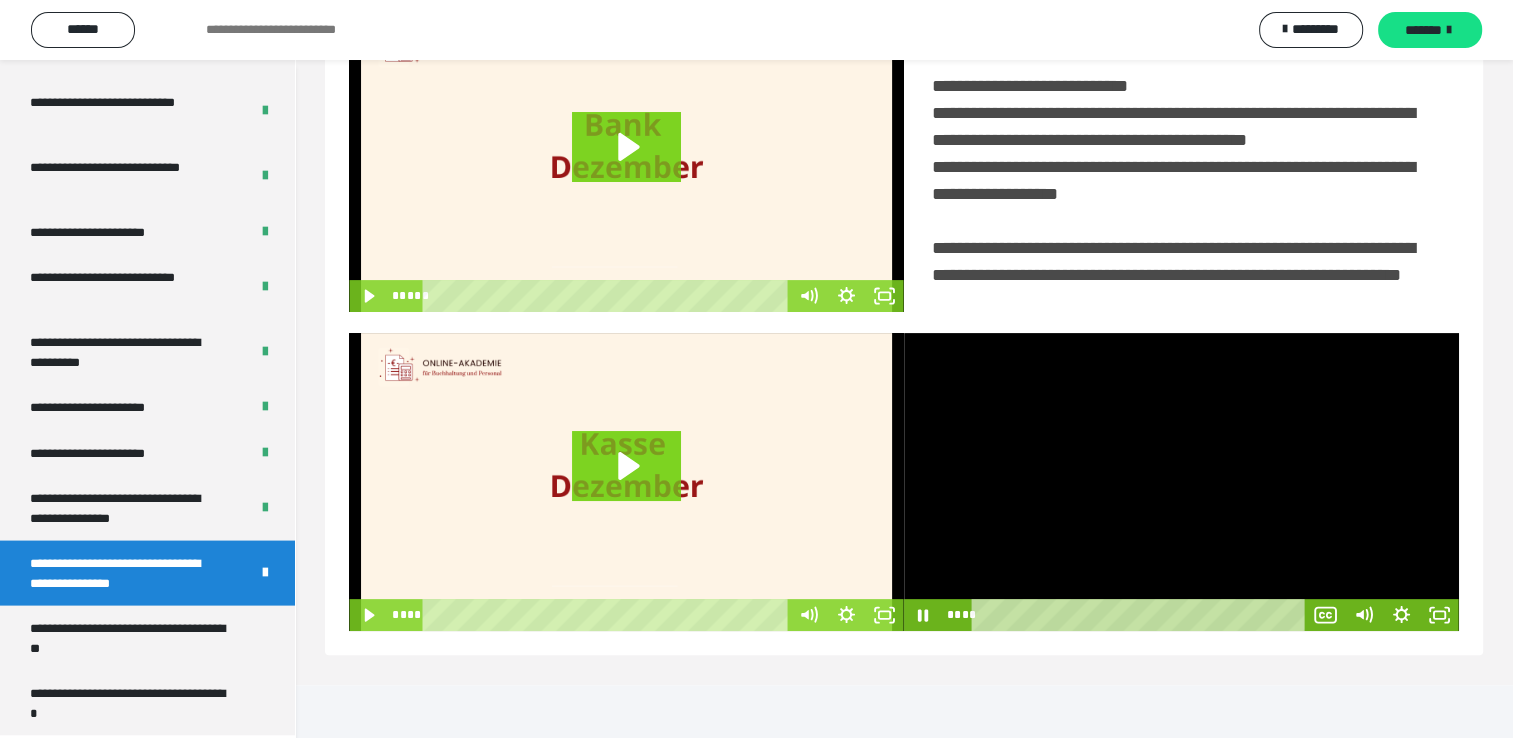 click at bounding box center [1181, 482] 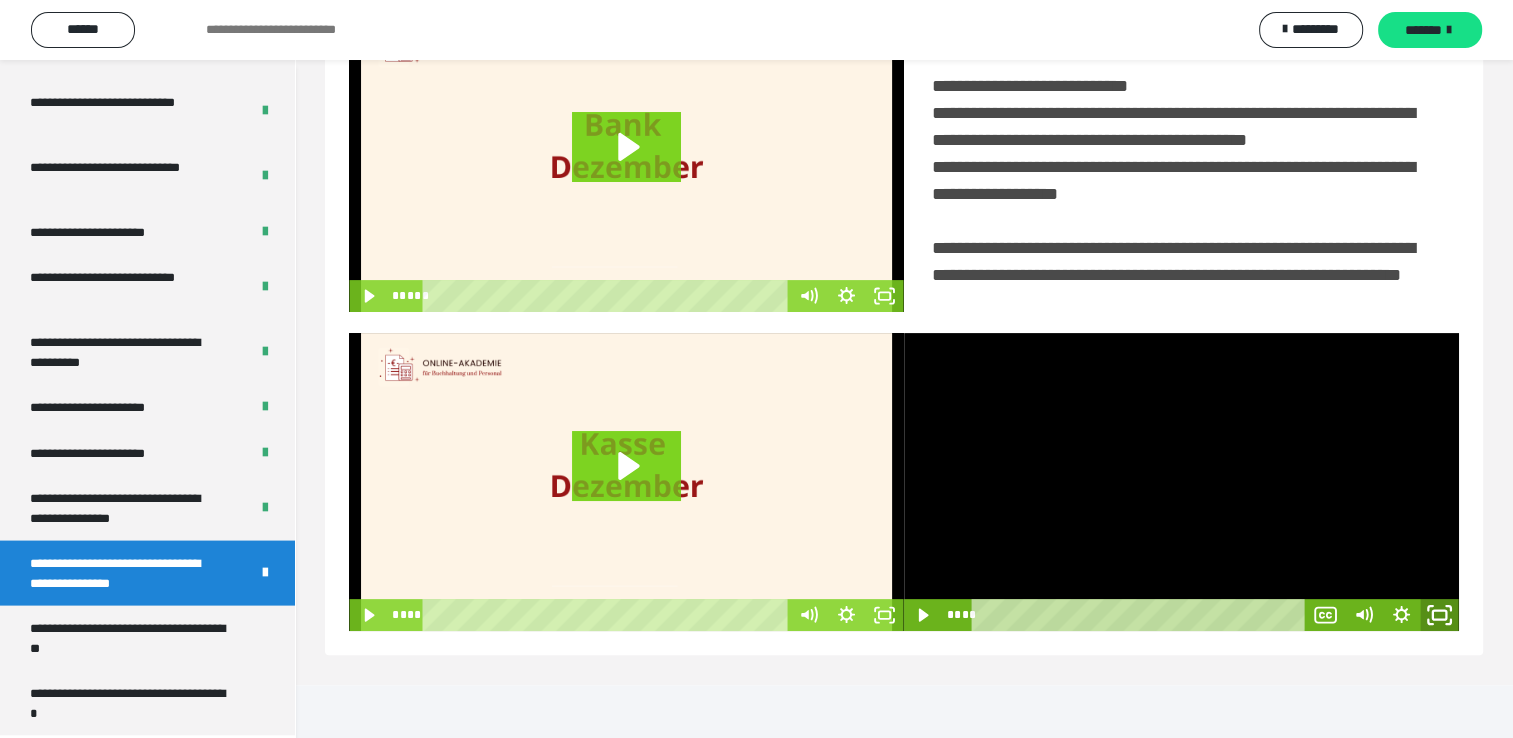 click 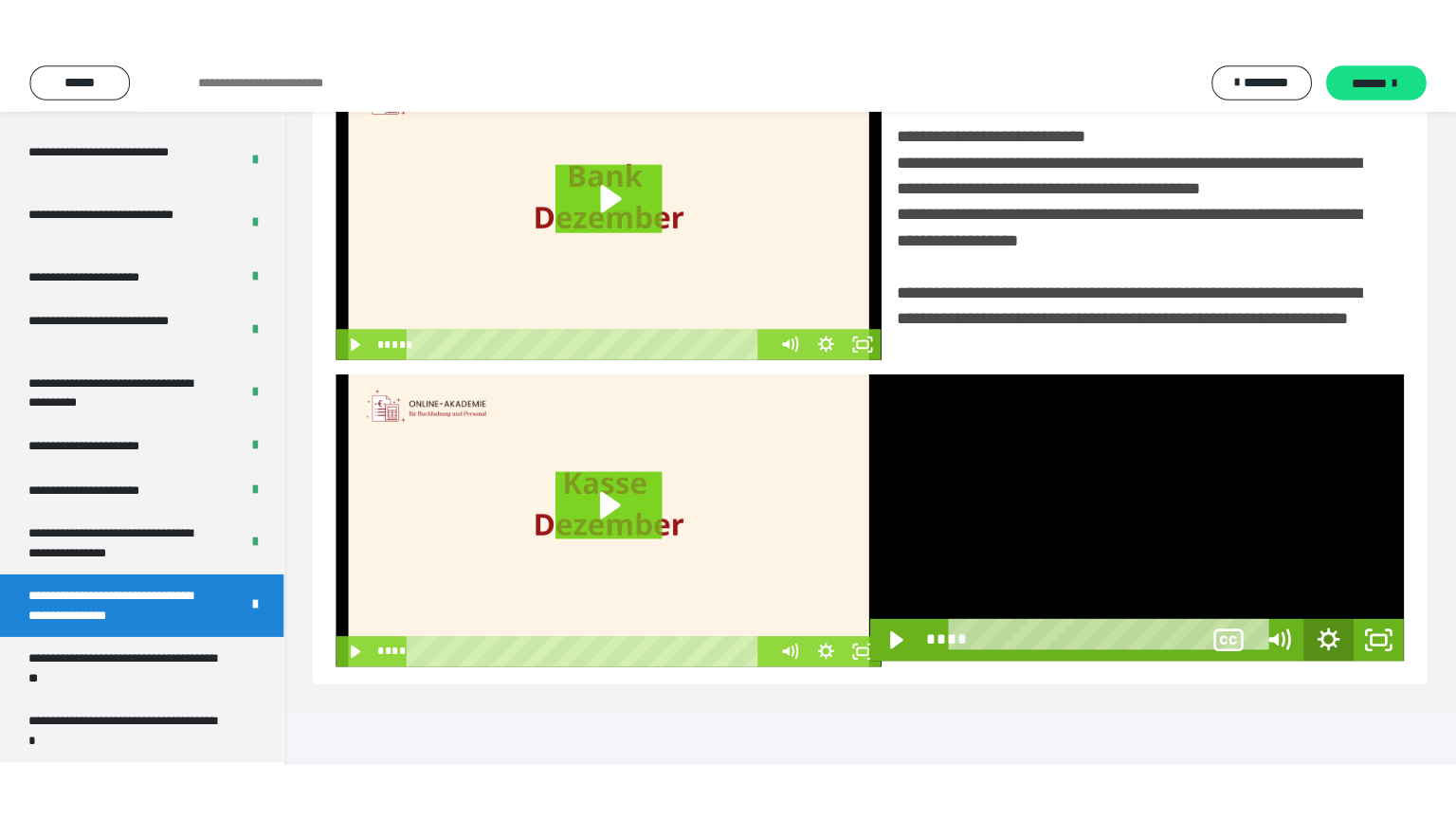 scroll, scrollTop: 317, scrollLeft: 0, axis: vertical 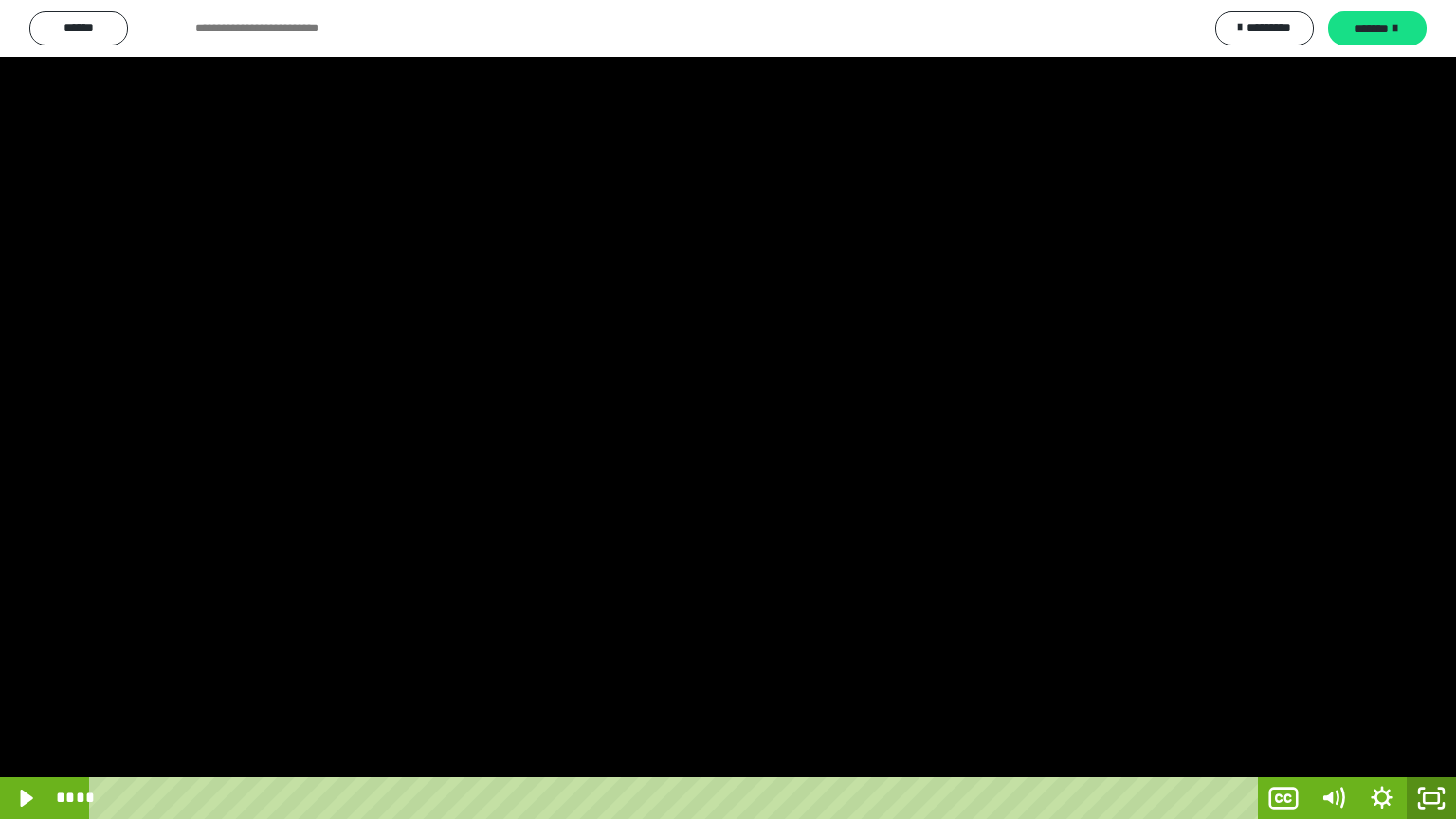click 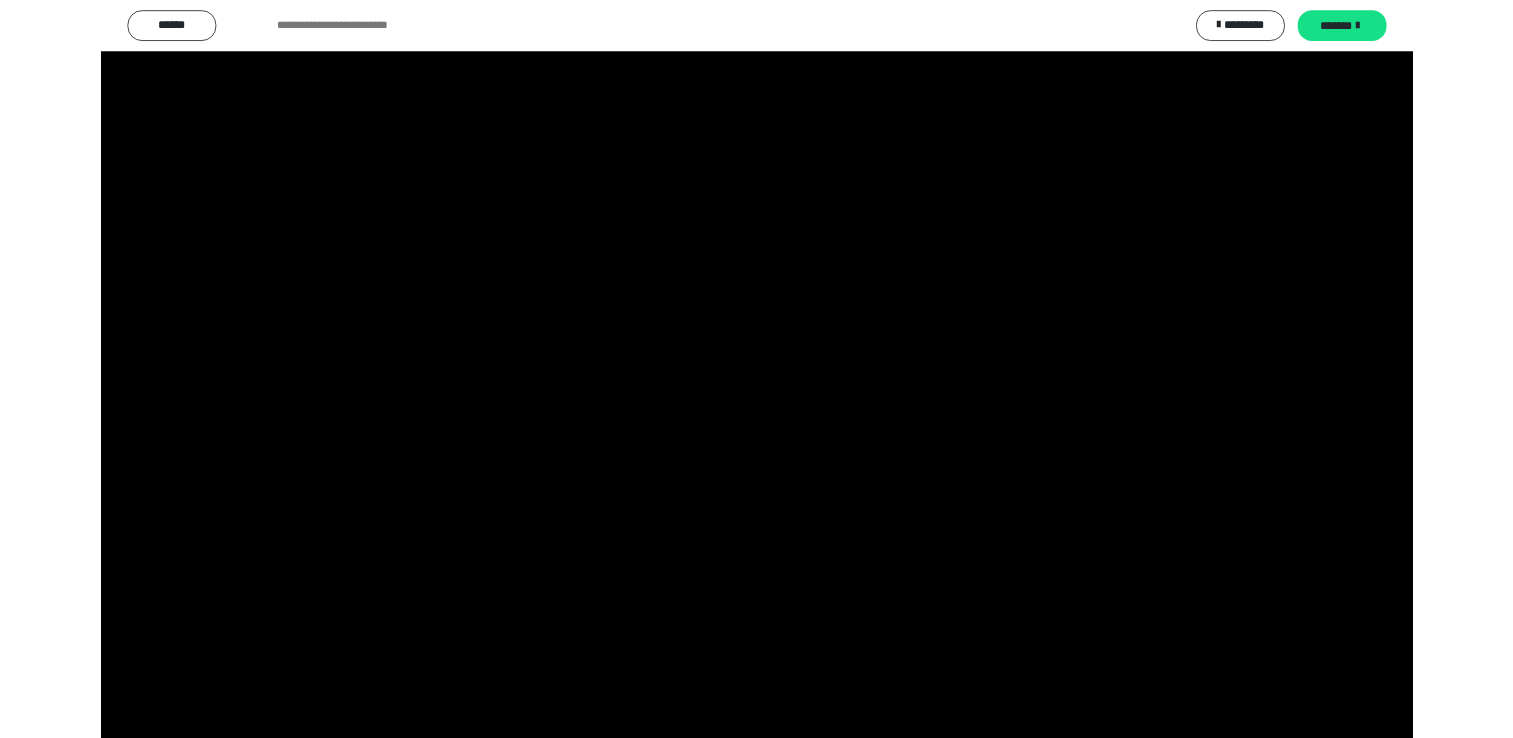scroll, scrollTop: 324, scrollLeft: 0, axis: vertical 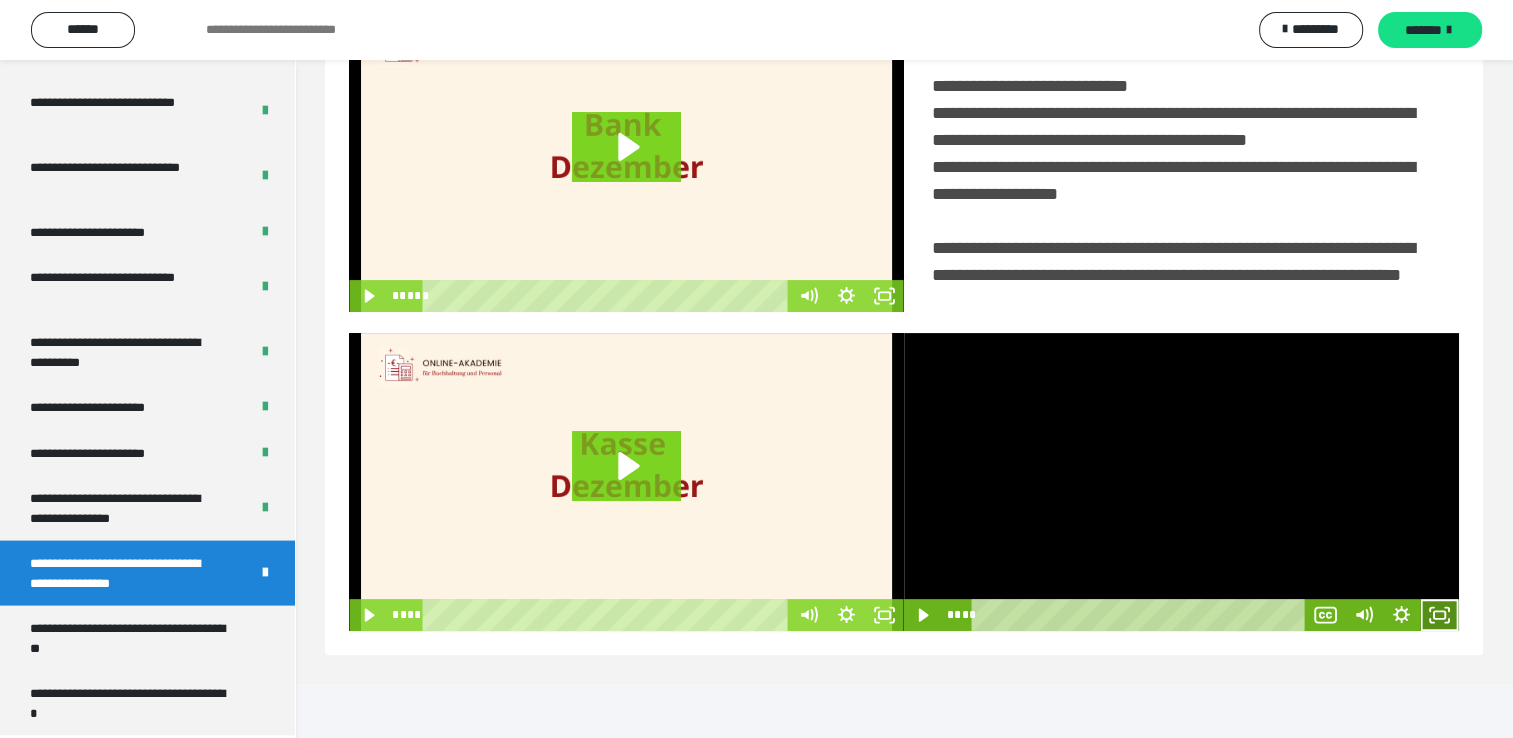 click 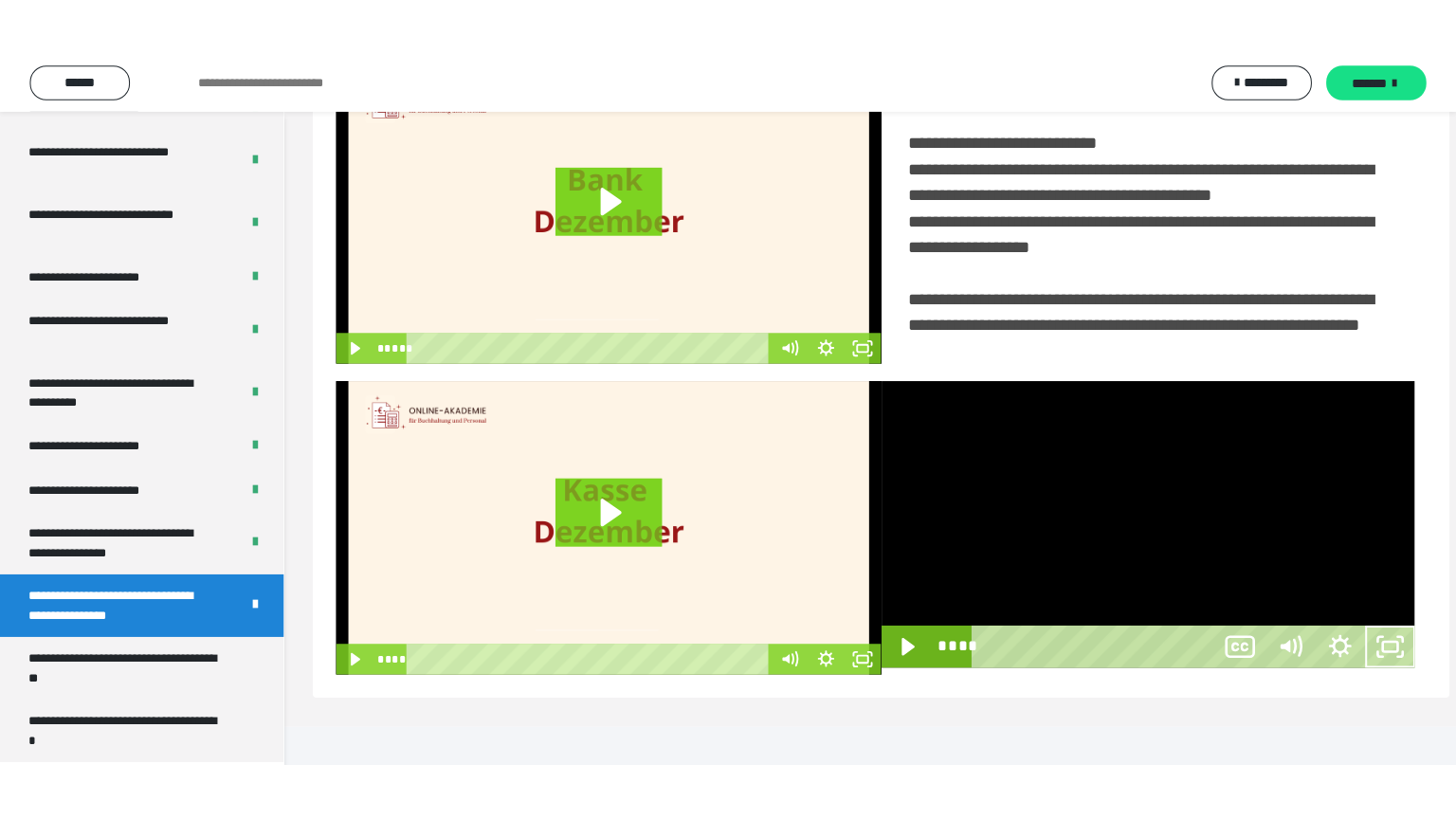 scroll, scrollTop: 317, scrollLeft: 0, axis: vertical 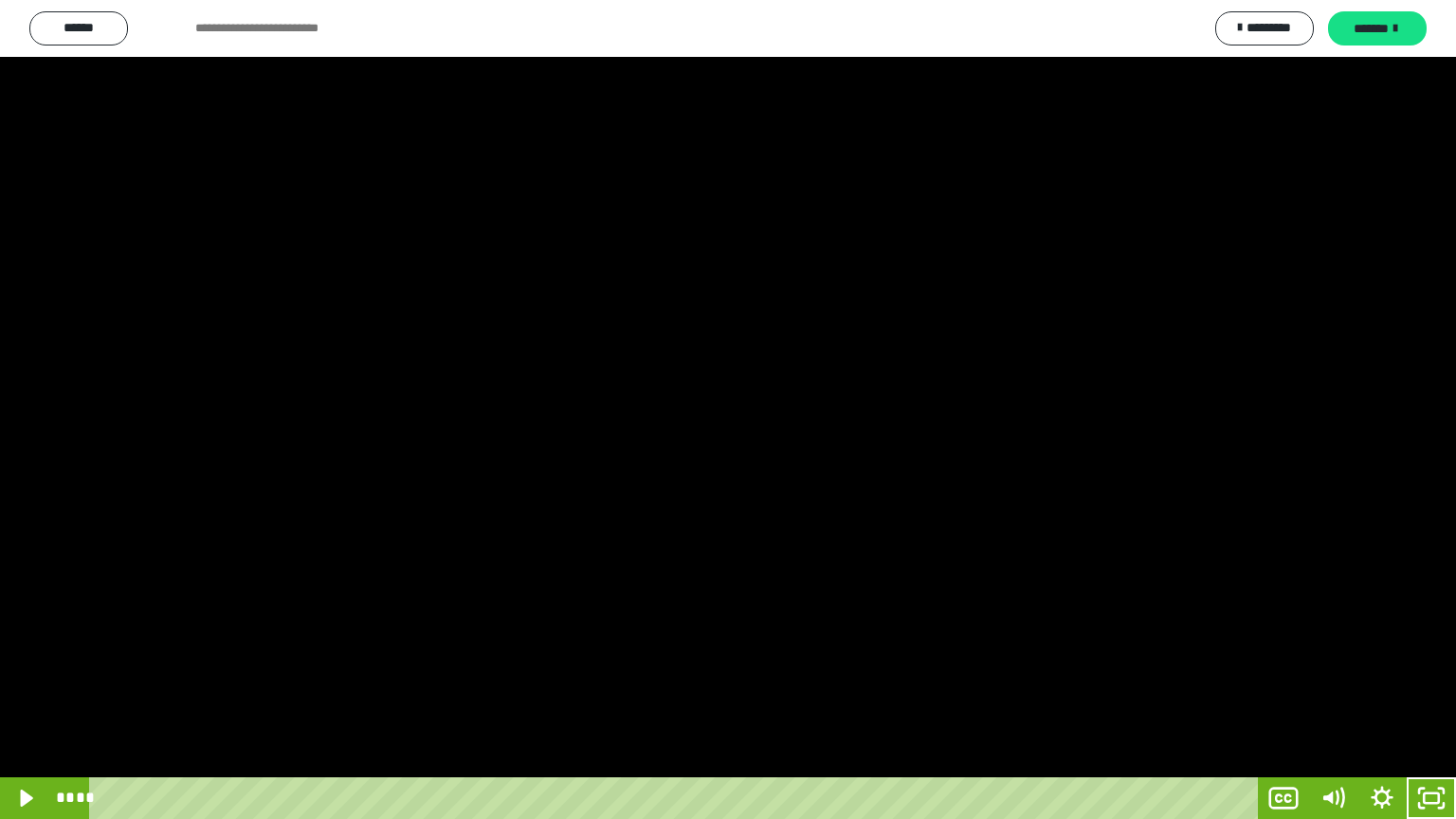 click at bounding box center [728, 410] 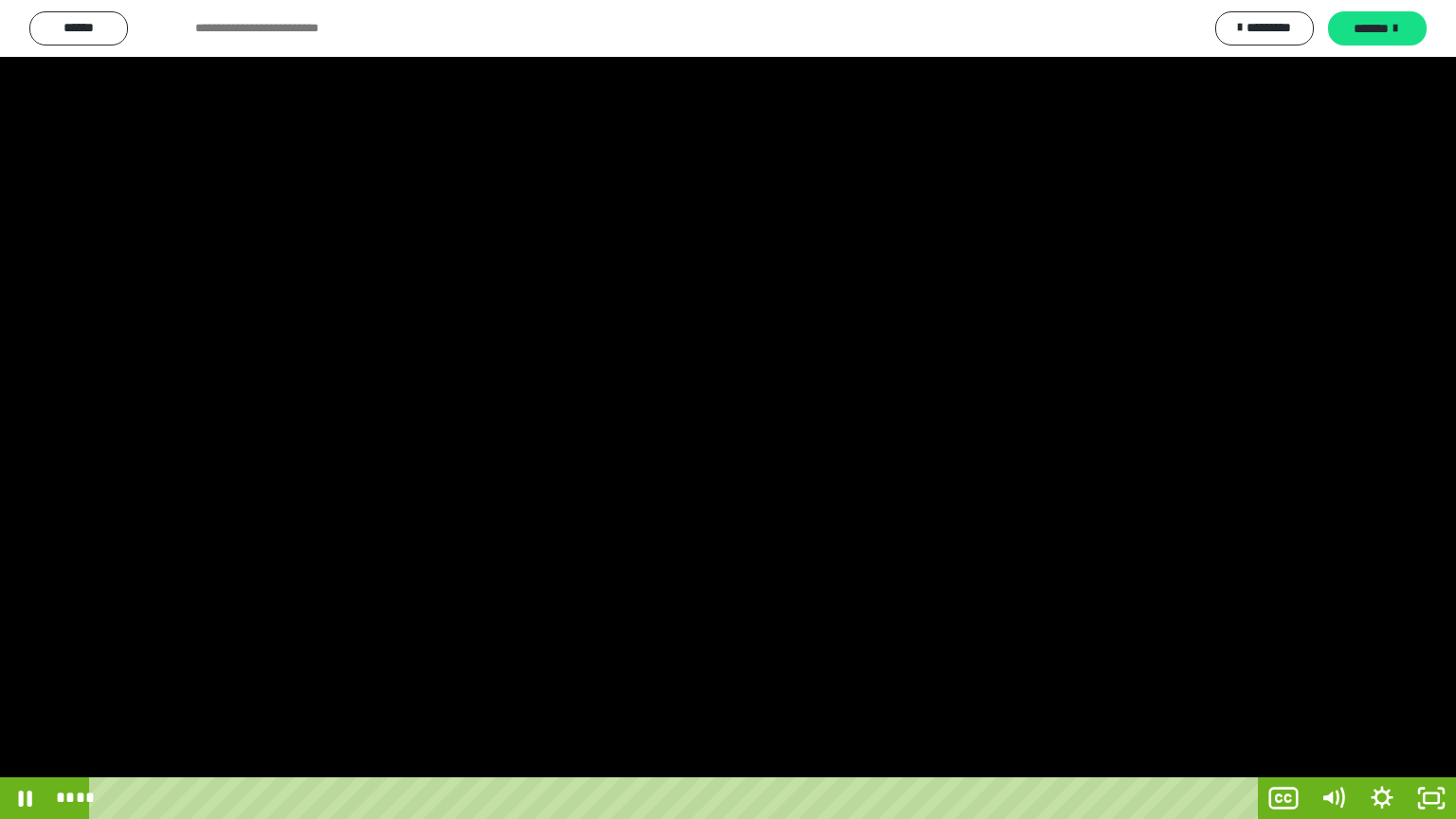 click at bounding box center [728, 410] 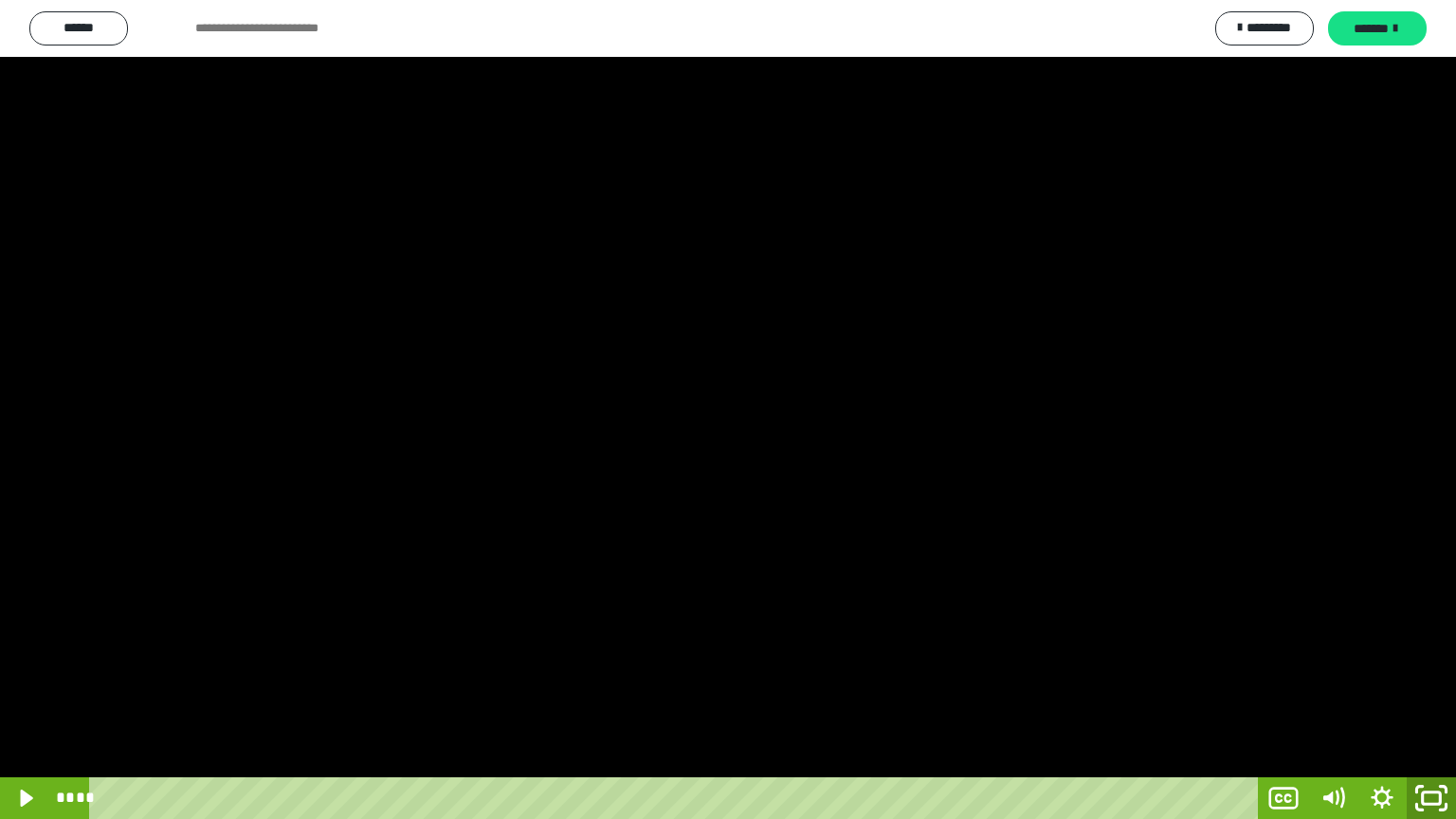 click 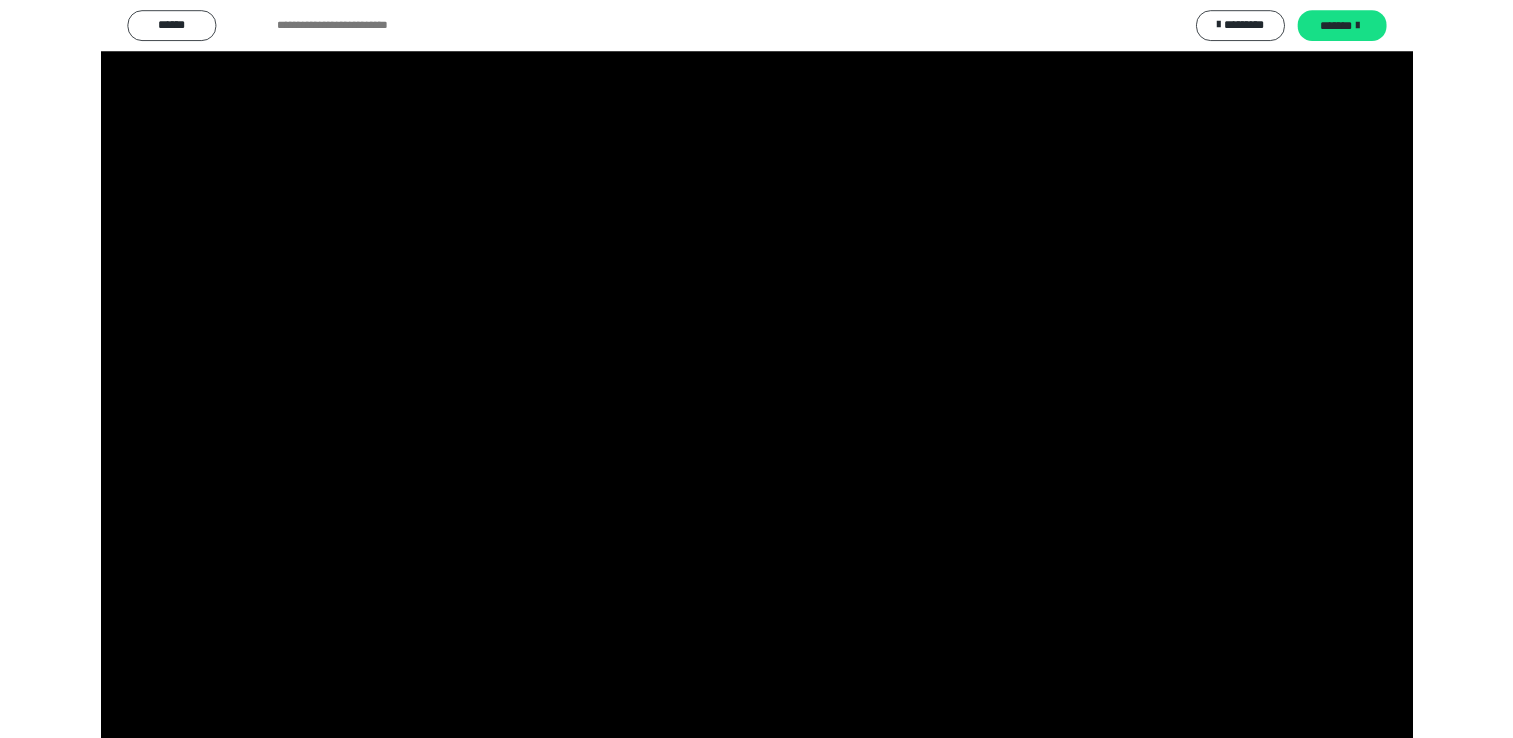 scroll, scrollTop: 324, scrollLeft: 0, axis: vertical 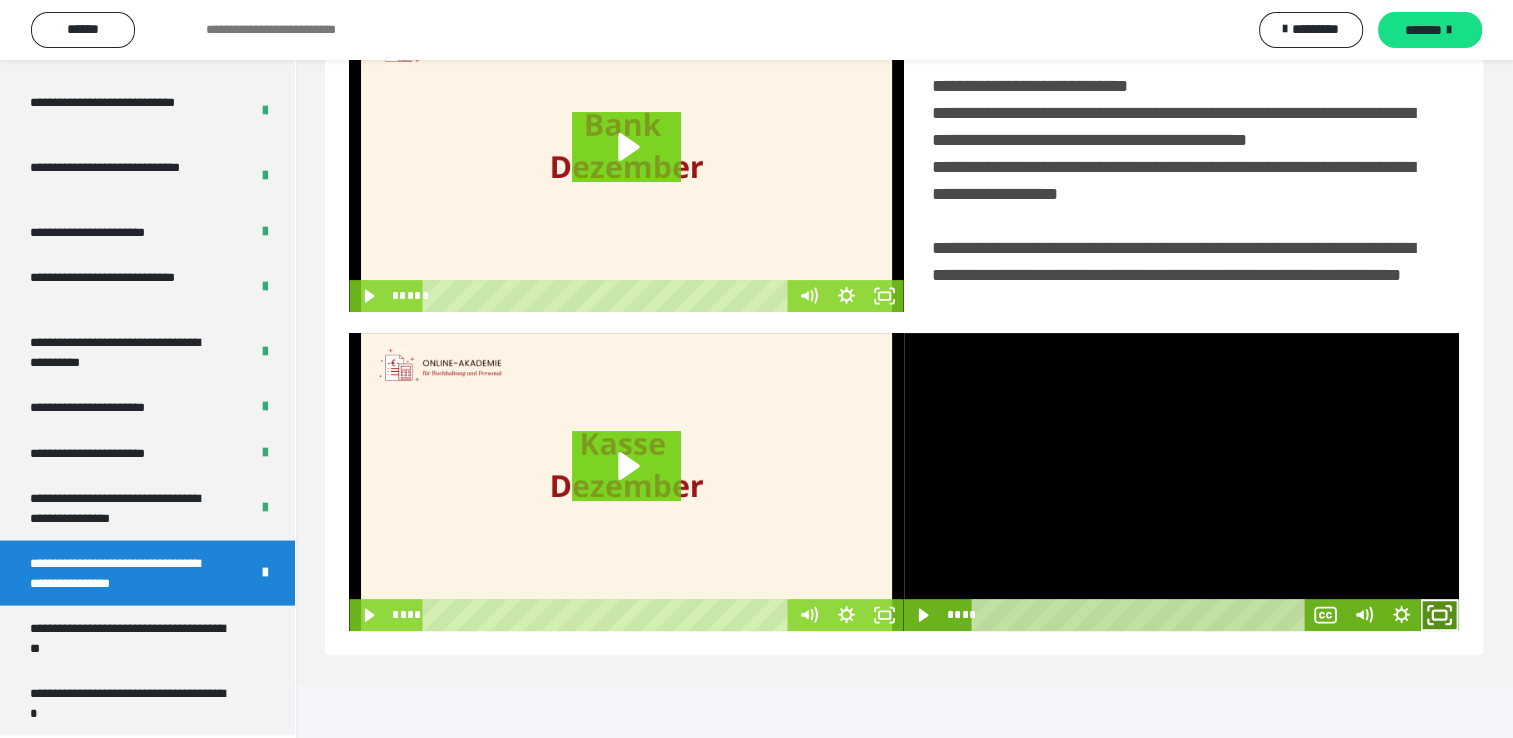 click 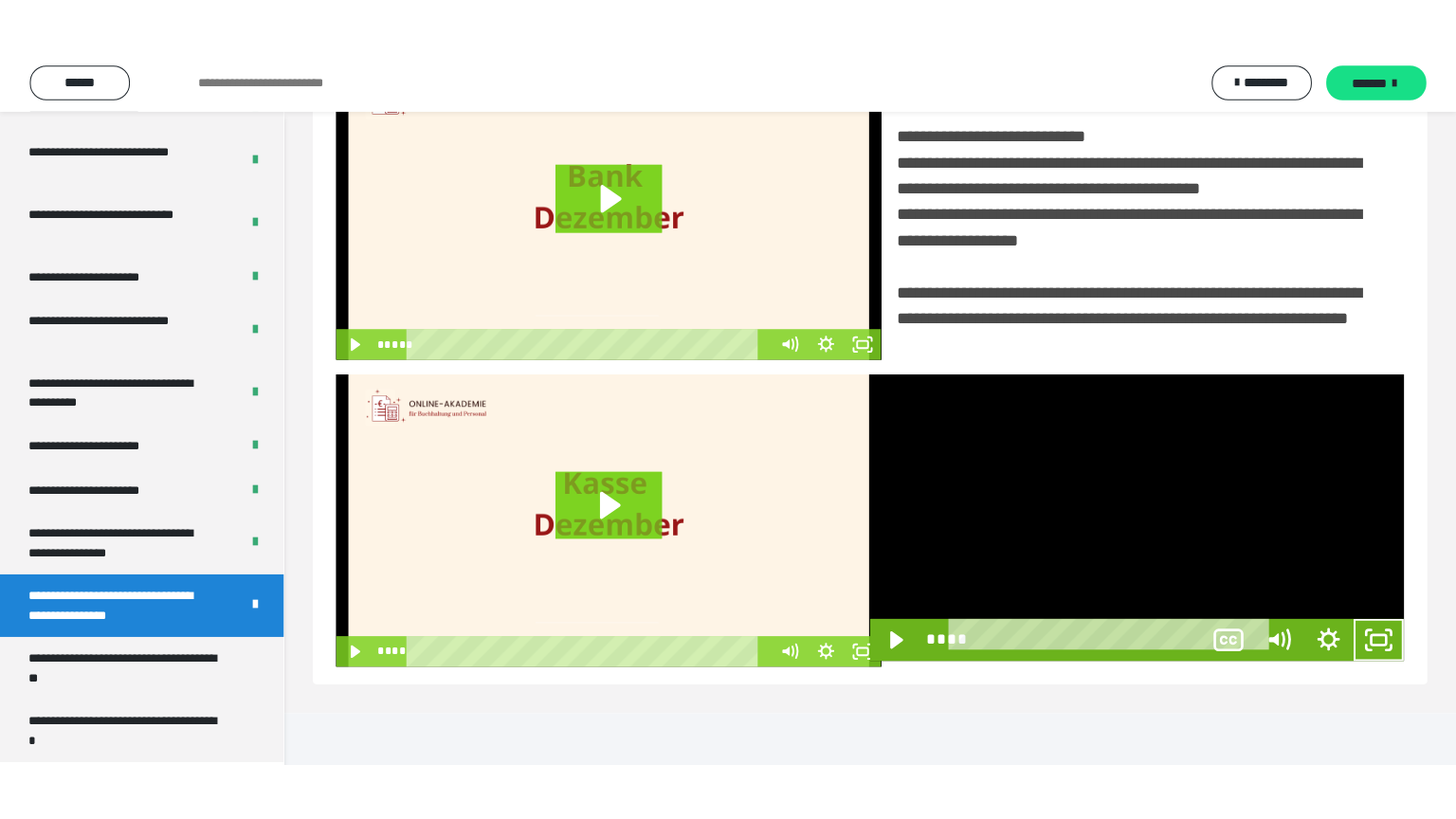 scroll, scrollTop: 317, scrollLeft: 0, axis: vertical 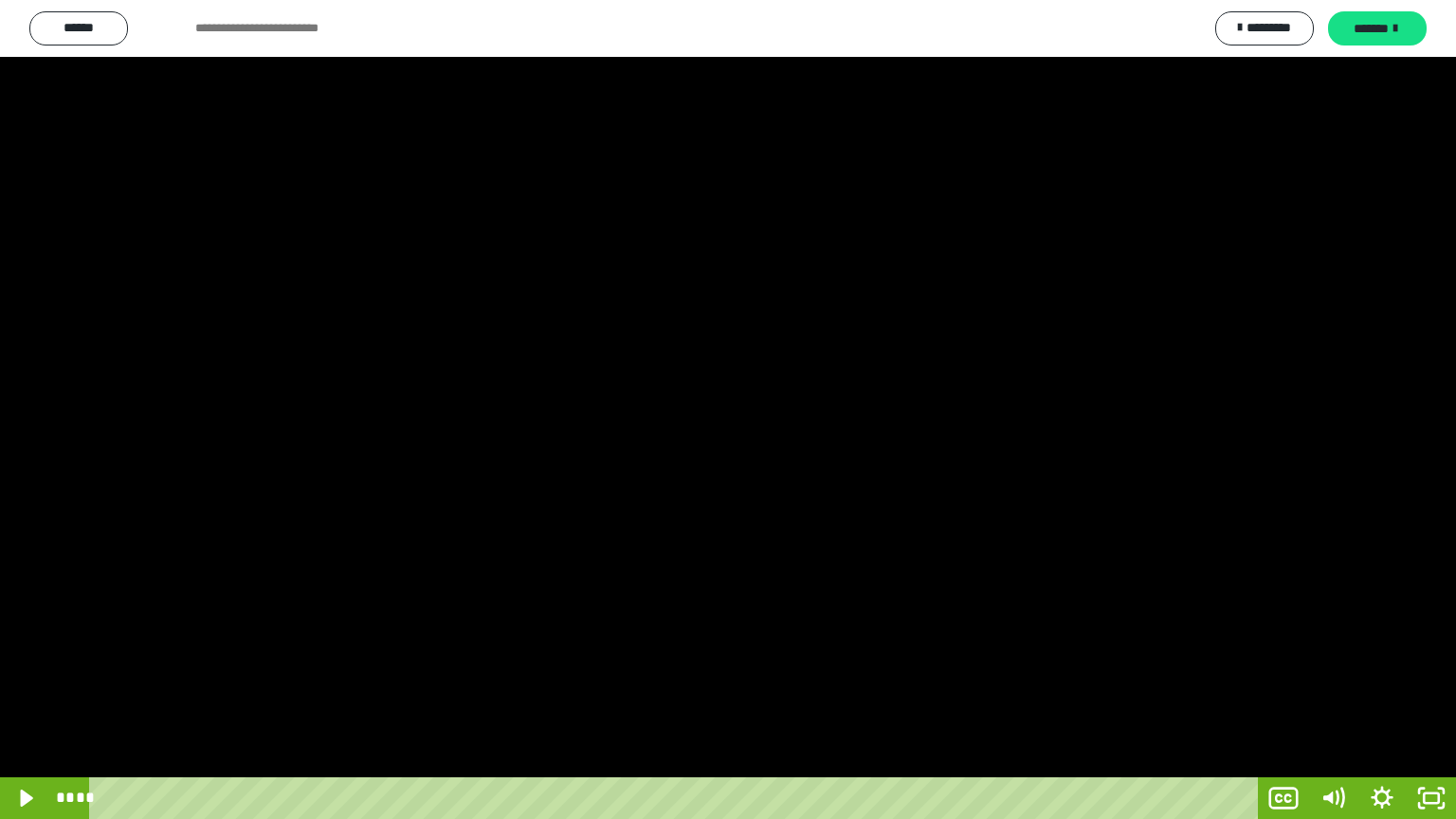 click at bounding box center (728, 410) 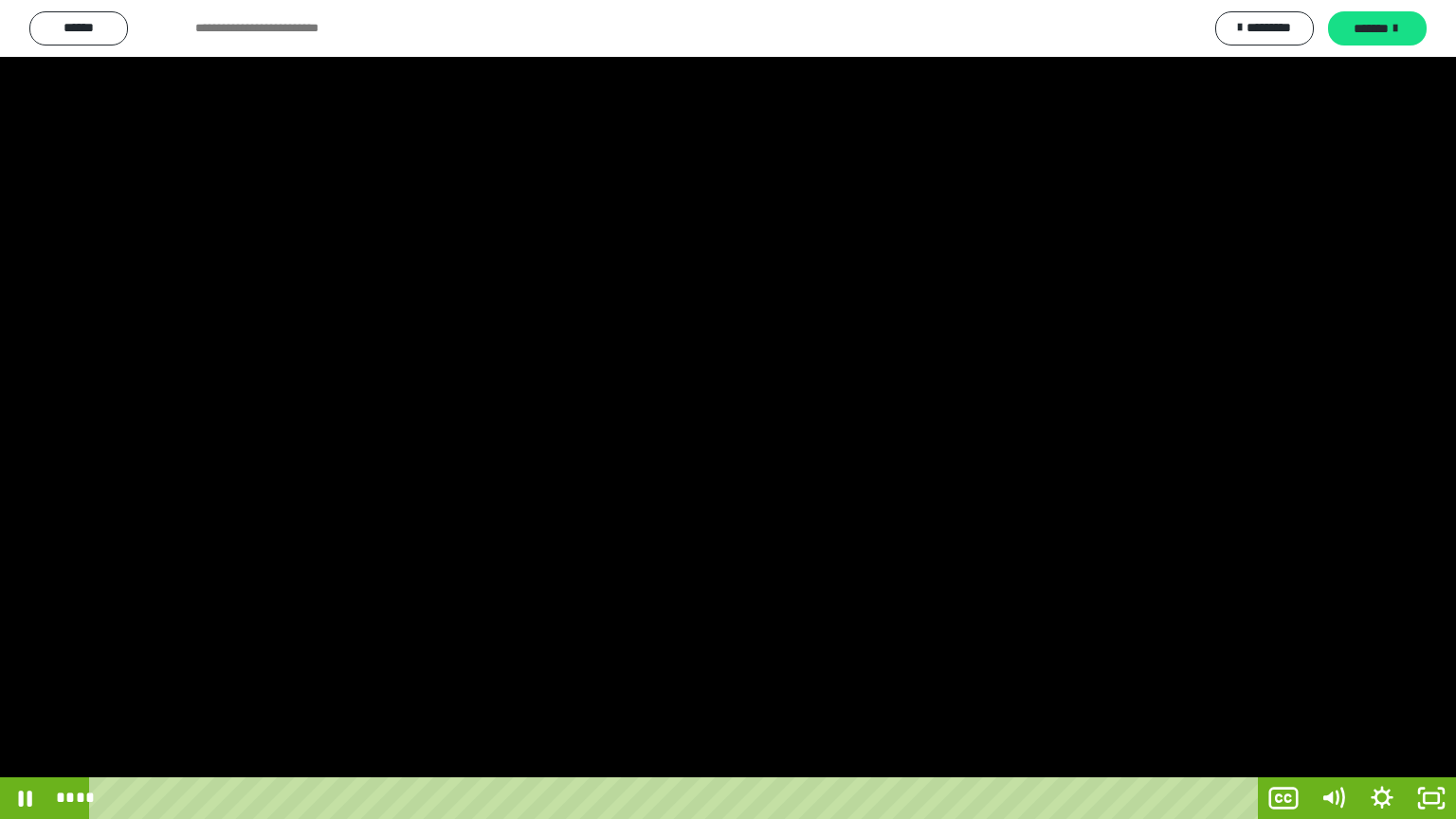 click at bounding box center (728, 410) 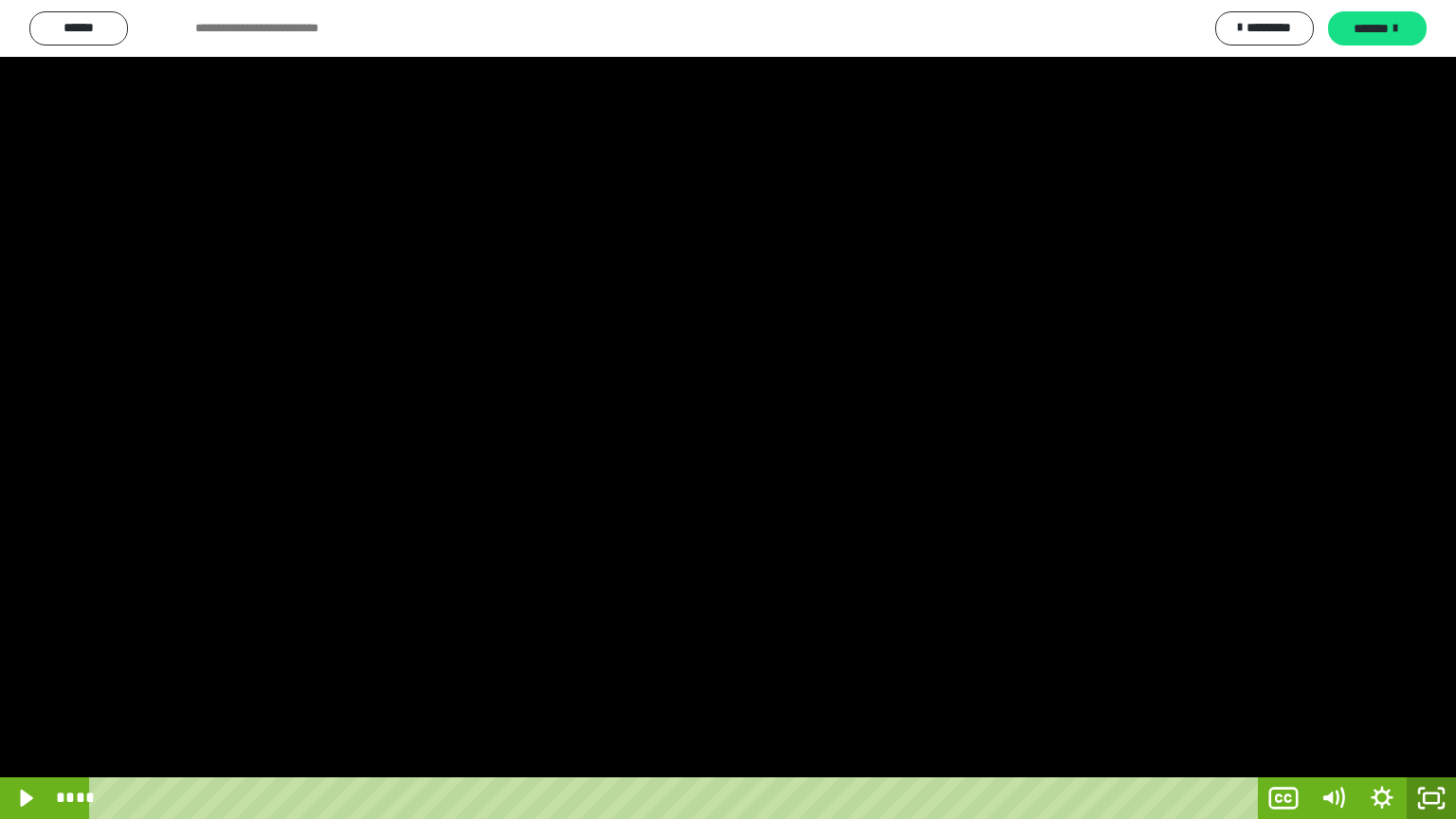click 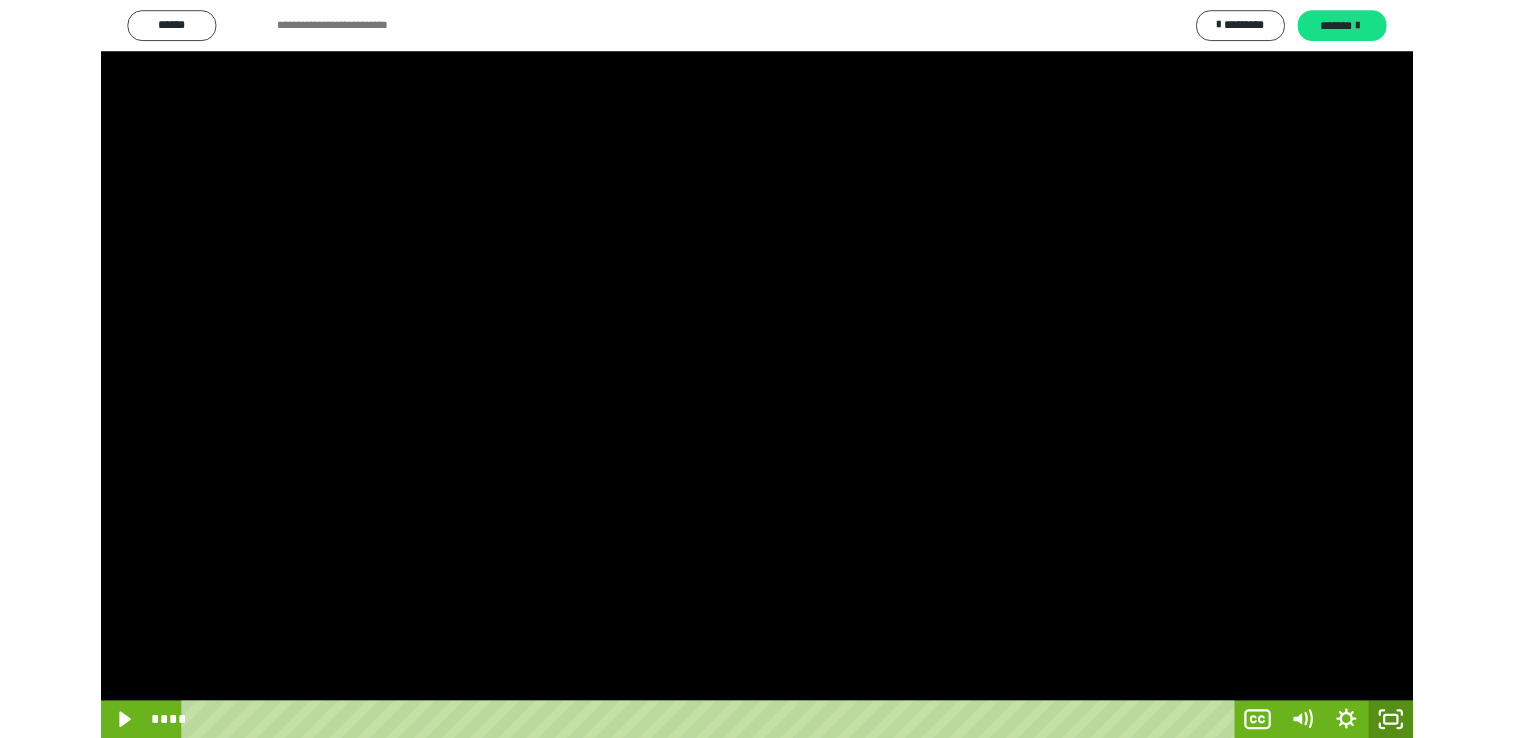 scroll, scrollTop: 324, scrollLeft: 0, axis: vertical 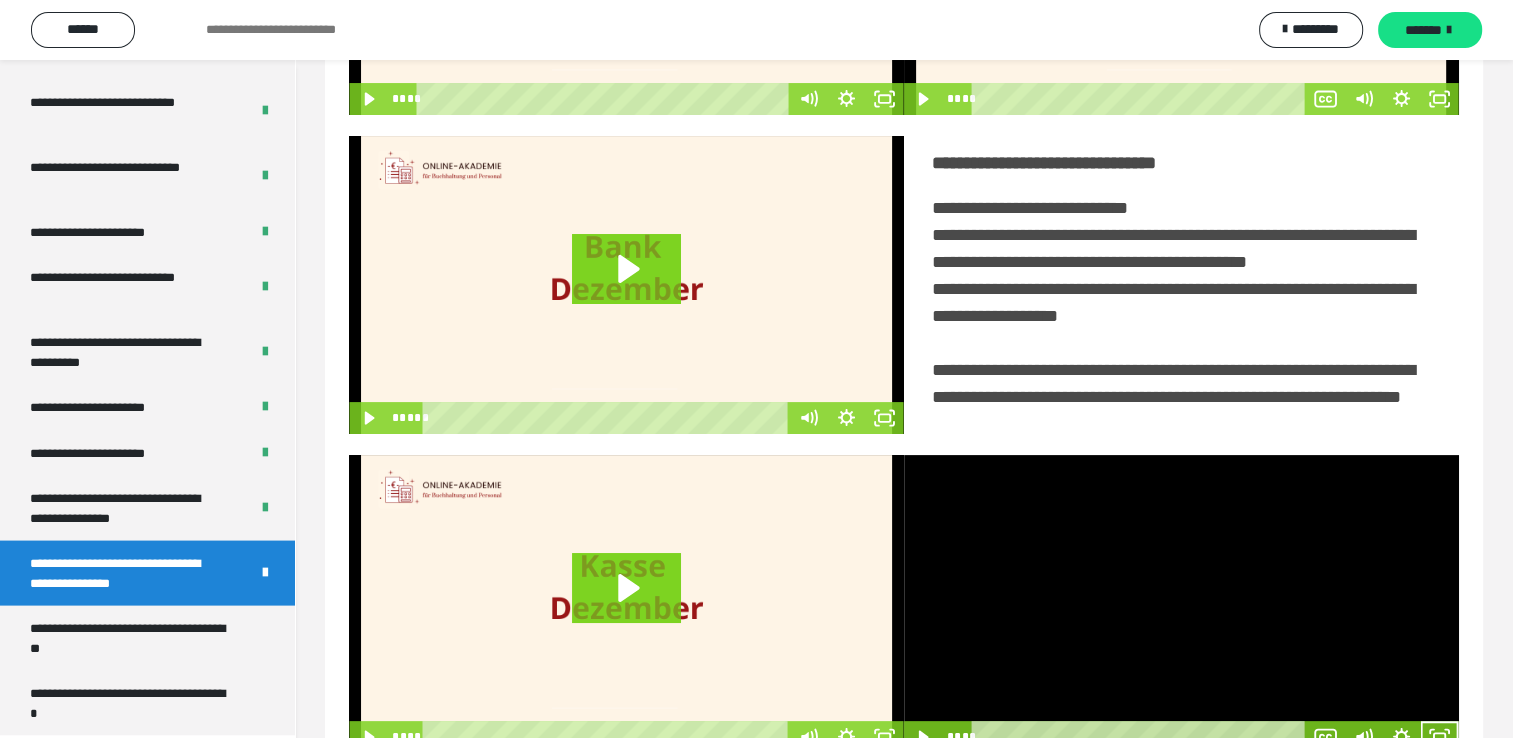 click at bounding box center [1181, 604] 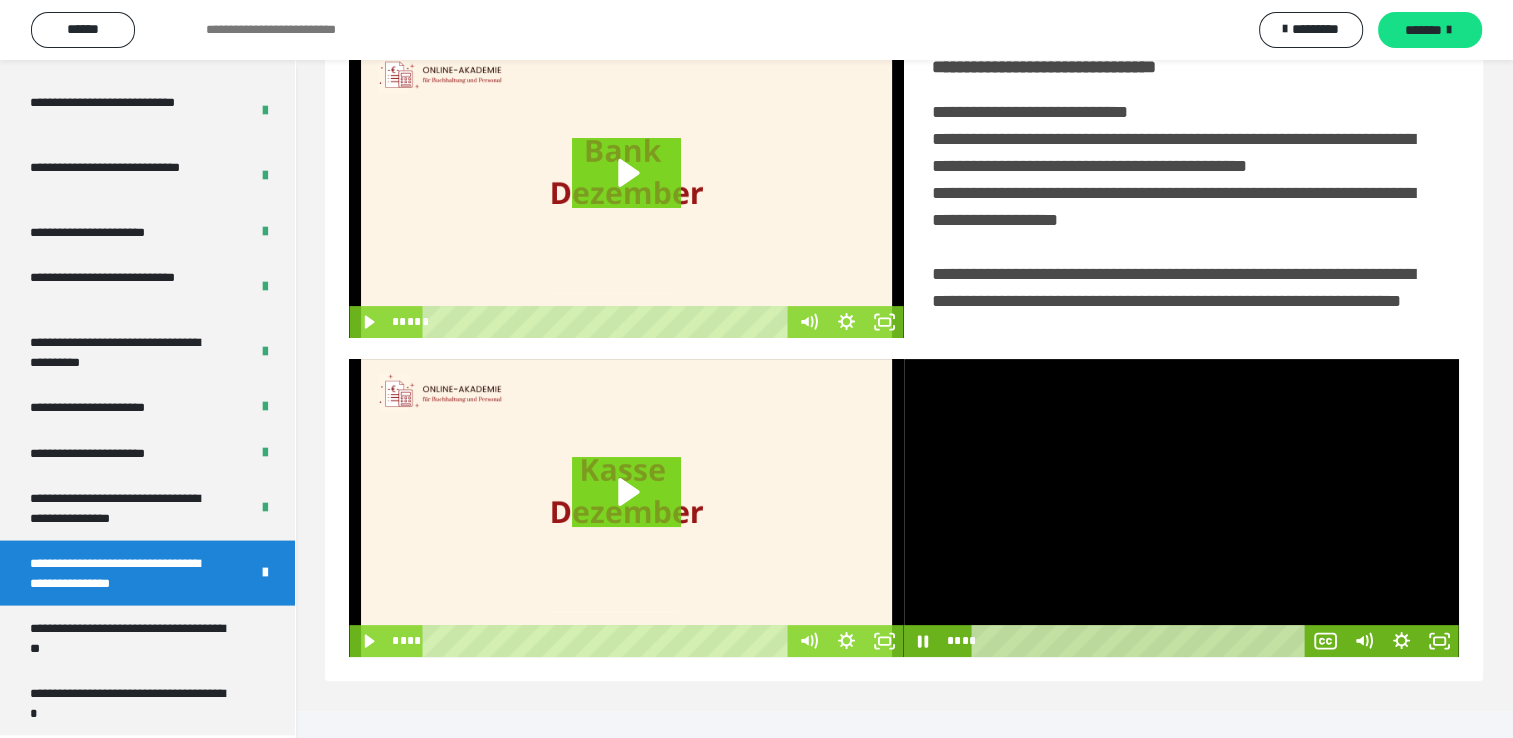 scroll, scrollTop: 424, scrollLeft: 0, axis: vertical 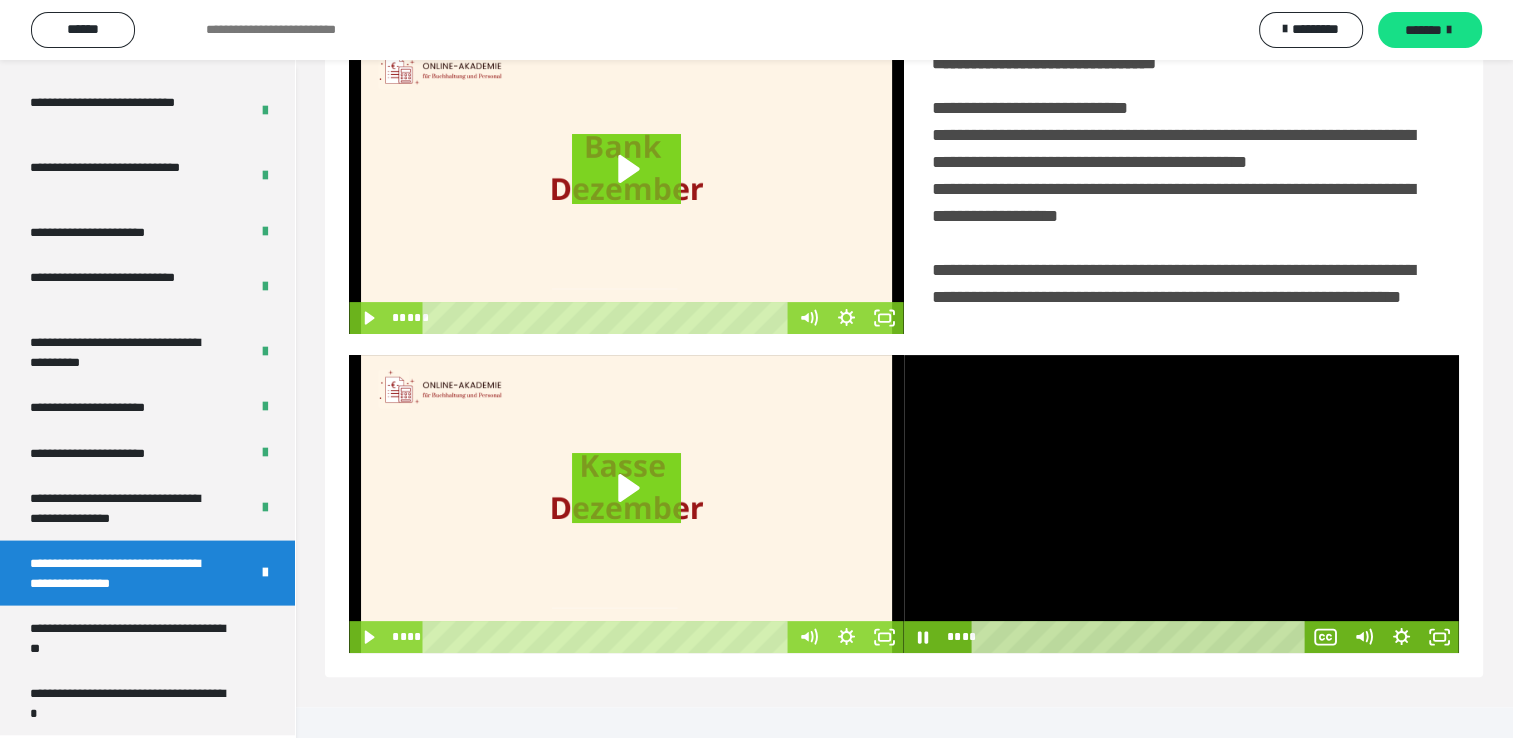 click at bounding box center [1181, 504] 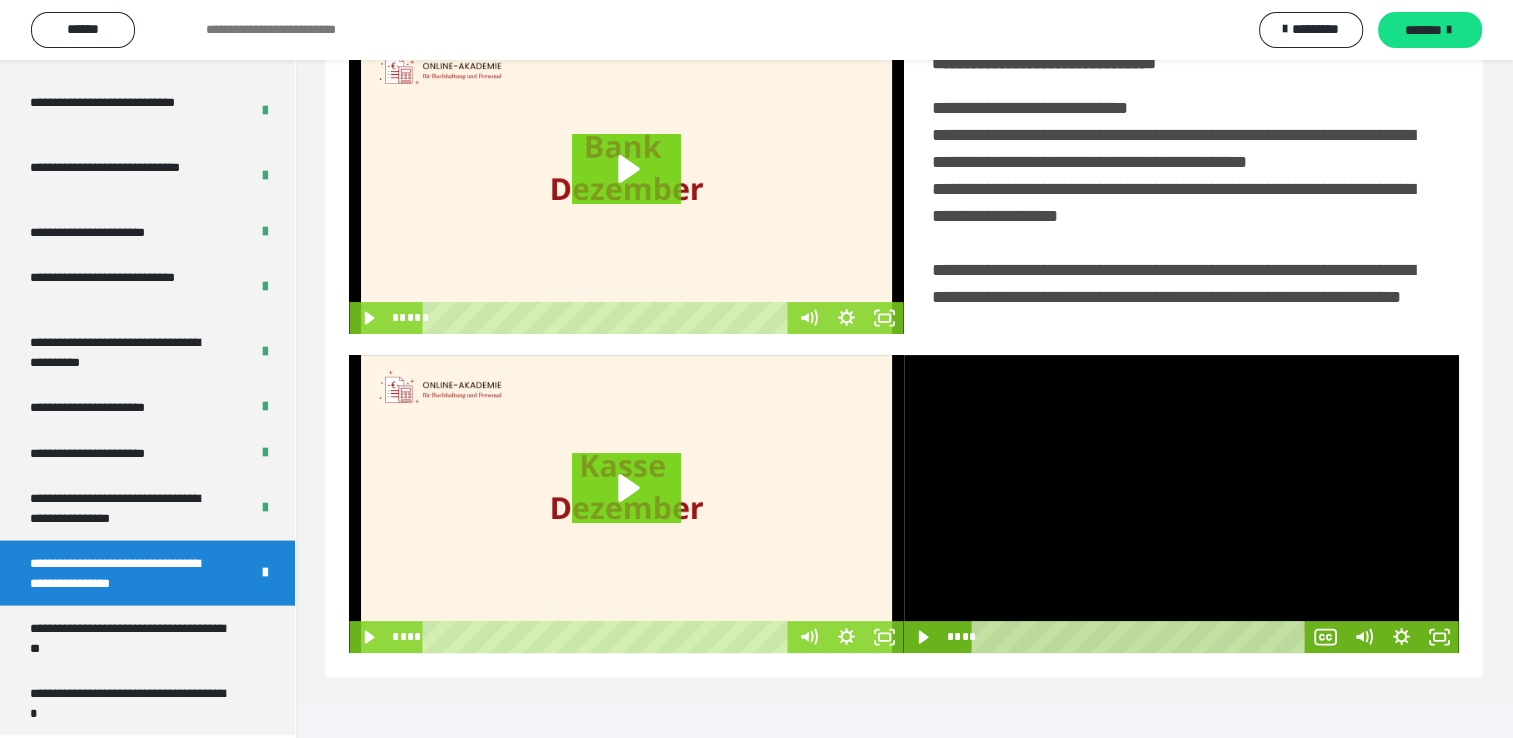 click at bounding box center (1181, 504) 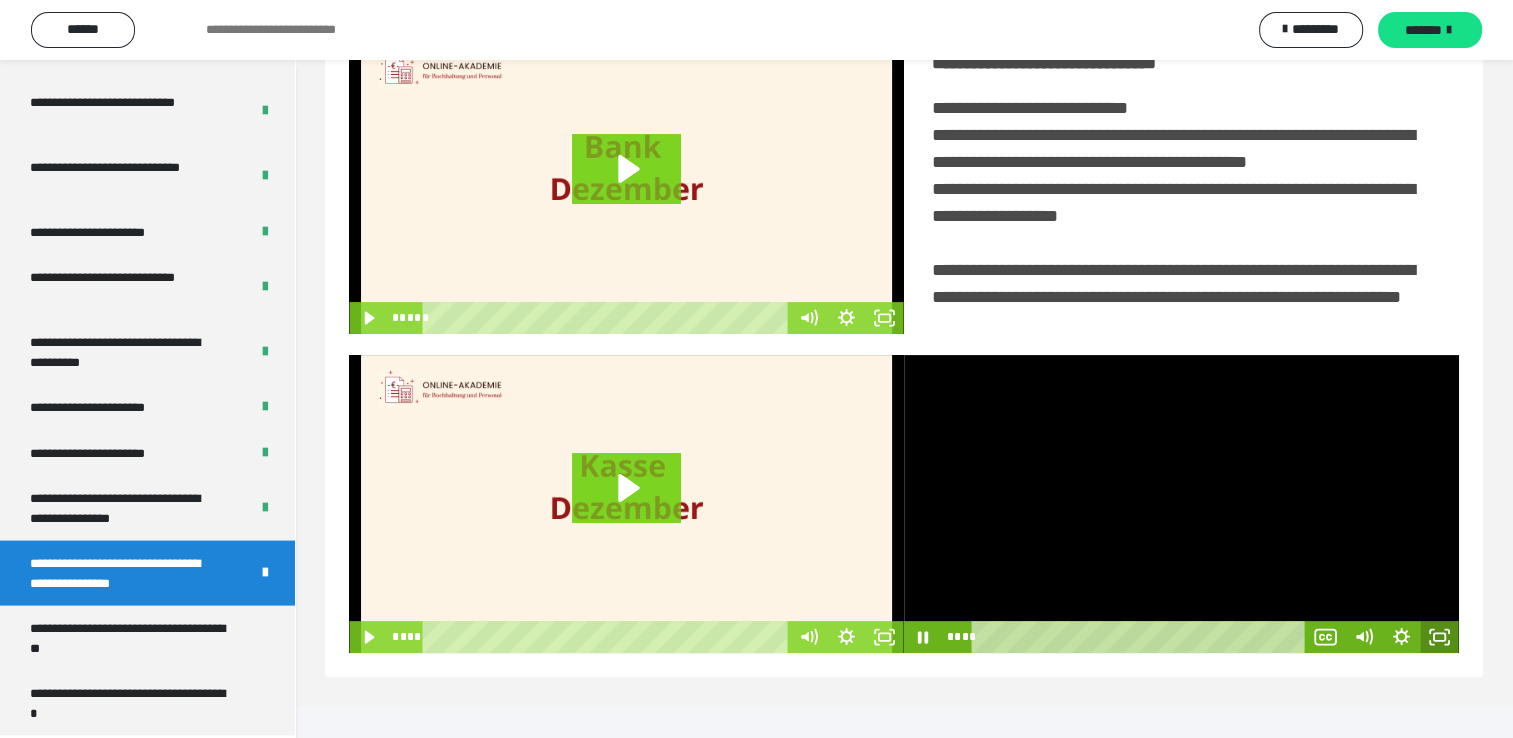 click 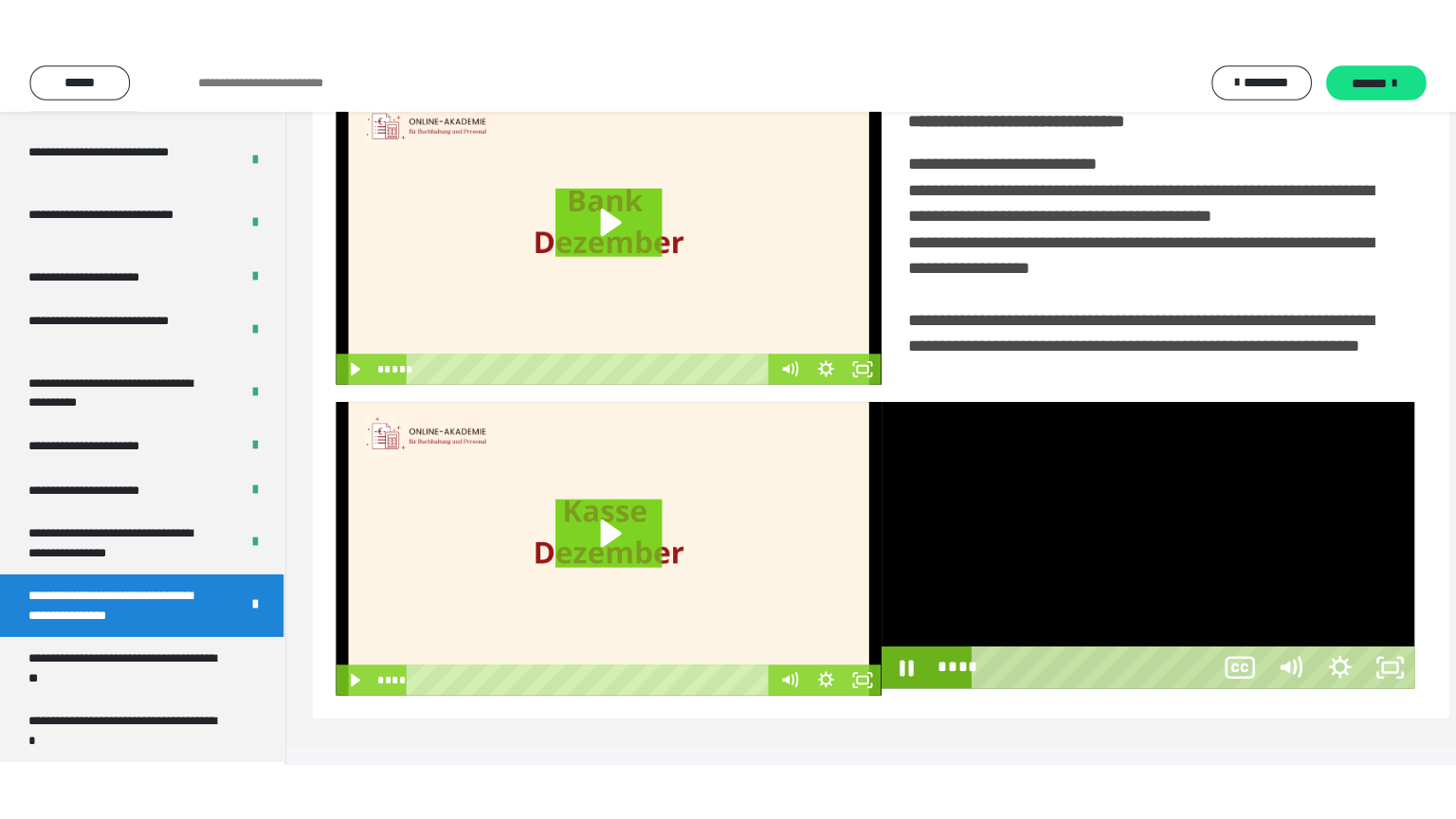scroll, scrollTop: 317, scrollLeft: 0, axis: vertical 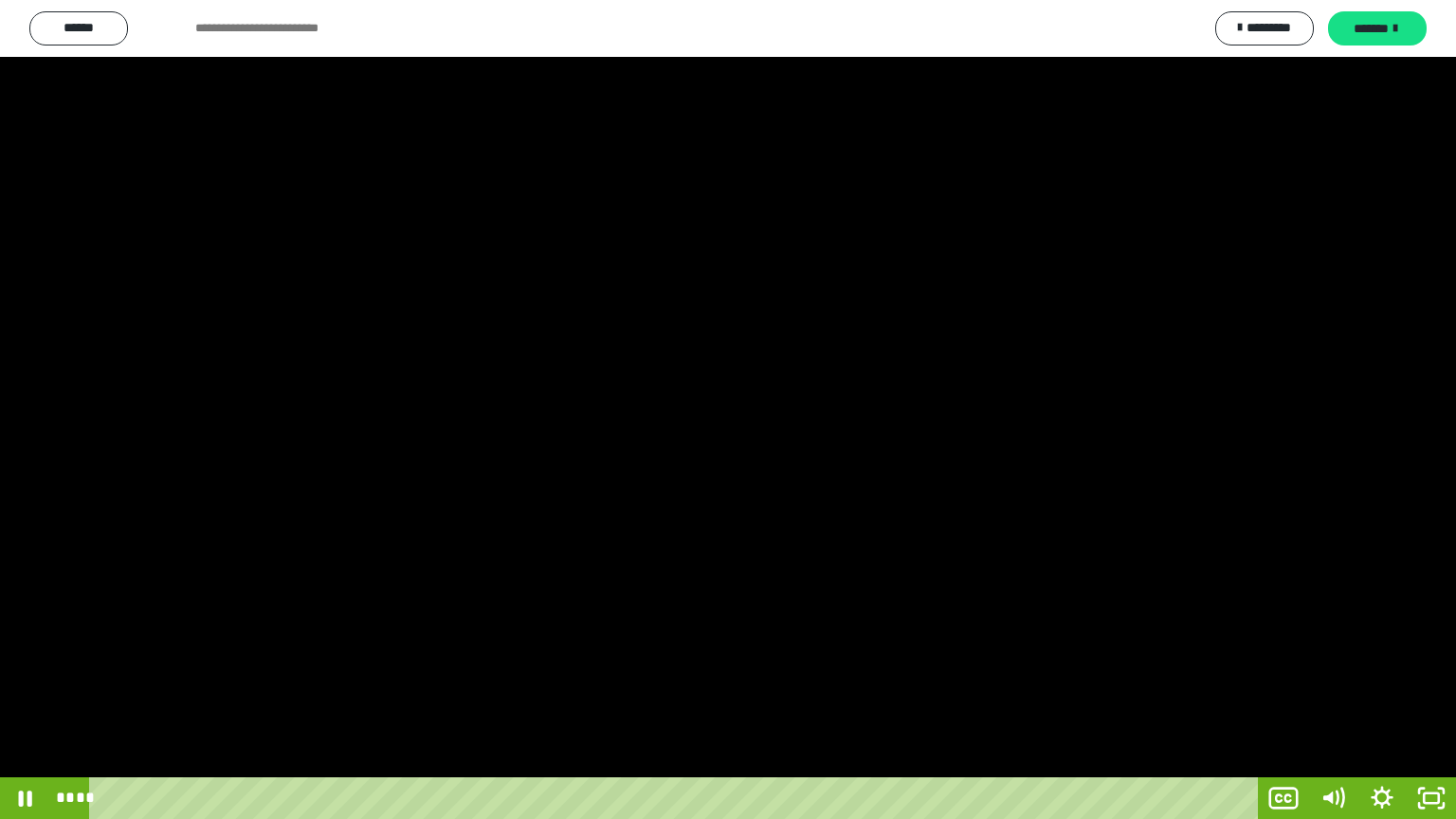 click at bounding box center [728, 410] 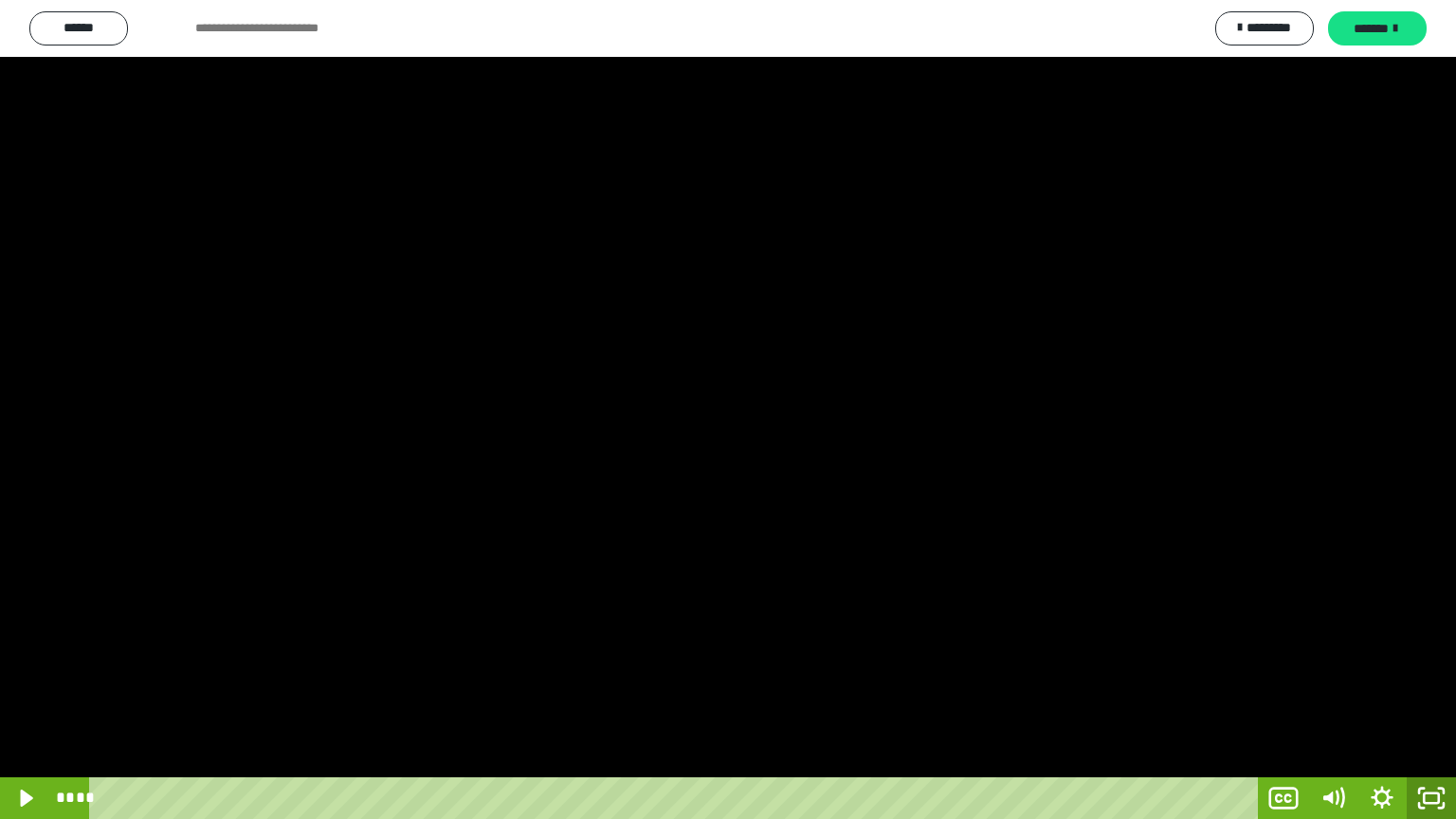 click 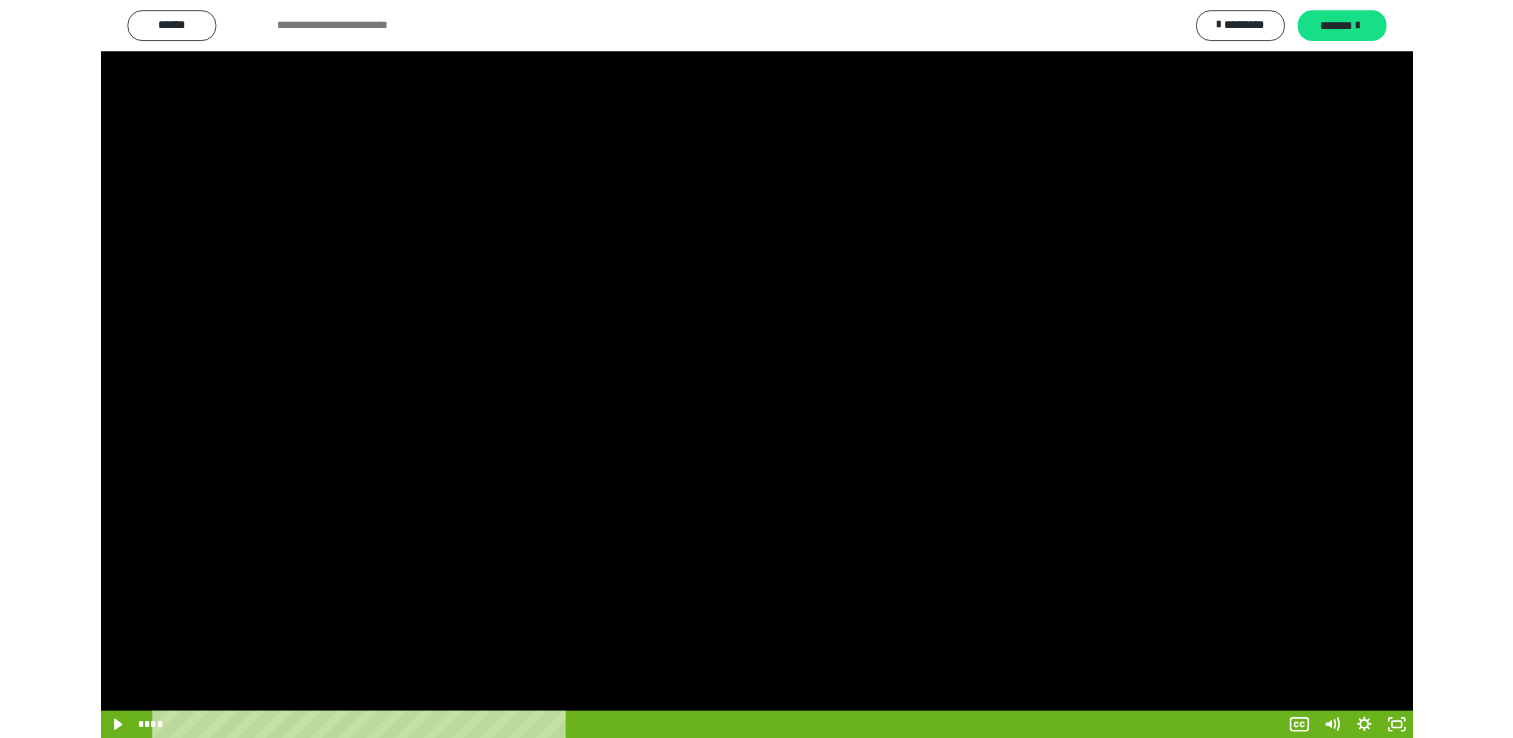 scroll, scrollTop: 324, scrollLeft: 0, axis: vertical 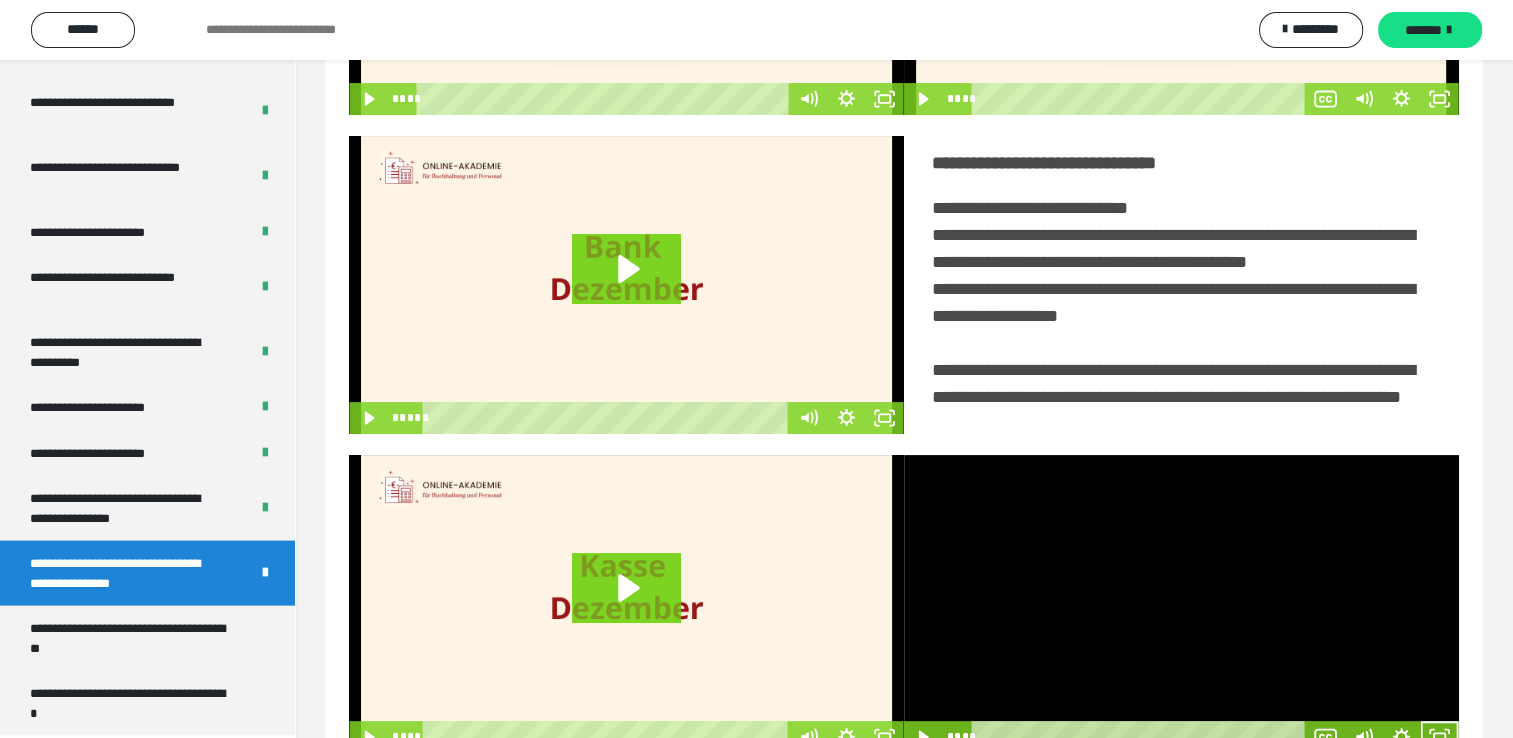 click at bounding box center [1181, 604] 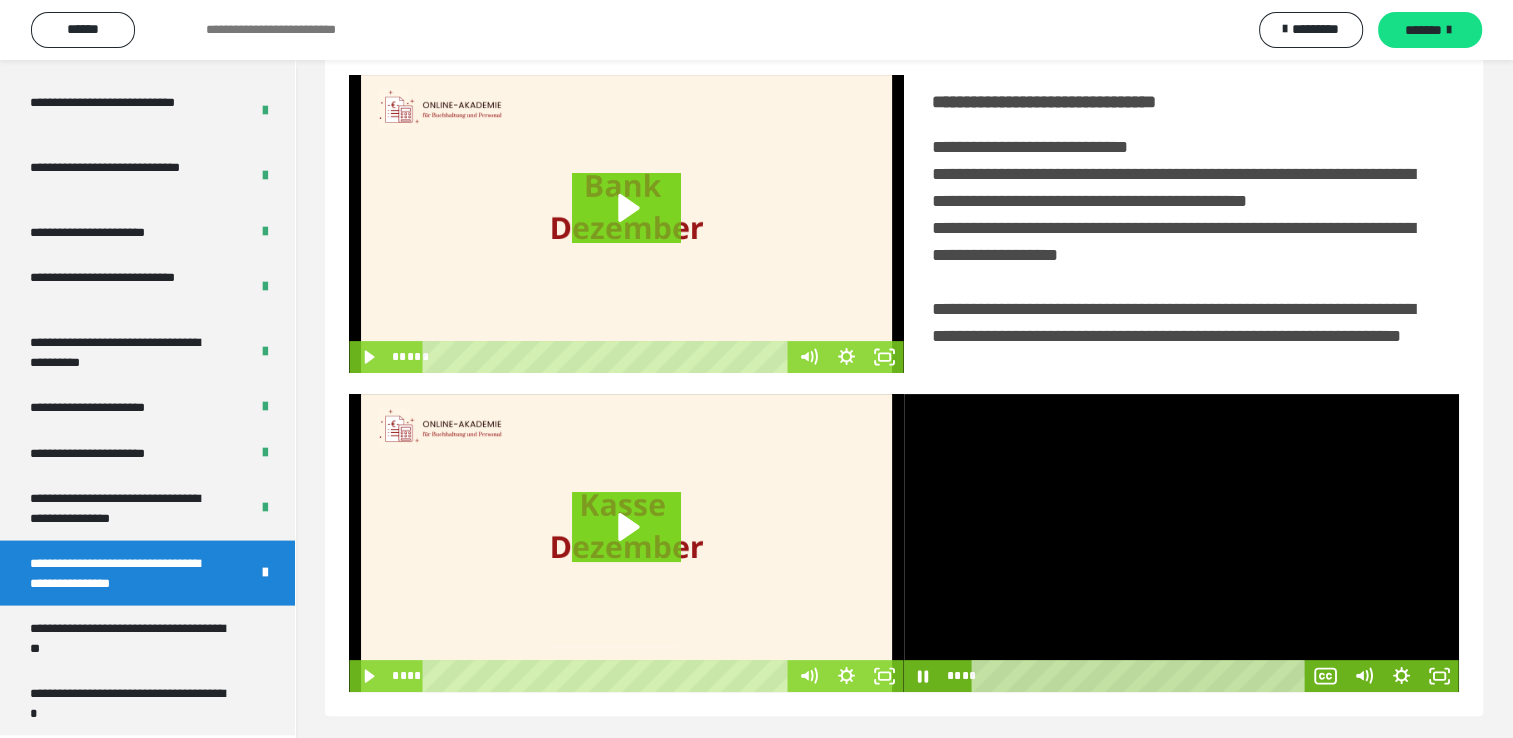 scroll, scrollTop: 446, scrollLeft: 0, axis: vertical 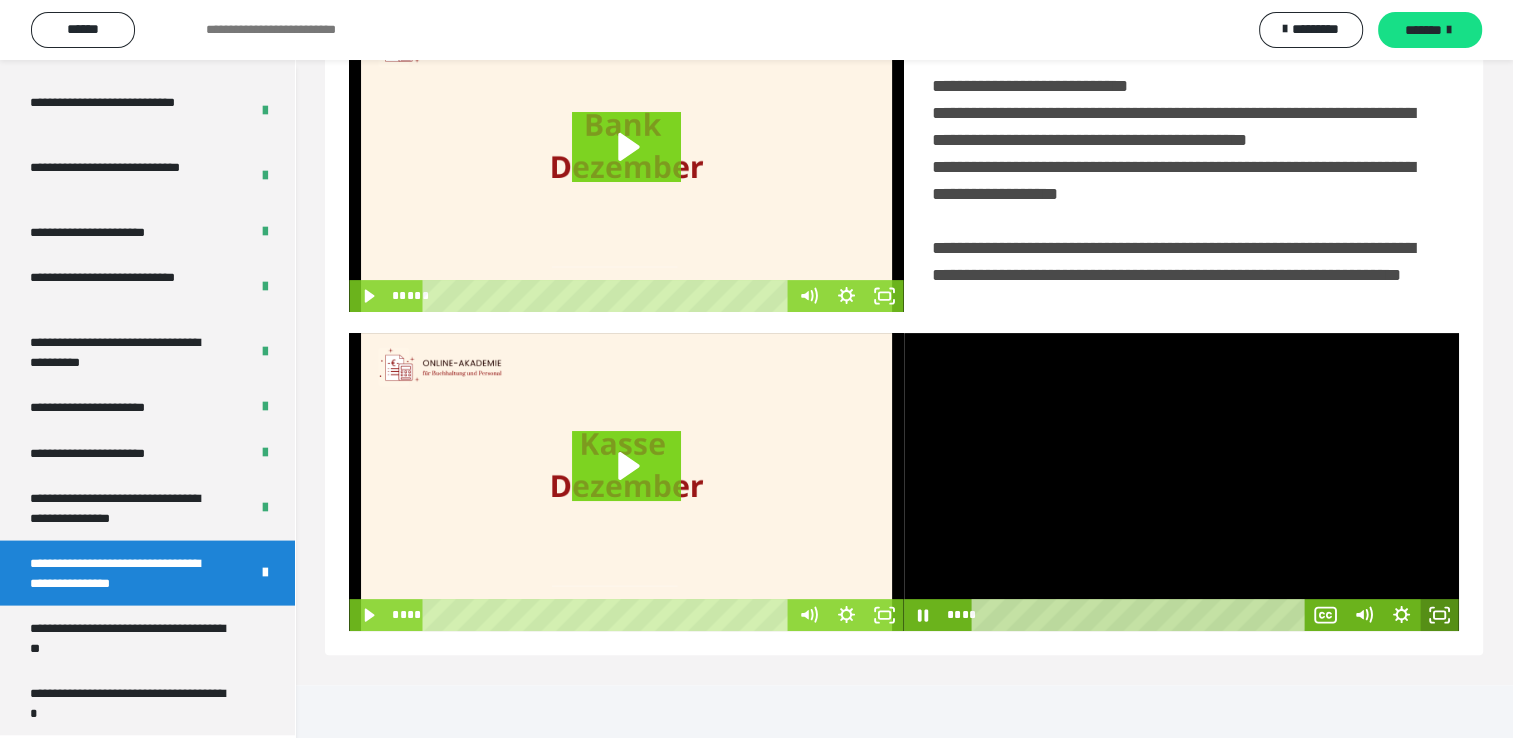click 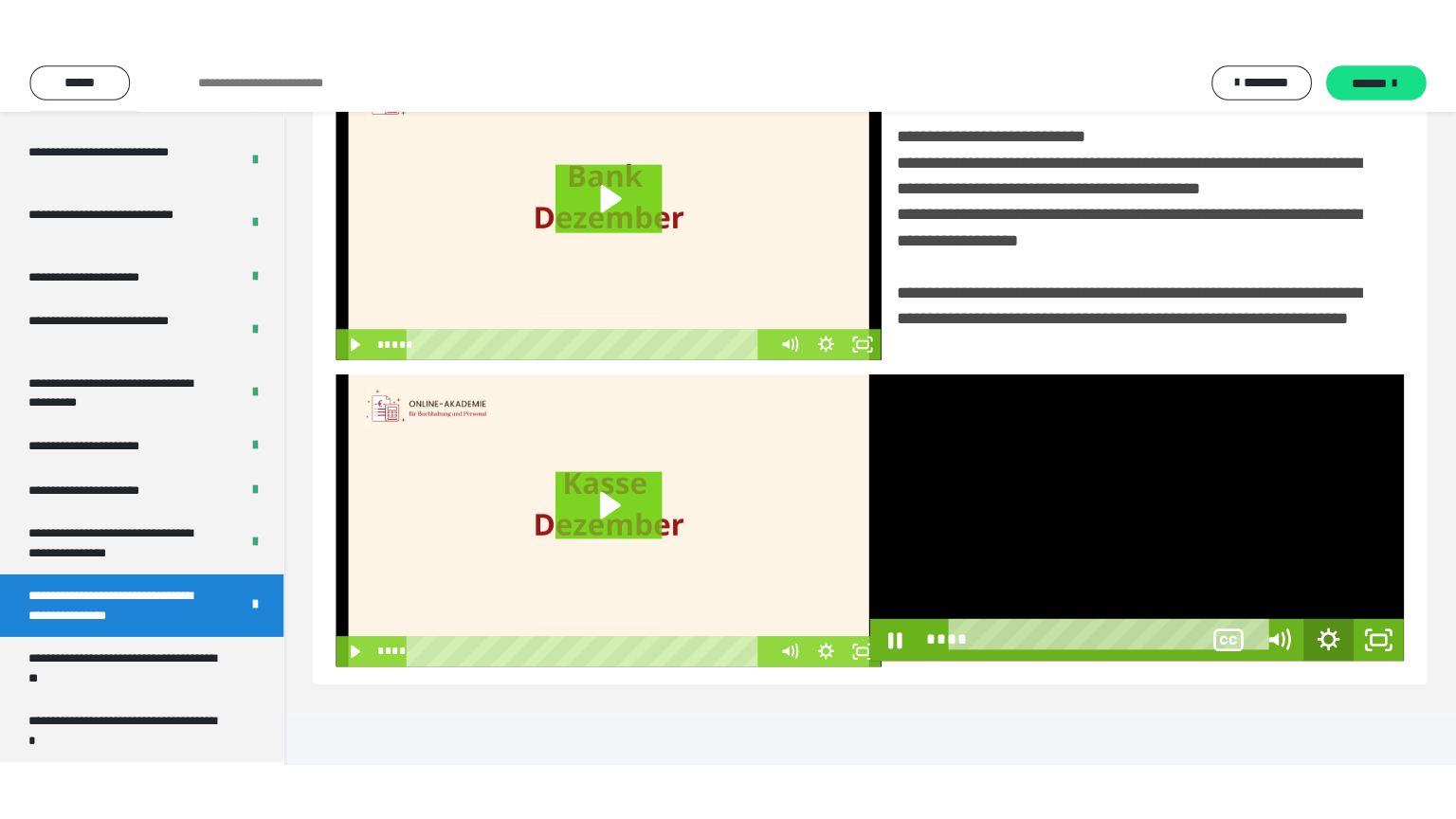 scroll, scrollTop: 317, scrollLeft: 0, axis: vertical 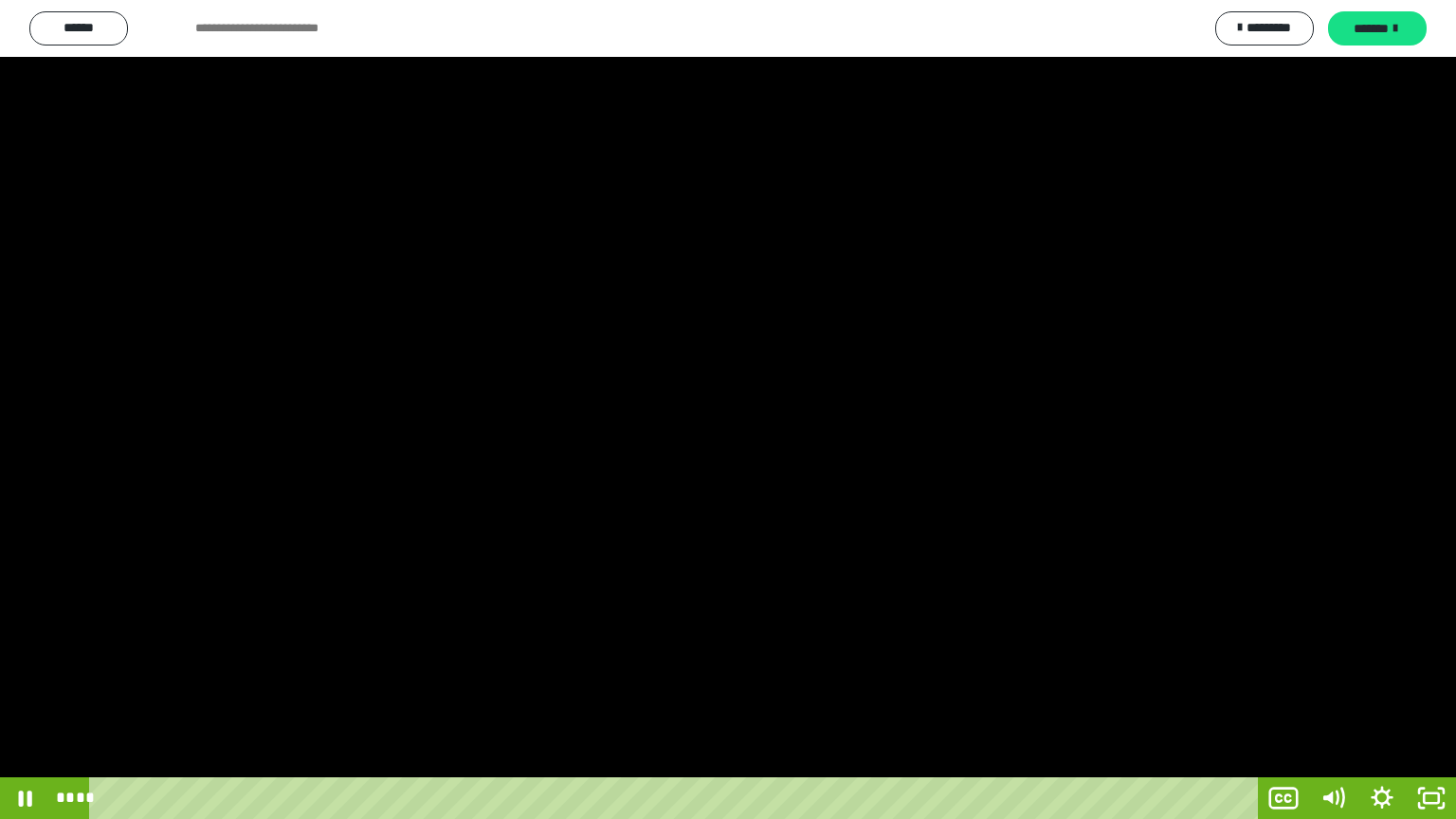 click at bounding box center (728, 410) 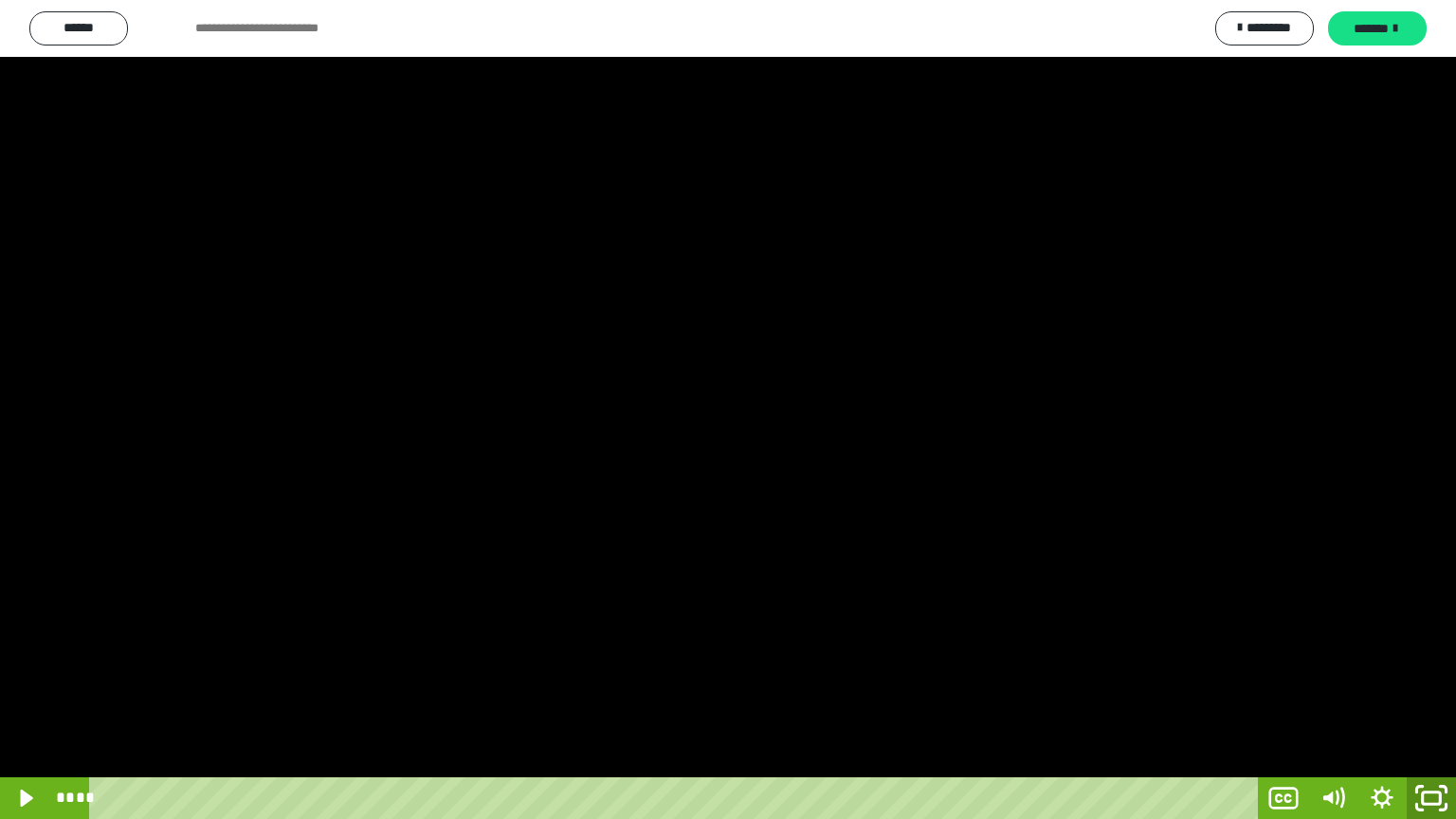 click 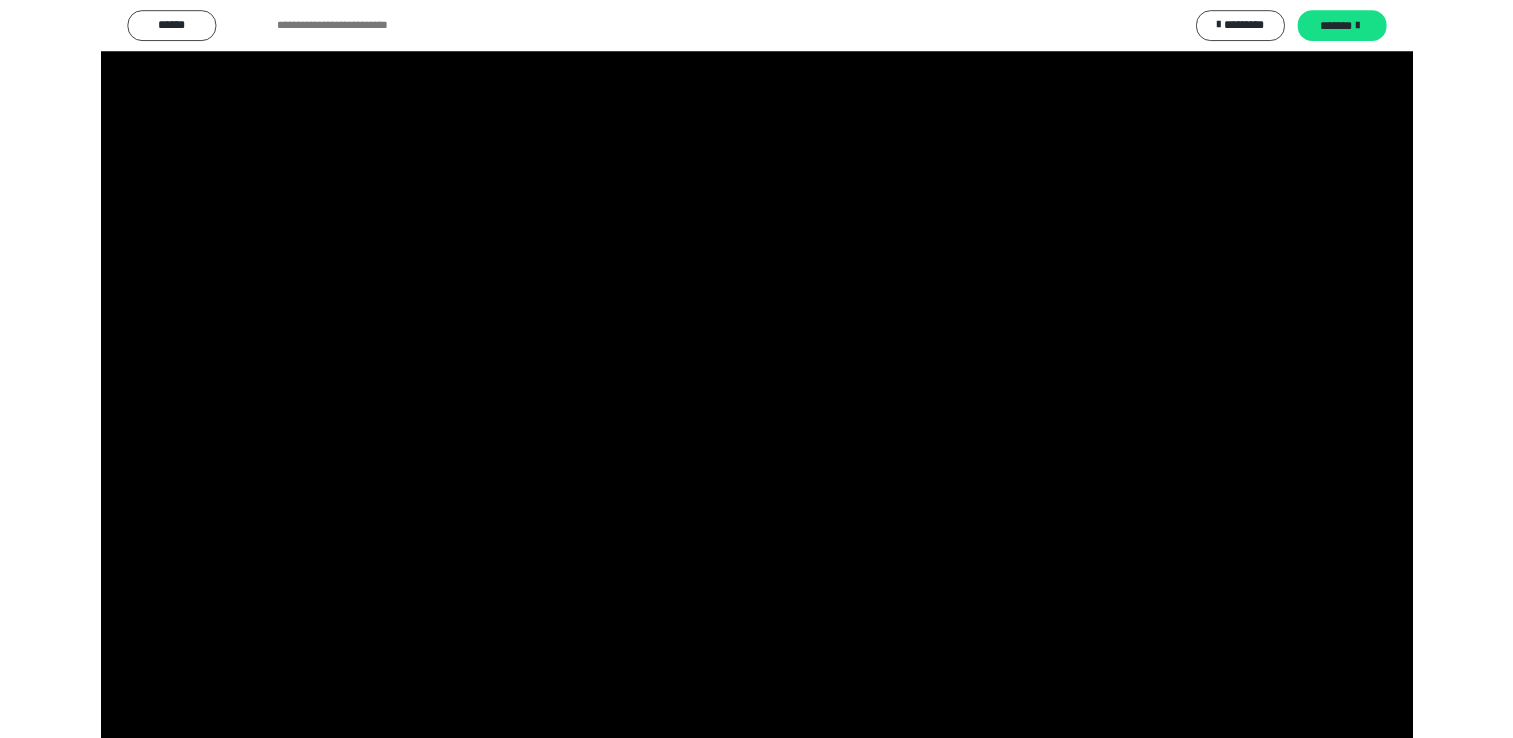 scroll, scrollTop: 324, scrollLeft: 0, axis: vertical 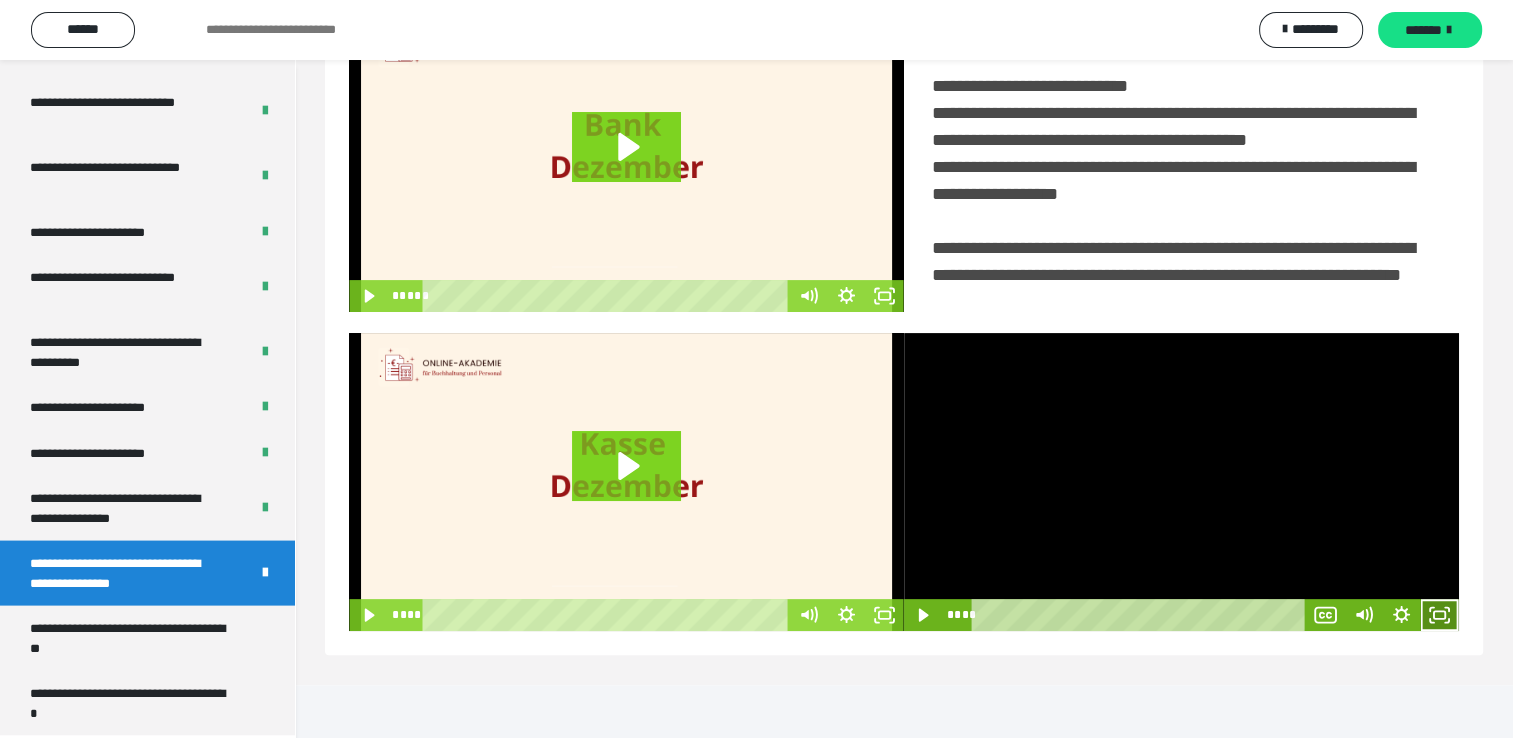 click 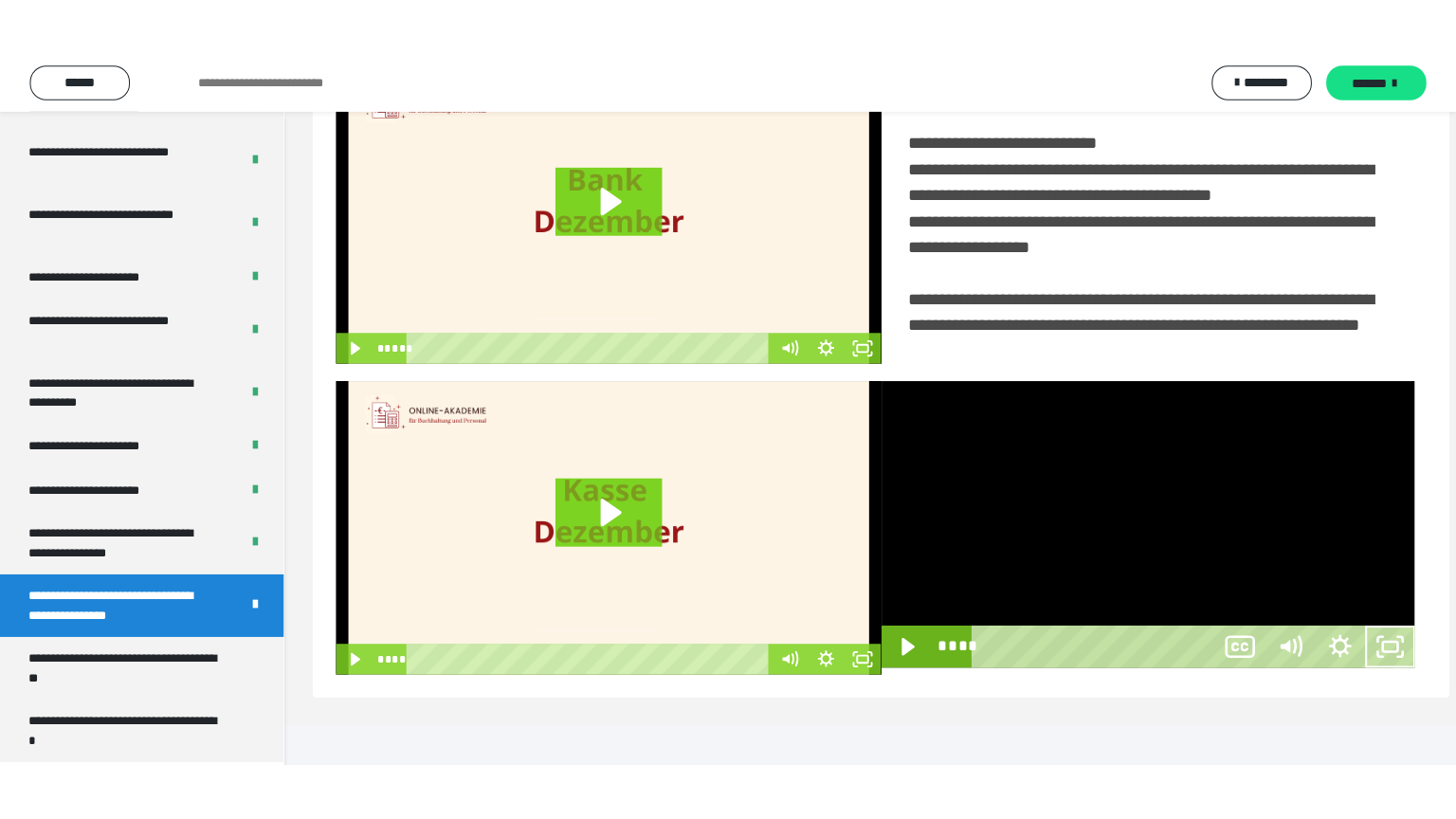 scroll, scrollTop: 317, scrollLeft: 0, axis: vertical 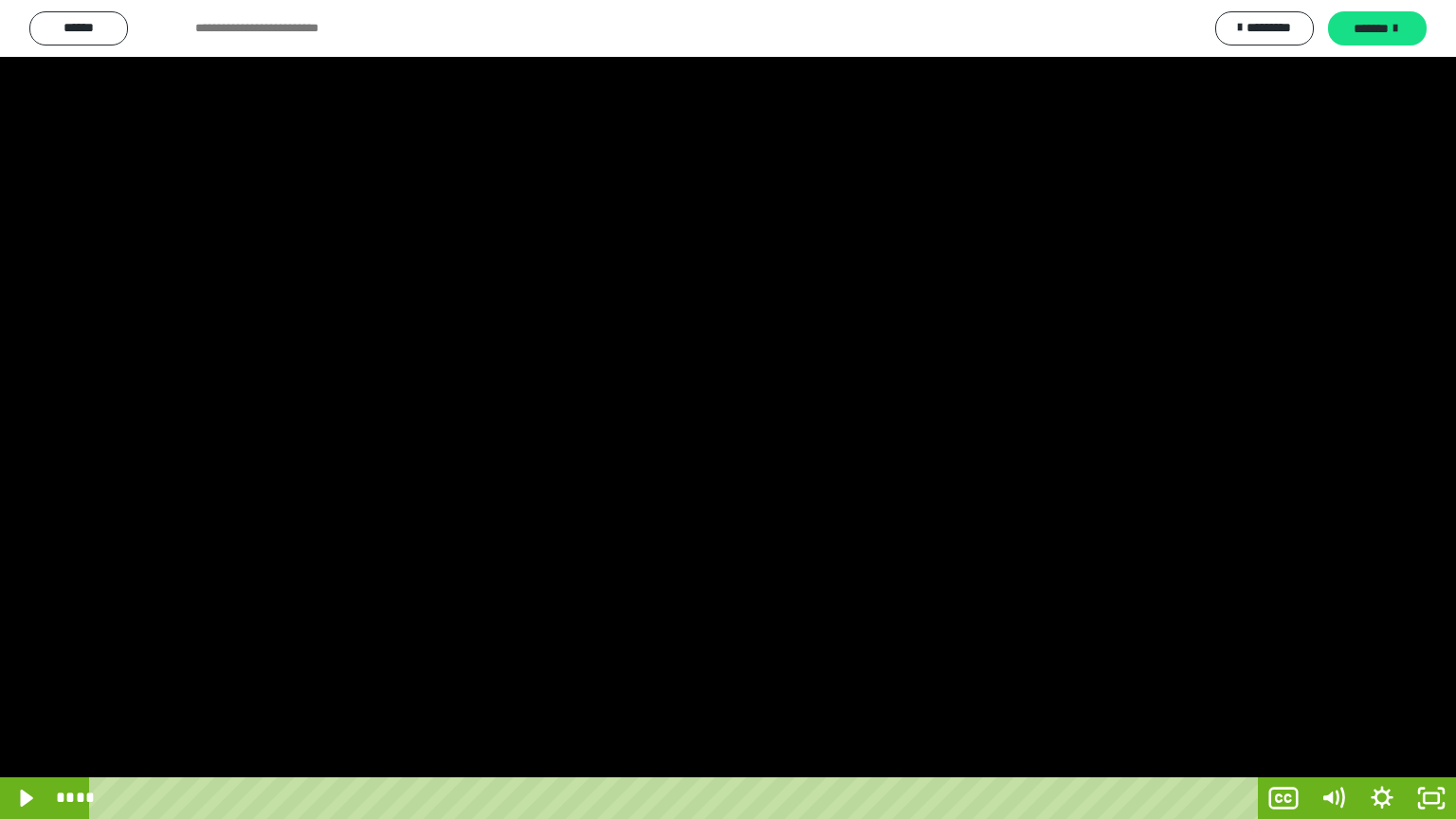 click at bounding box center [728, 410] 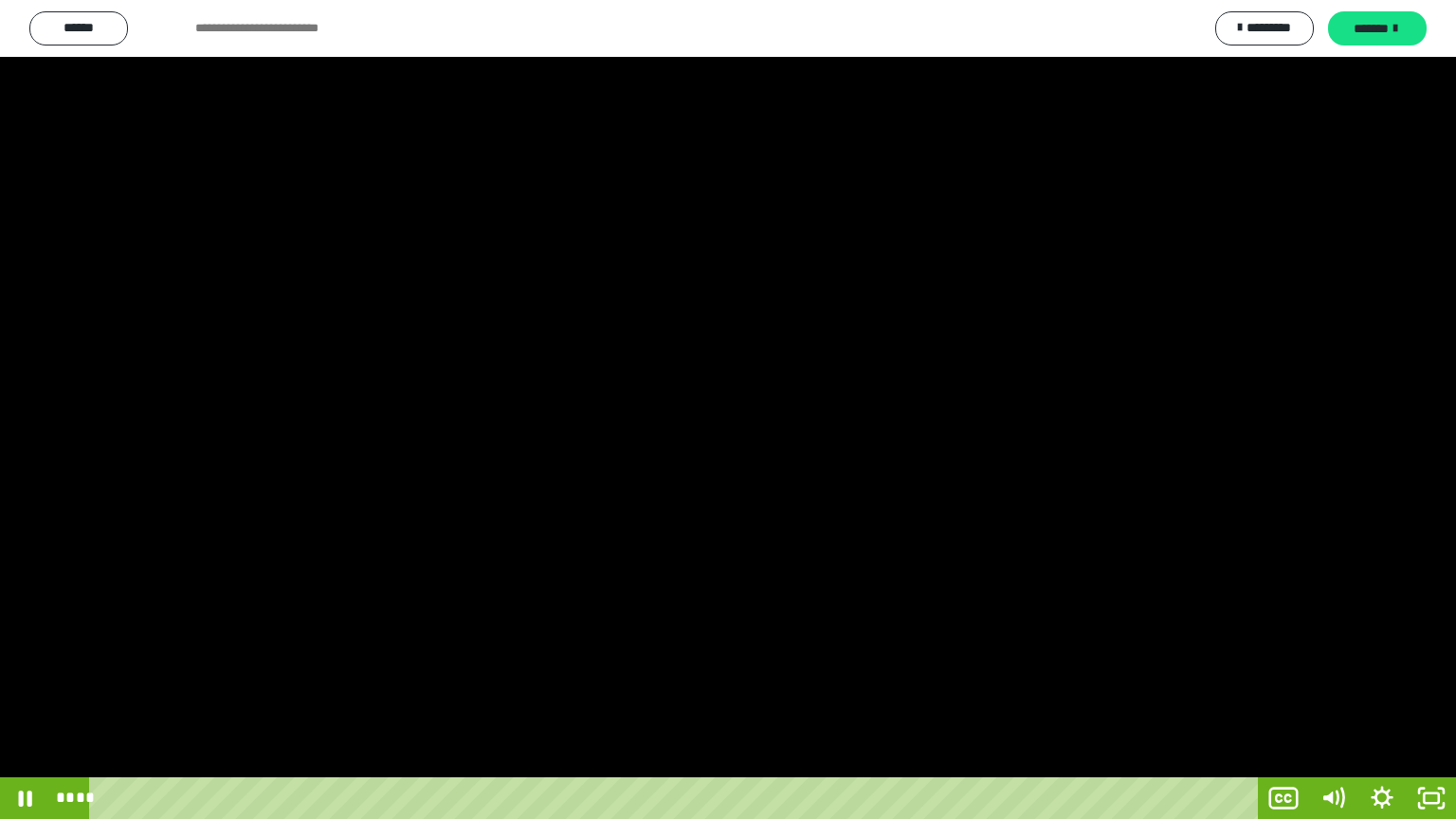 click at bounding box center (728, 410) 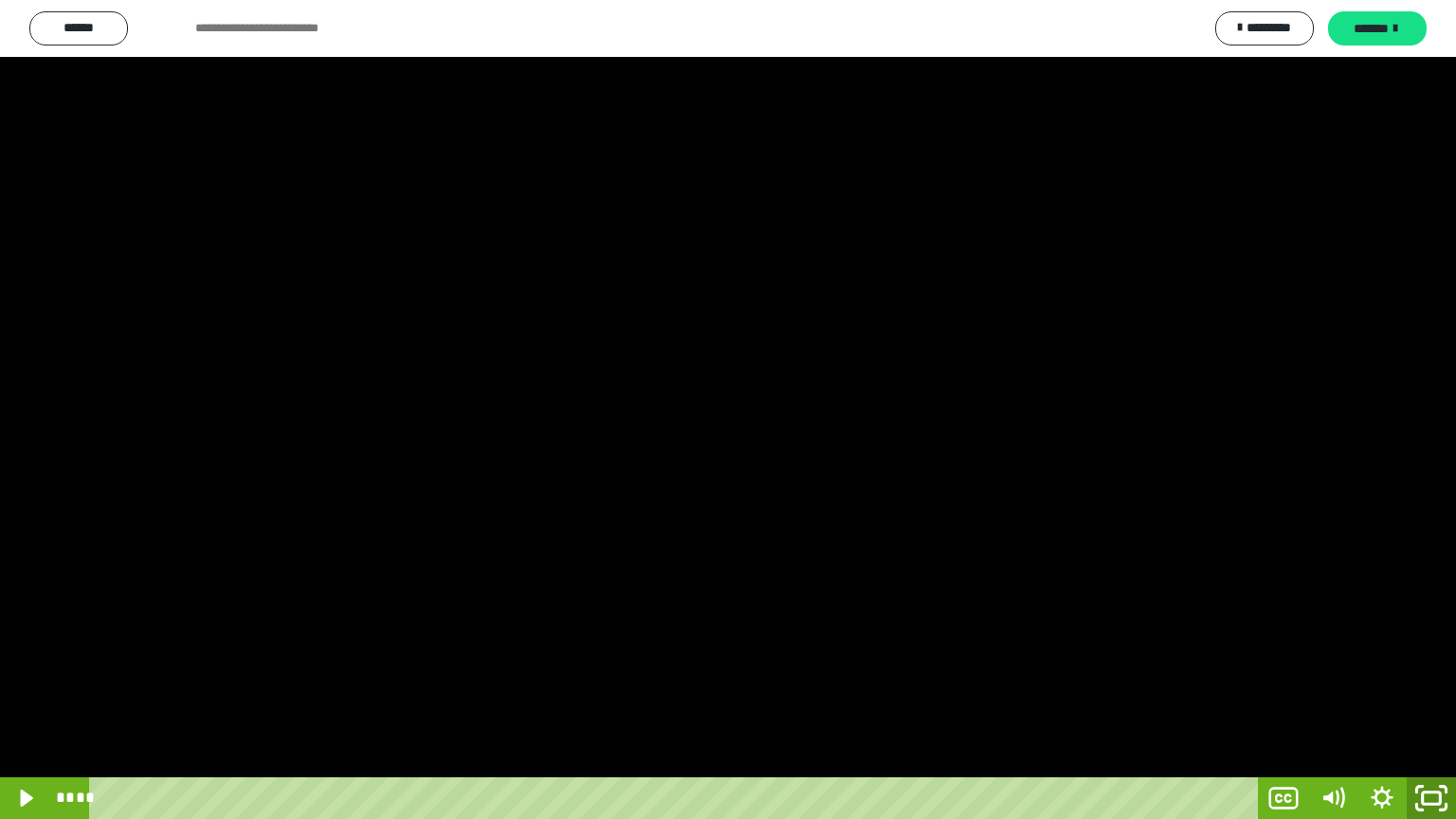 click 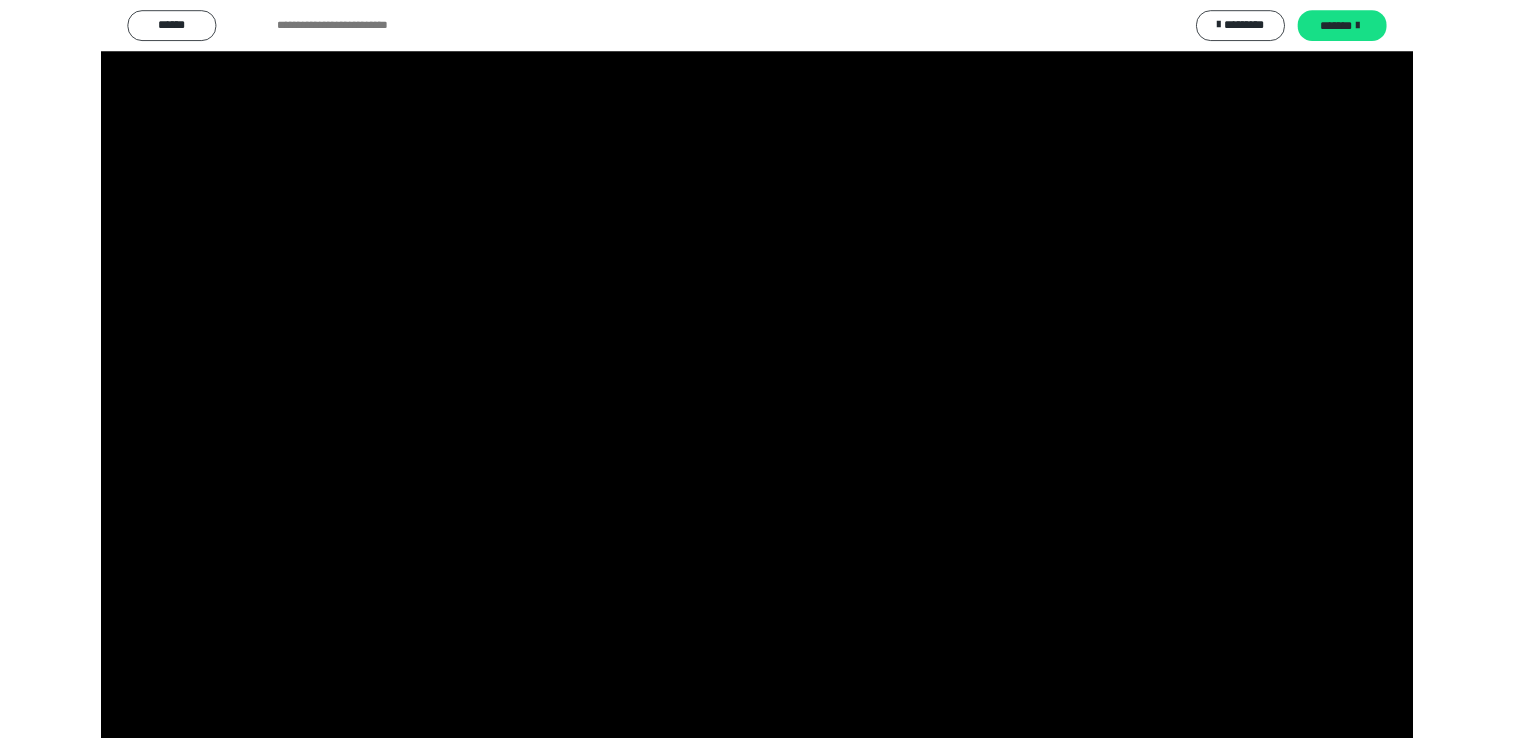scroll, scrollTop: 324, scrollLeft: 0, axis: vertical 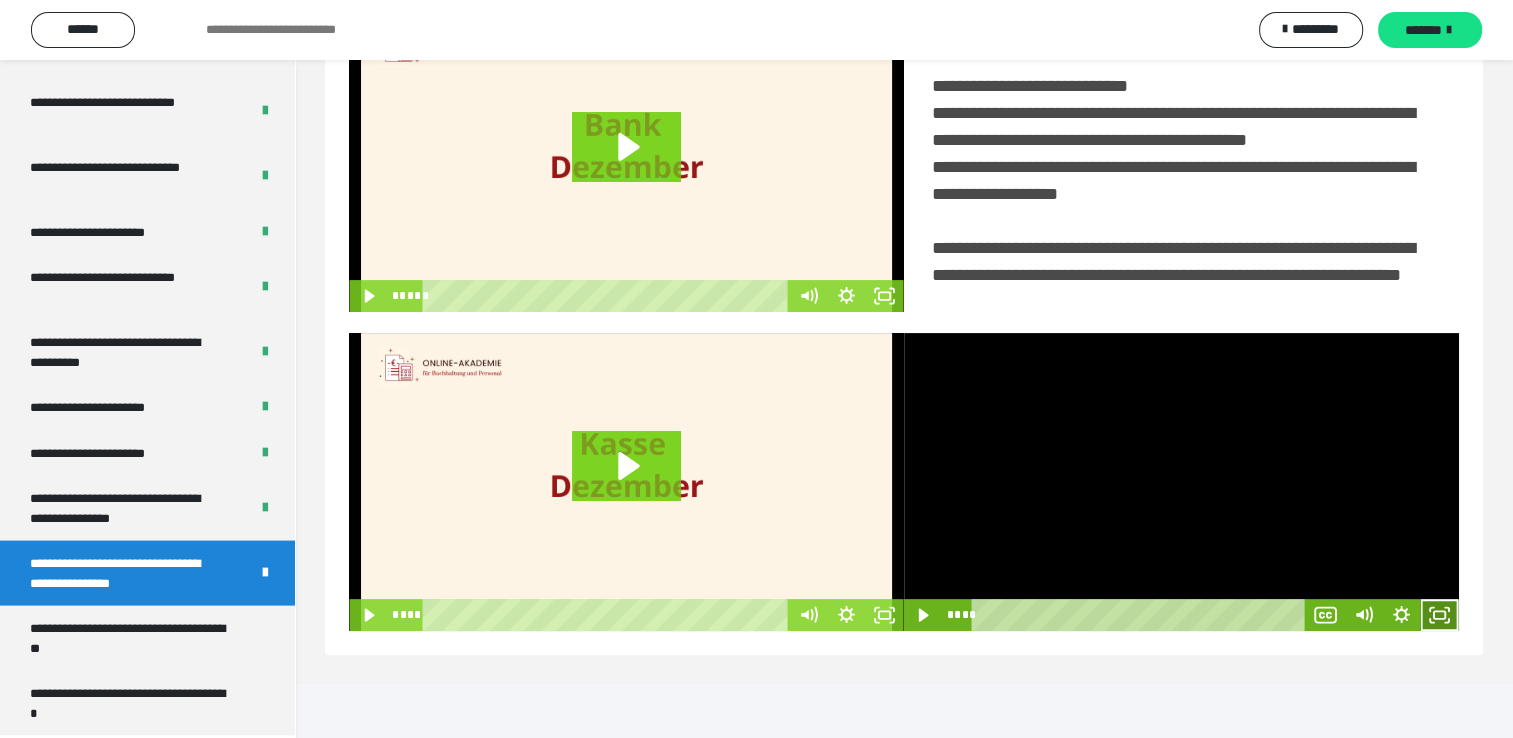 click 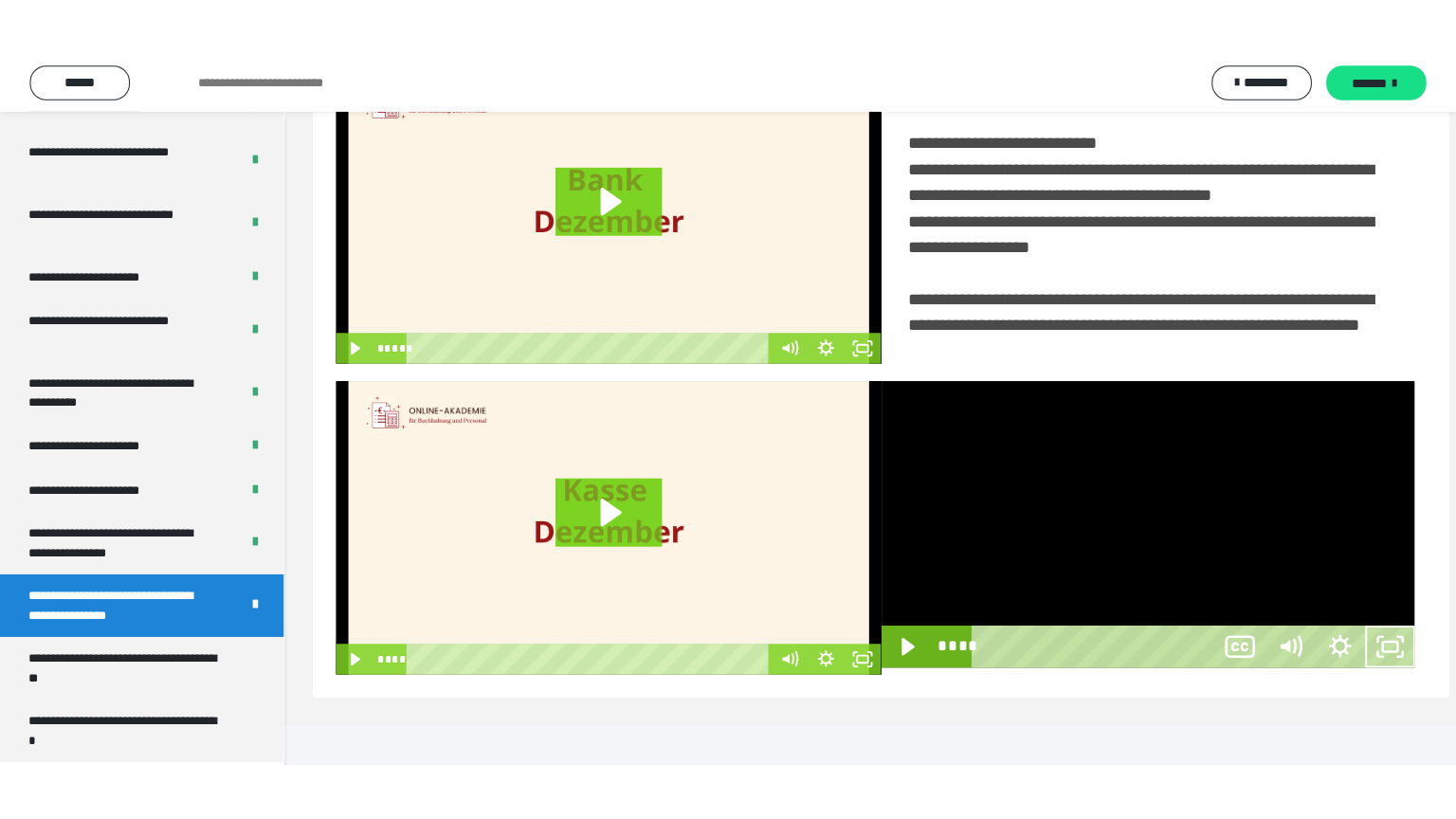 scroll, scrollTop: 317, scrollLeft: 0, axis: vertical 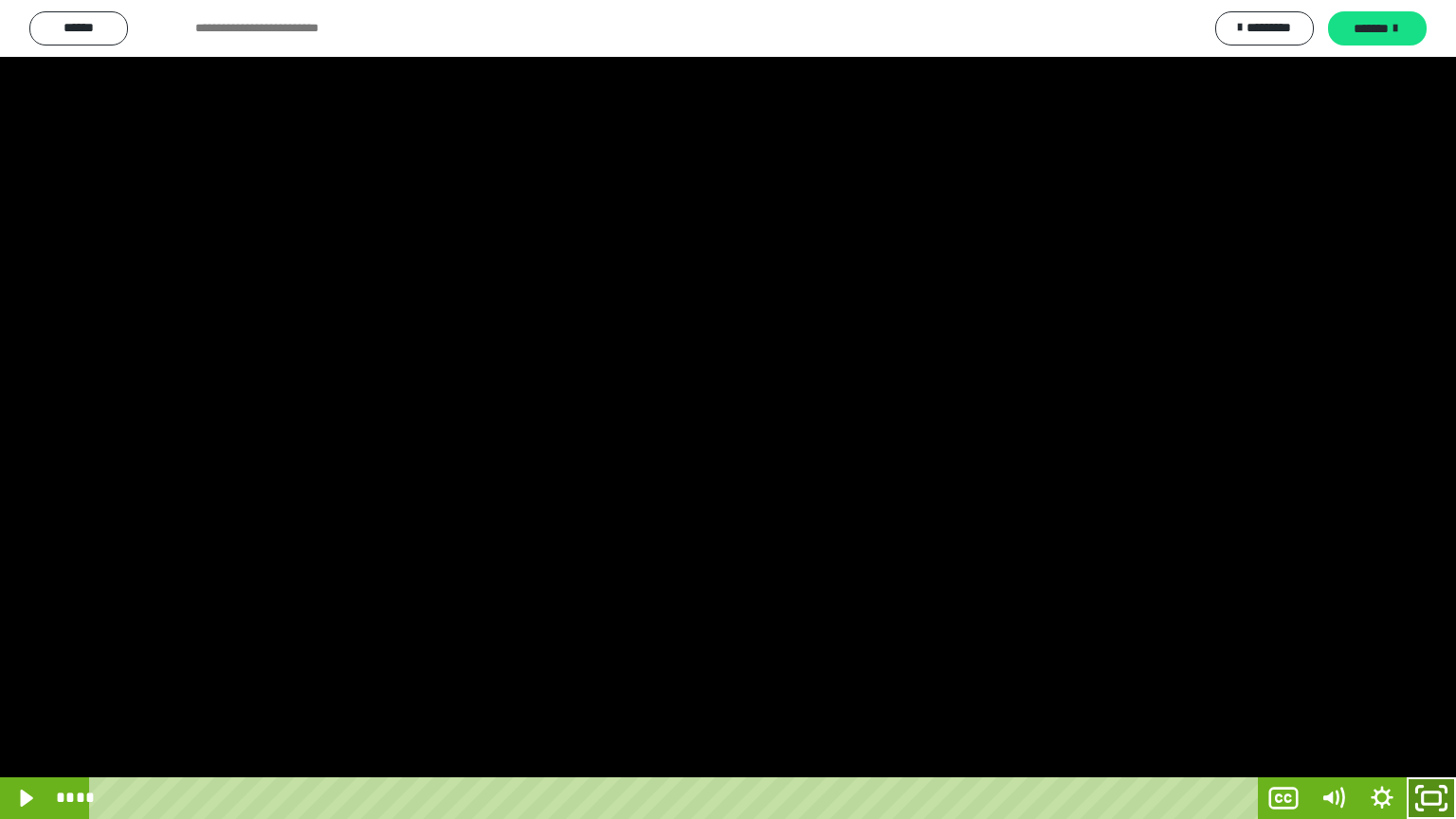 click 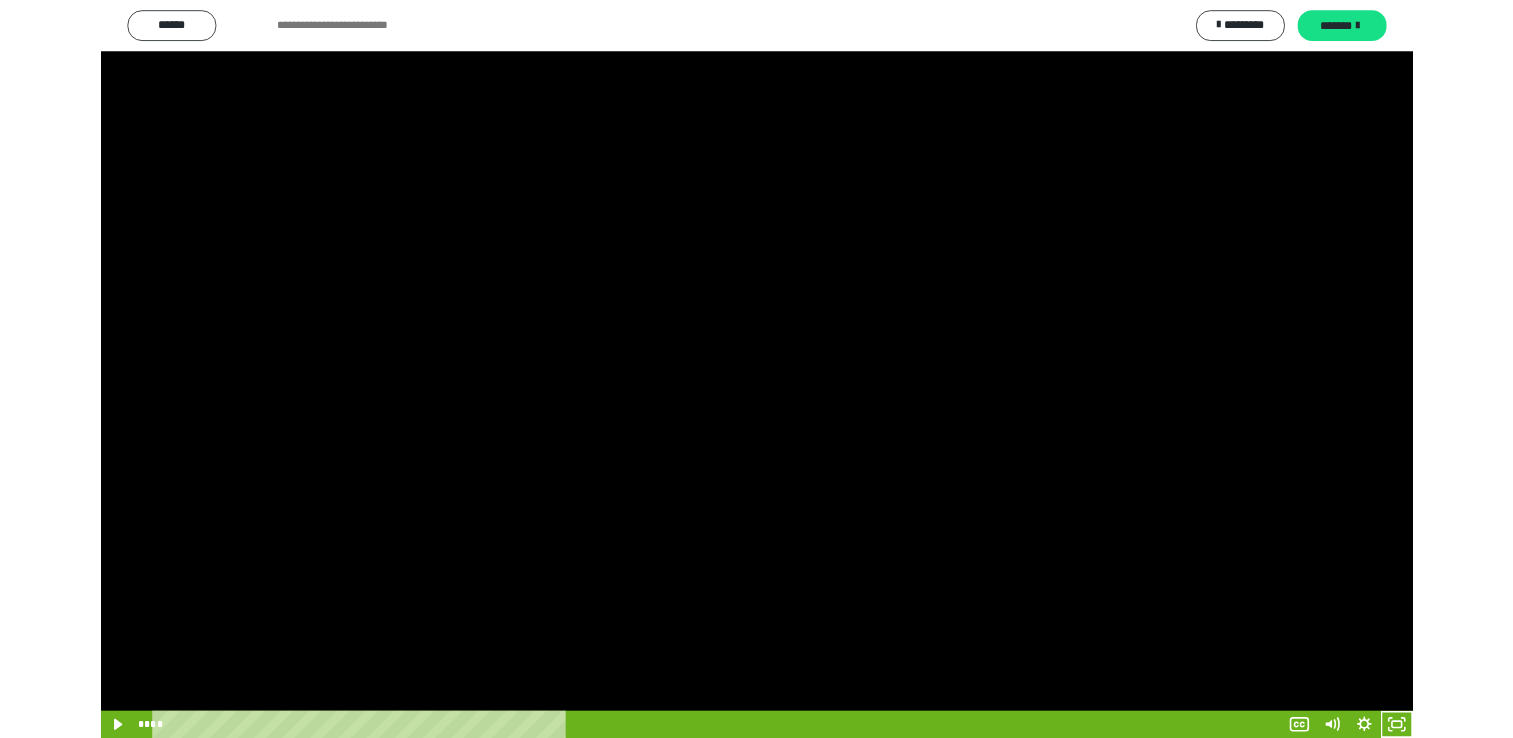 scroll, scrollTop: 324, scrollLeft: 0, axis: vertical 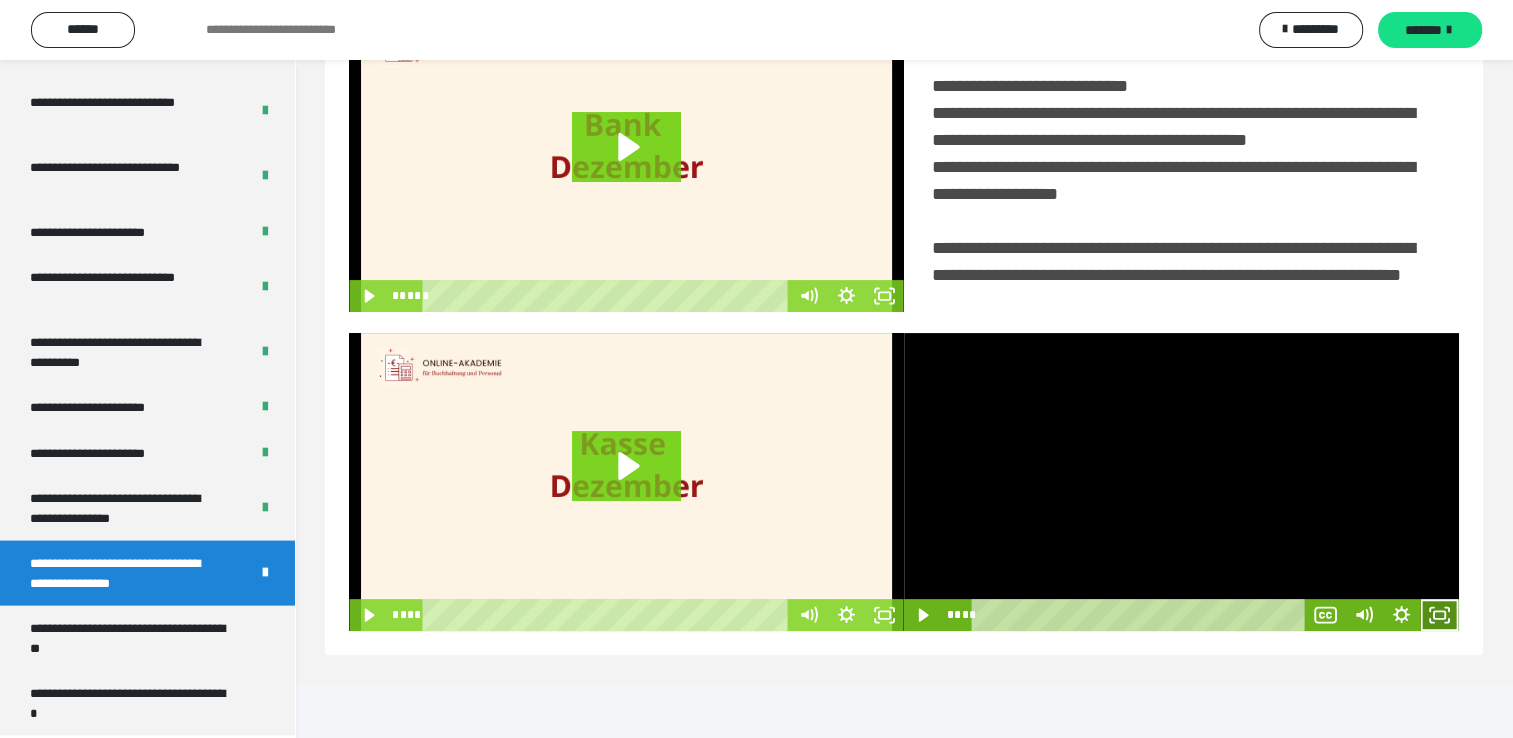 click 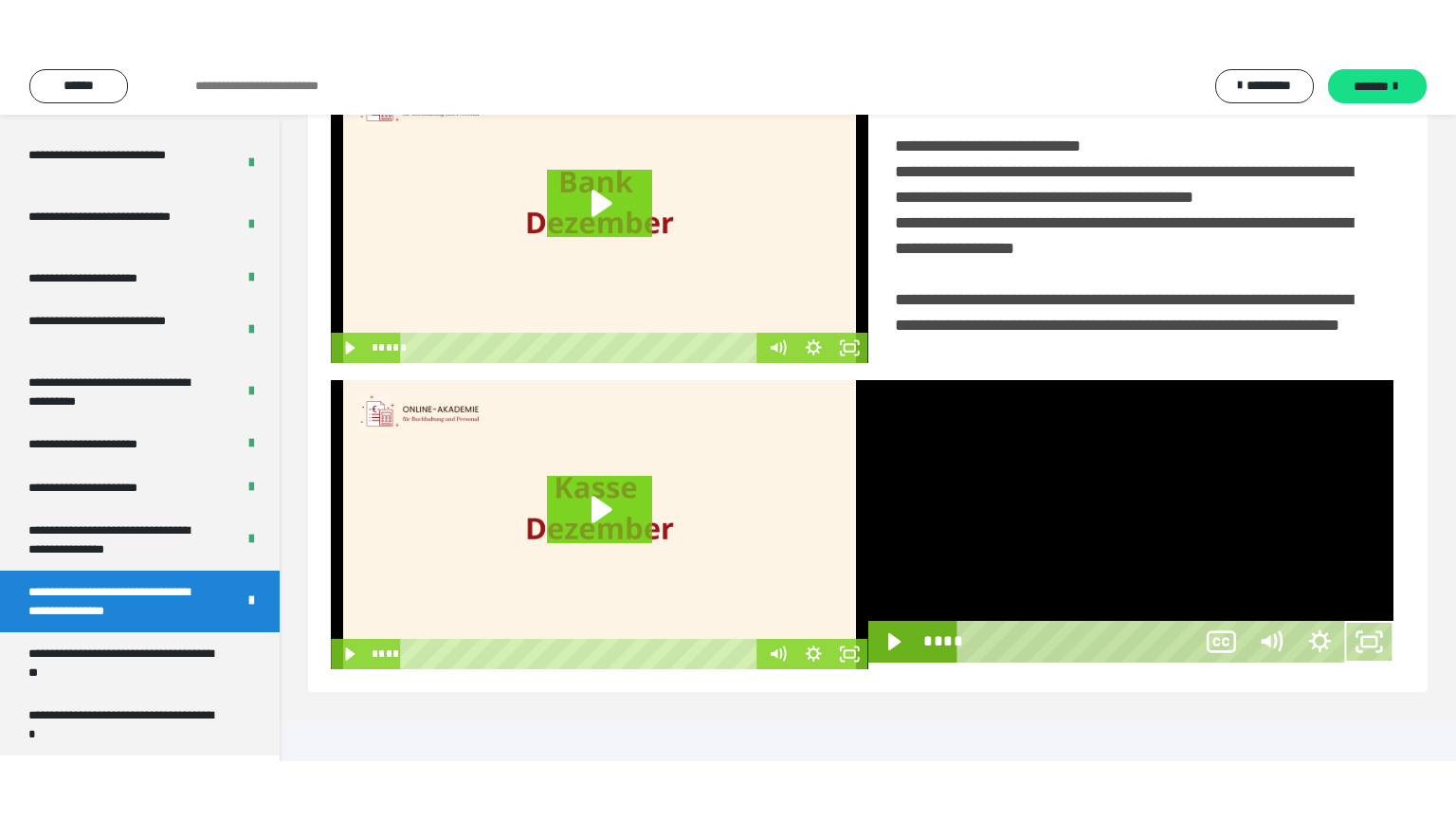 scroll, scrollTop: 317, scrollLeft: 0, axis: vertical 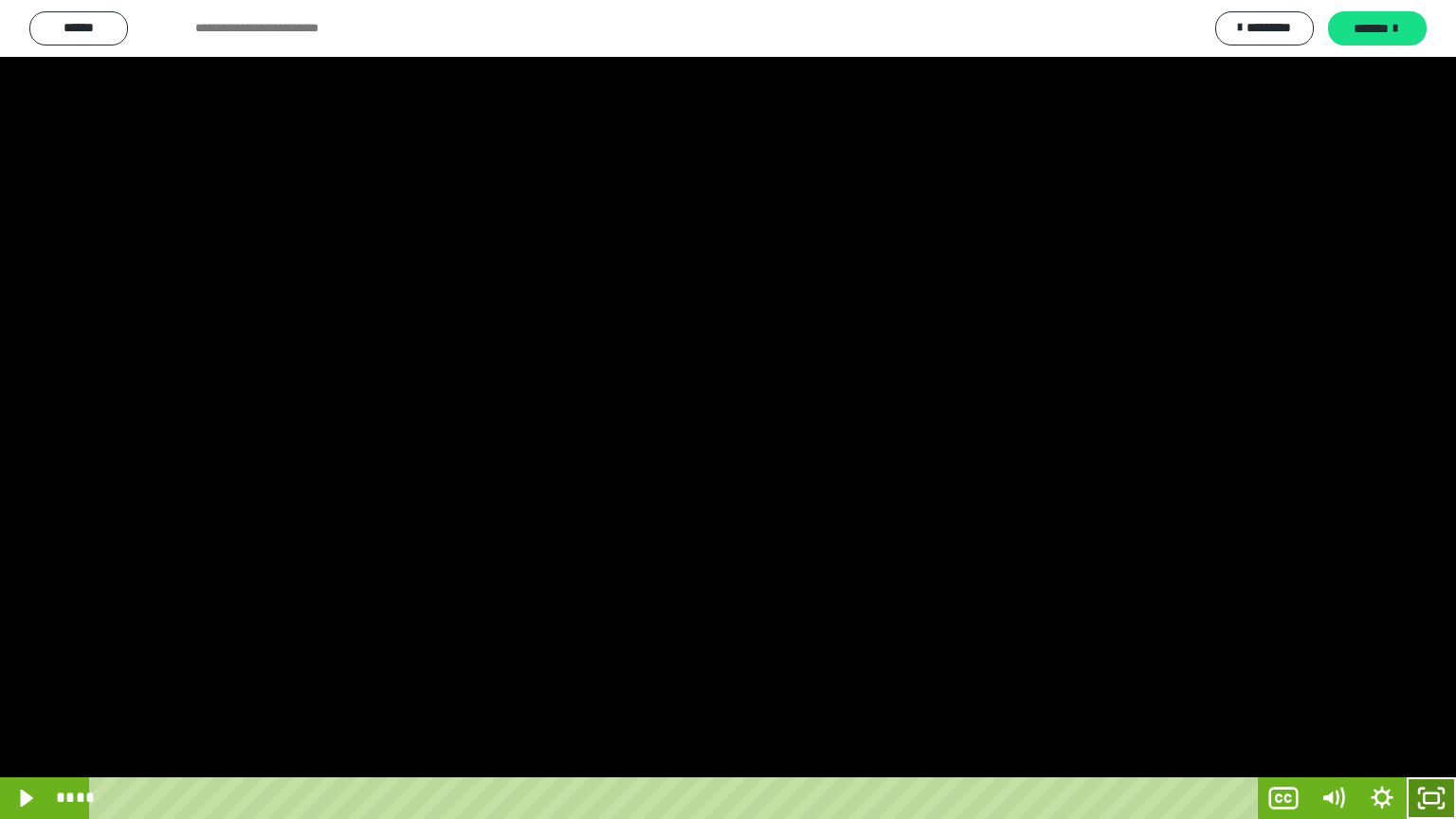 click 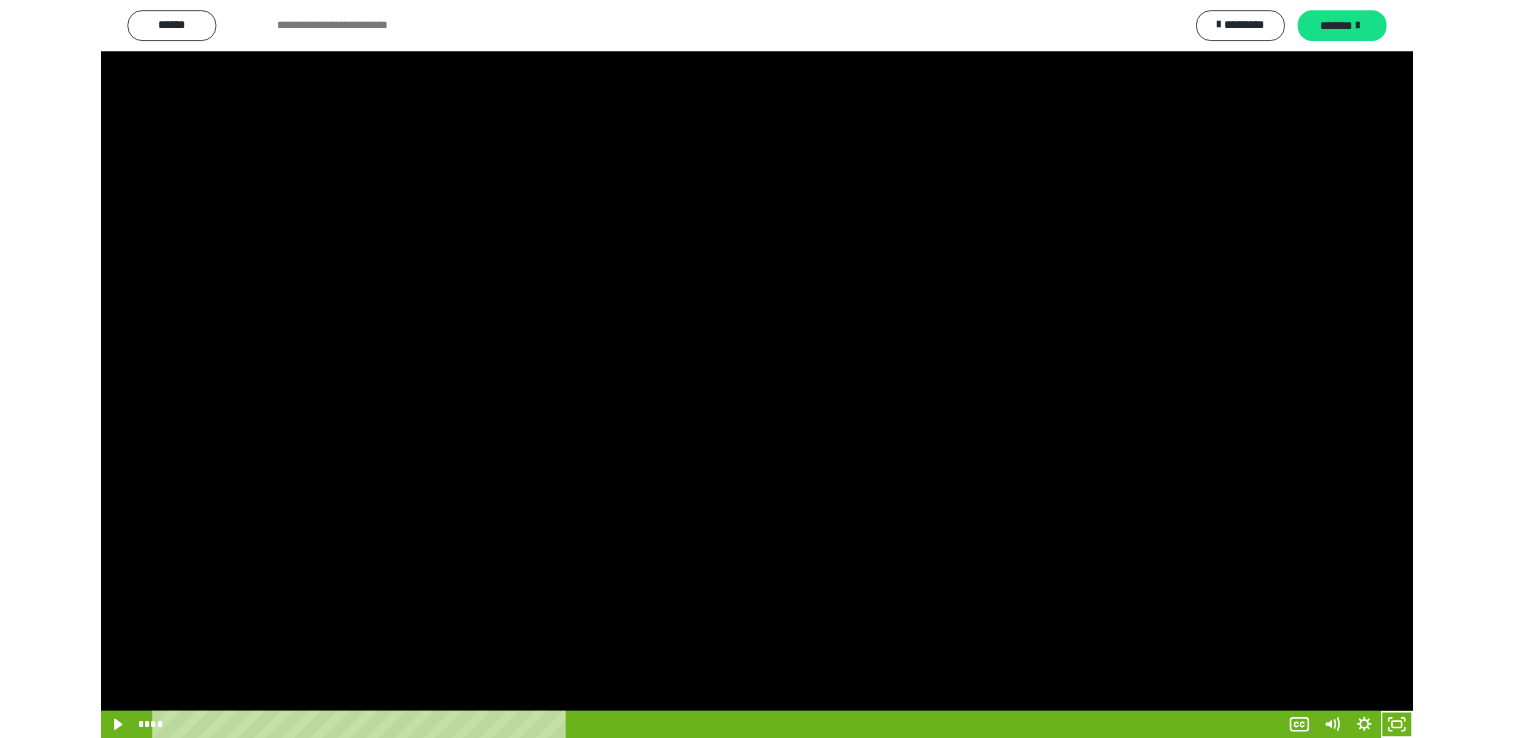 scroll, scrollTop: 324, scrollLeft: 0, axis: vertical 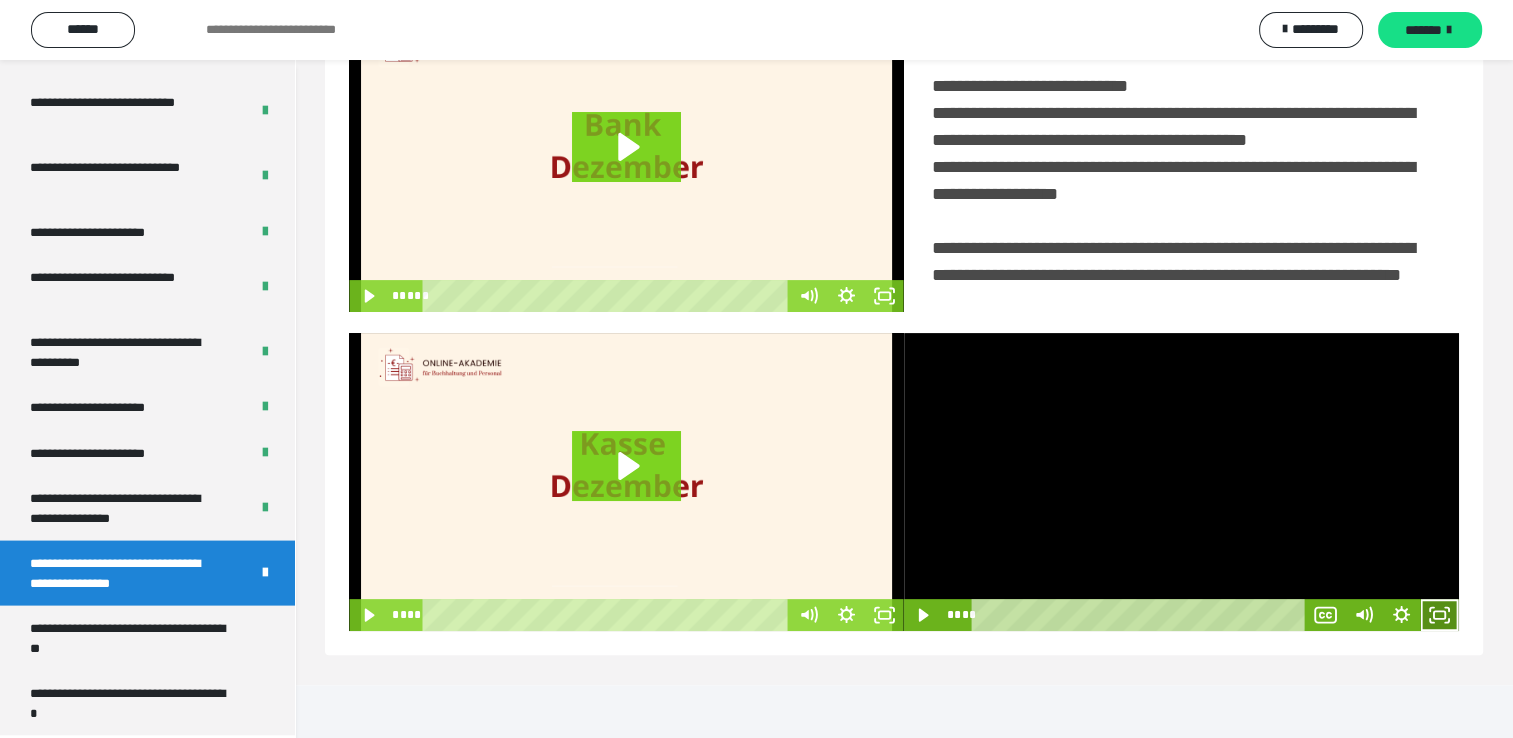 click 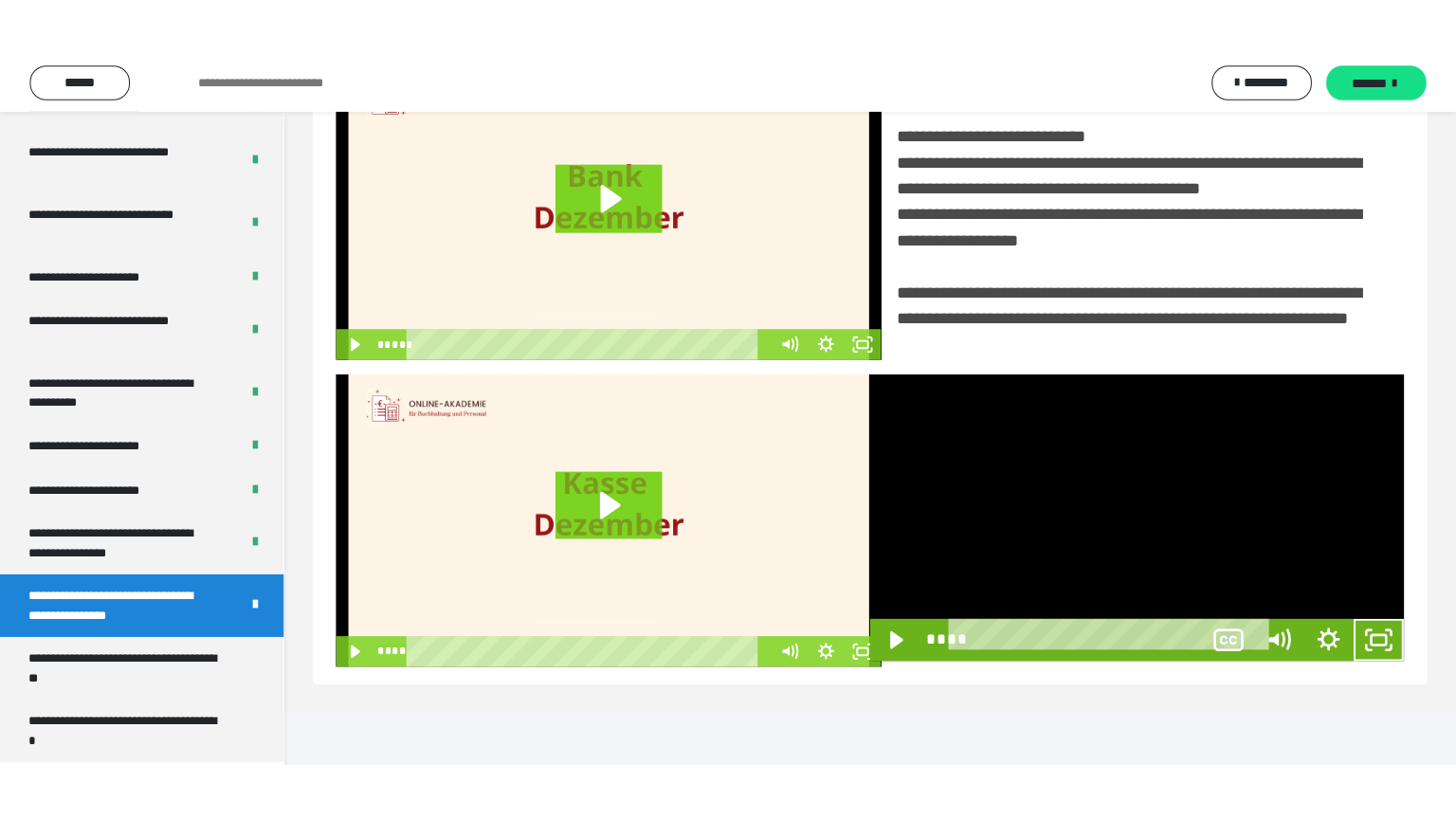 scroll, scrollTop: 317, scrollLeft: 0, axis: vertical 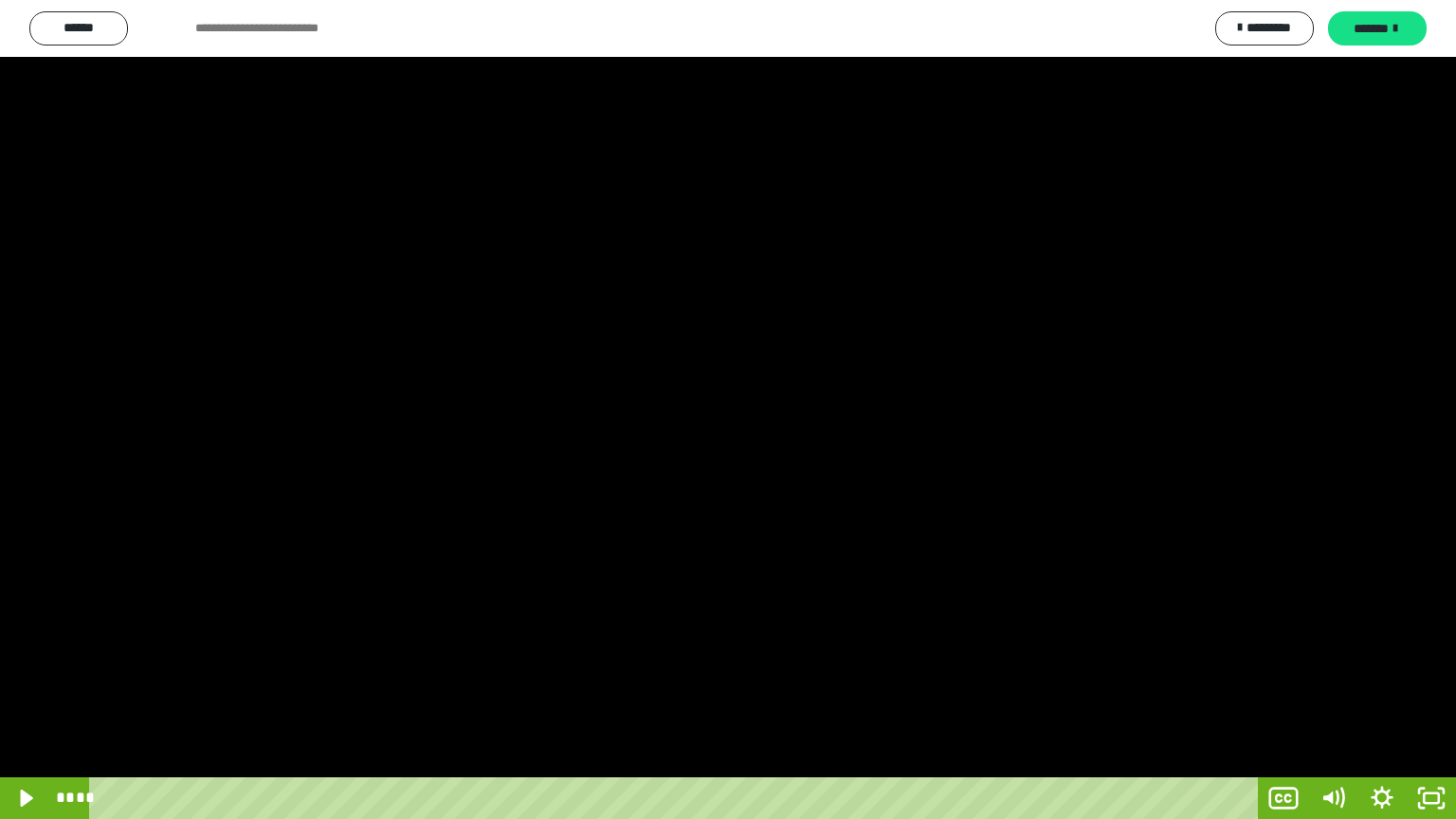 click at bounding box center [728, 410] 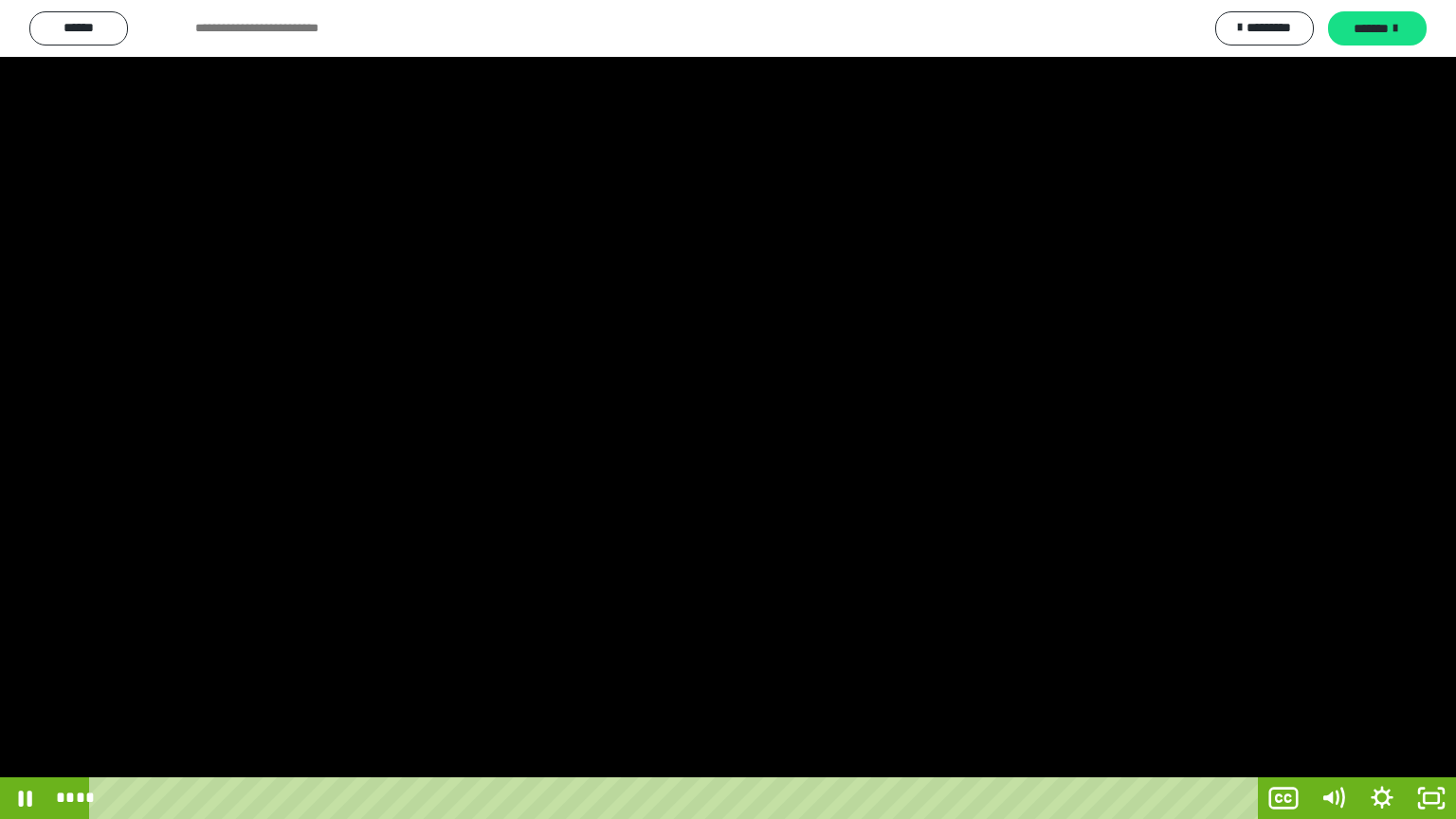 click at bounding box center (728, 410) 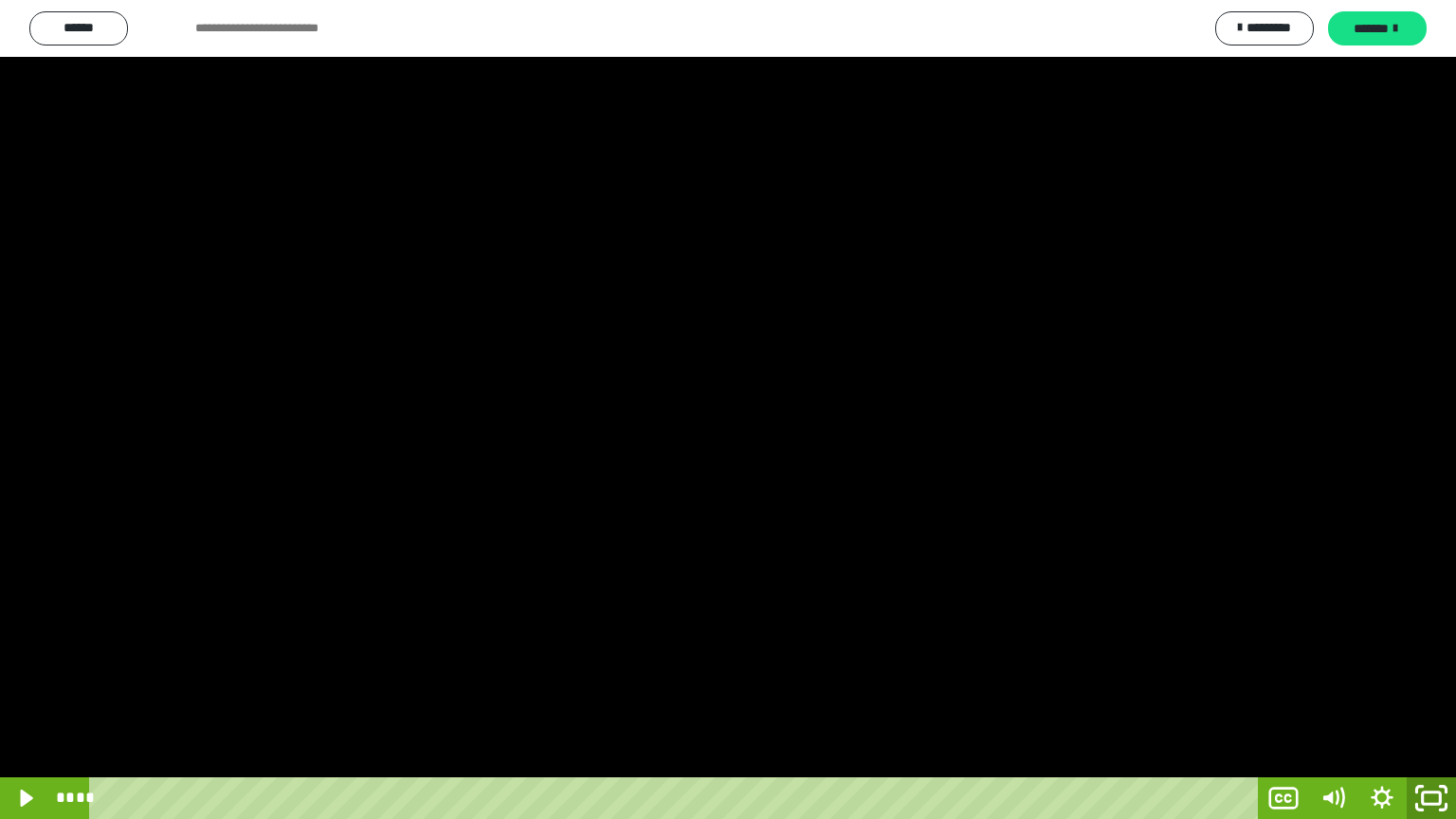 drag, startPoint x: 1434, startPoint y: 793, endPoint x: 1260, endPoint y: 599, distance: 260.59931 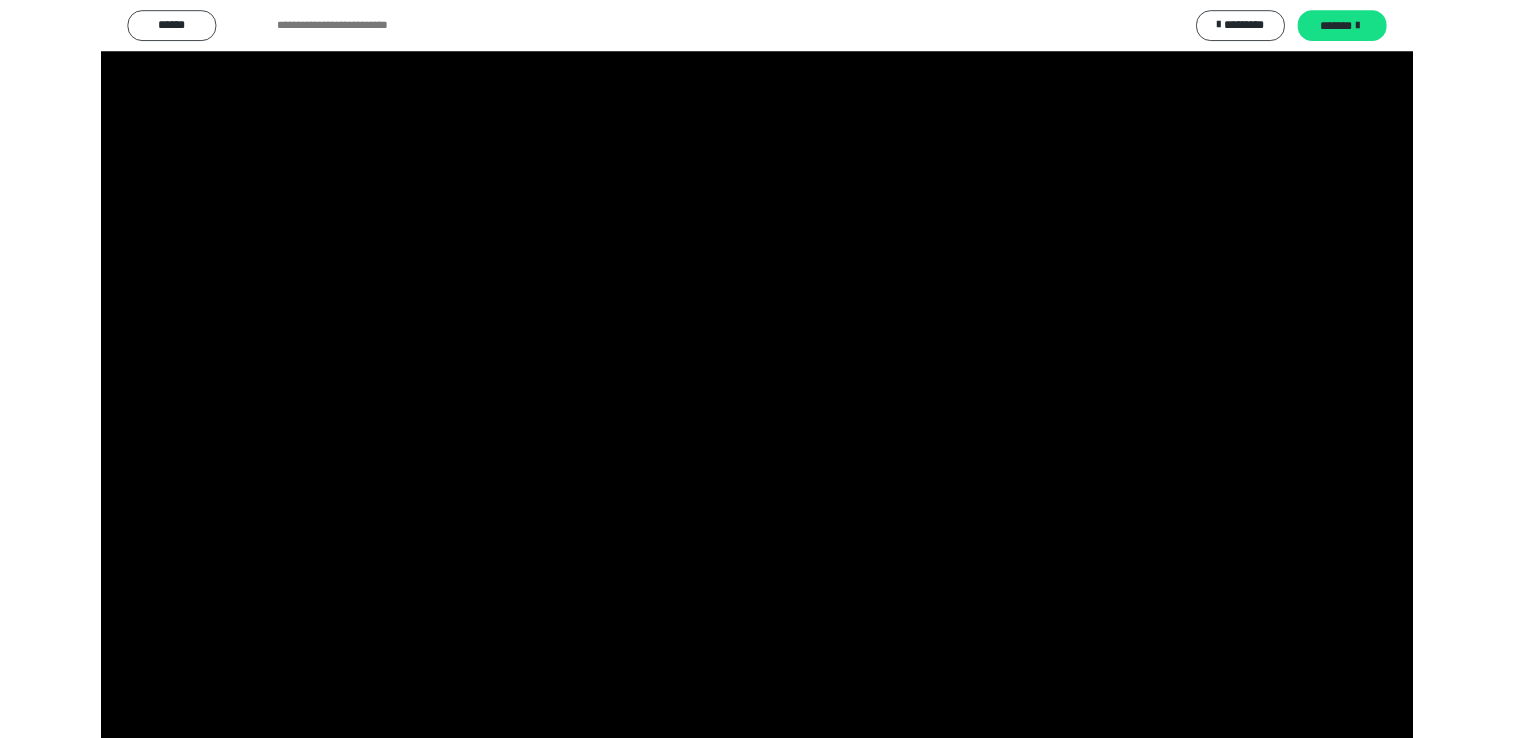 scroll, scrollTop: 324, scrollLeft: 0, axis: vertical 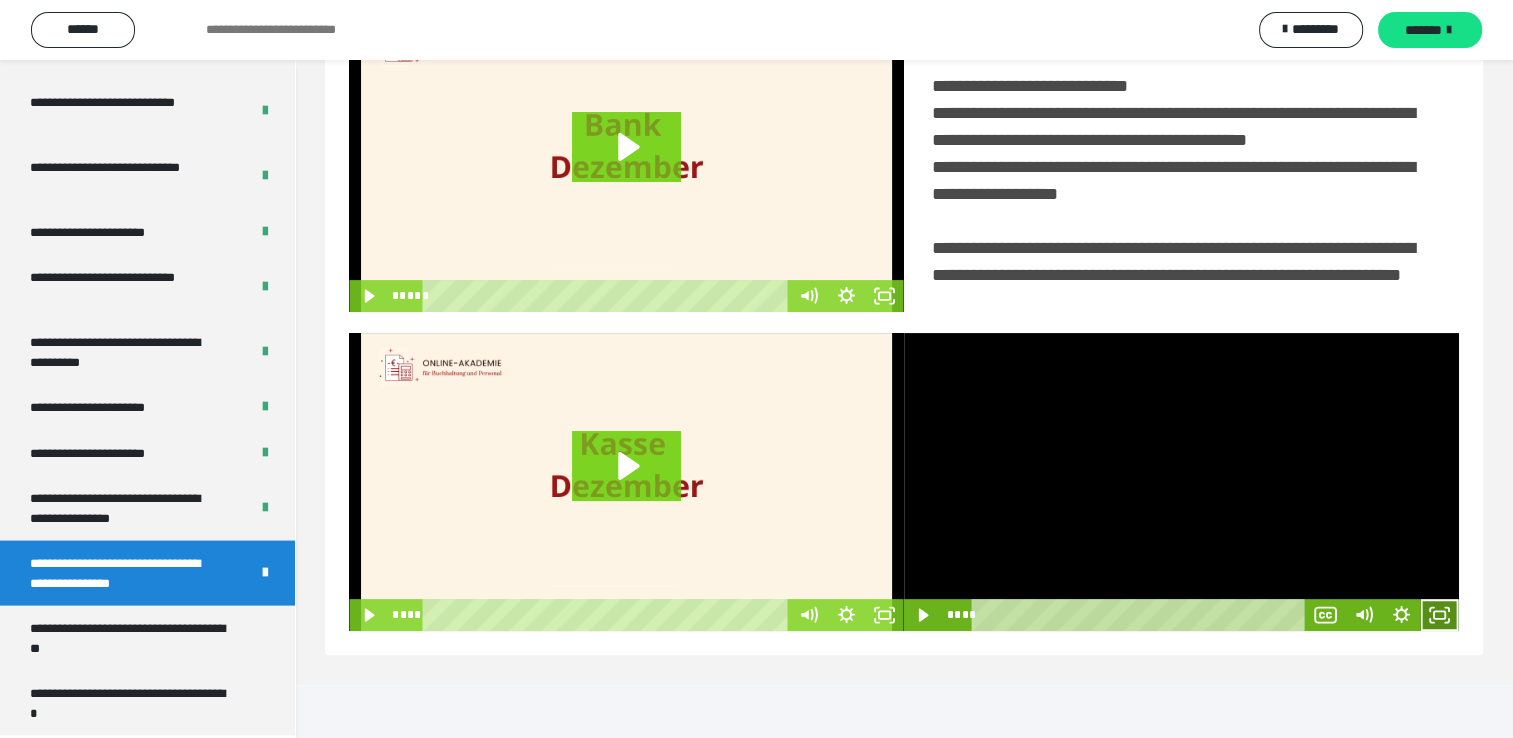 click 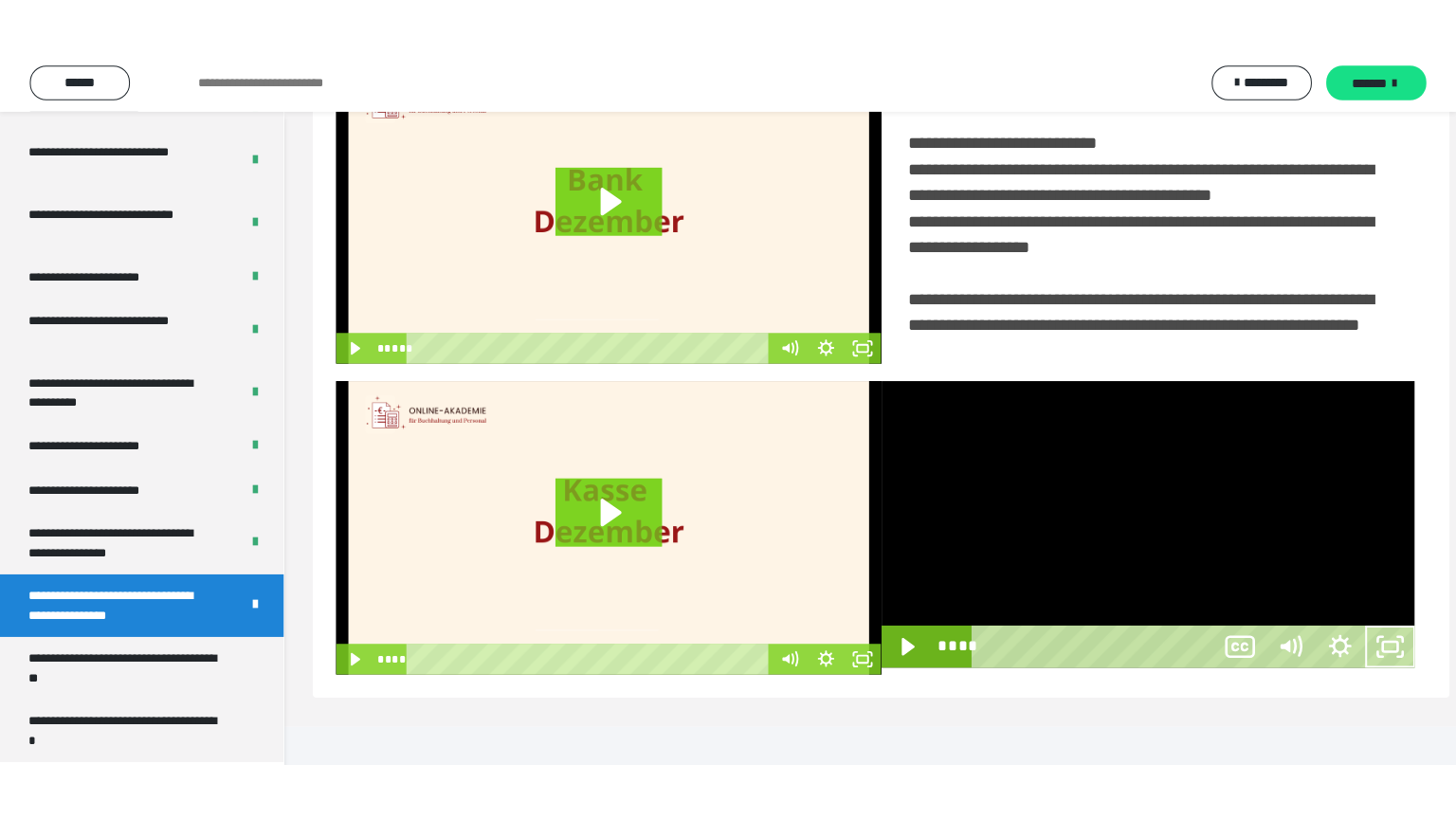 scroll, scrollTop: 317, scrollLeft: 0, axis: vertical 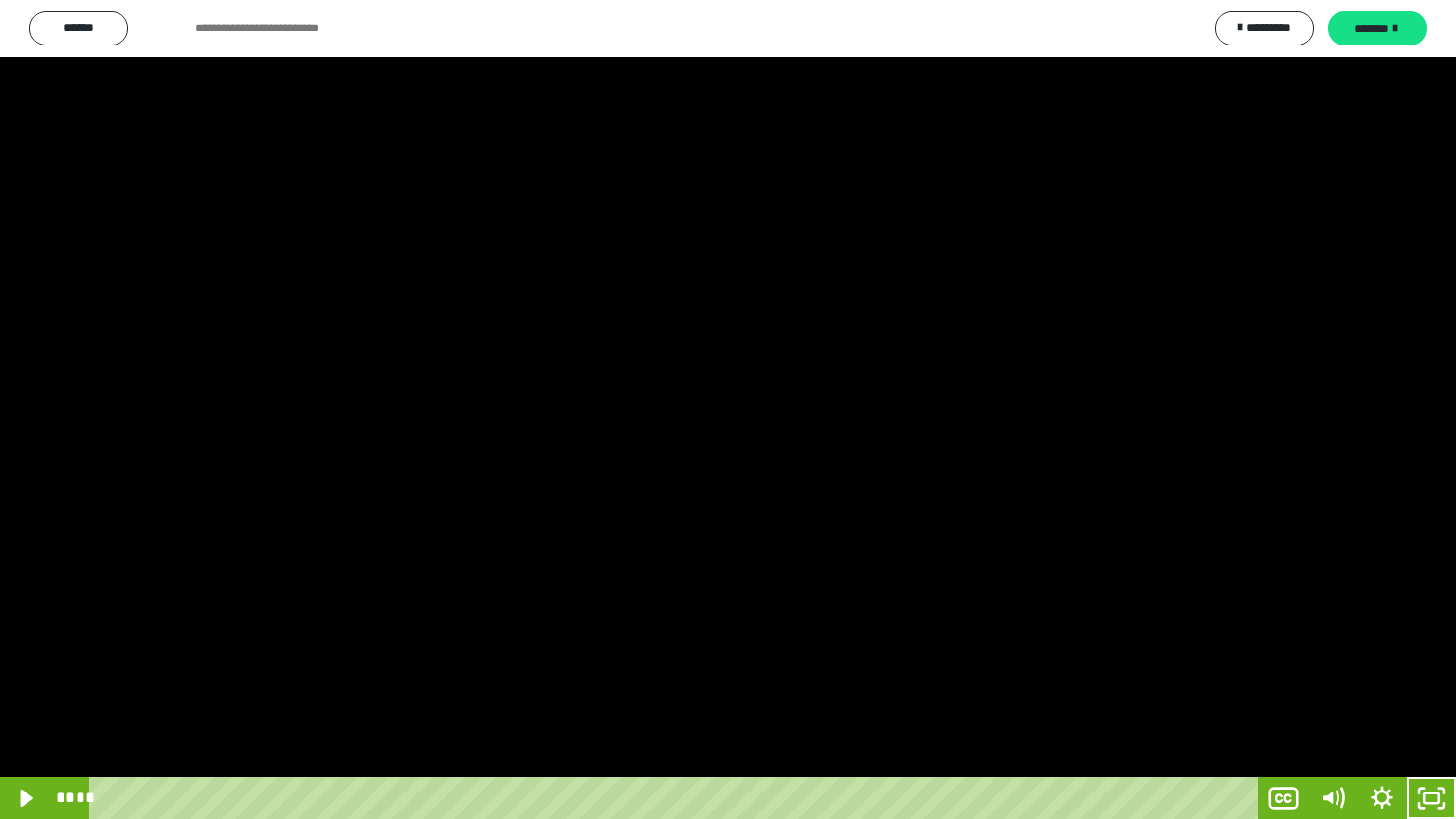click at bounding box center [728, 410] 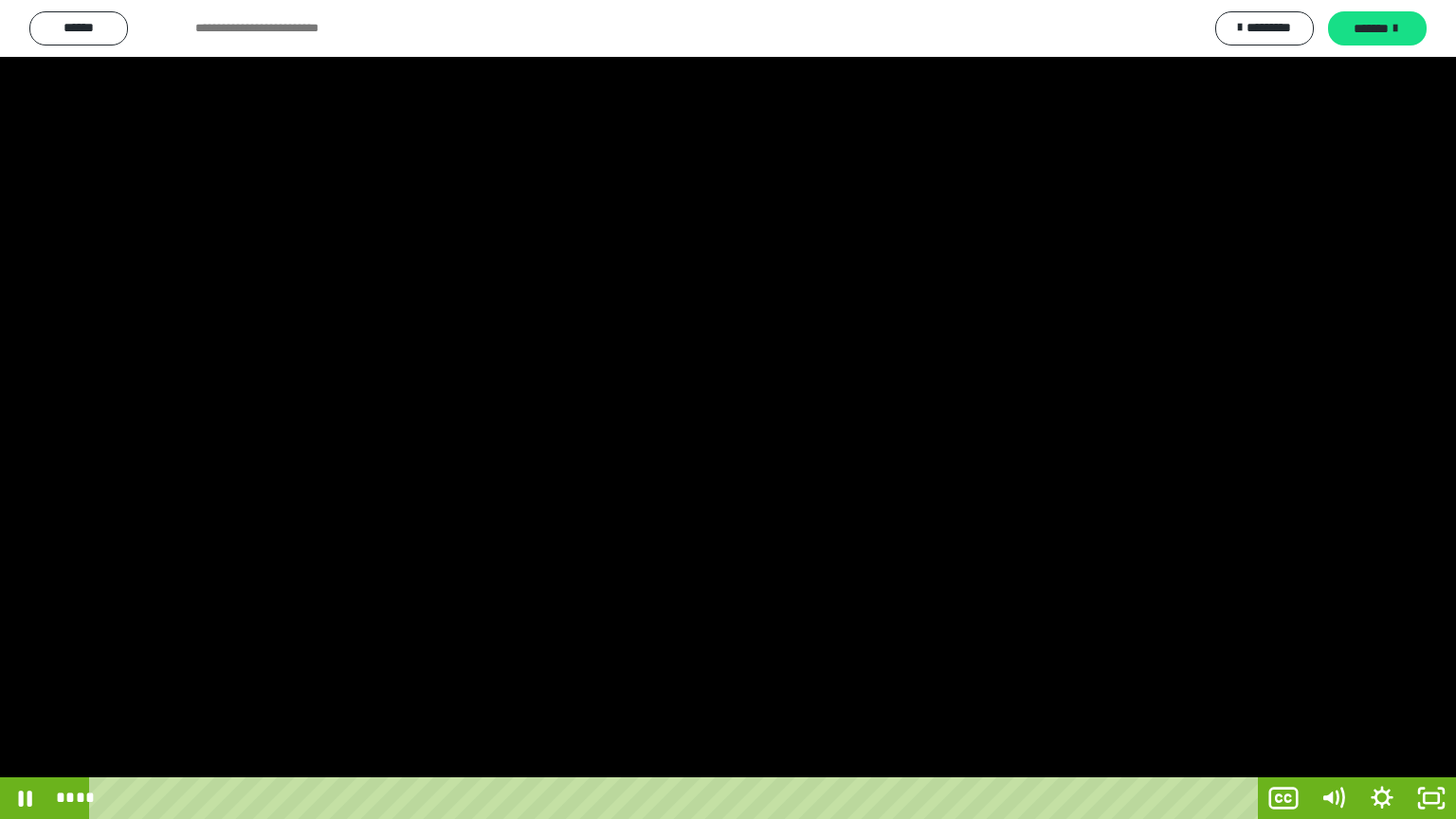 click at bounding box center [728, 410] 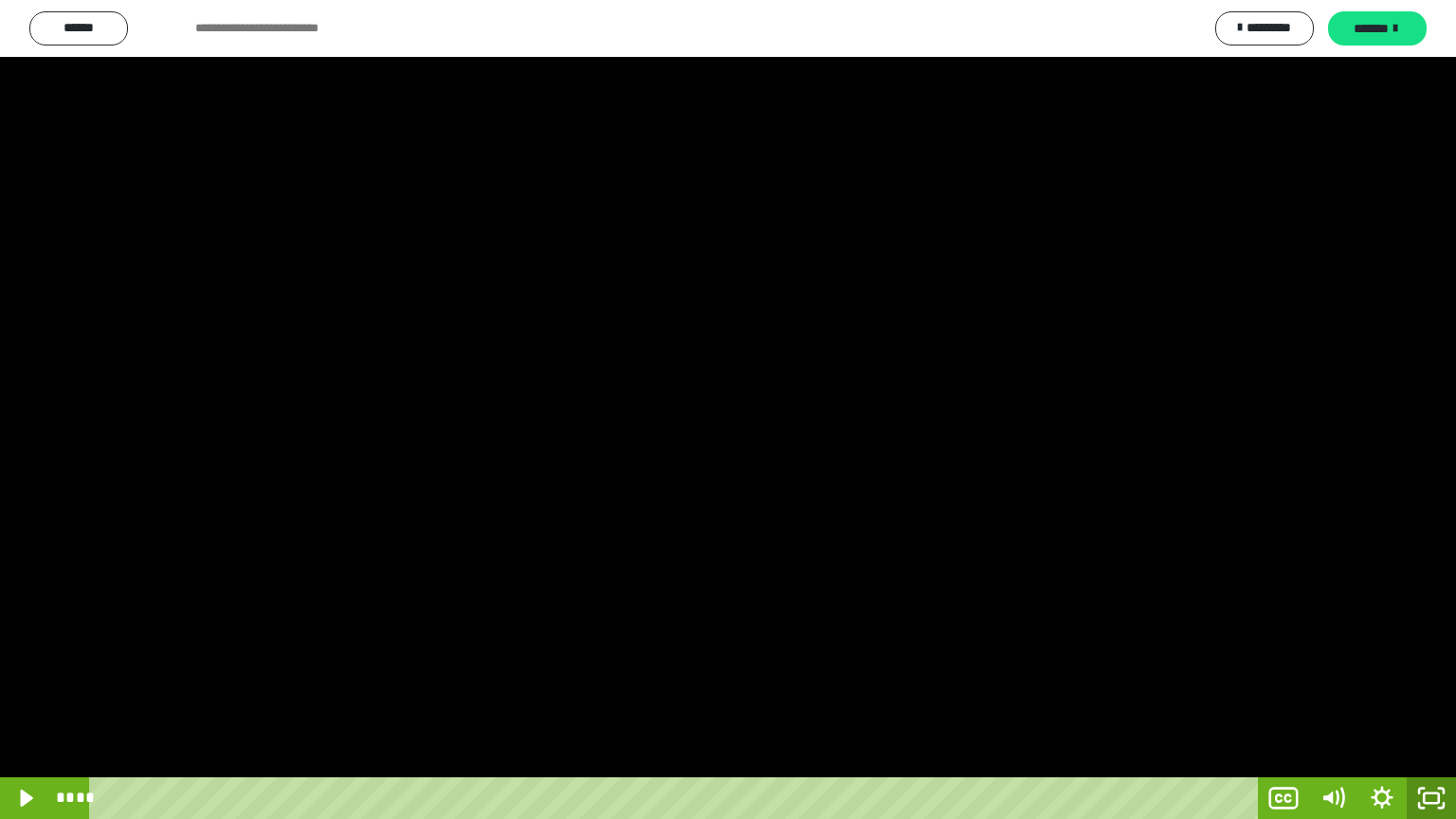 click 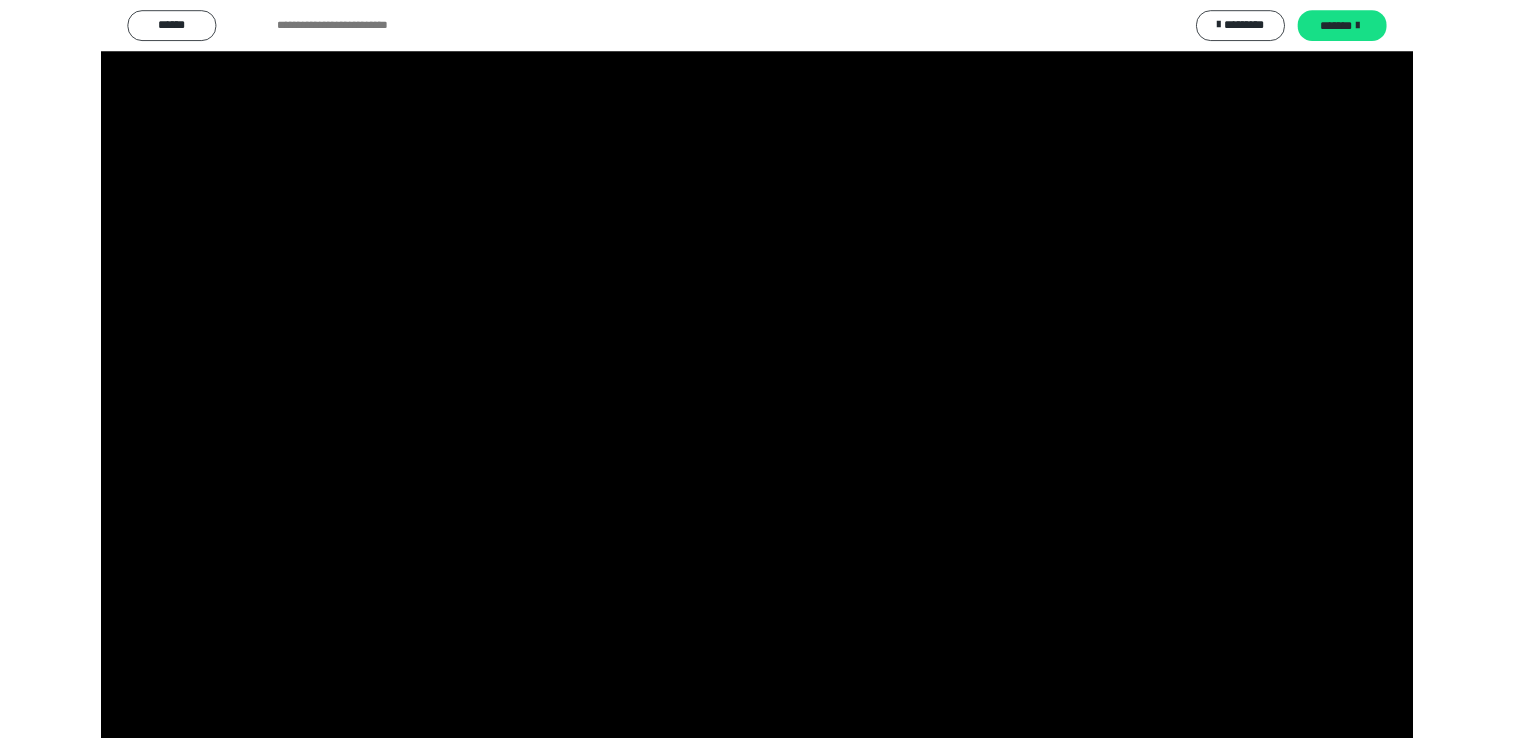 scroll, scrollTop: 324, scrollLeft: 0, axis: vertical 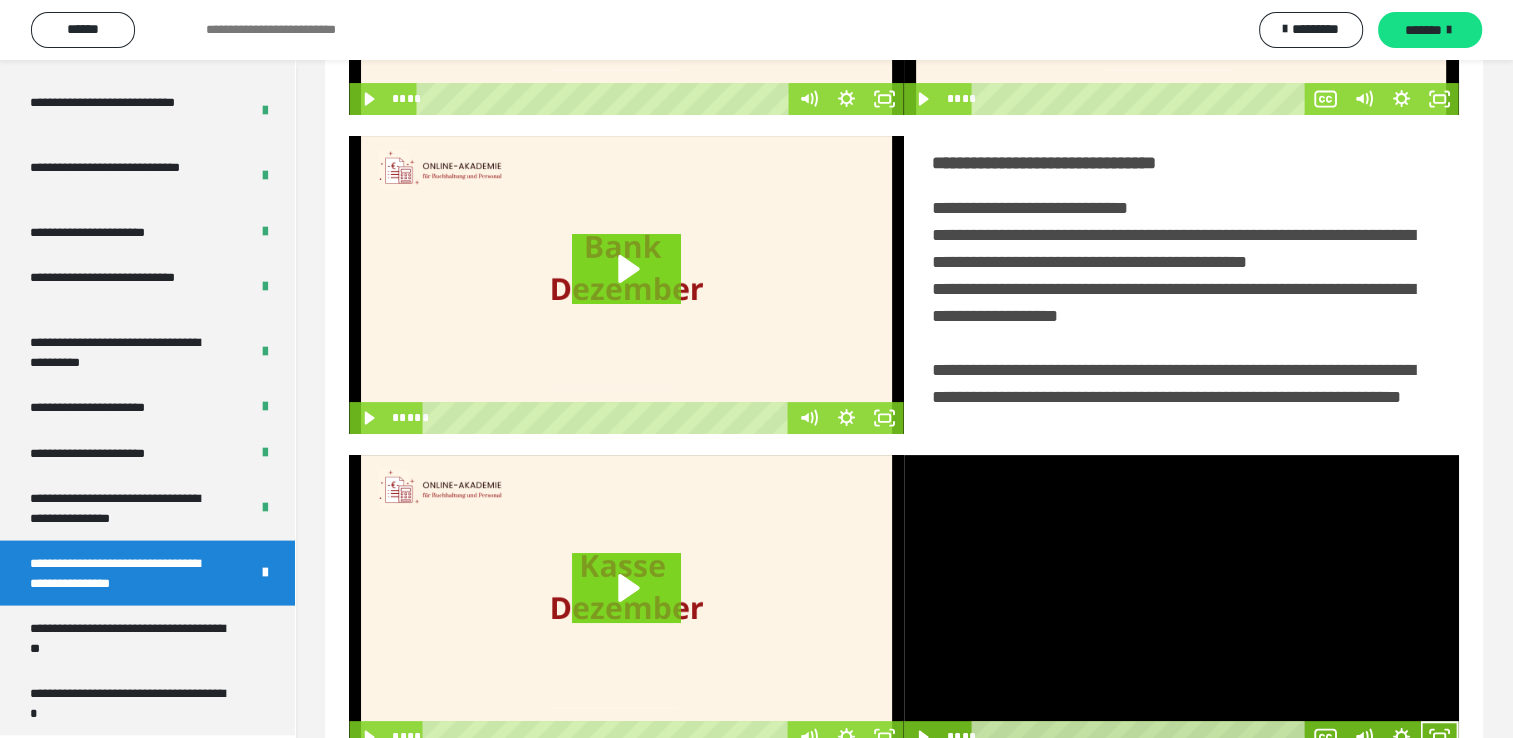 click at bounding box center [1181, 604] 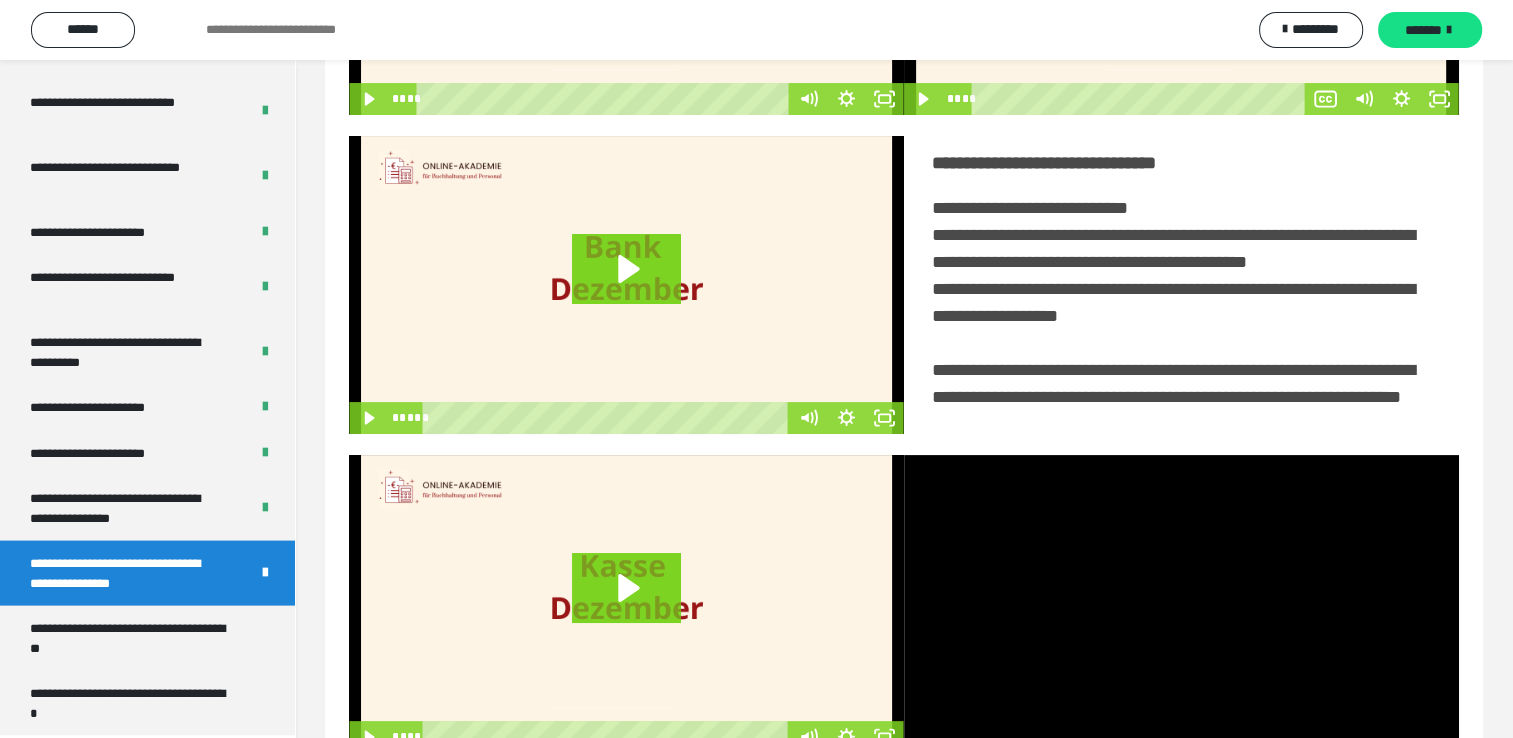 scroll, scrollTop: 446, scrollLeft: 0, axis: vertical 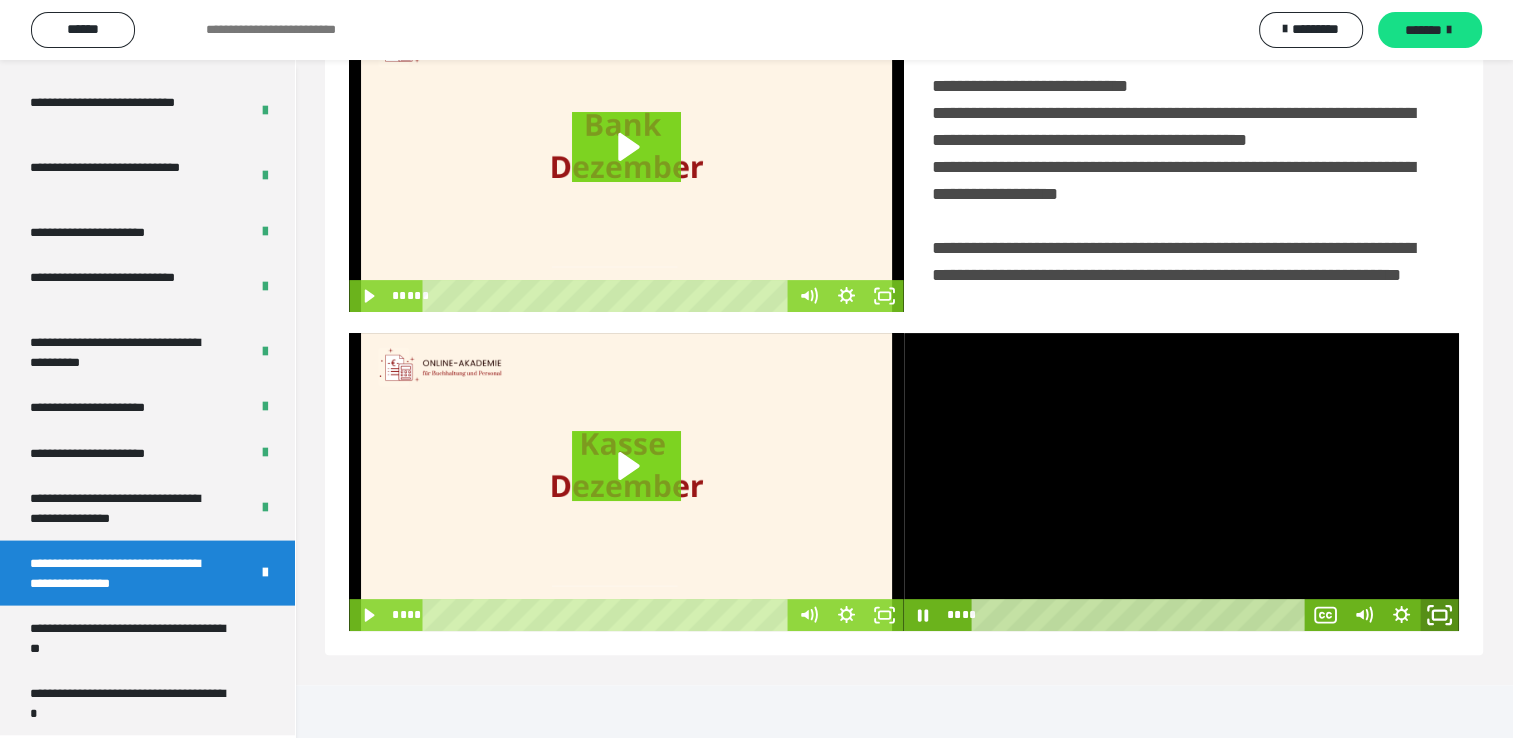click 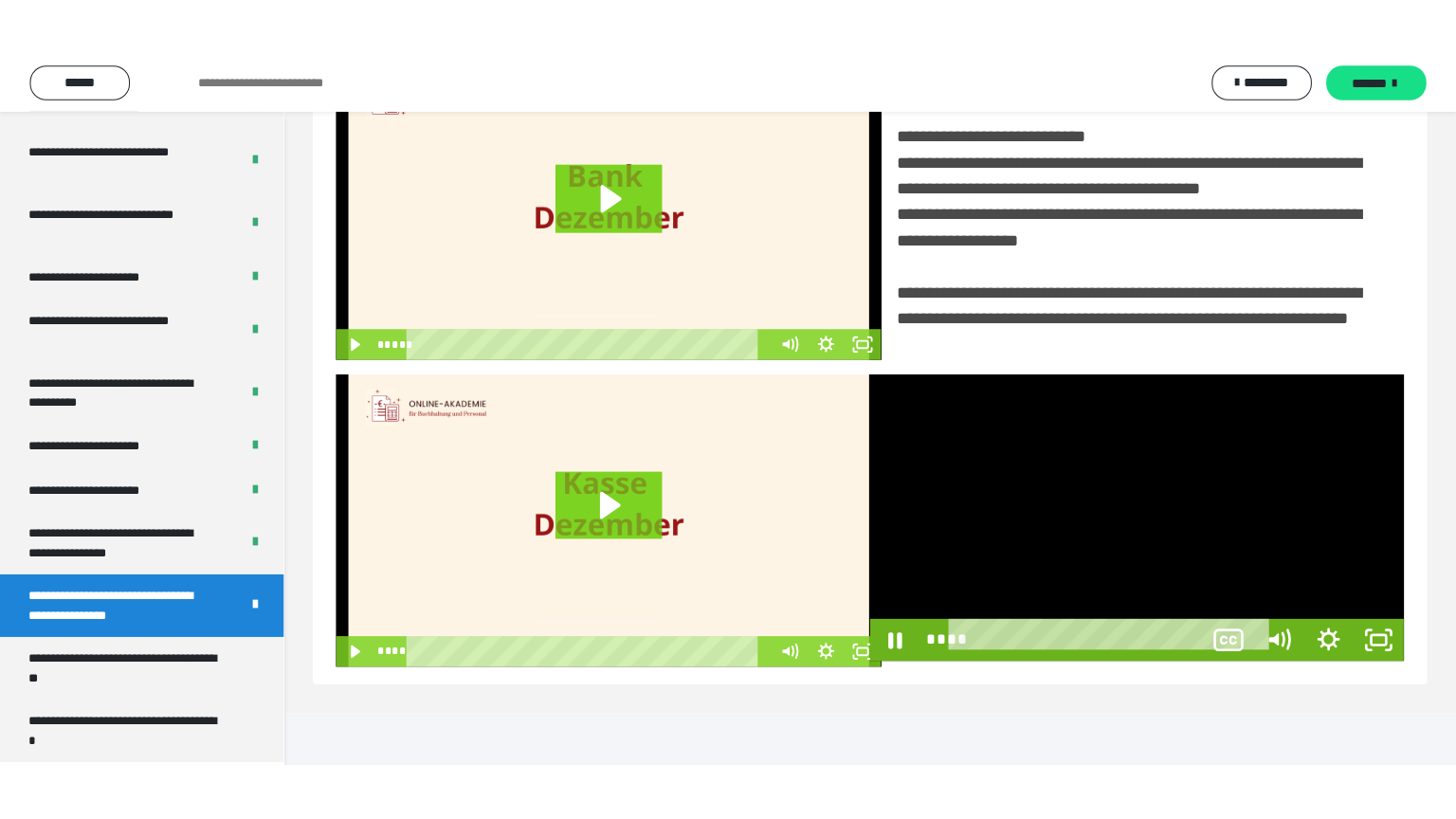 scroll, scrollTop: 317, scrollLeft: 0, axis: vertical 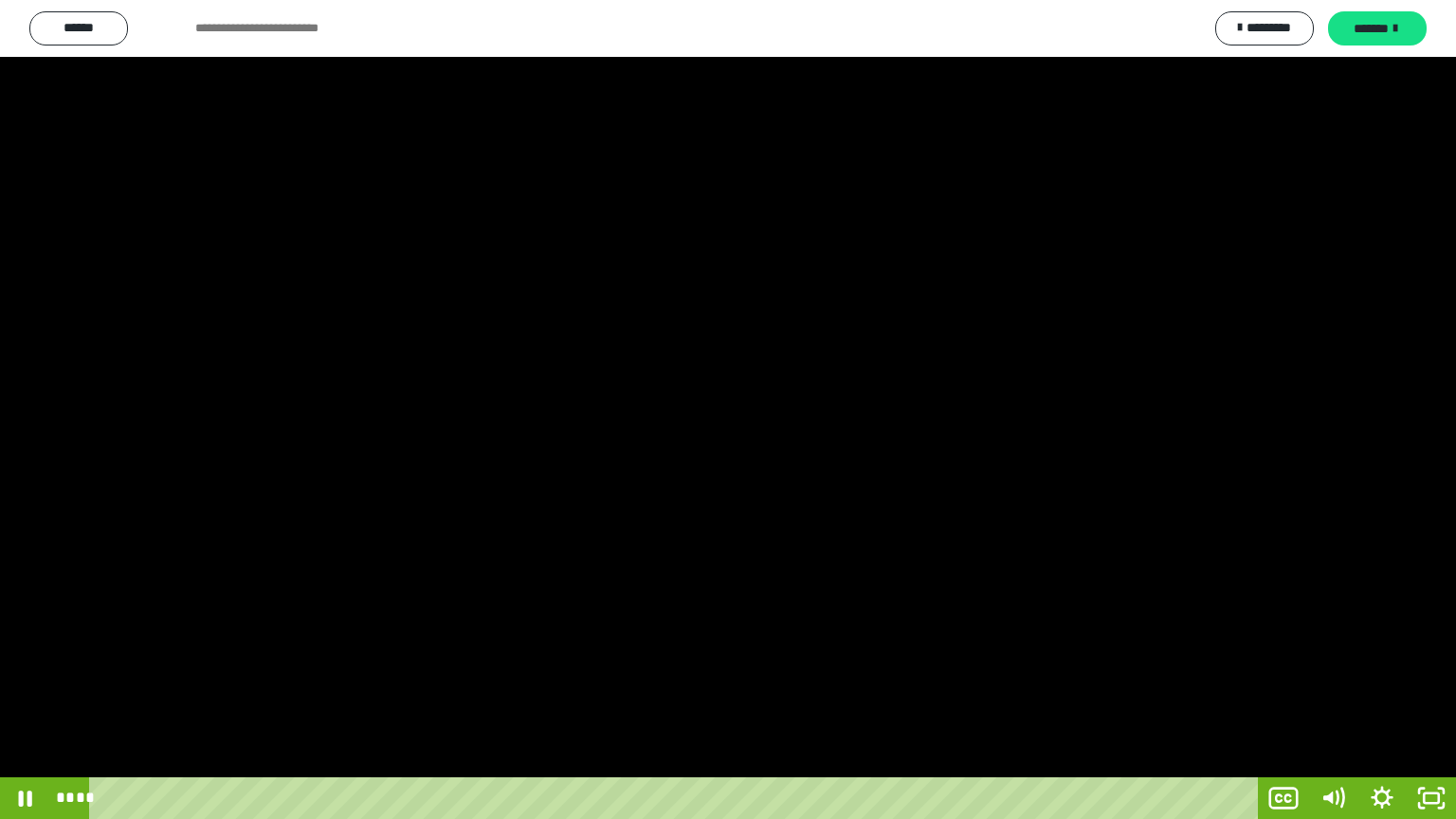 click at bounding box center [728, 410] 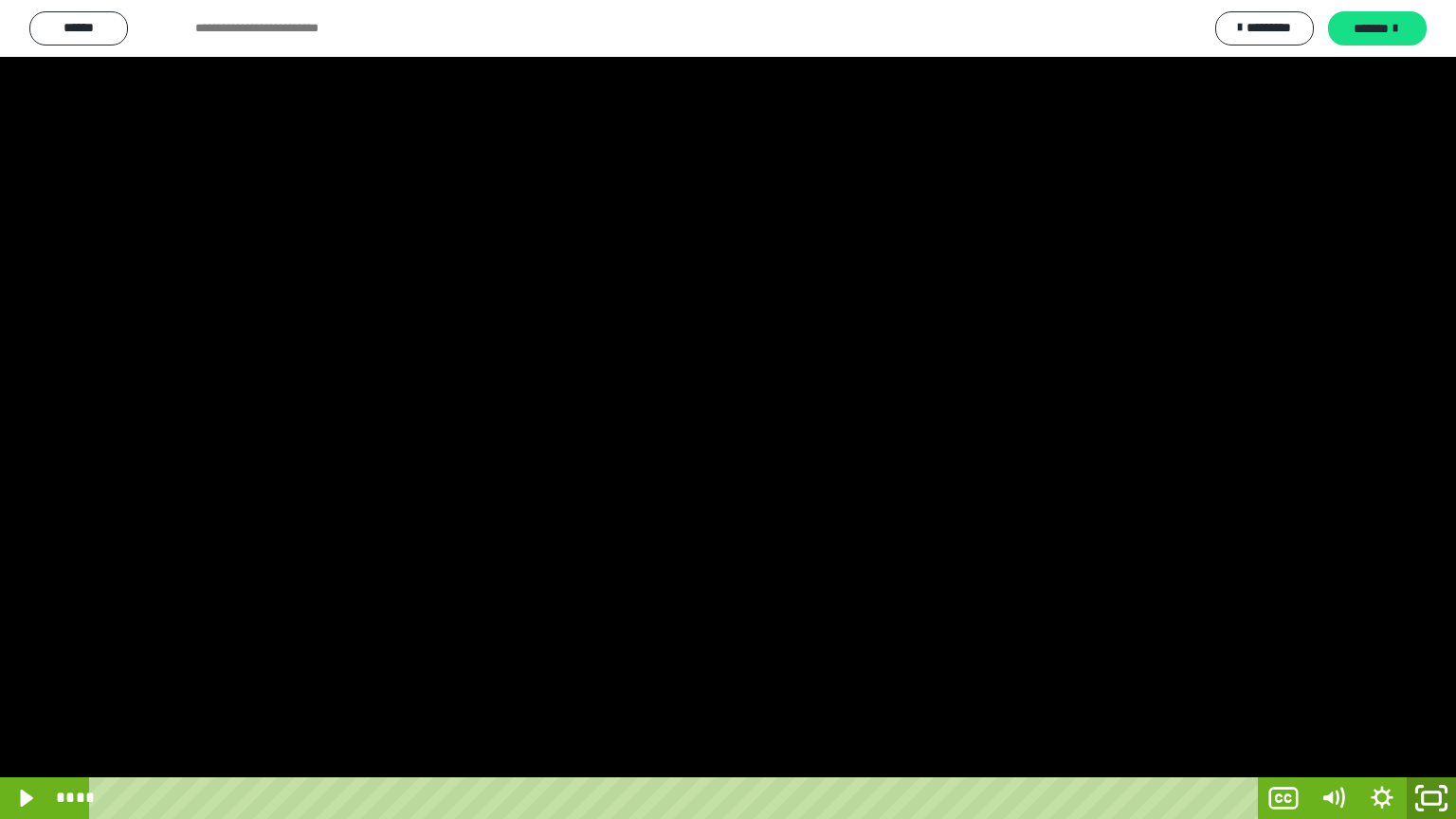 click 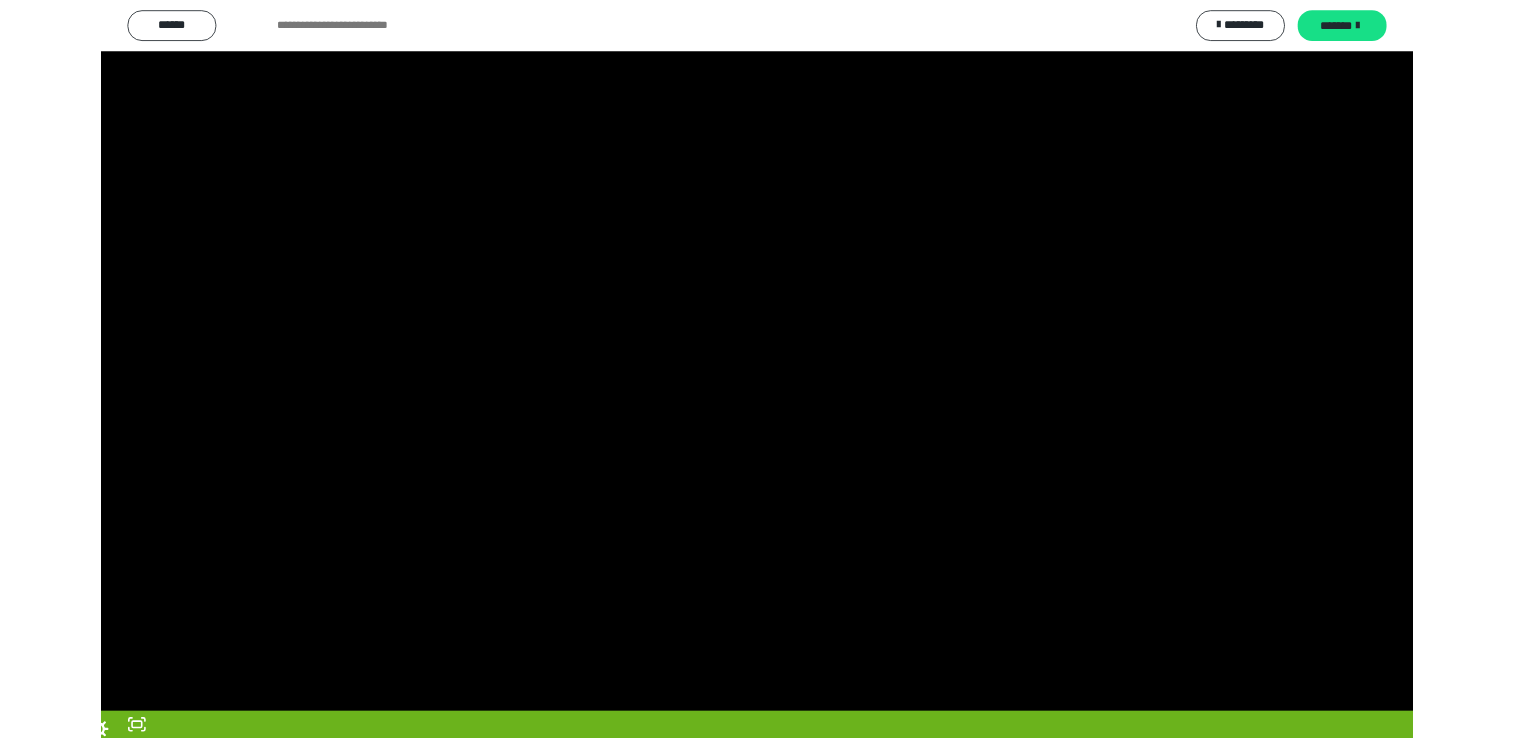 scroll, scrollTop: 324, scrollLeft: 0, axis: vertical 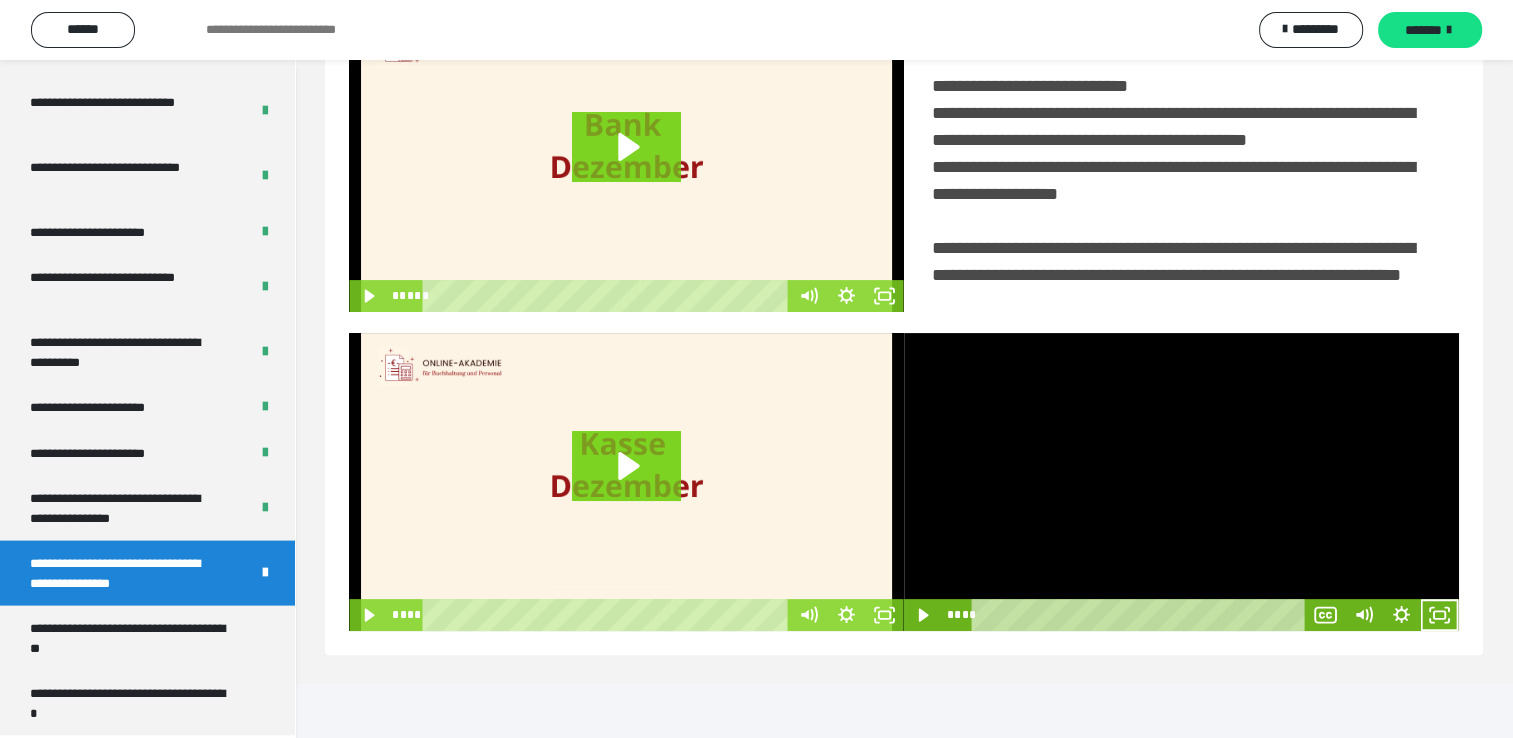 click at bounding box center (1181, 482) 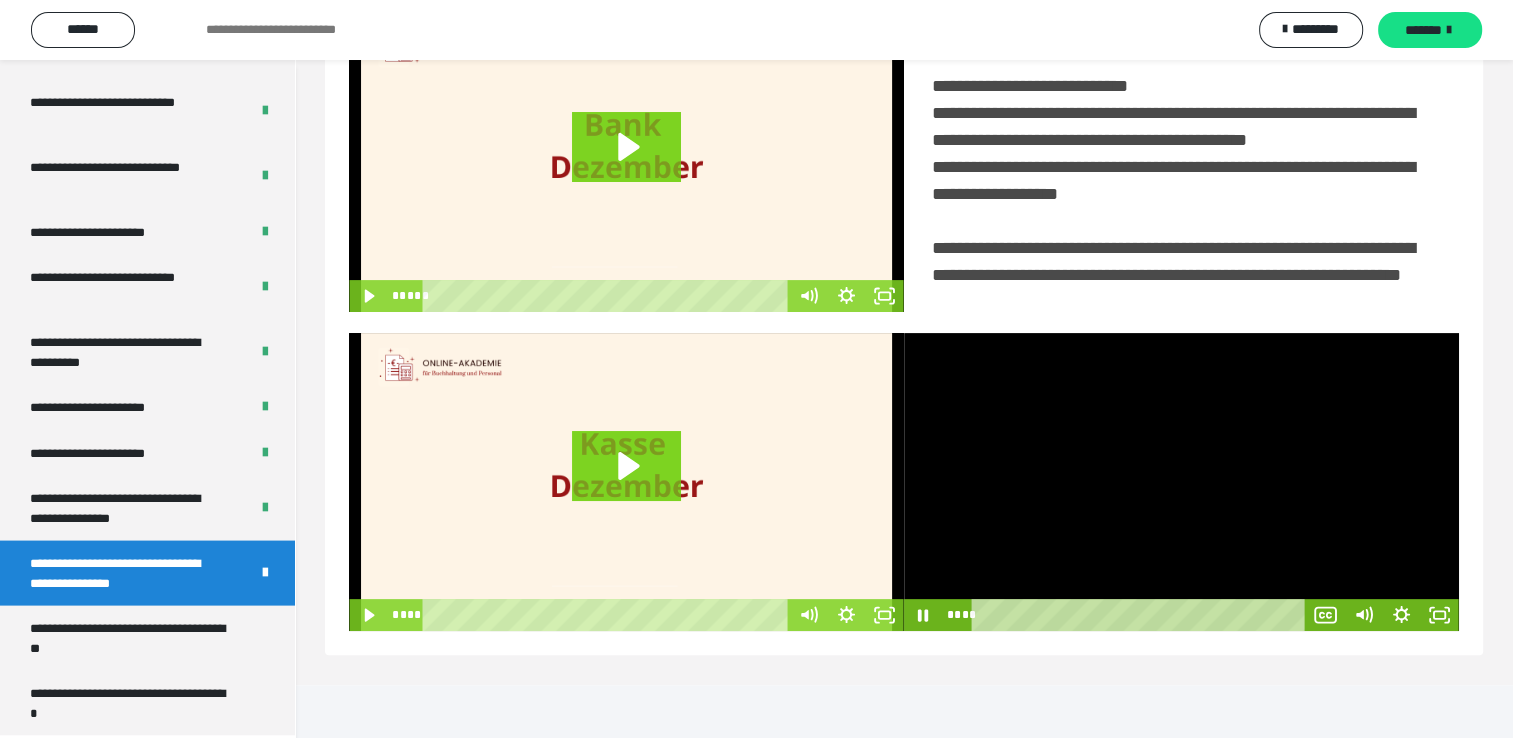 click at bounding box center [1181, 482] 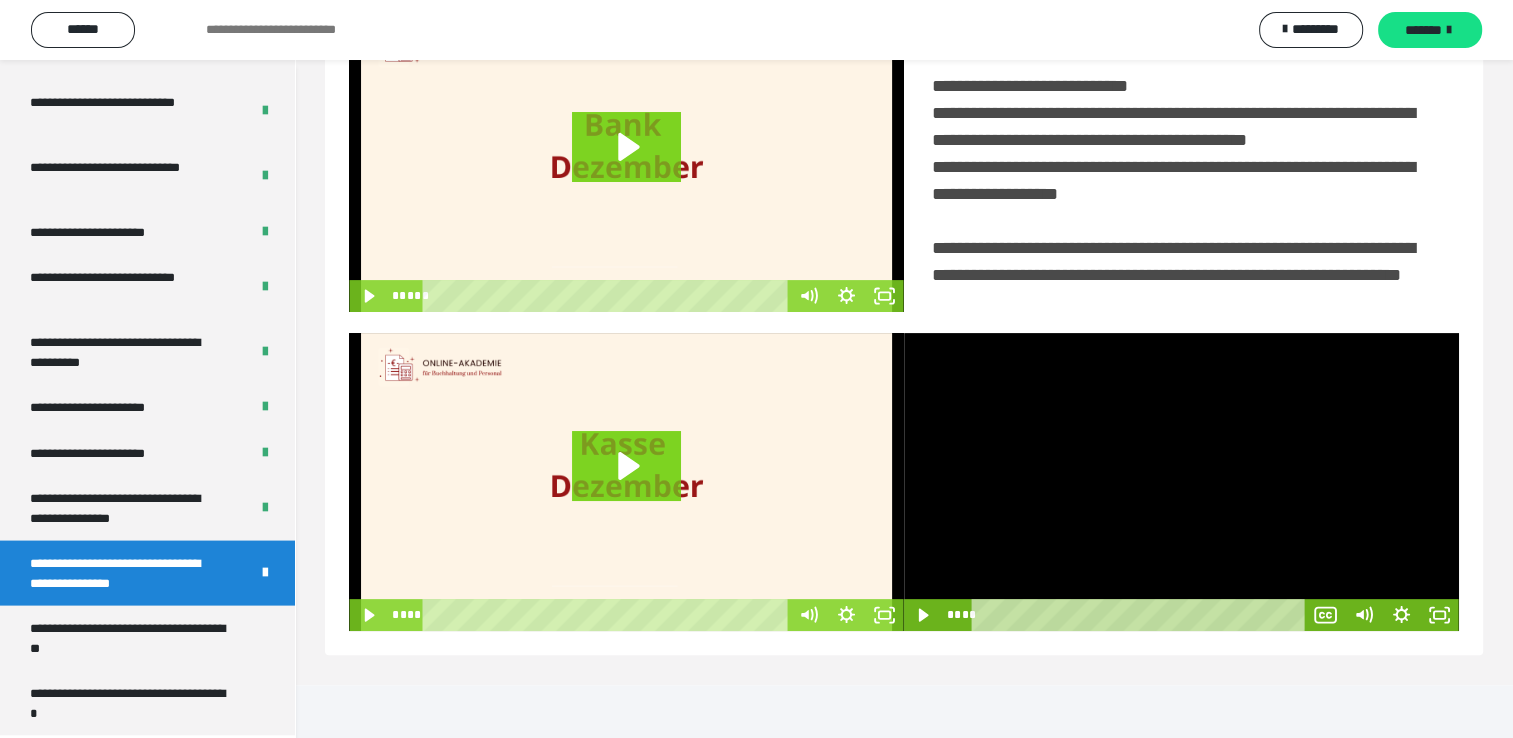 click at bounding box center [1181, 482] 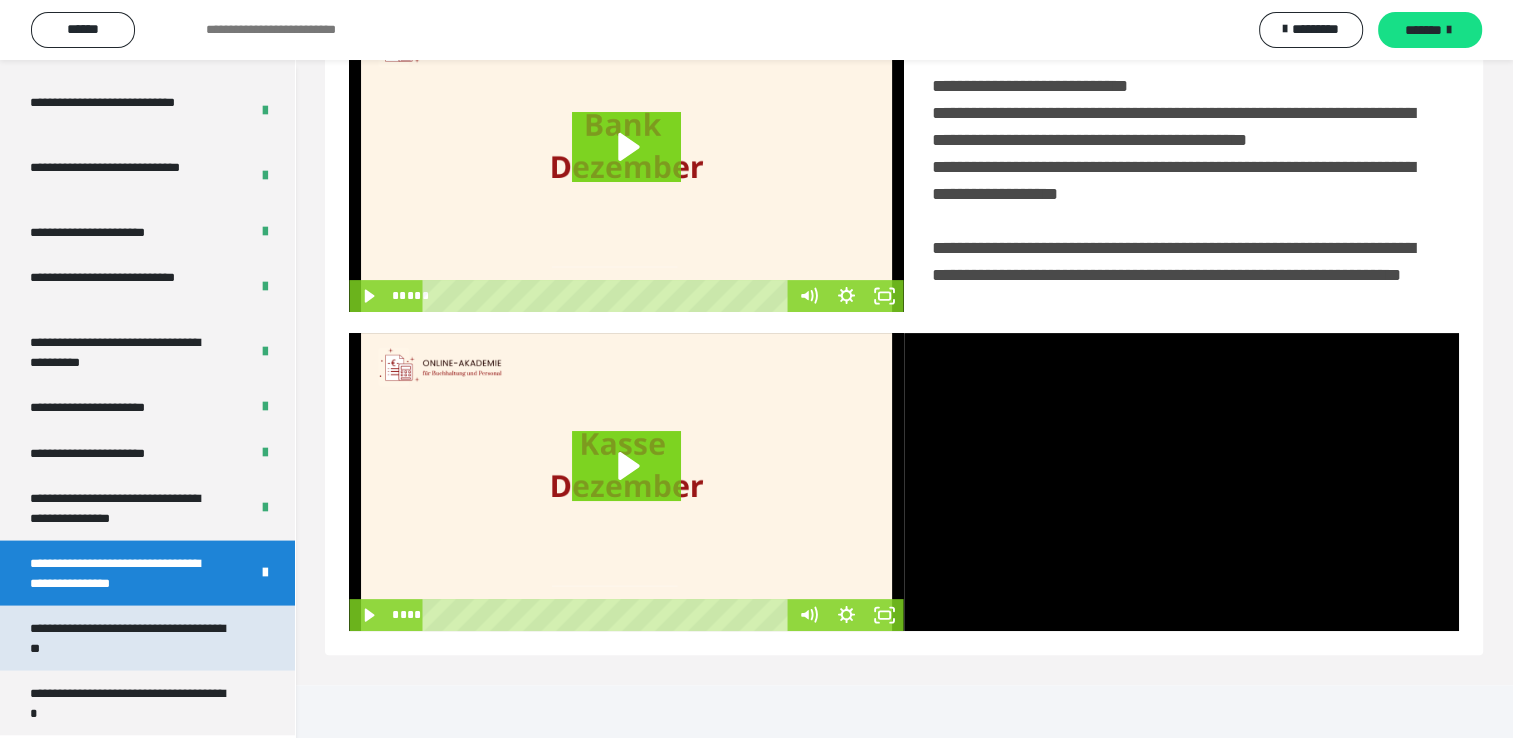 click on "**********" at bounding box center [132, 638] 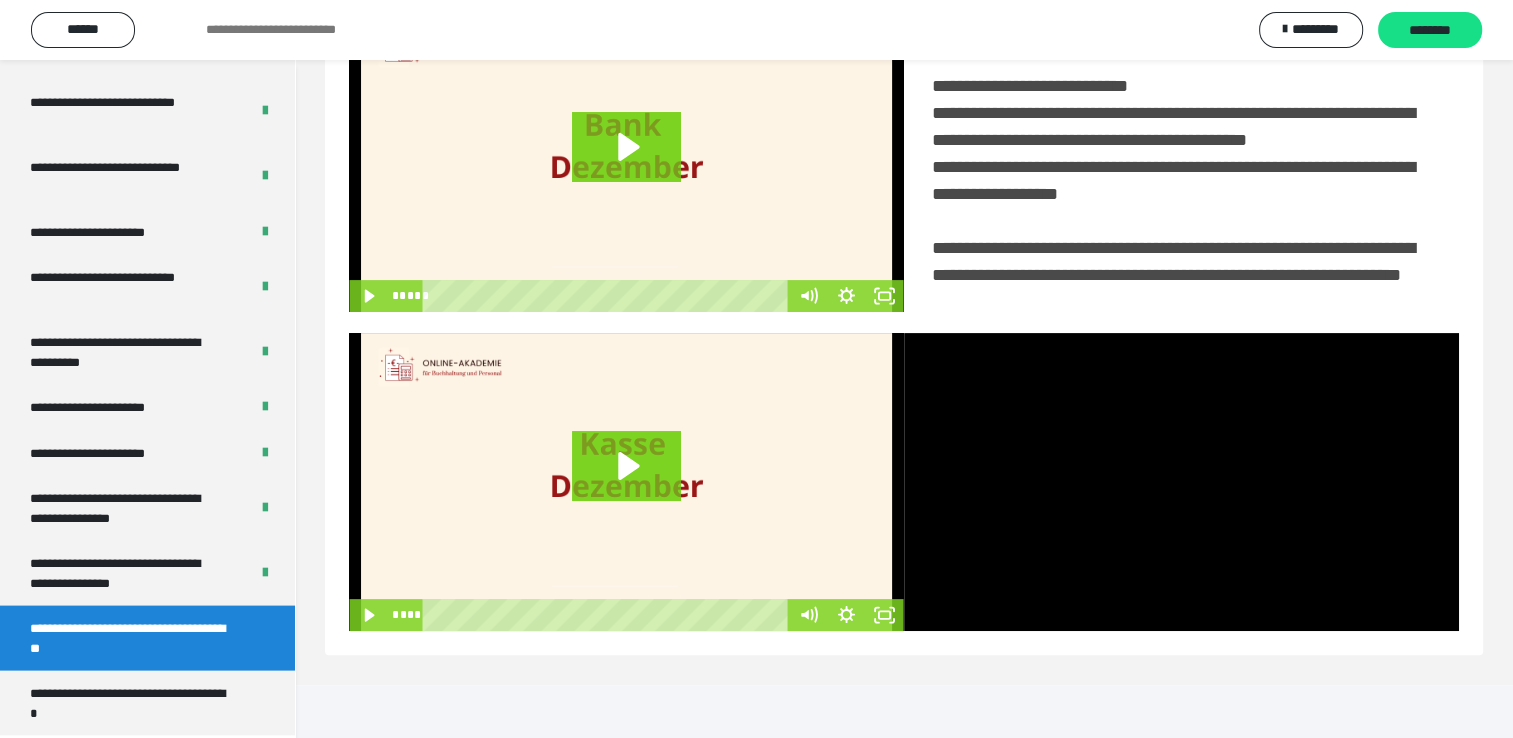 scroll, scrollTop: 60, scrollLeft: 0, axis: vertical 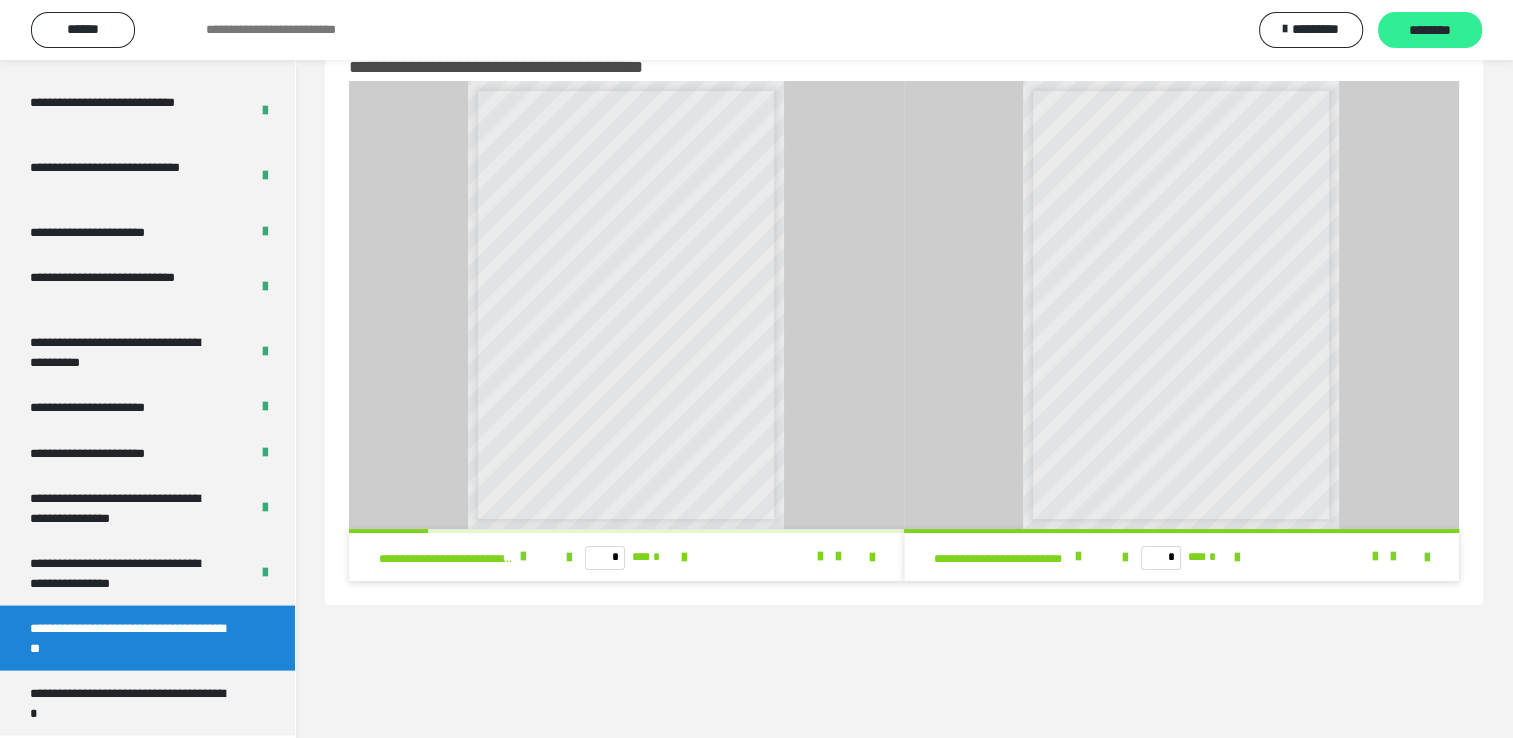 click on "********" at bounding box center (1430, 31) 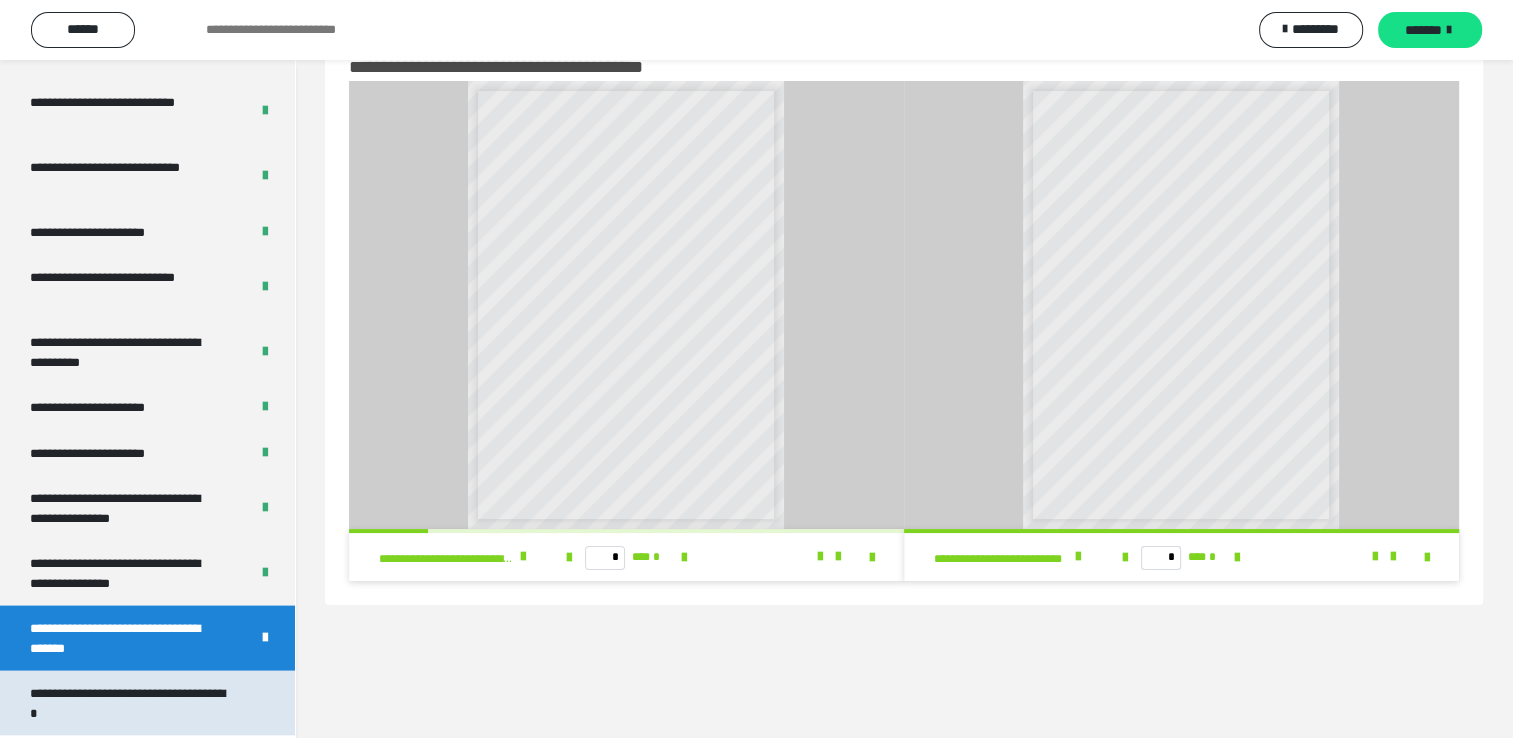 click on "**********" at bounding box center (132, 703) 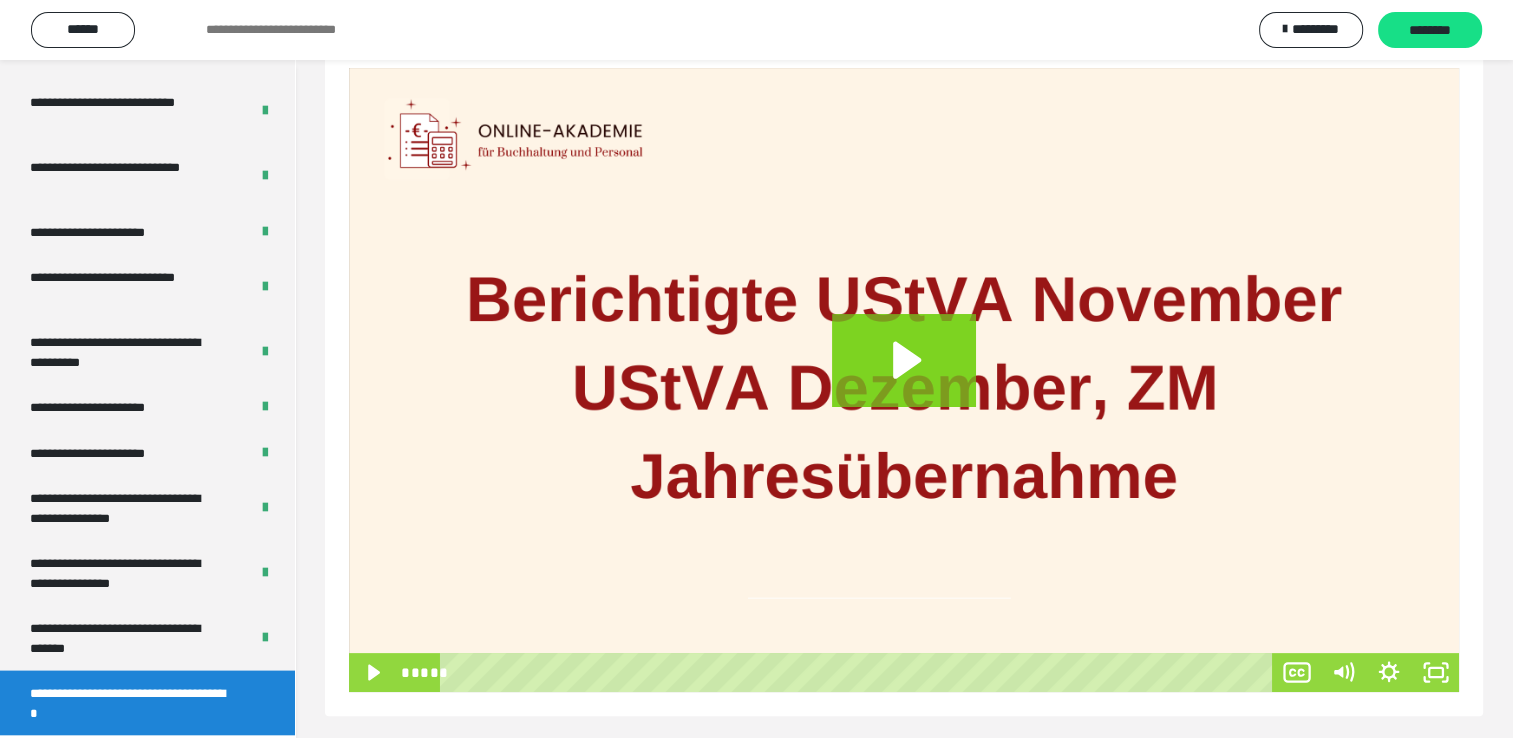 scroll, scrollTop: 297, scrollLeft: 0, axis: vertical 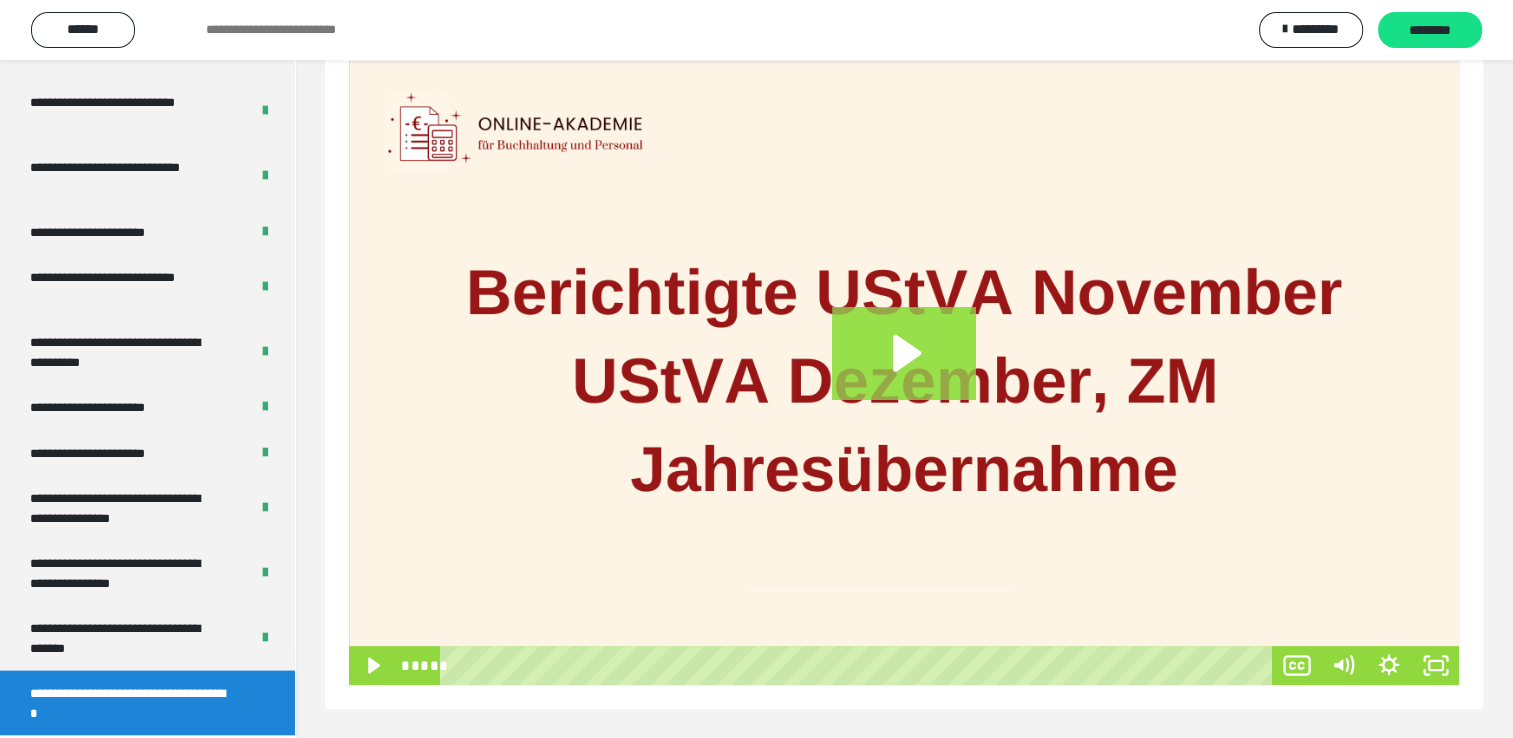 click 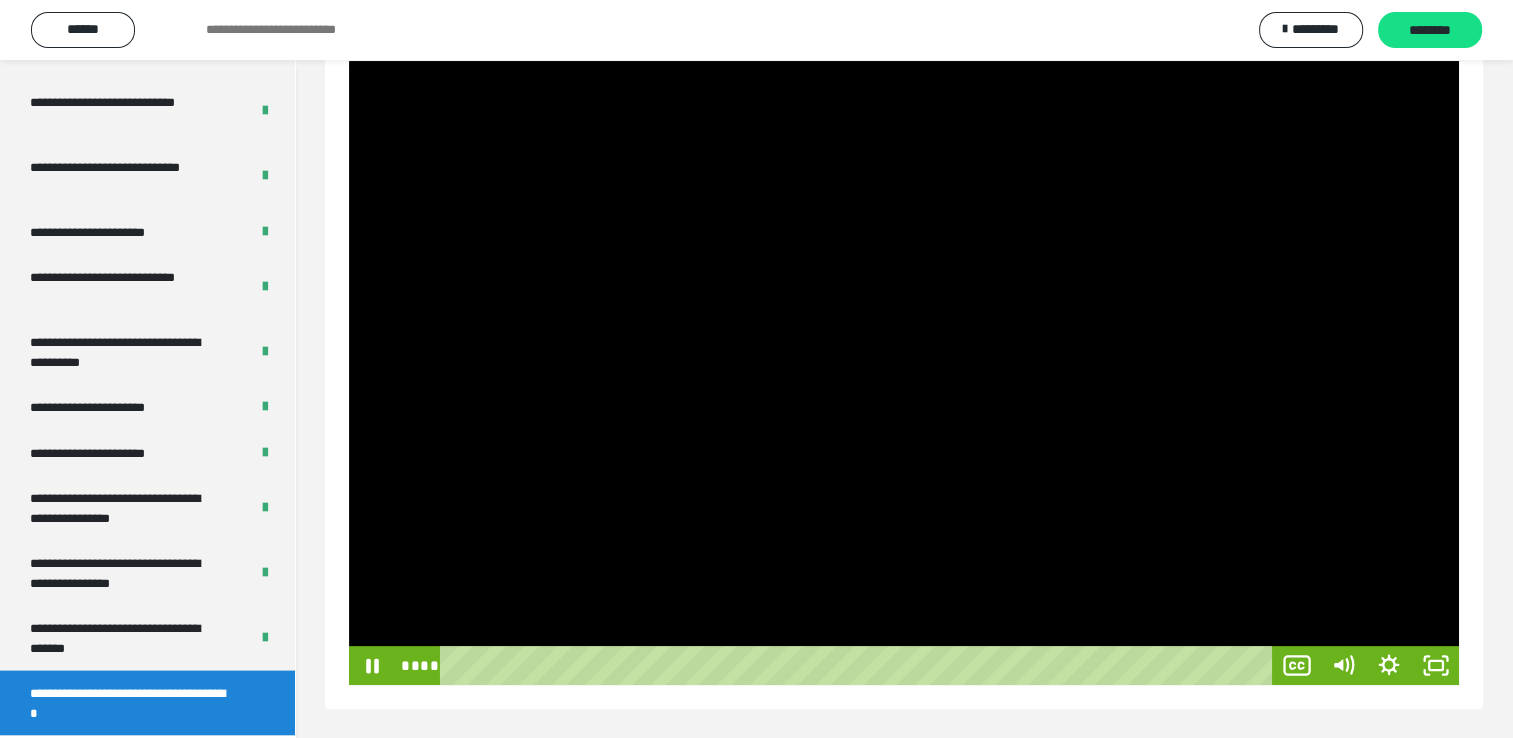click at bounding box center (904, 373) 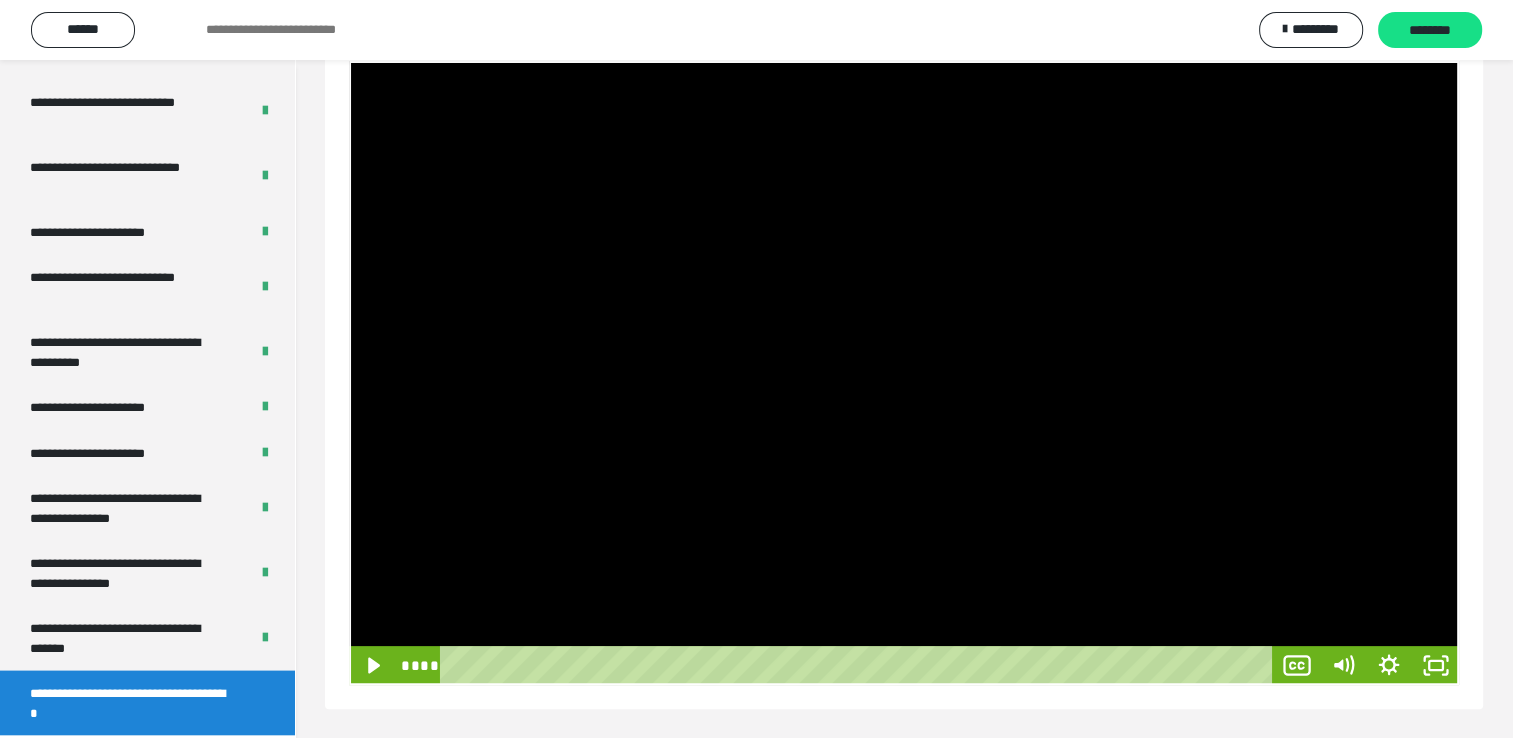 click at bounding box center (904, 373) 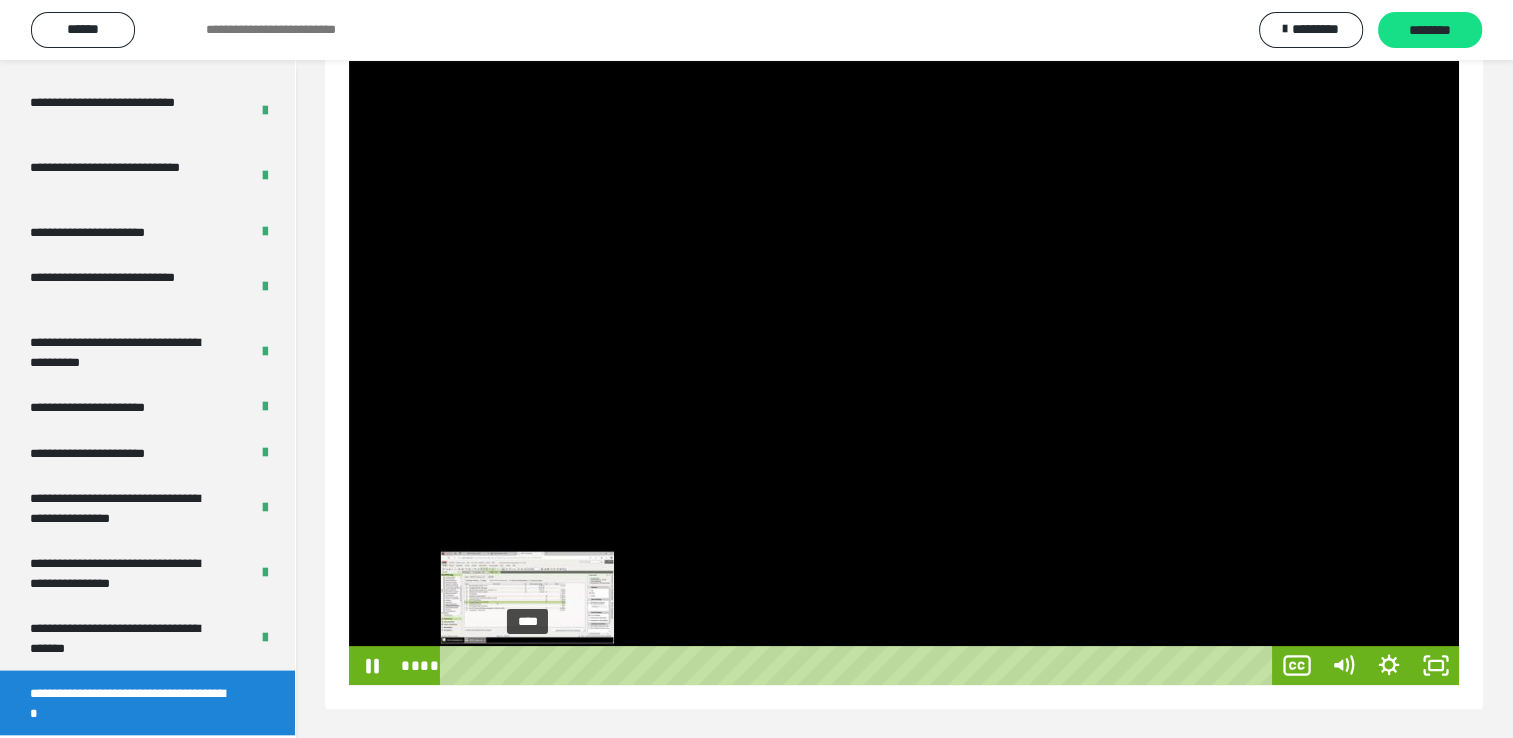click on "****" at bounding box center [860, 665] 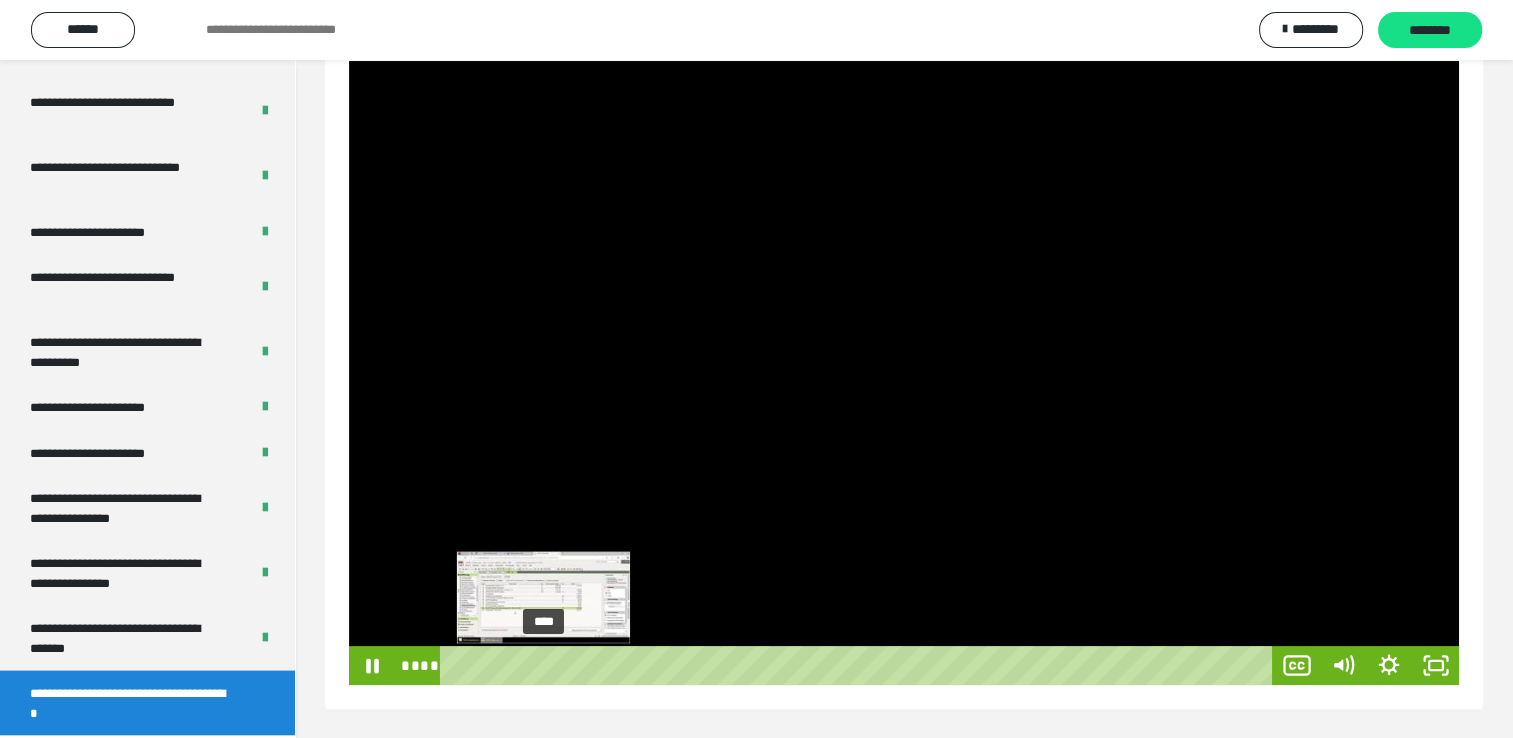 click on "****" at bounding box center [860, 665] 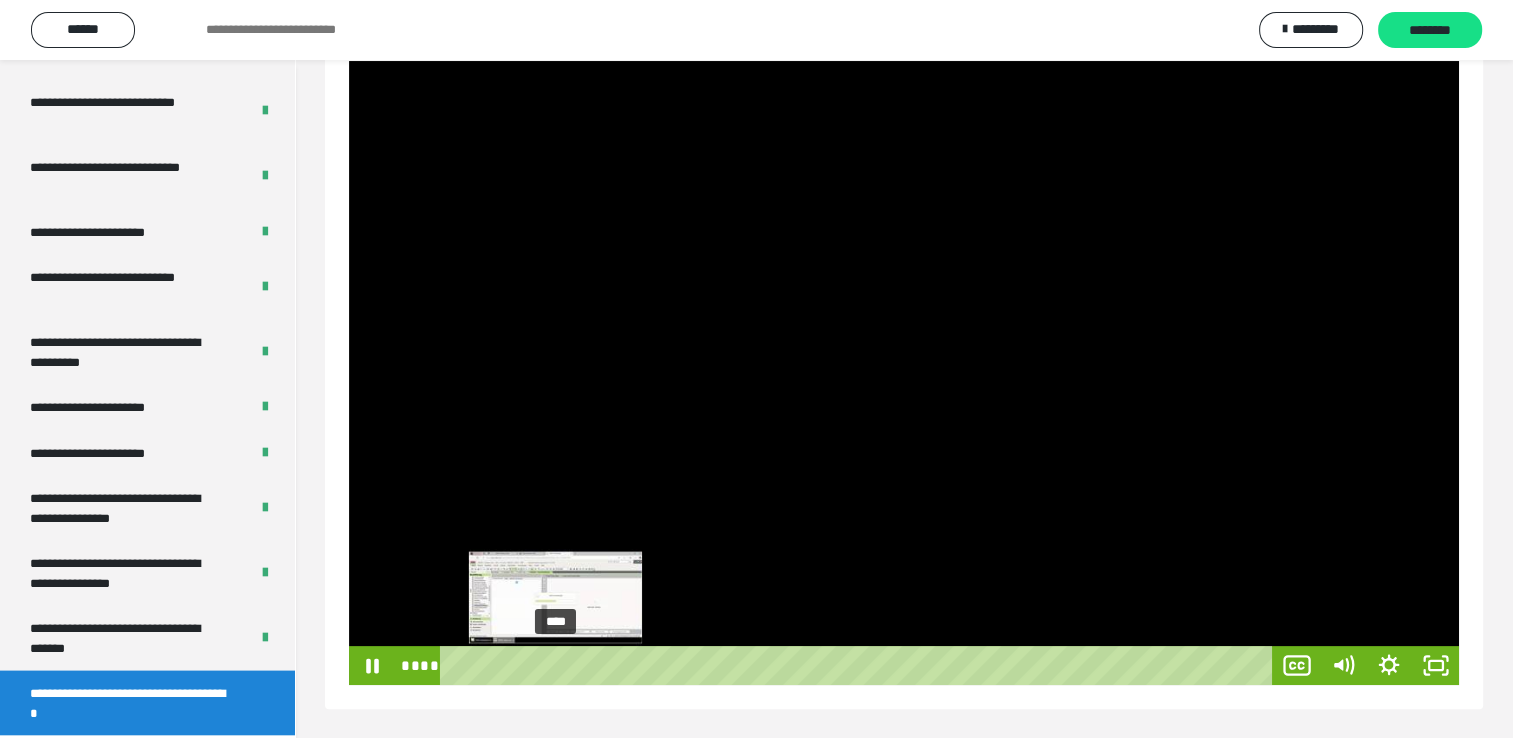 click on "****" at bounding box center (860, 665) 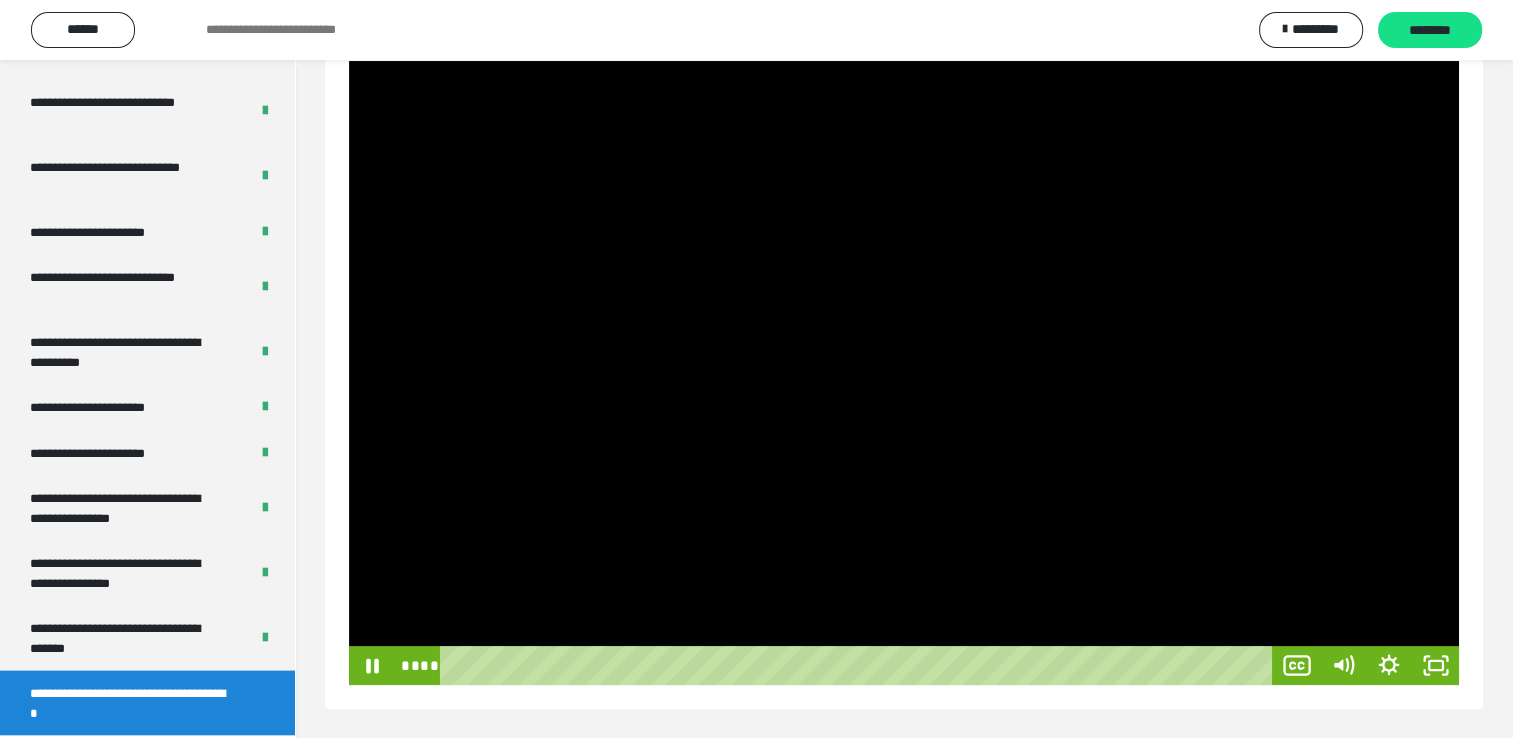 click at bounding box center [904, 373] 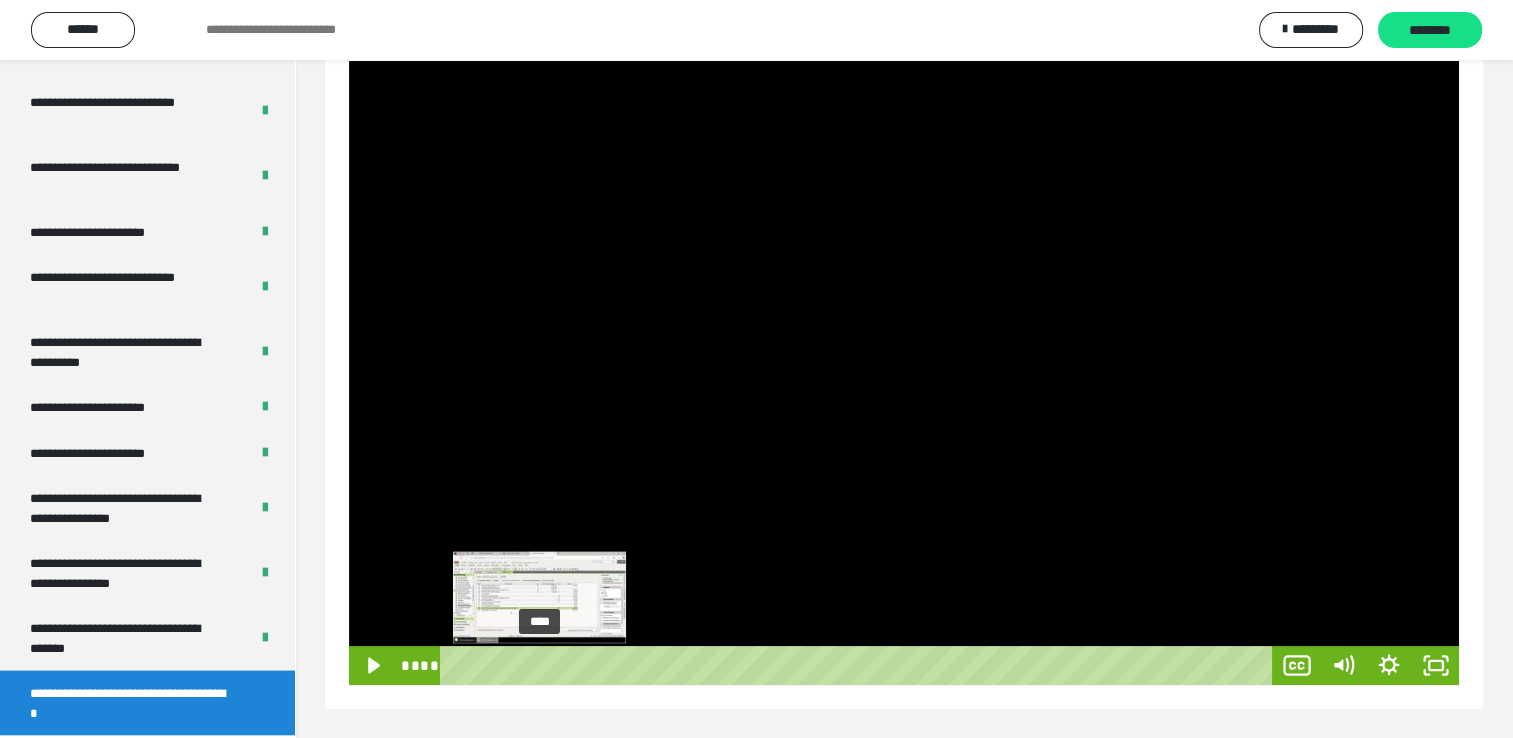 click on "****" at bounding box center (860, 665) 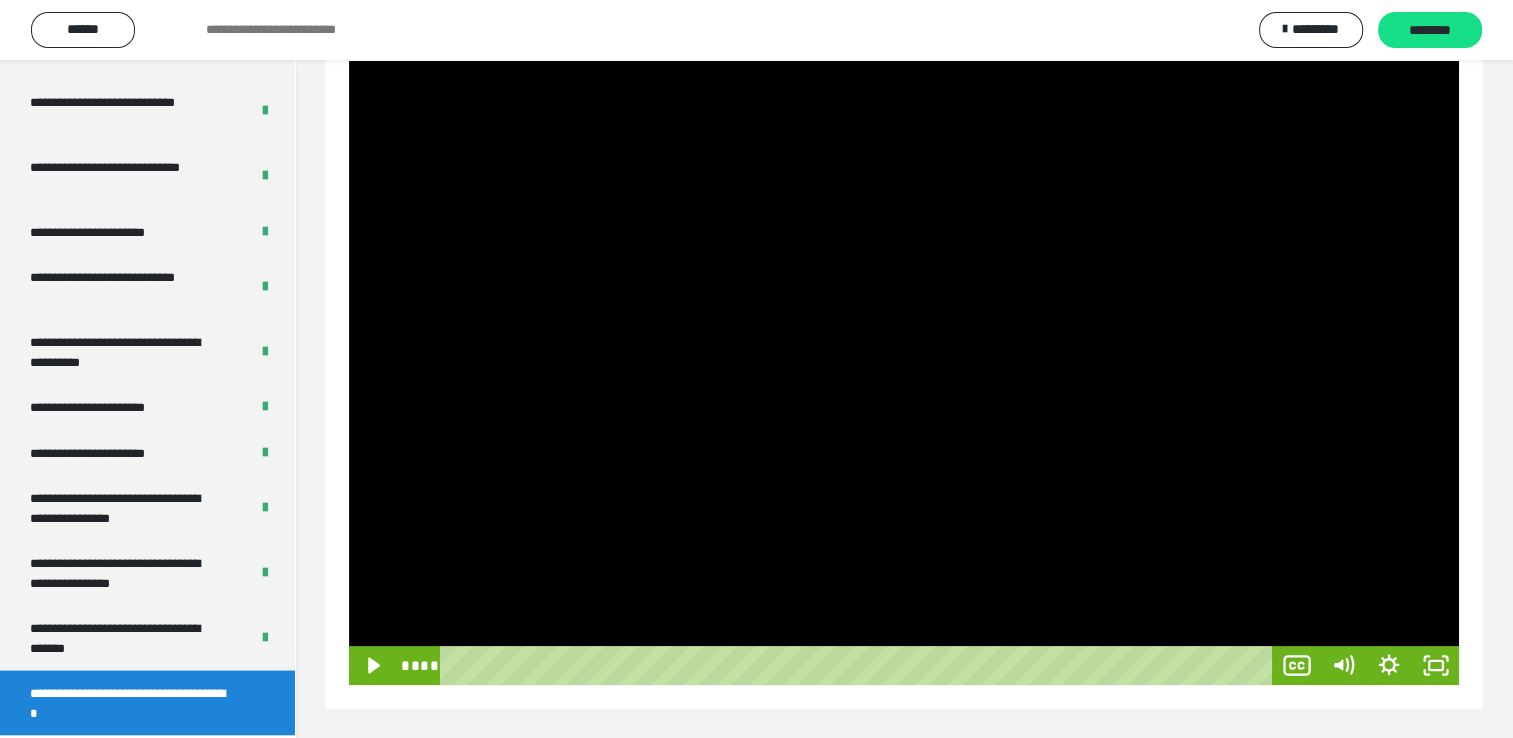 click at bounding box center (904, 373) 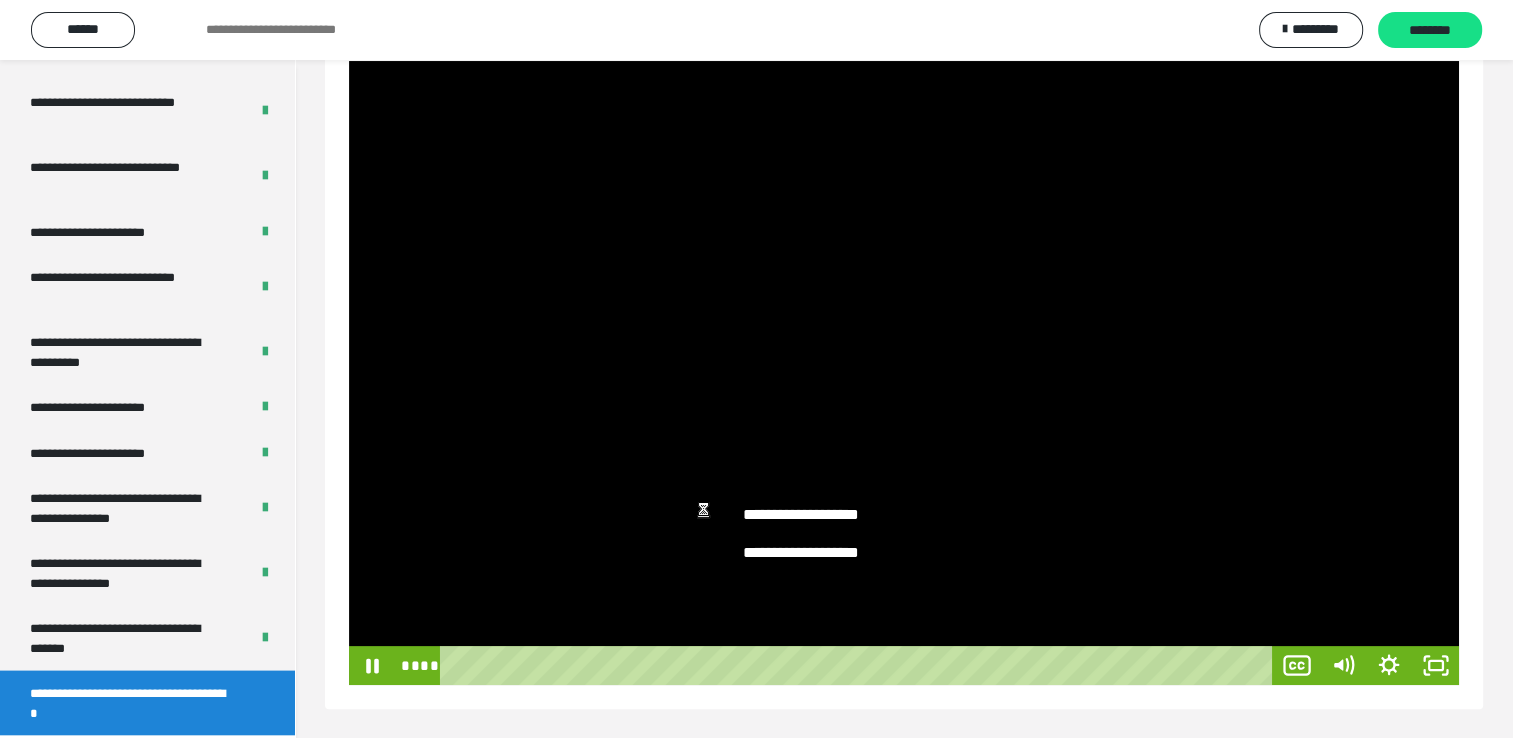 click at bounding box center [904, 373] 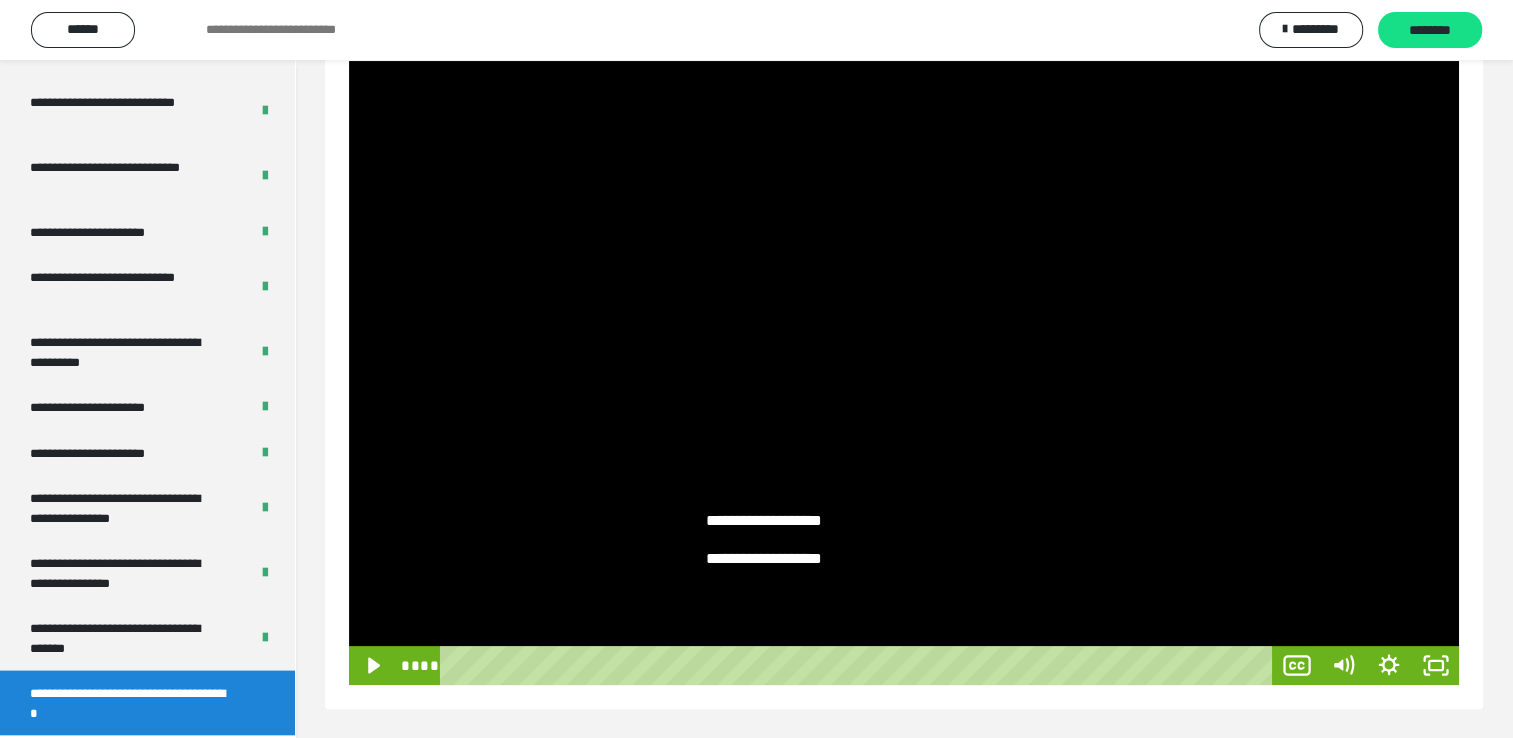 click at bounding box center [904, 373] 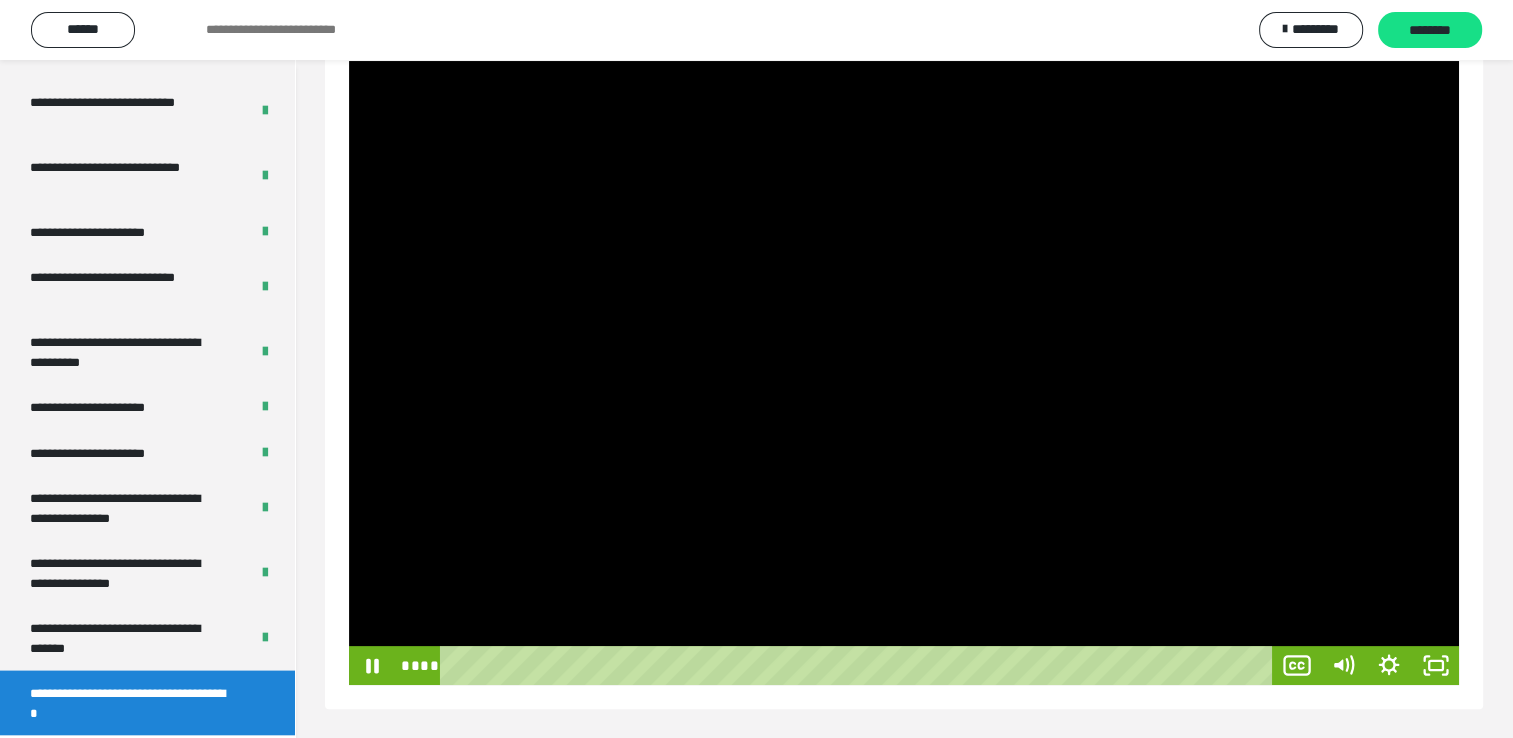 click at bounding box center [904, 373] 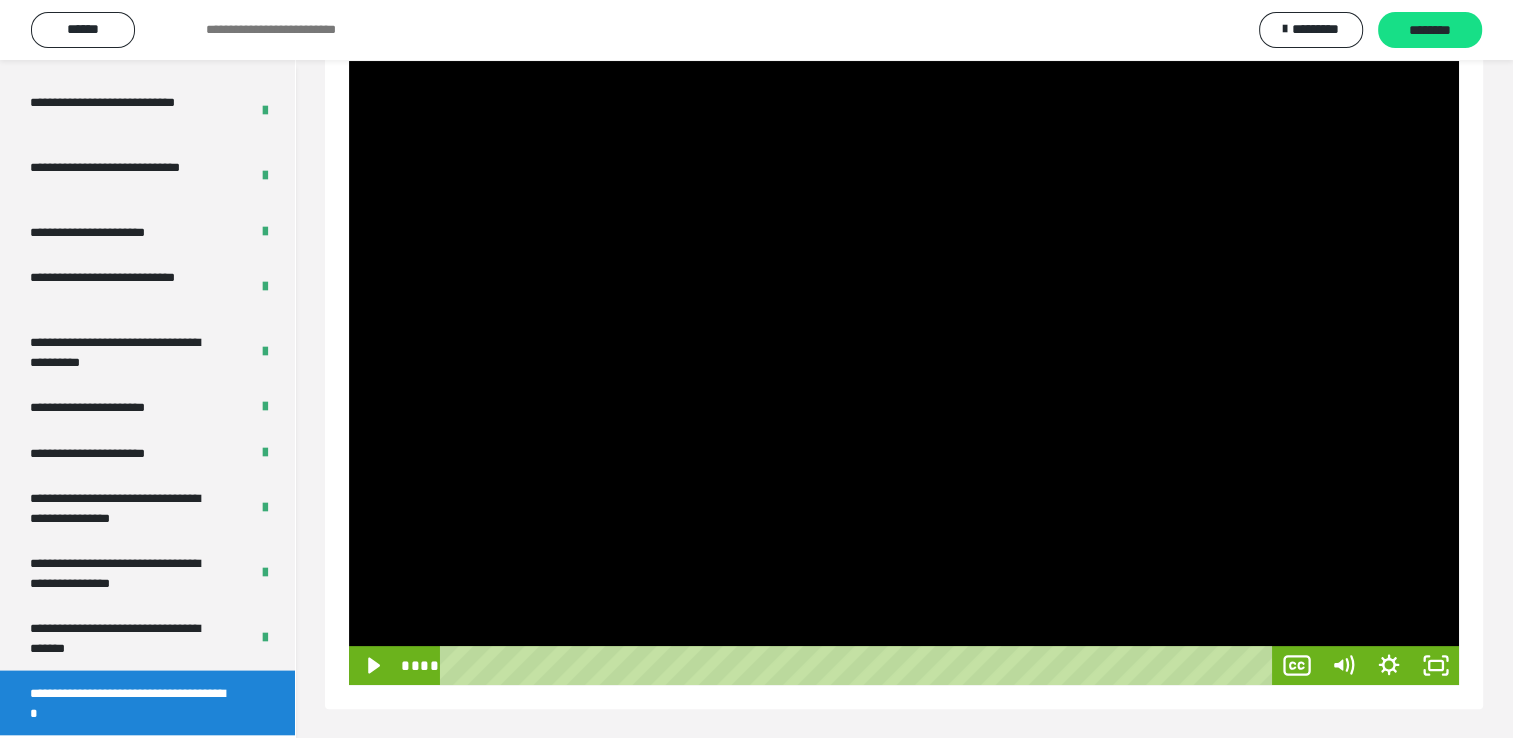 click at bounding box center [904, 373] 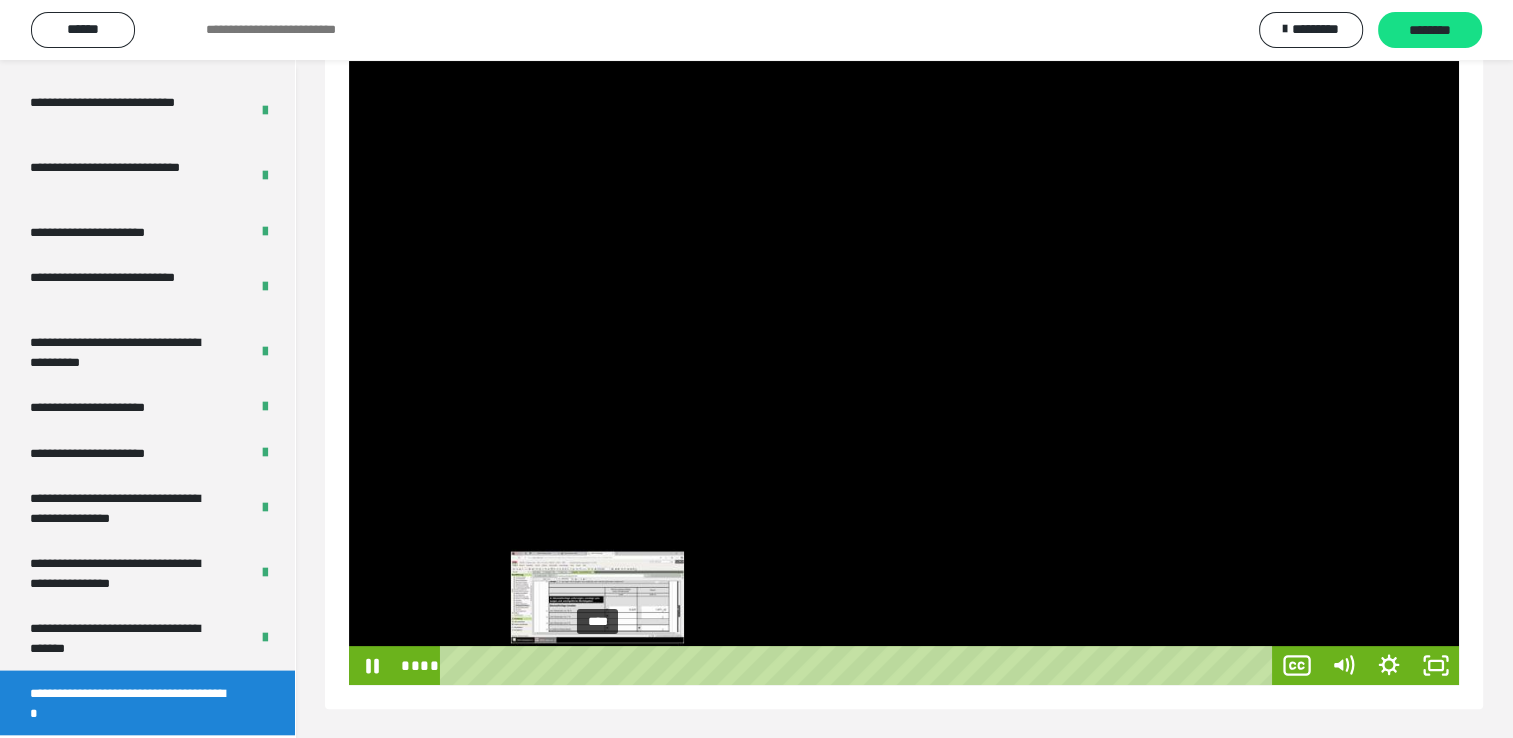 click on "****" at bounding box center (860, 665) 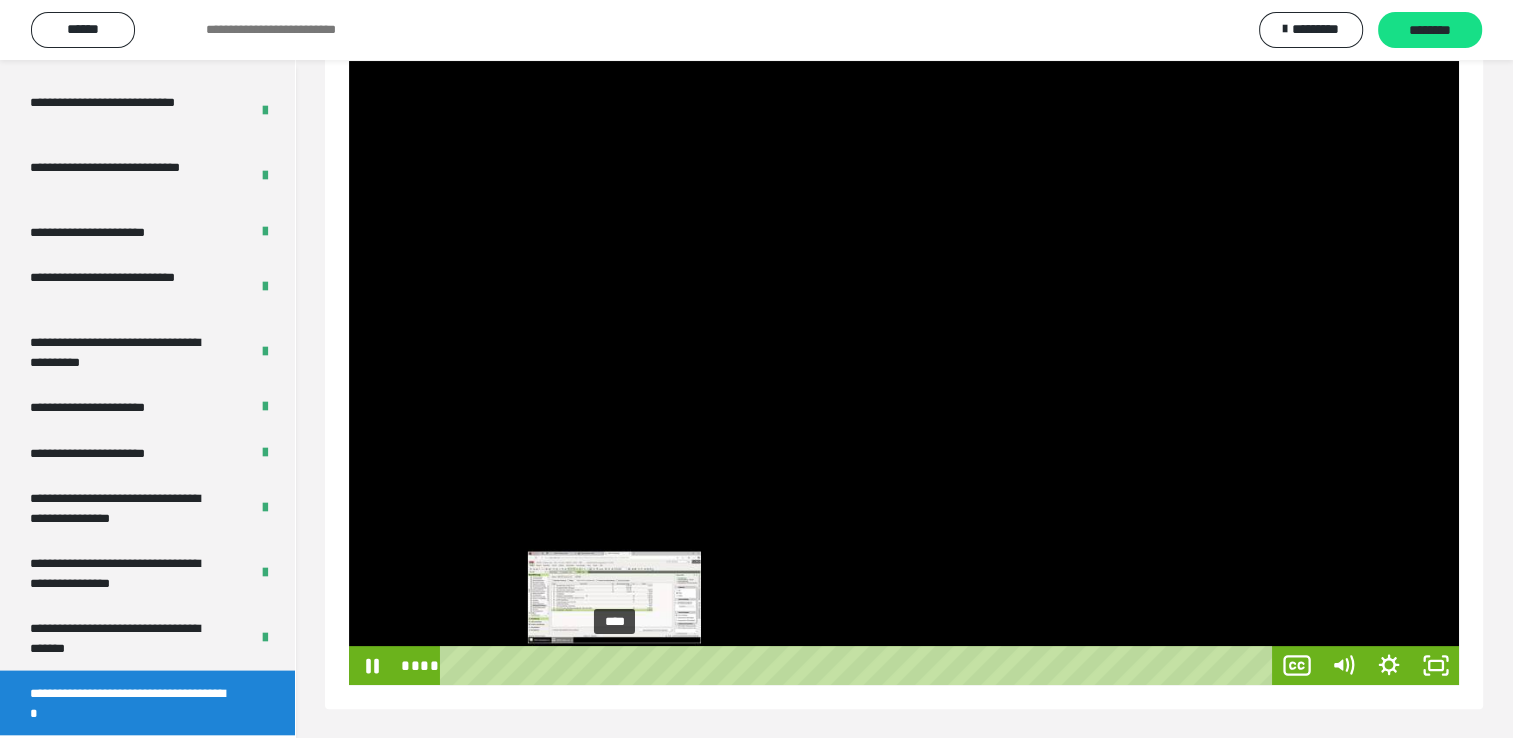 click on "****" at bounding box center (860, 665) 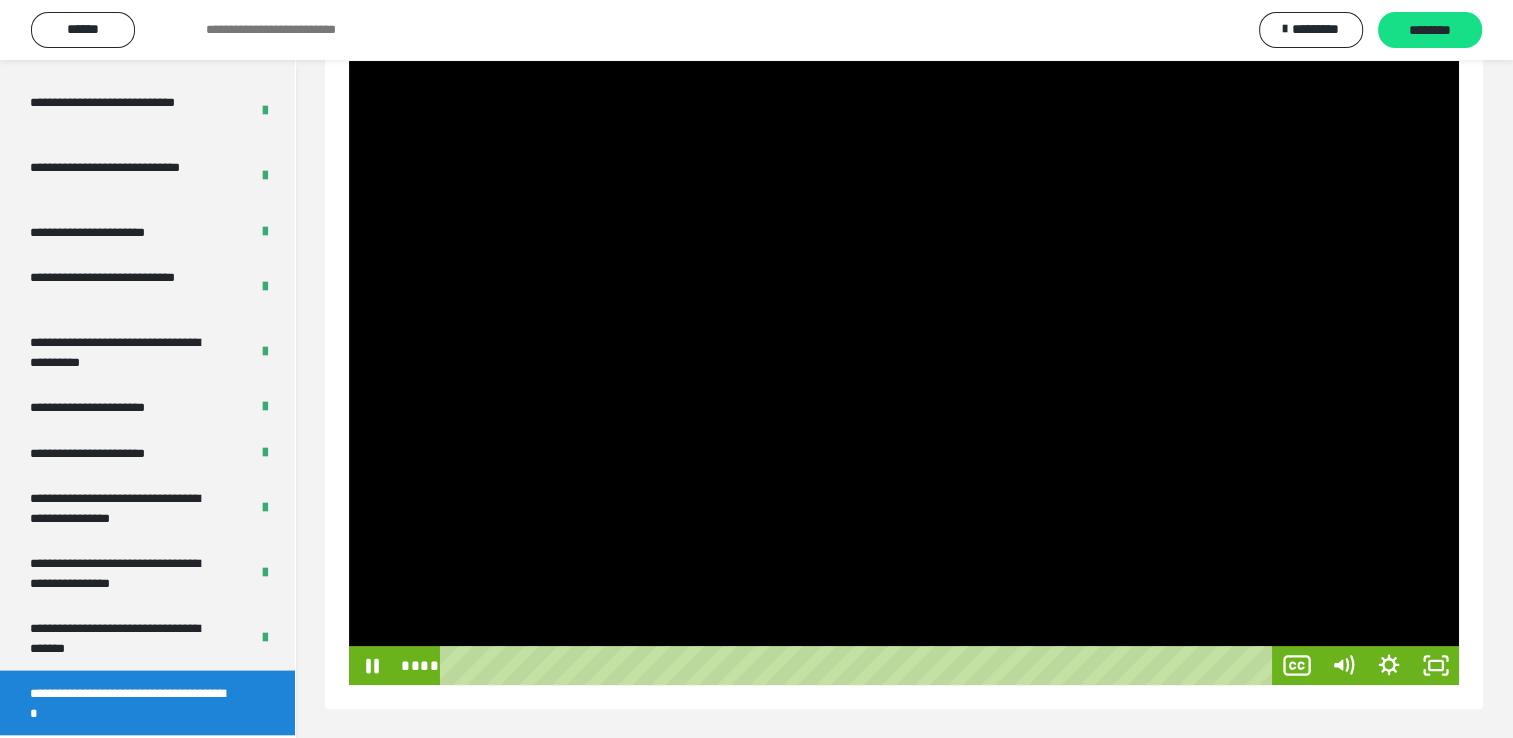 click at bounding box center (904, 373) 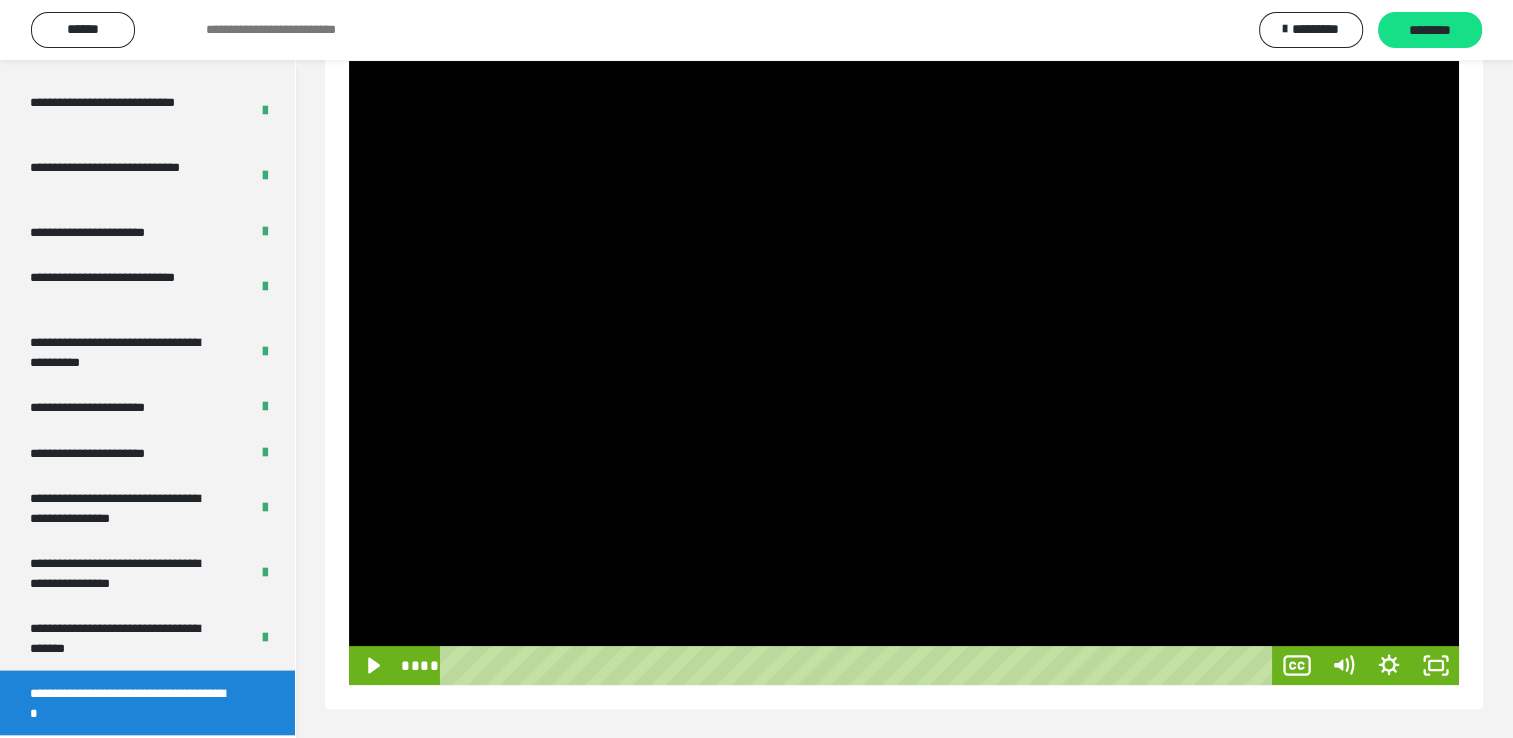 click at bounding box center (904, 373) 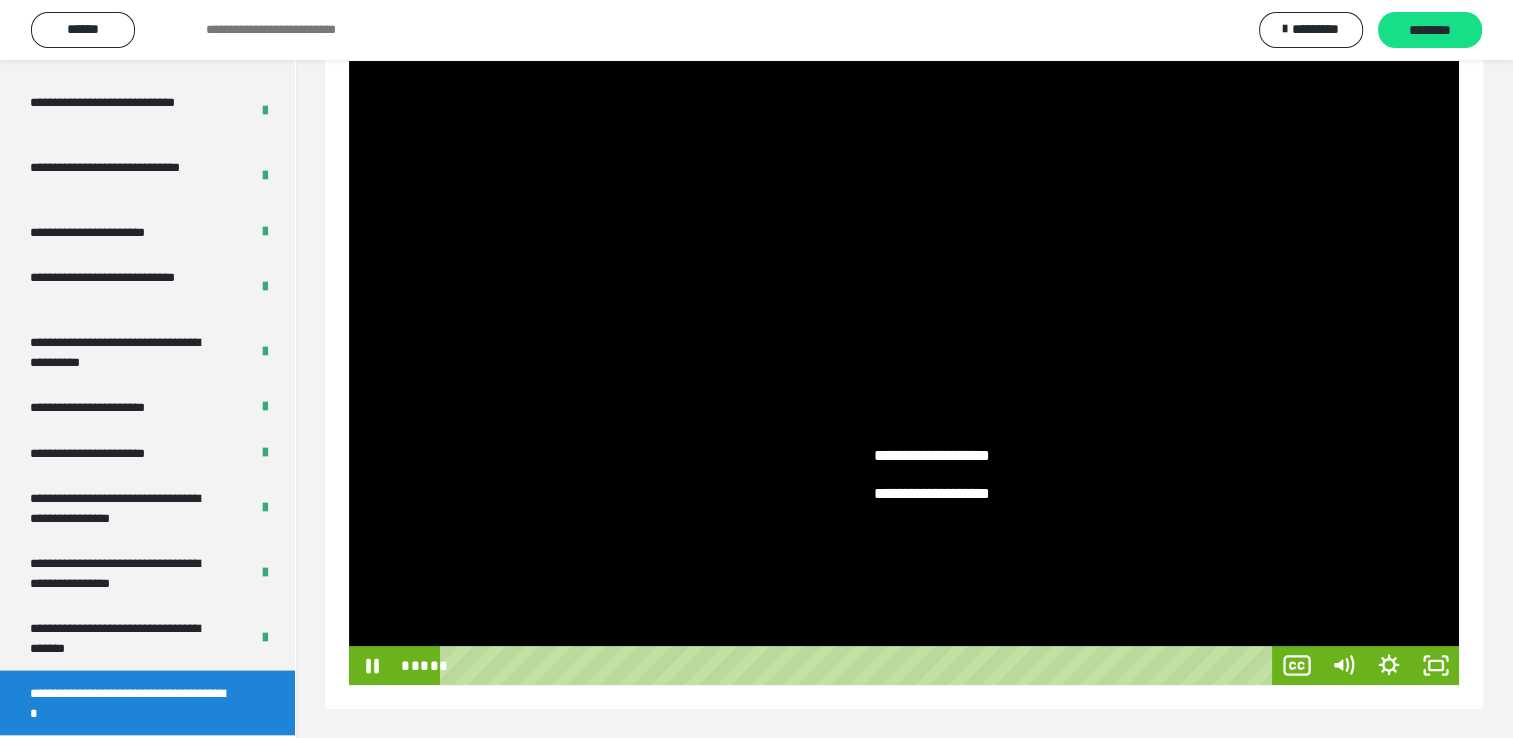 click at bounding box center [904, 373] 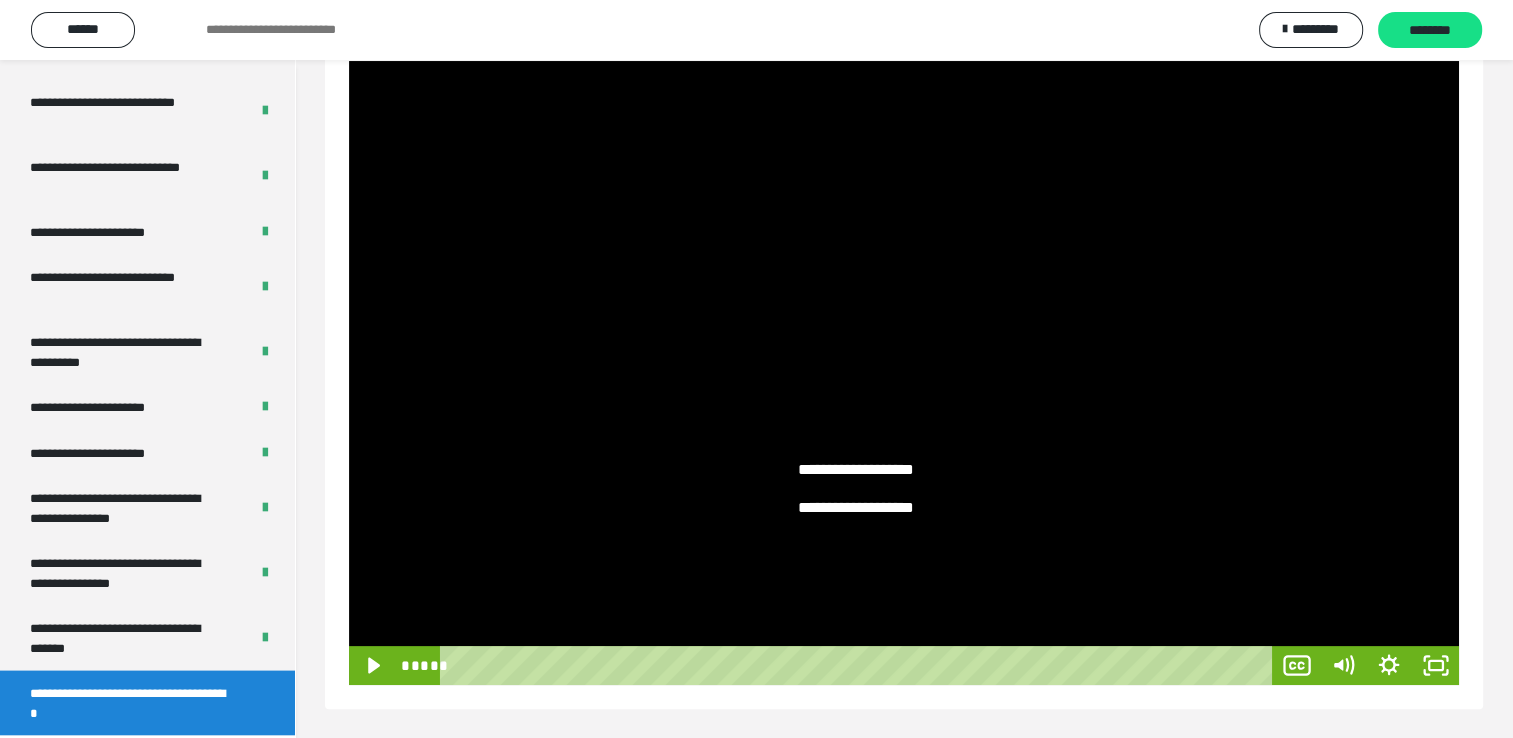 click at bounding box center [904, 373] 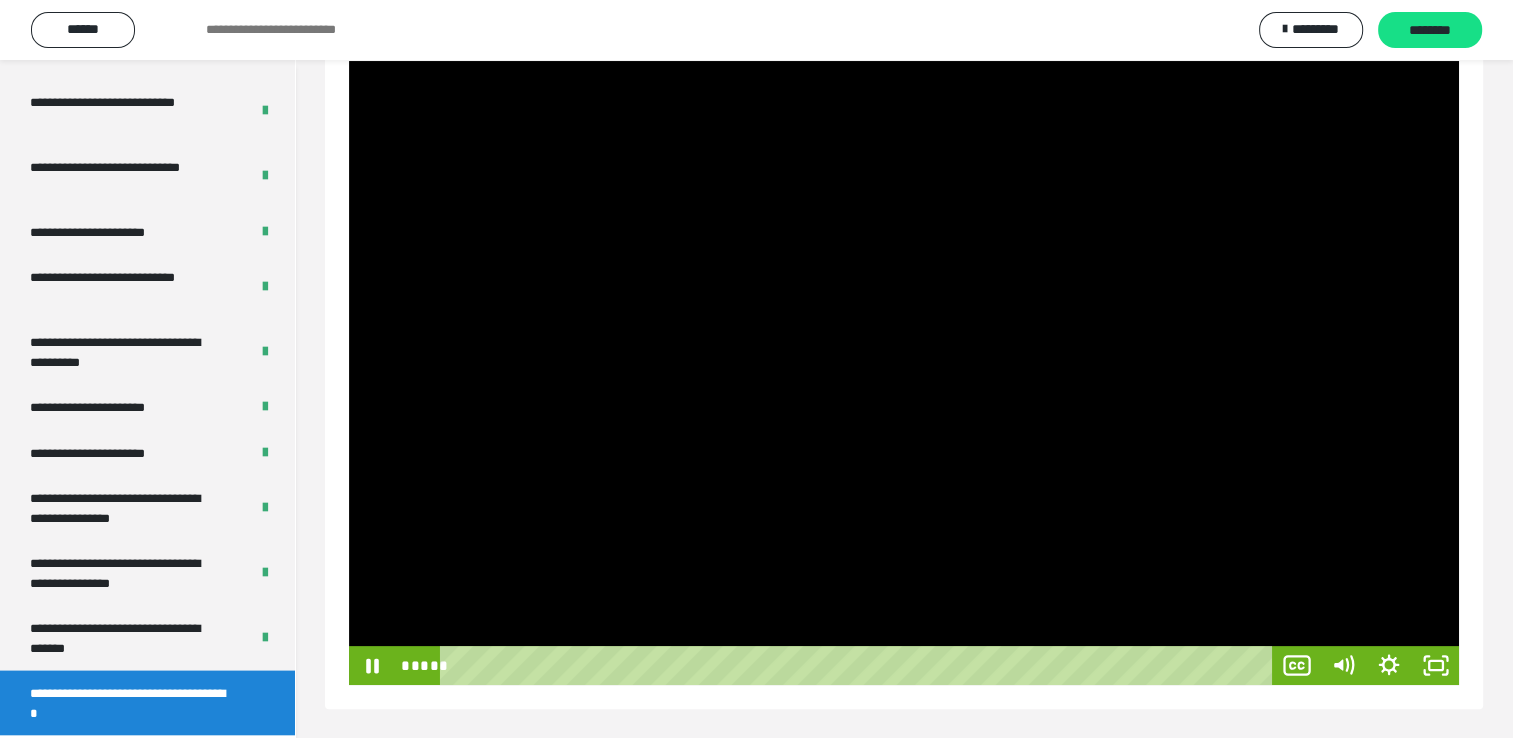 click at bounding box center [904, 373] 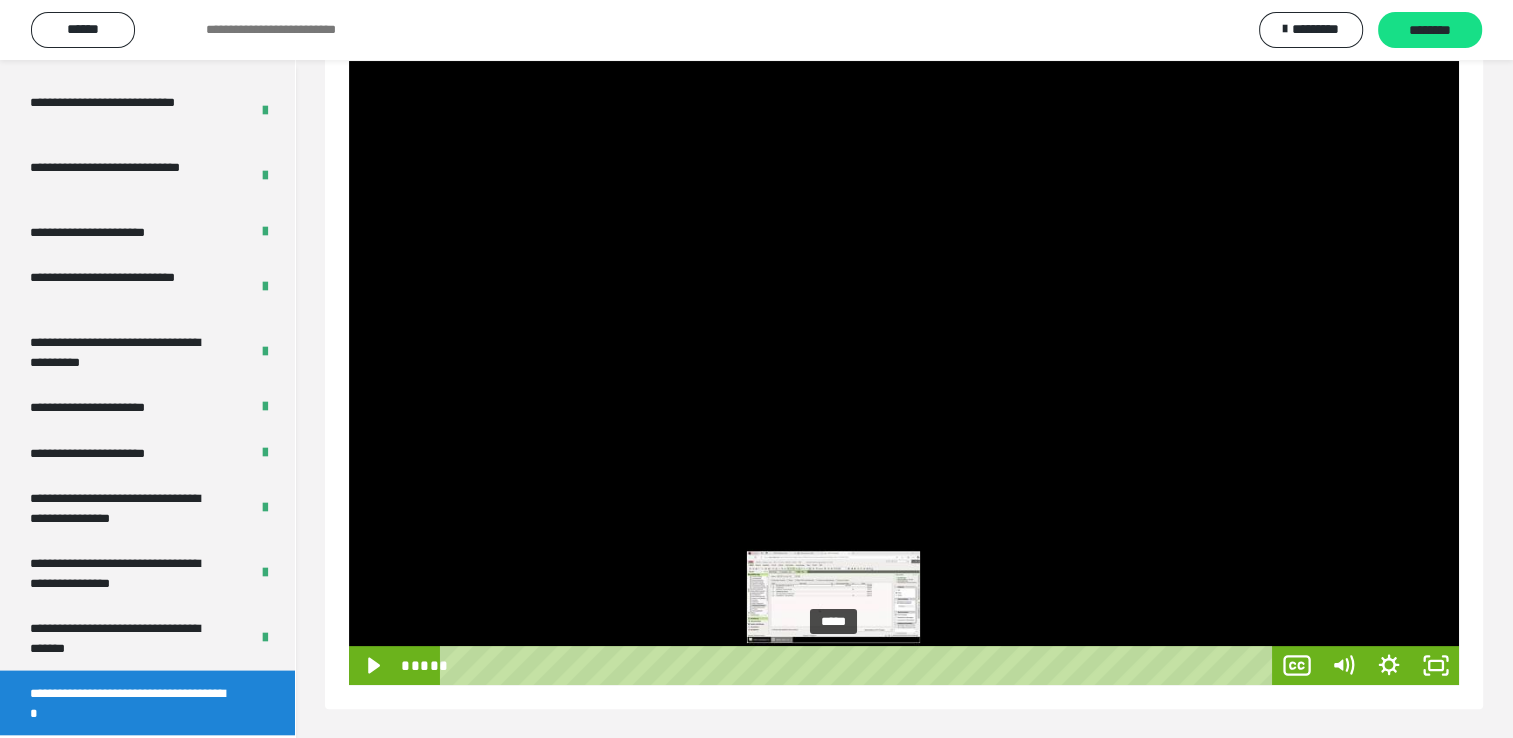 click on "*****" at bounding box center (860, 665) 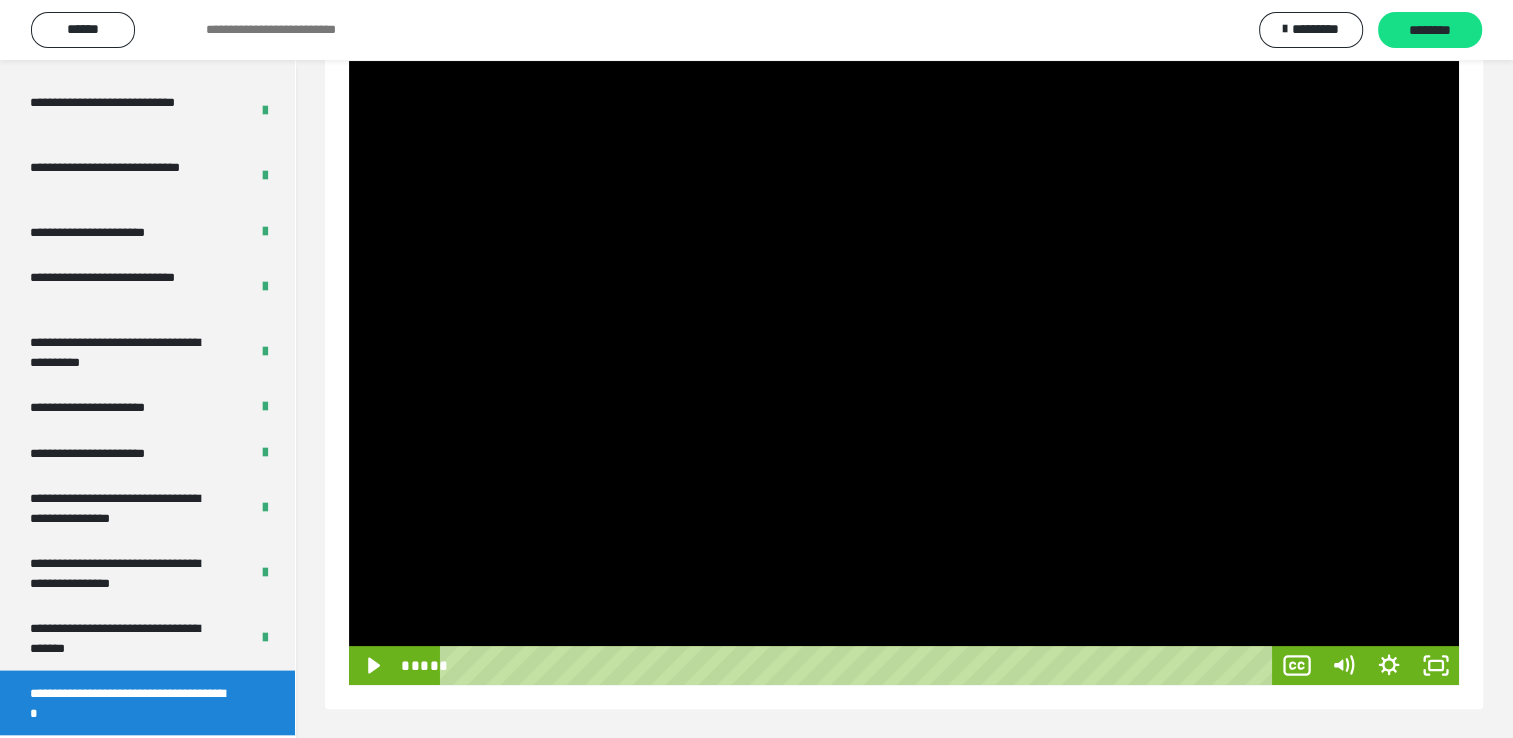 click at bounding box center [904, 373] 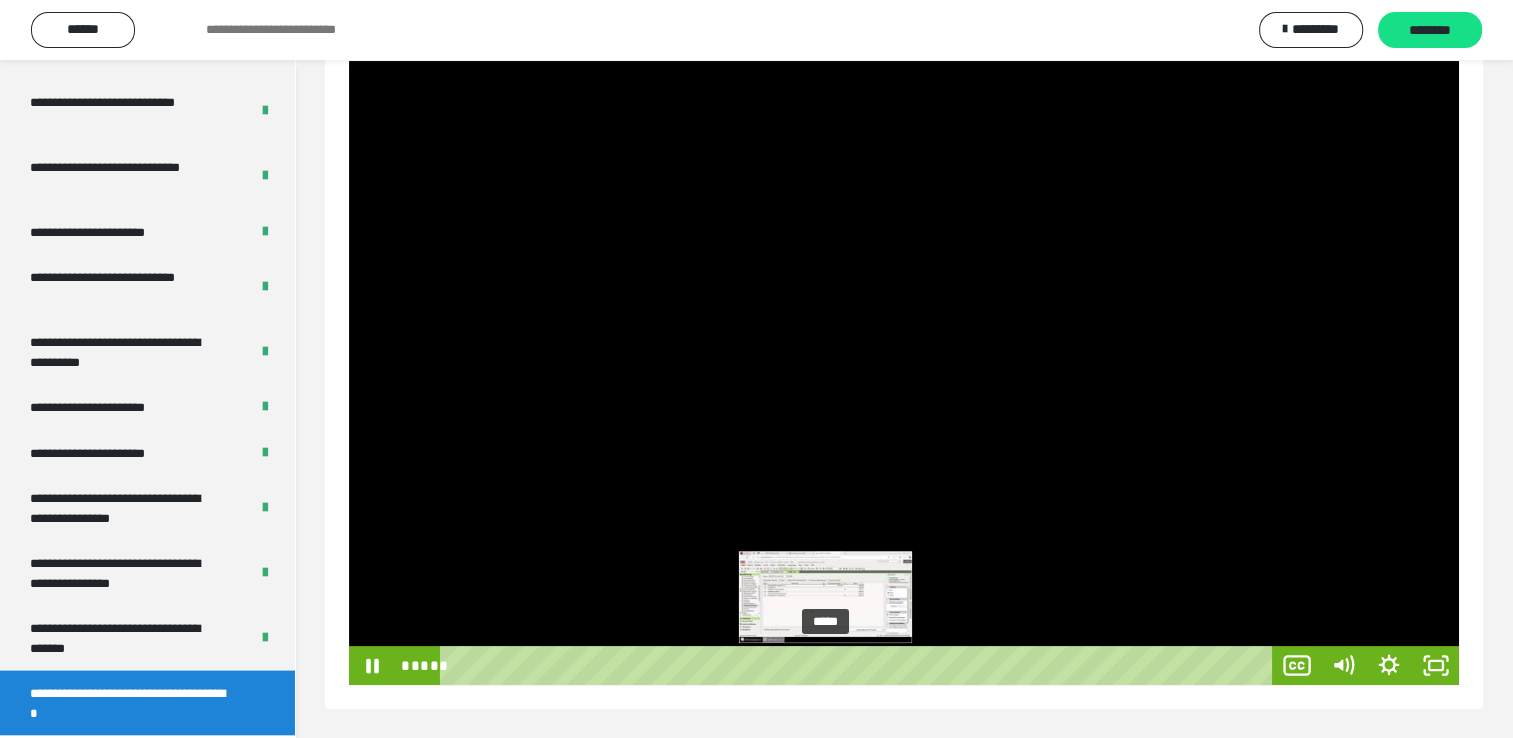 click on "*****" at bounding box center (860, 665) 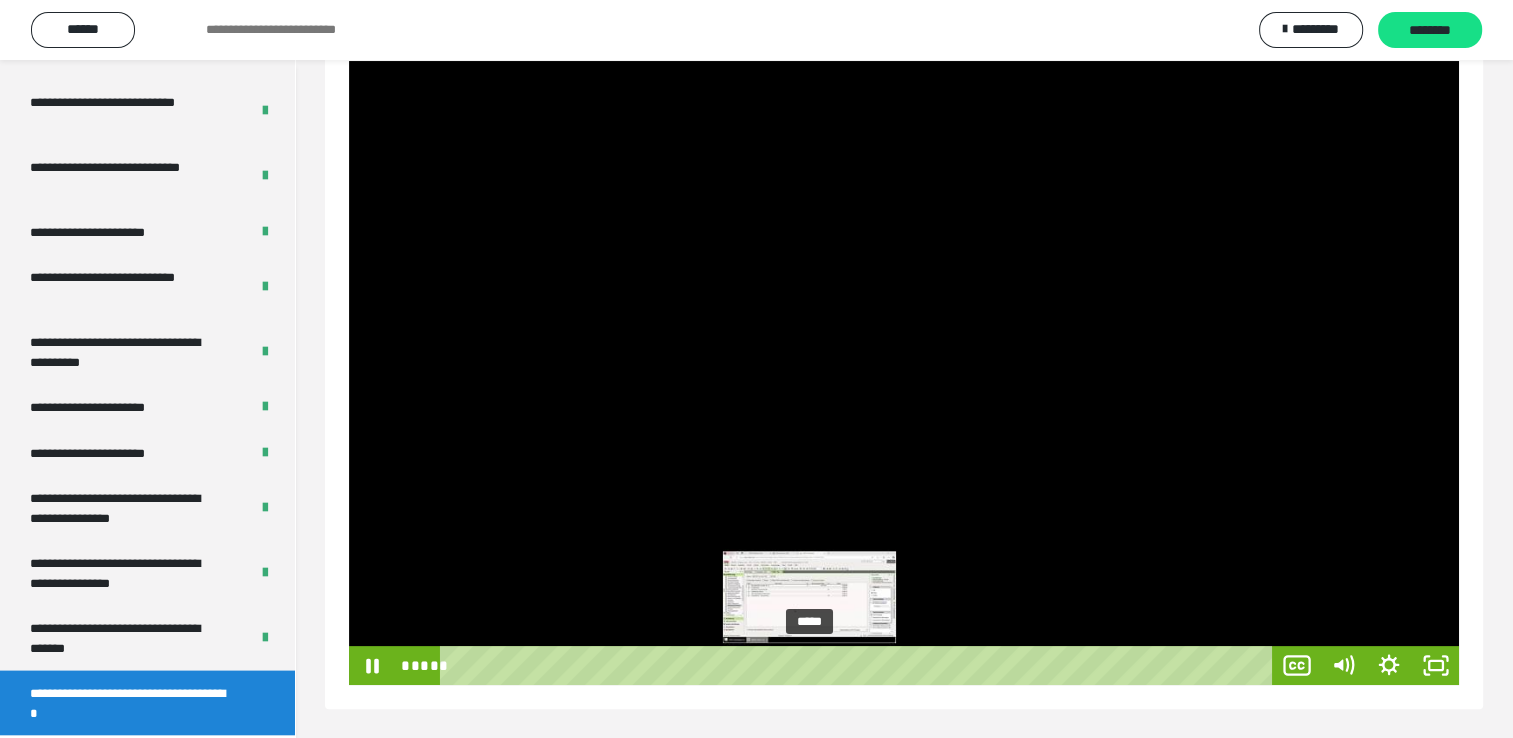 click on "*****" at bounding box center [860, 665] 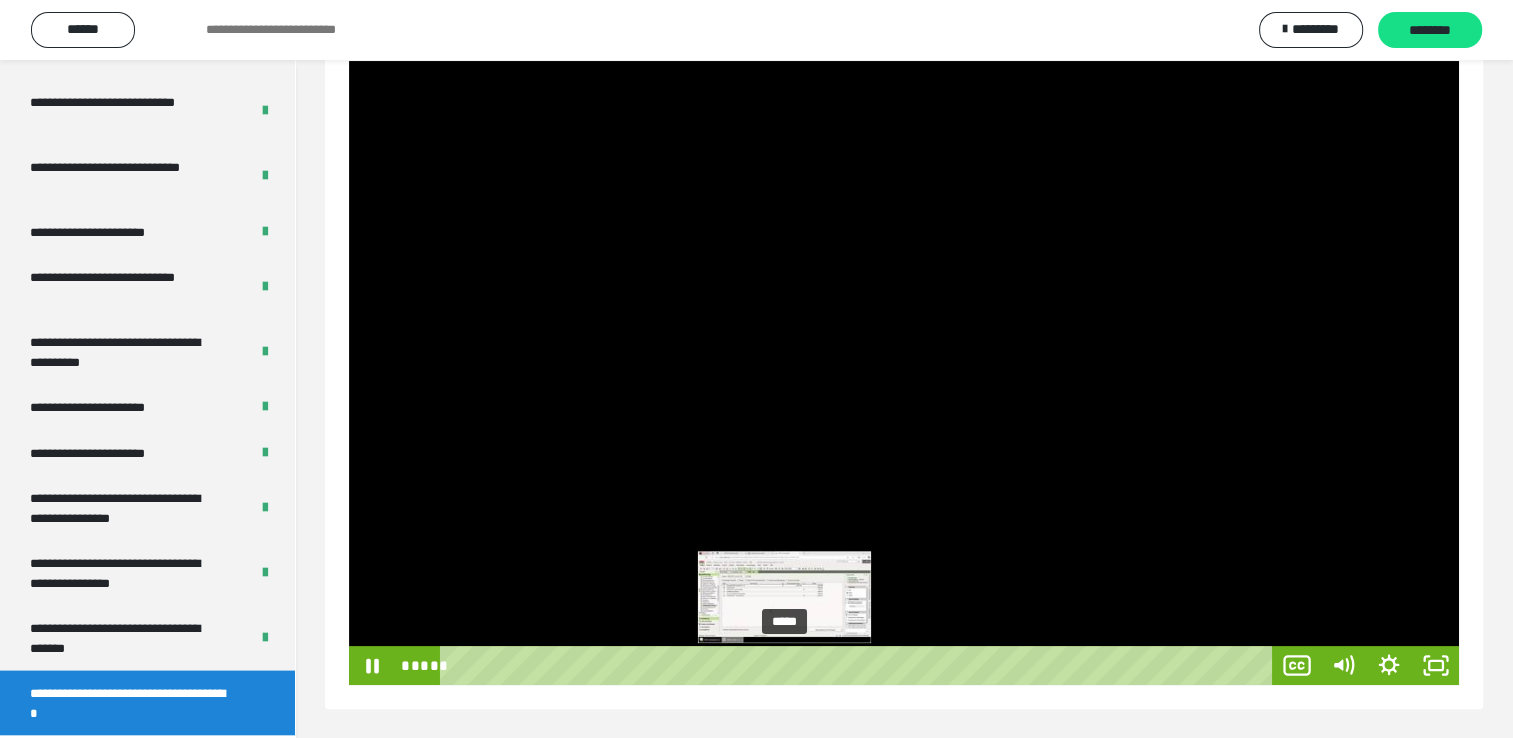 click on "*****" at bounding box center [860, 665] 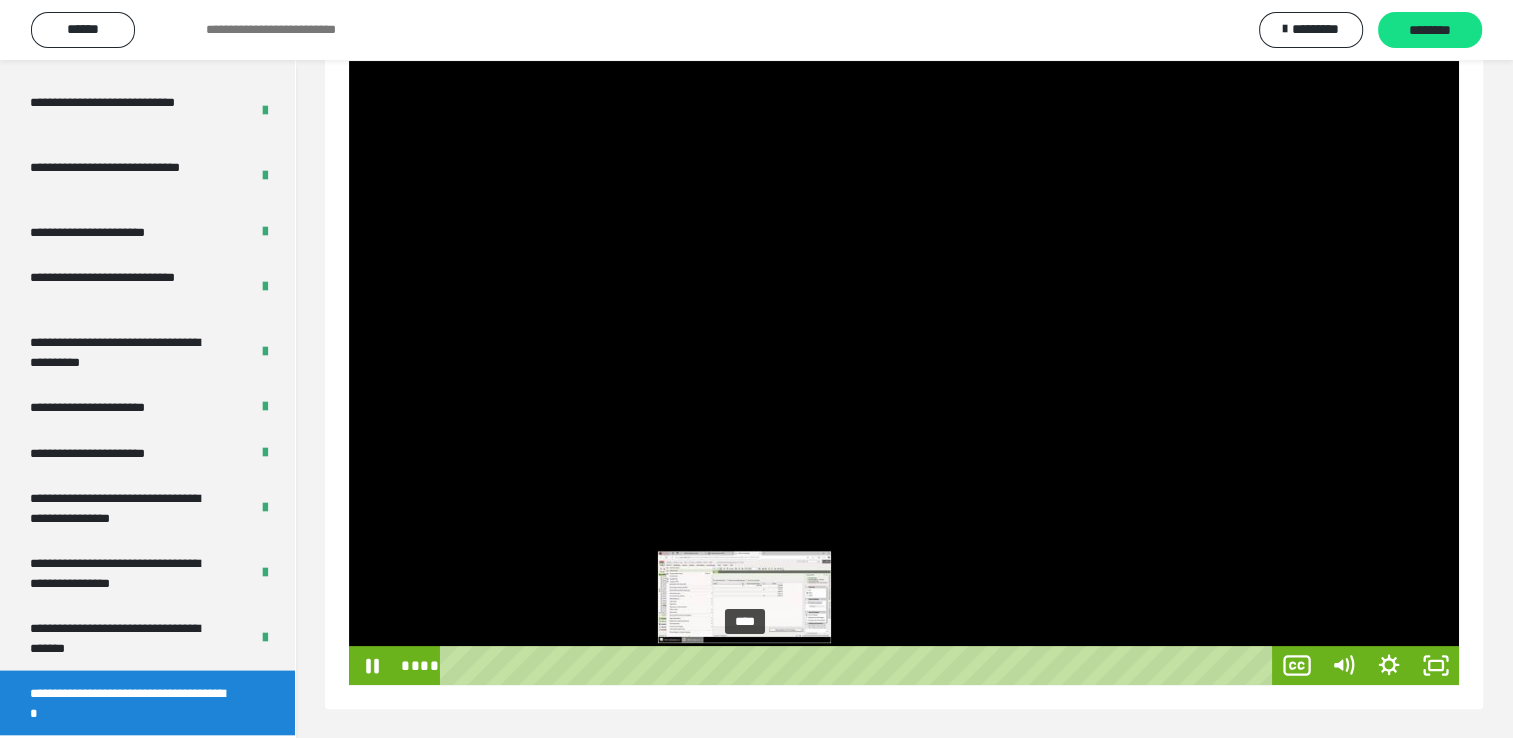click on "****" at bounding box center (860, 665) 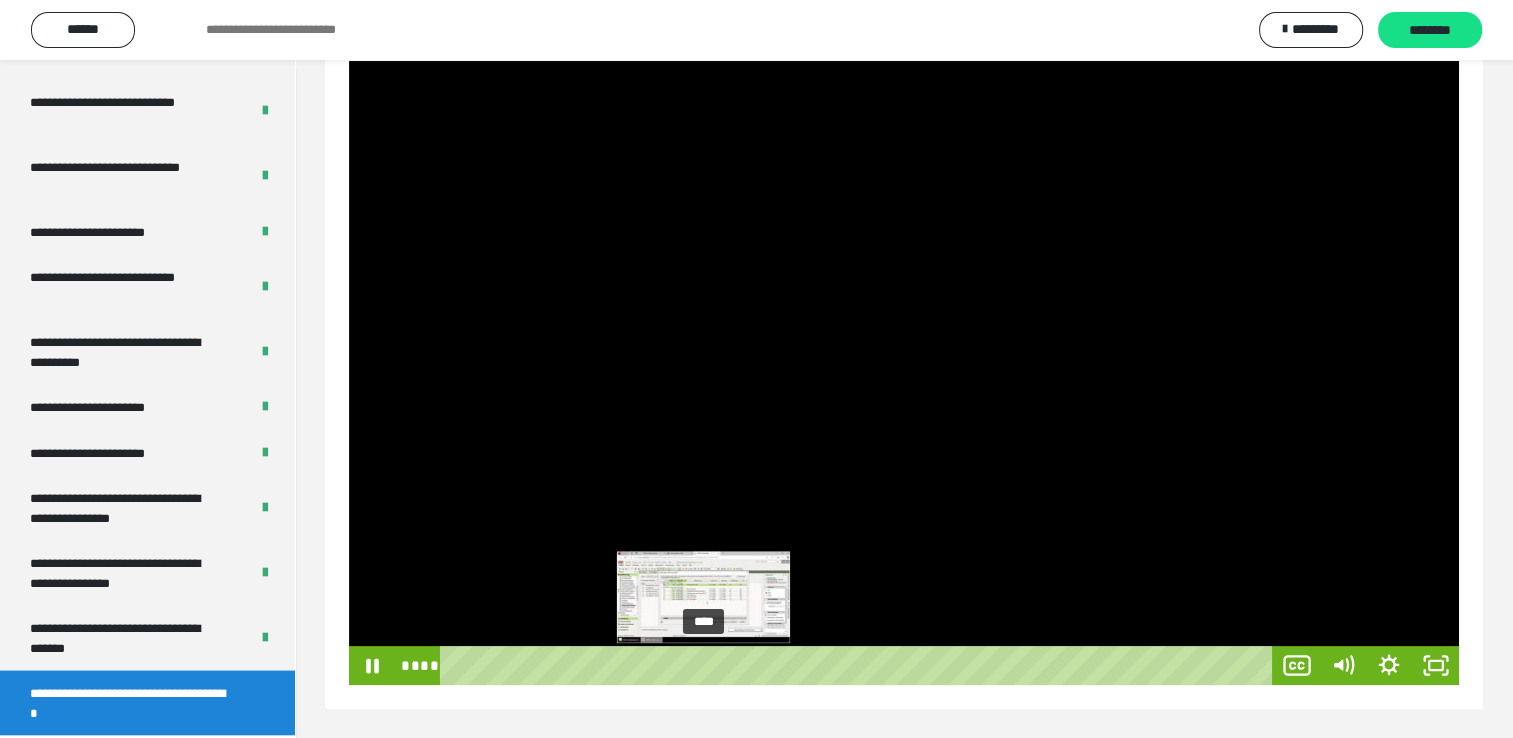 click on "****" at bounding box center [860, 665] 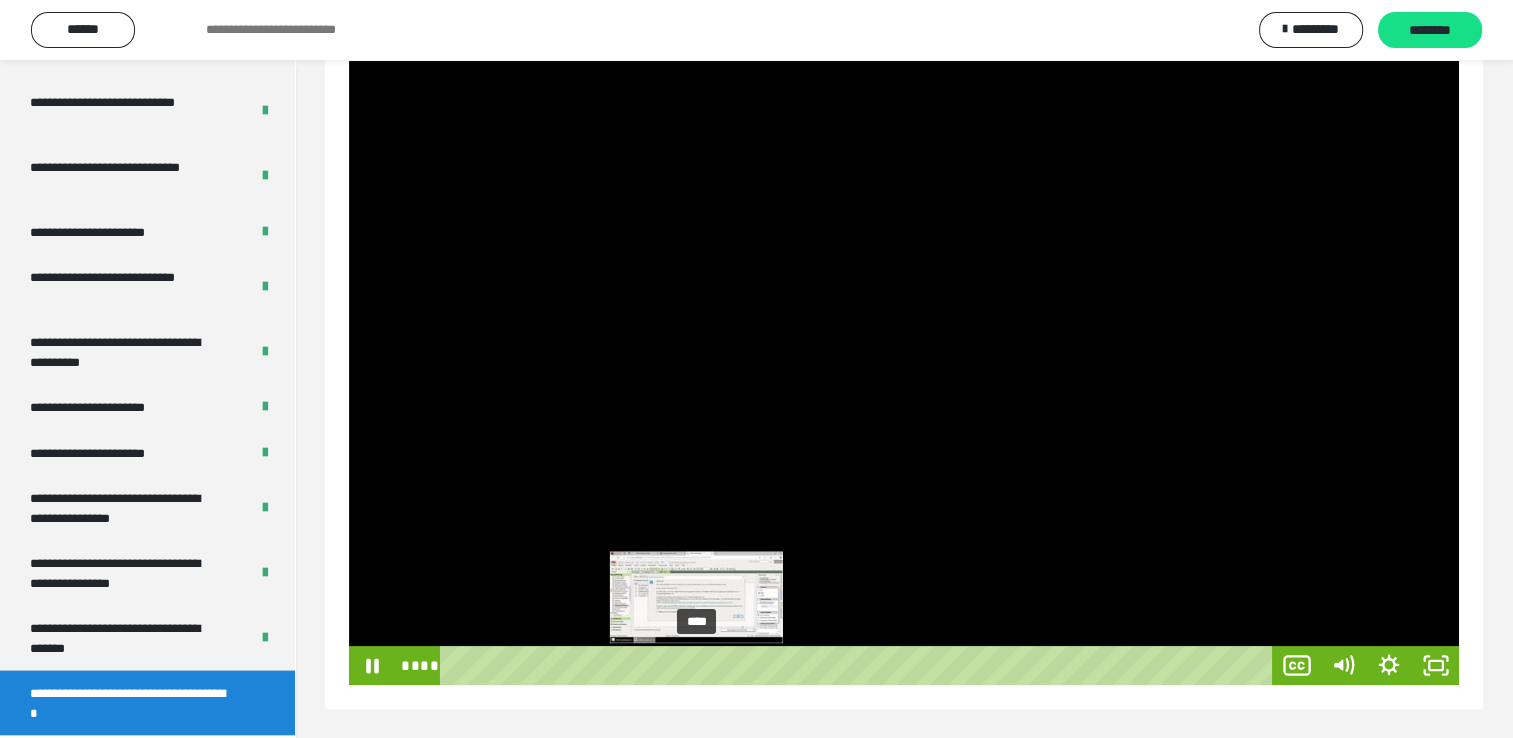 click on "****" at bounding box center (860, 665) 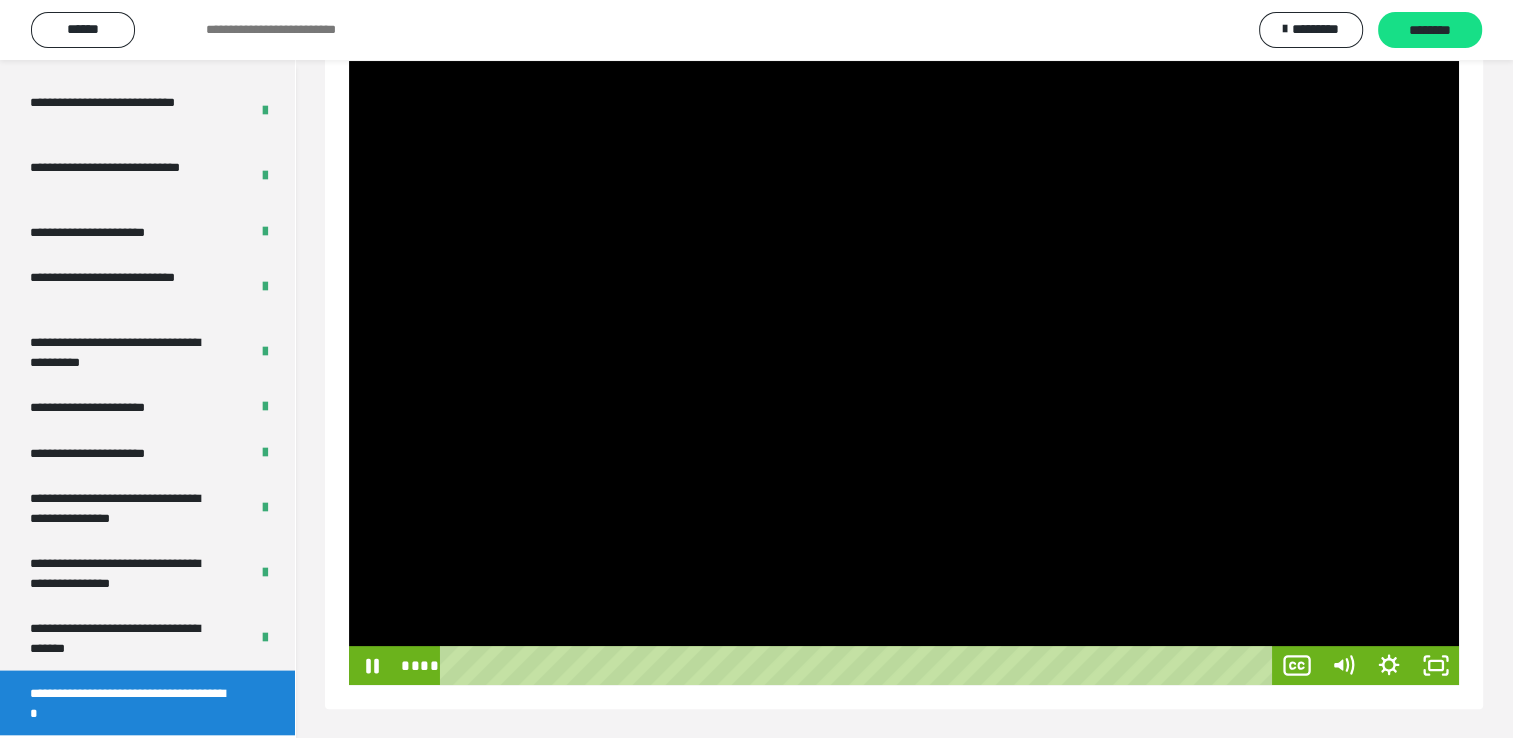 click at bounding box center (904, 373) 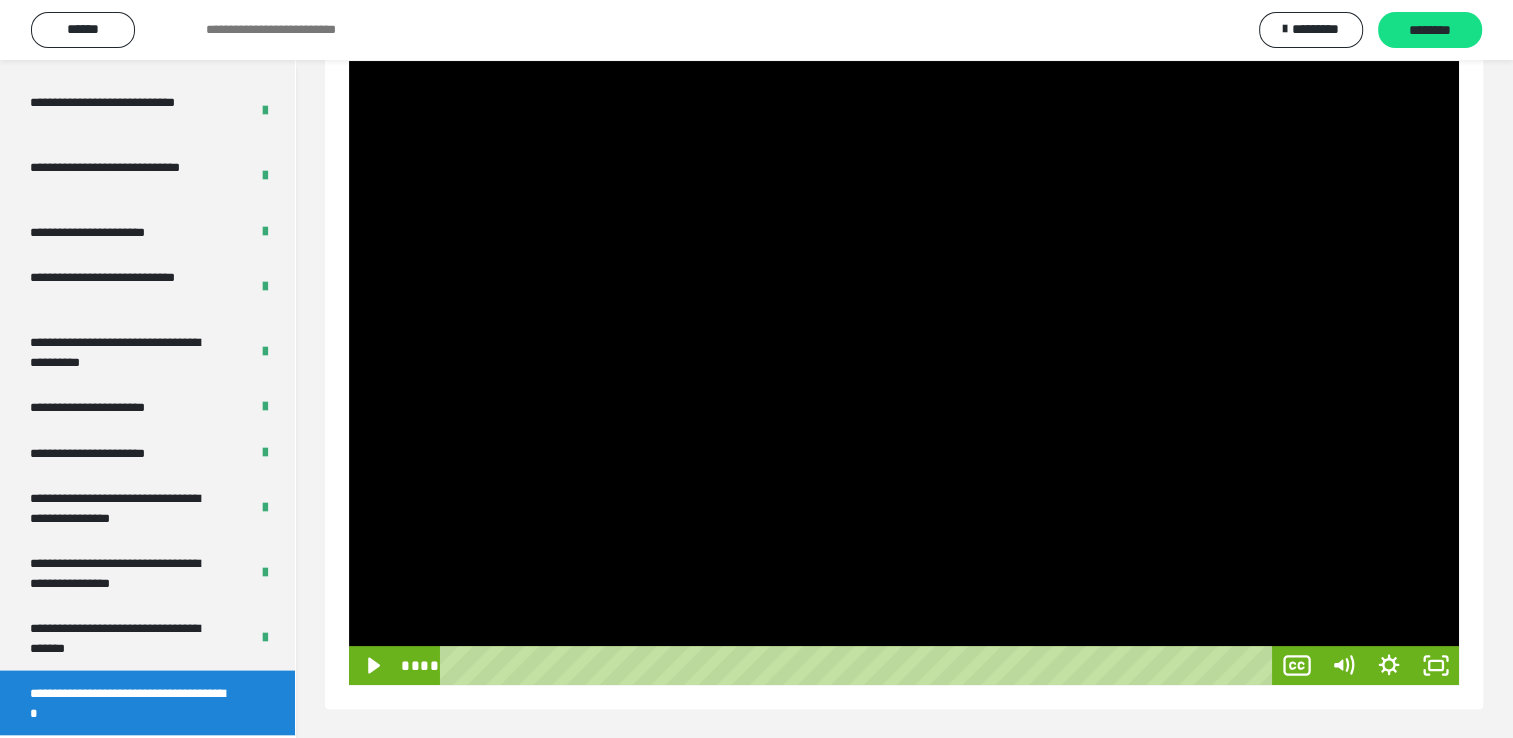 click at bounding box center (904, 373) 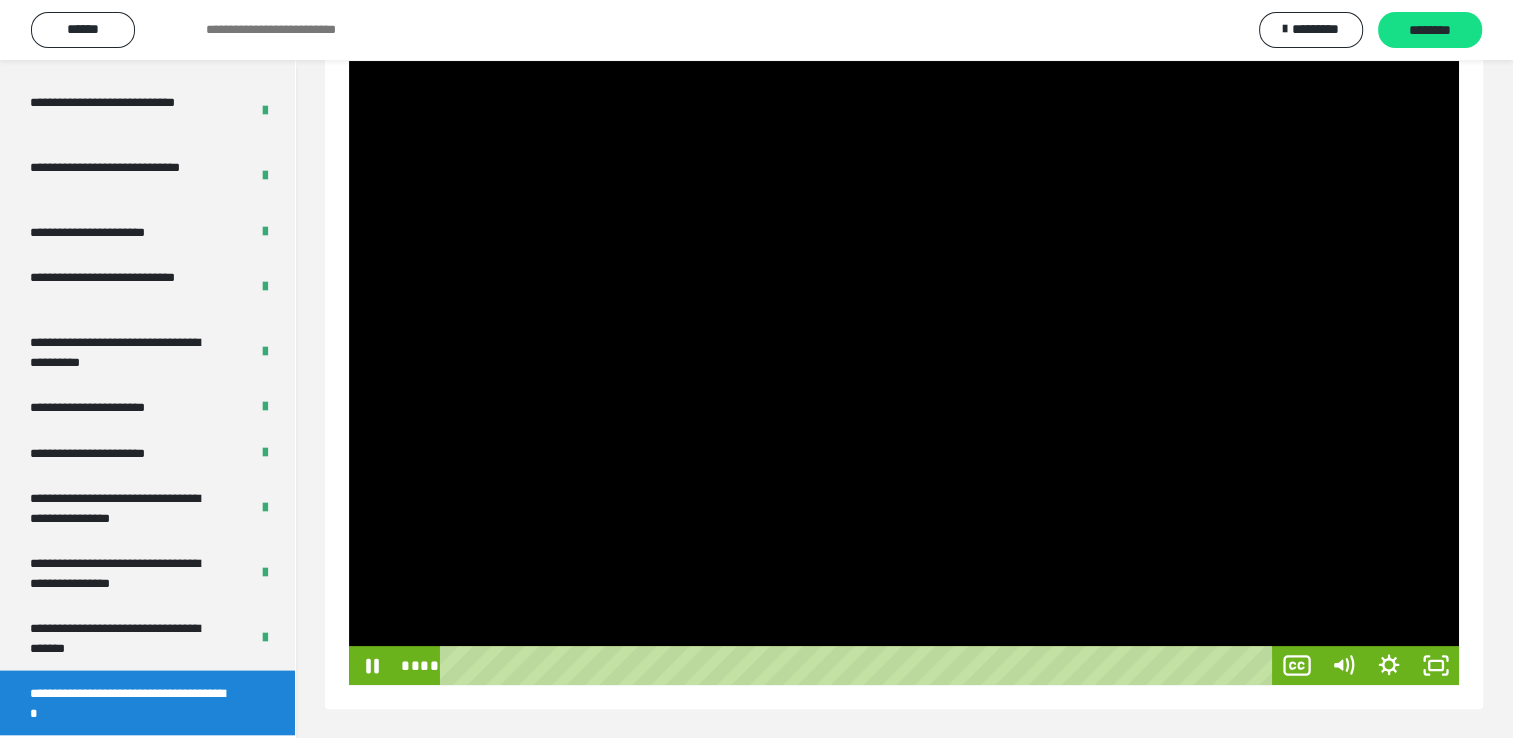 click at bounding box center [904, 373] 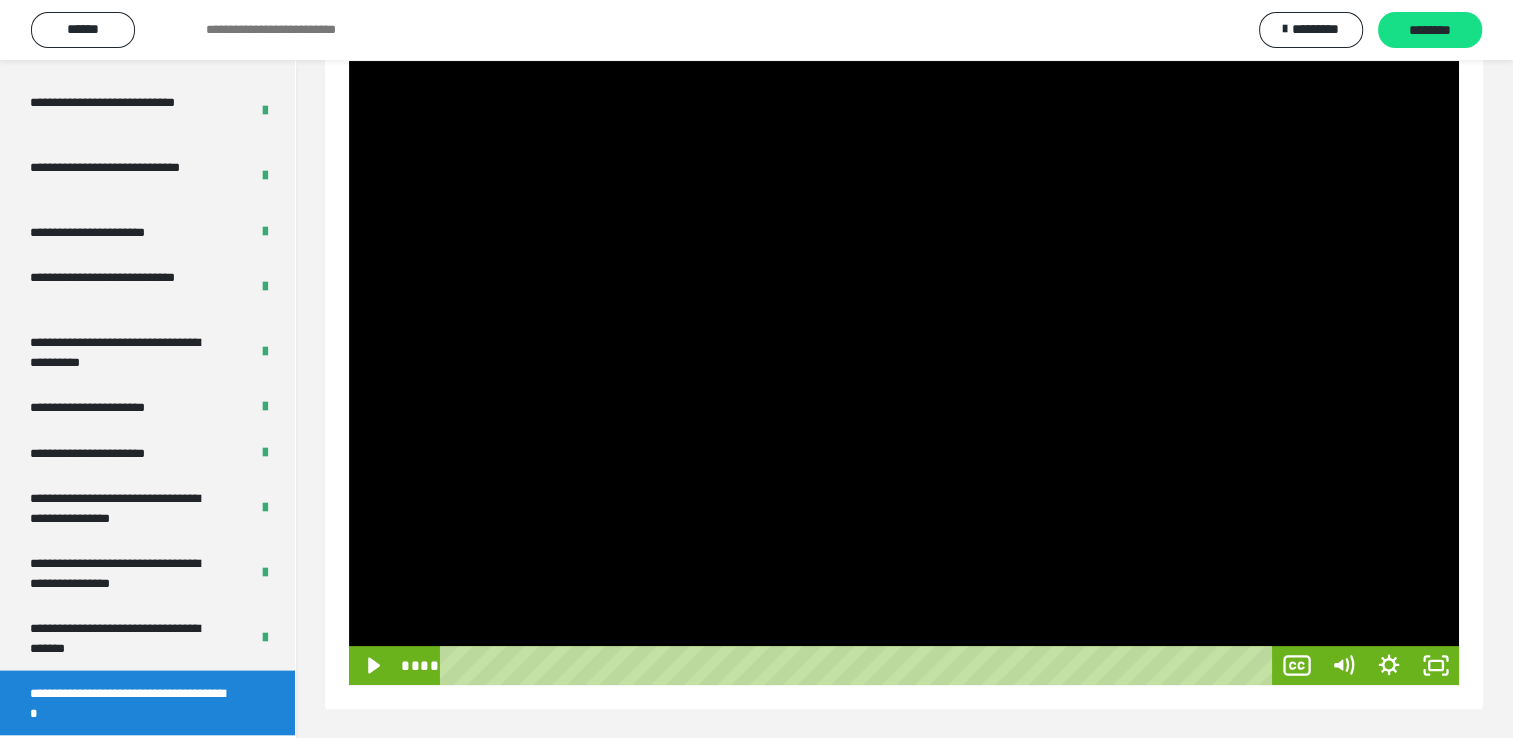 click at bounding box center (904, 373) 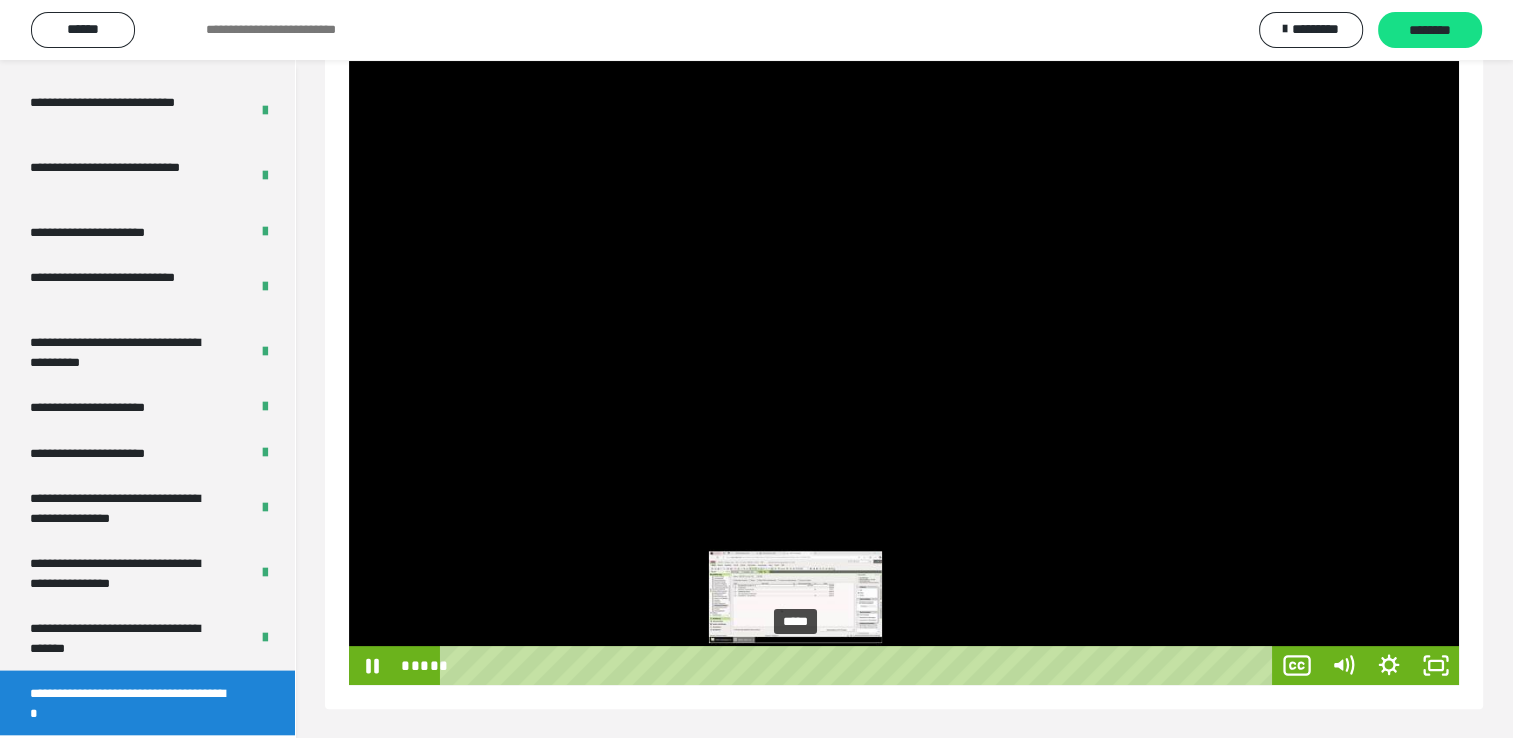 click on "*****" at bounding box center (860, 665) 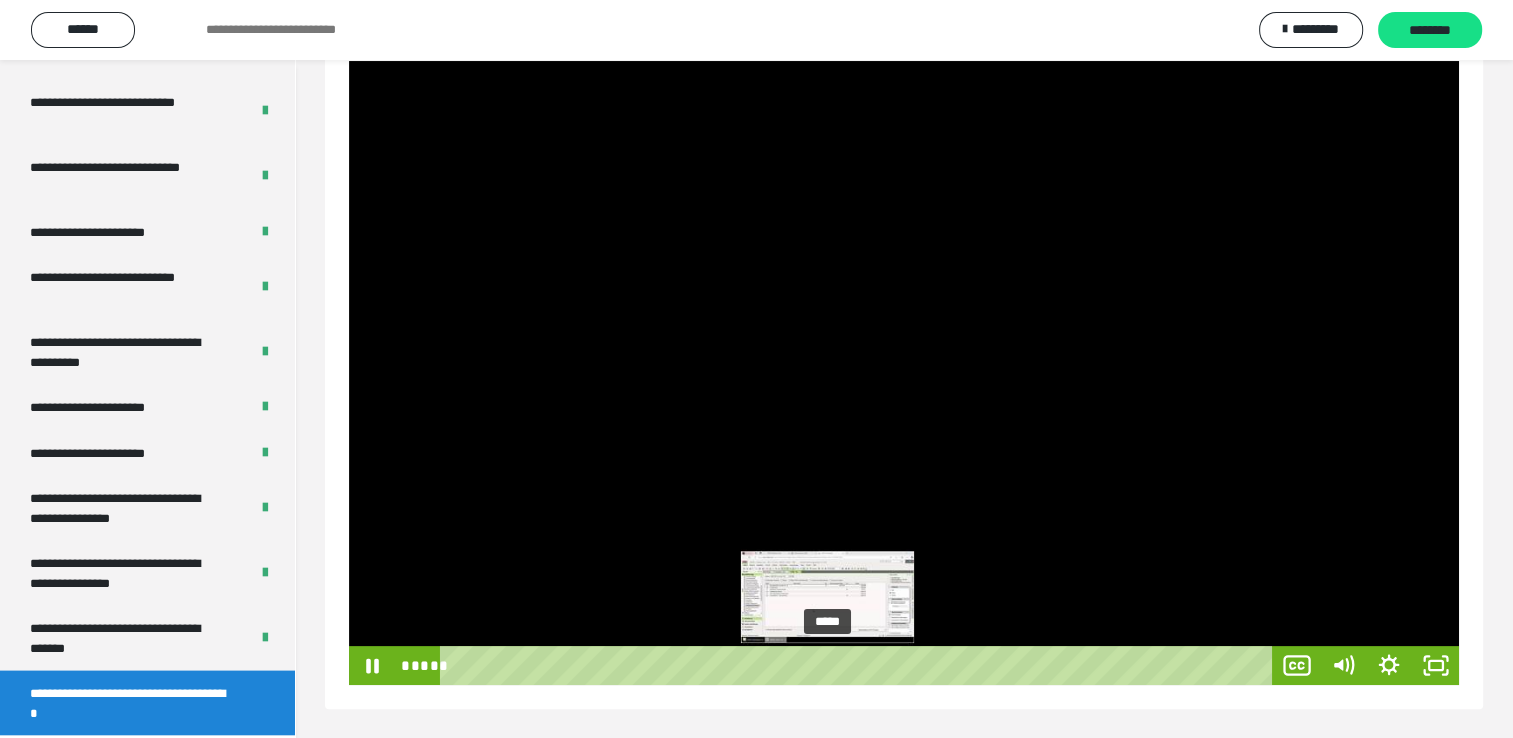 click on "*****" at bounding box center (860, 665) 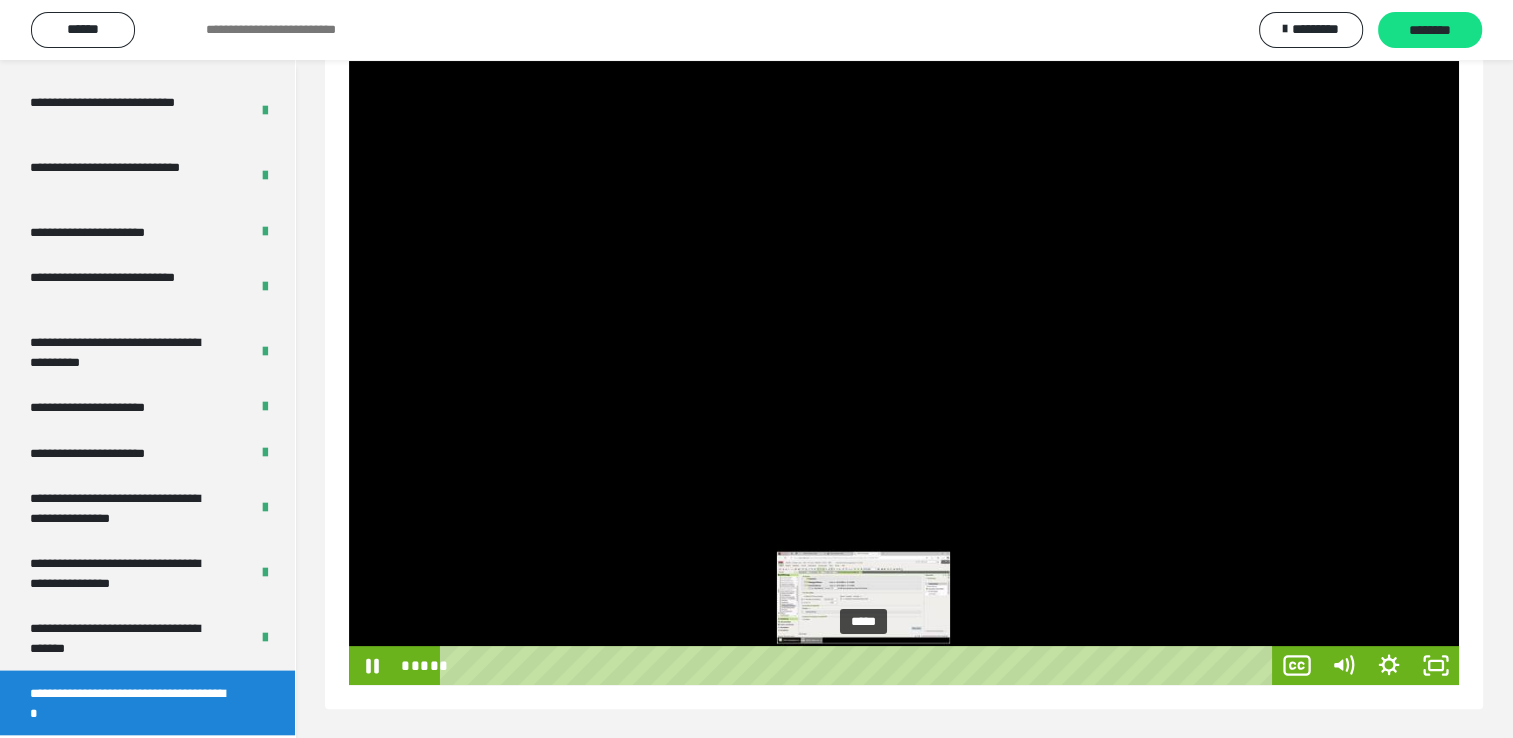 click on "*****" at bounding box center [860, 665] 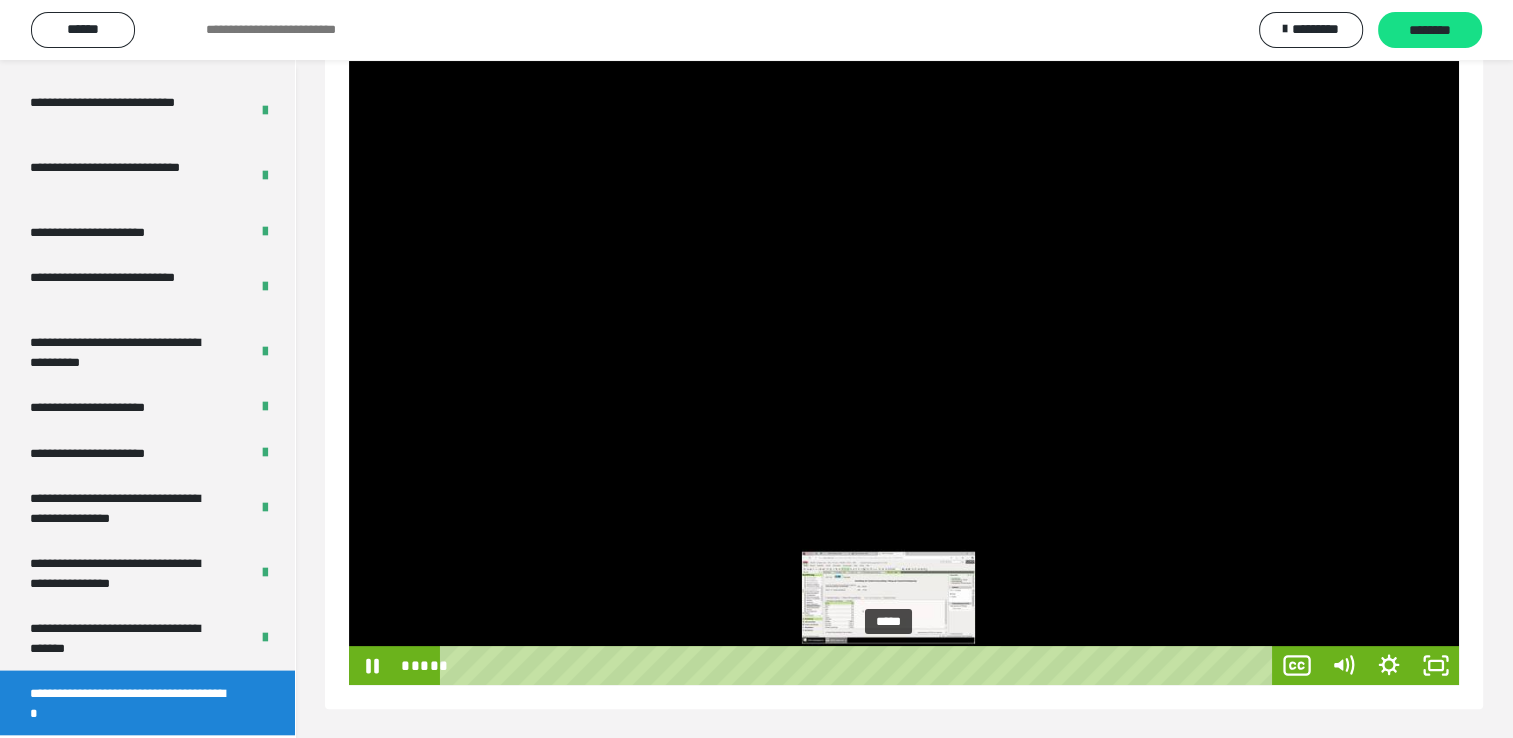 click on "*****" at bounding box center (860, 665) 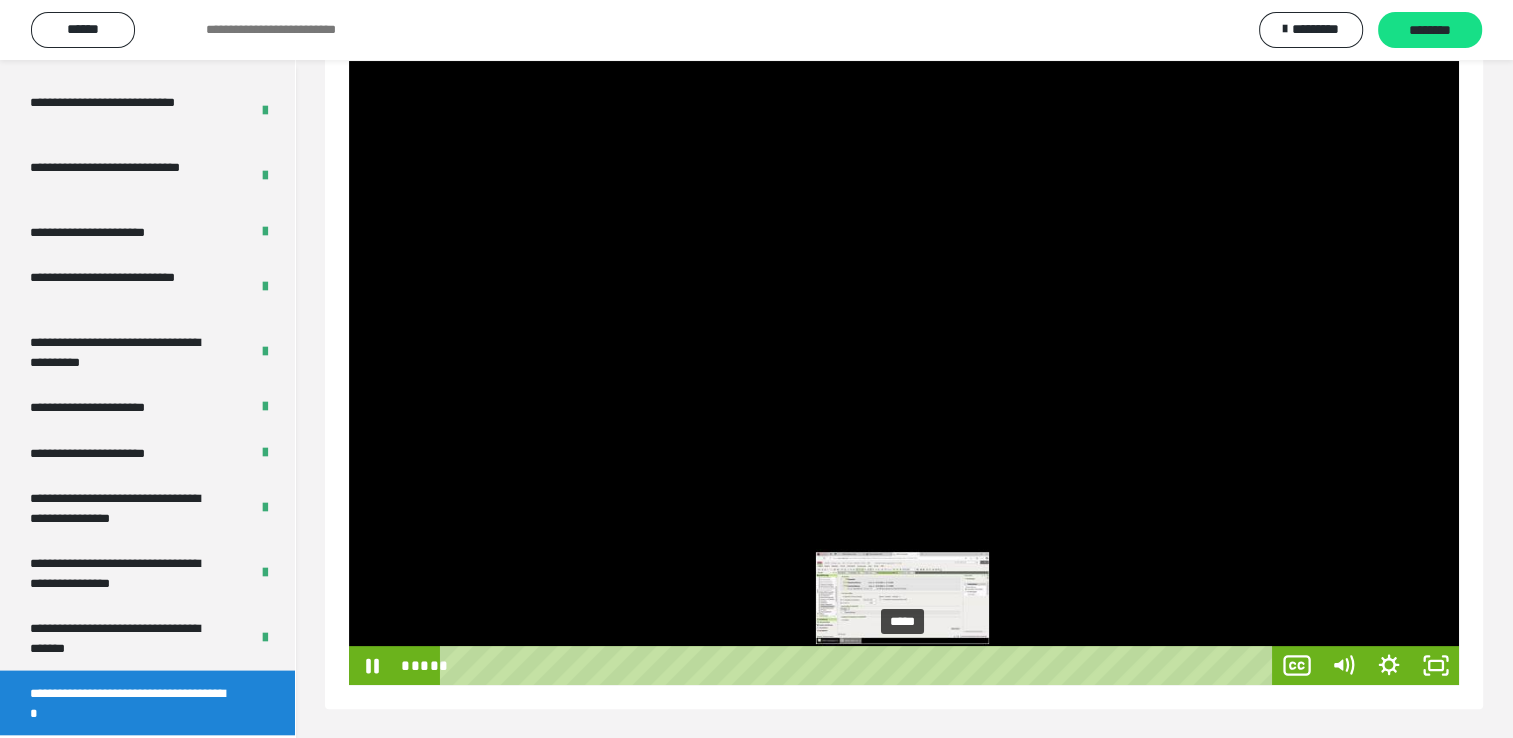 click on "*****" at bounding box center (860, 665) 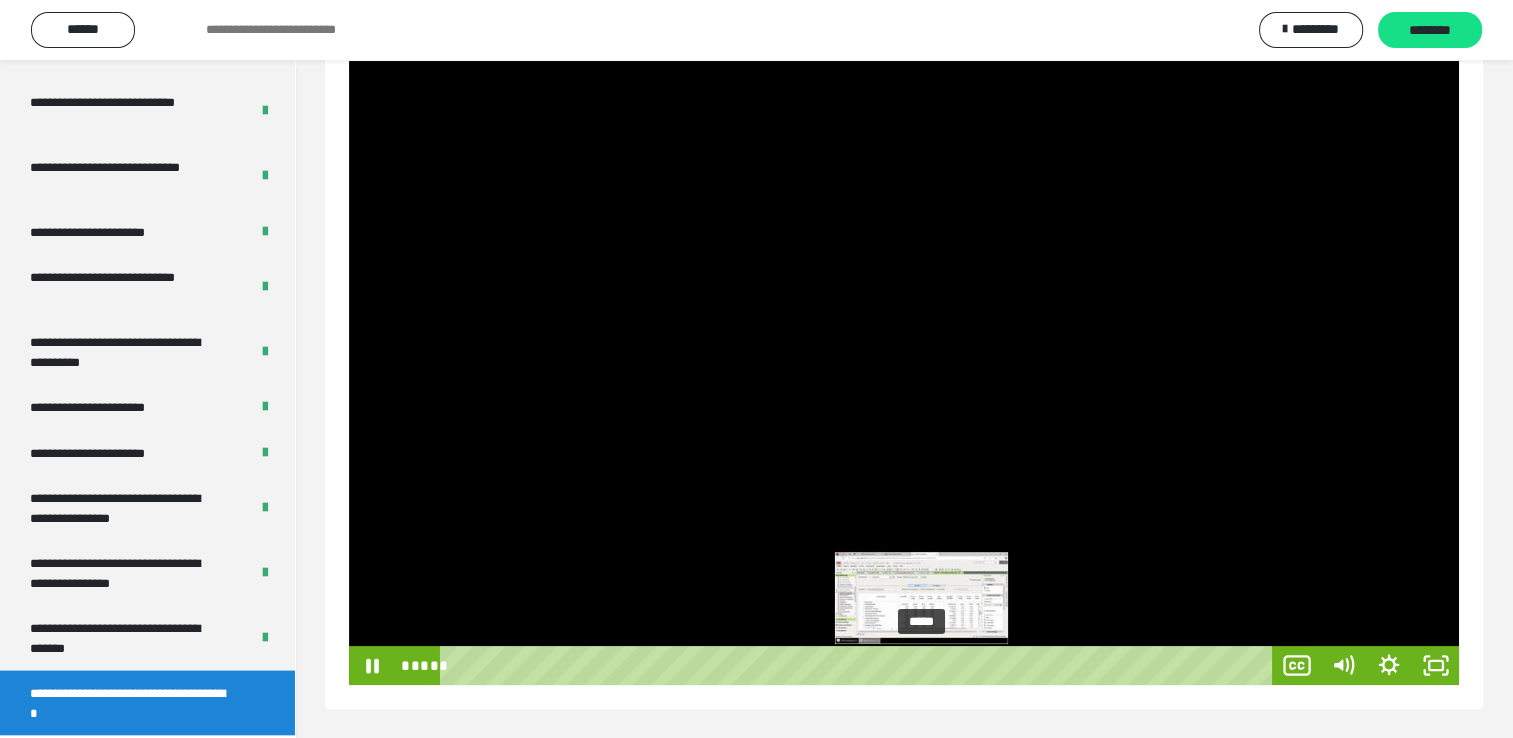 click on "*****" at bounding box center [860, 665] 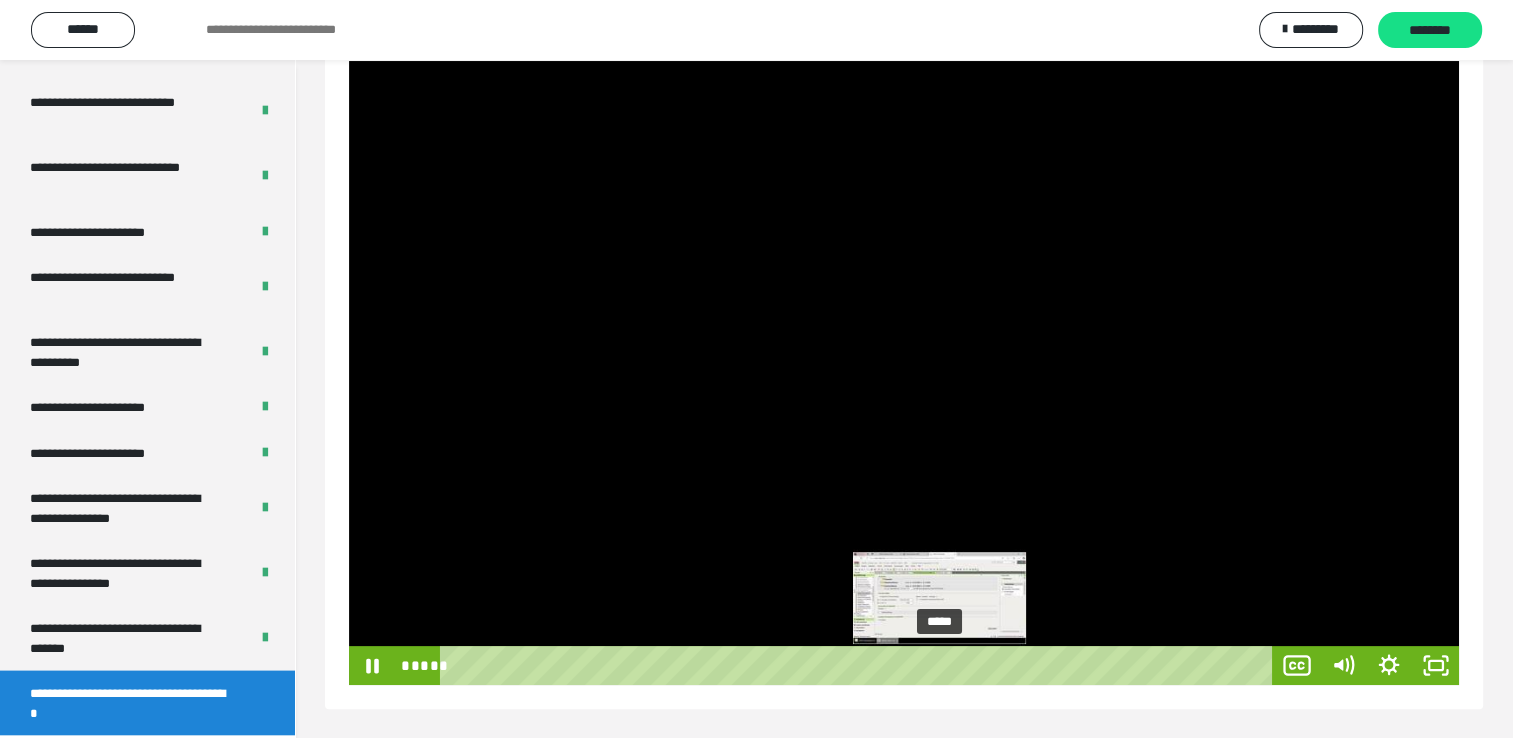 click on "*****" at bounding box center [860, 665] 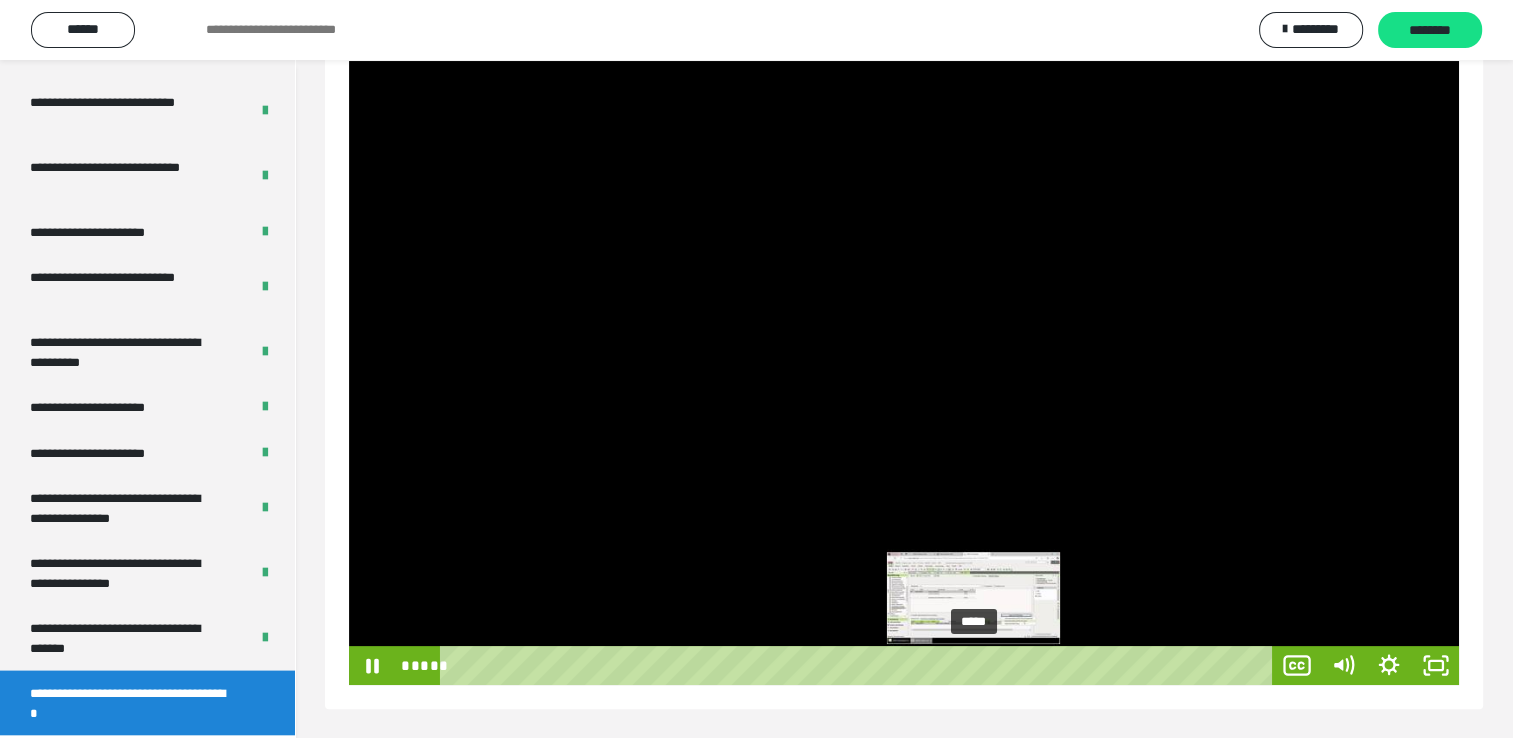 click on "*****" at bounding box center (860, 665) 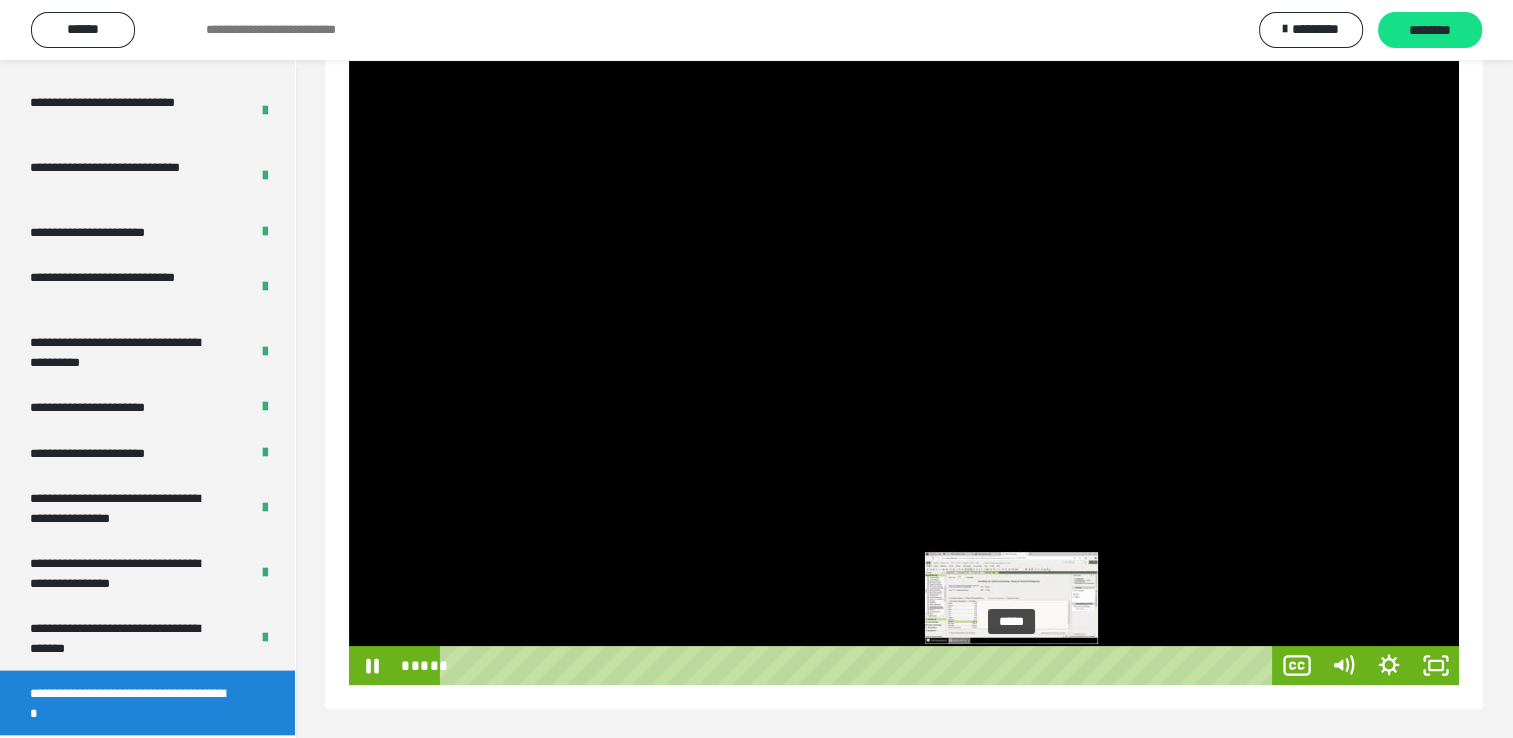 click on "*****" at bounding box center [860, 665] 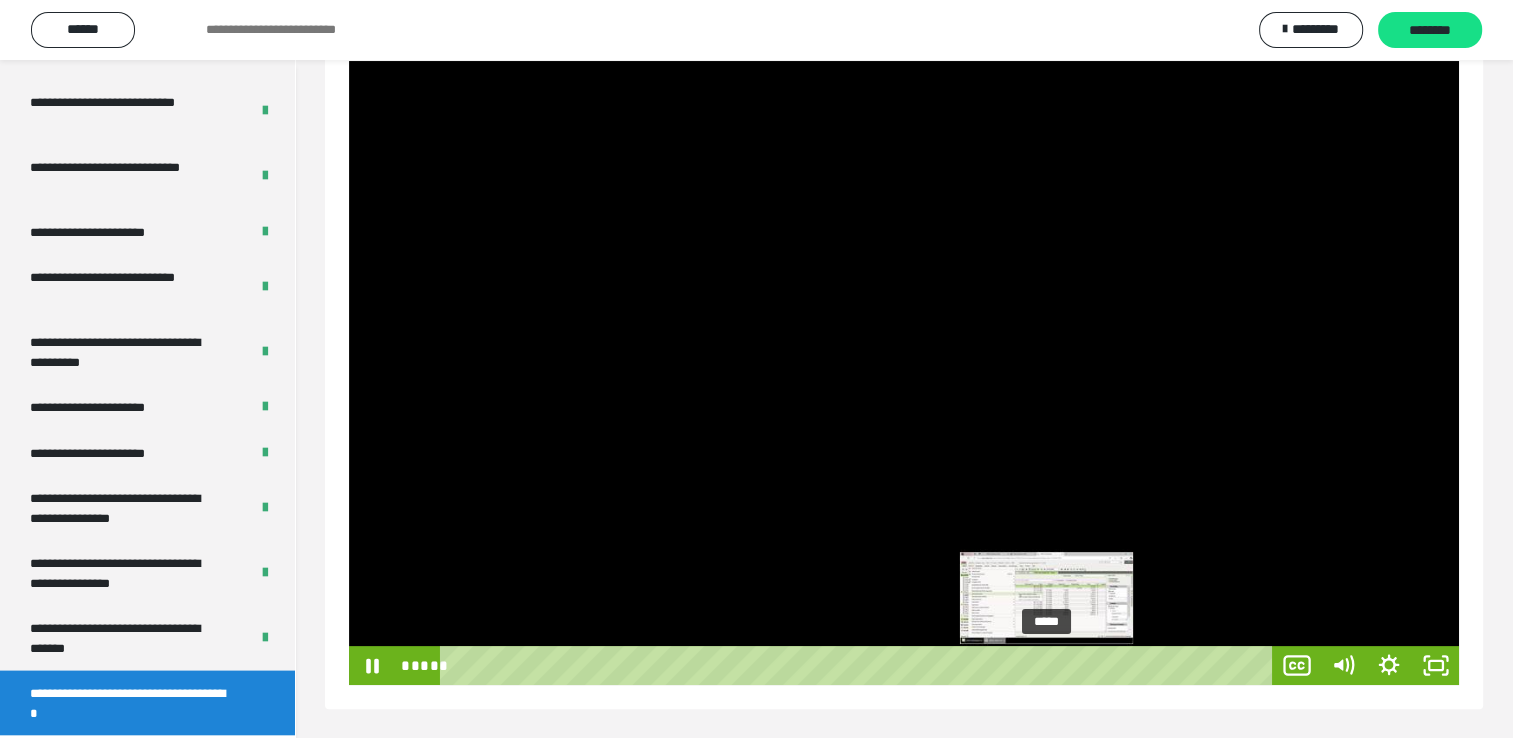 click on "*****" at bounding box center (860, 665) 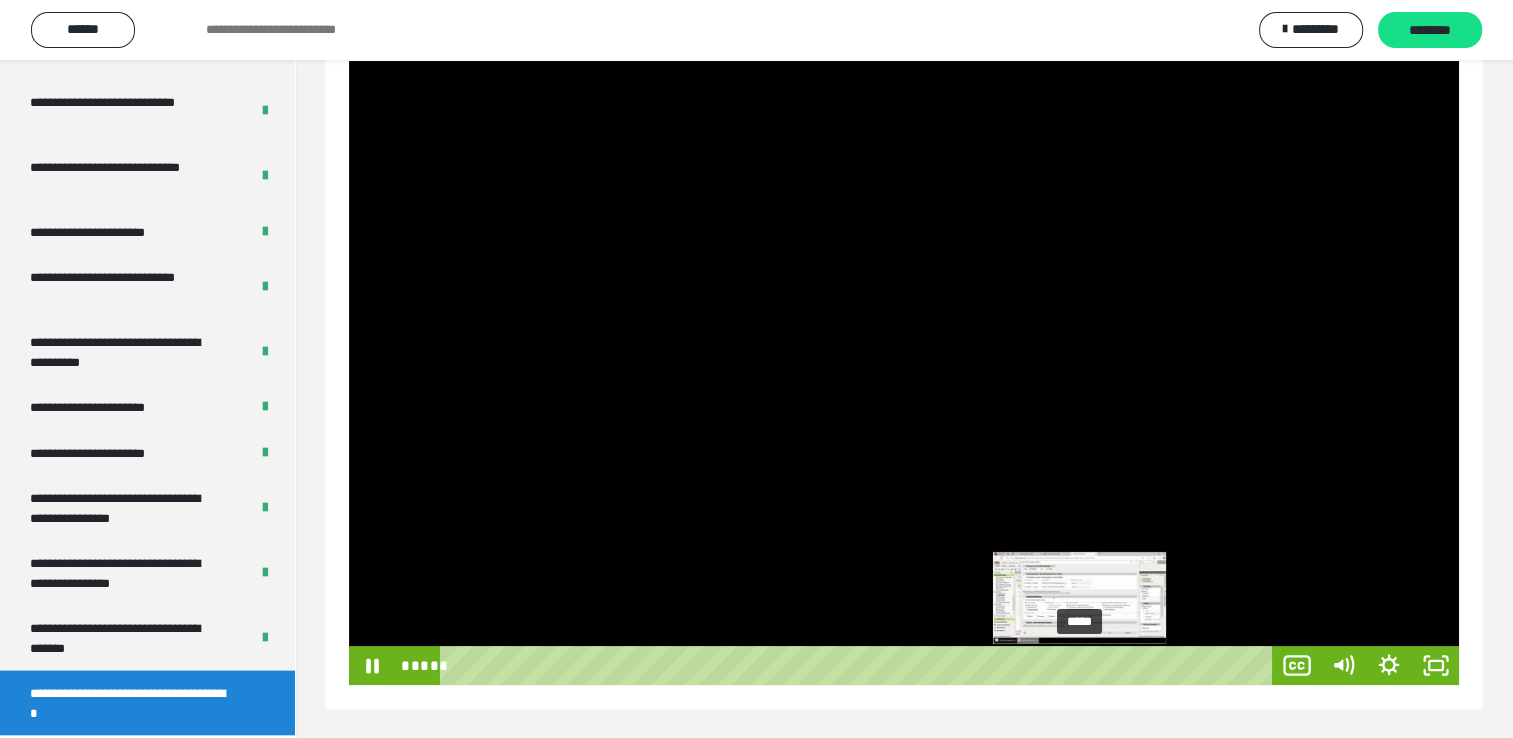 click on "*****" at bounding box center [860, 665] 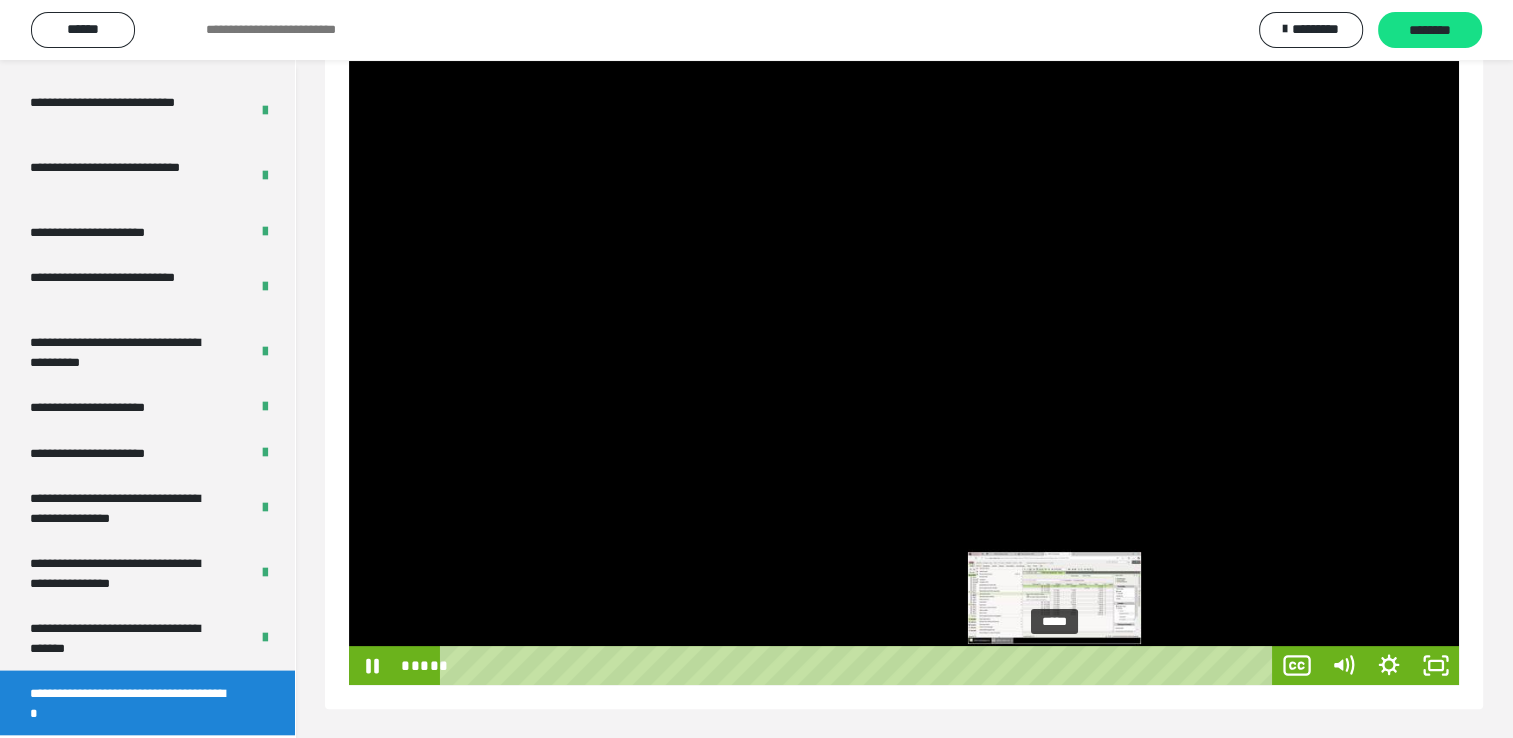 click on "*****" at bounding box center [860, 665] 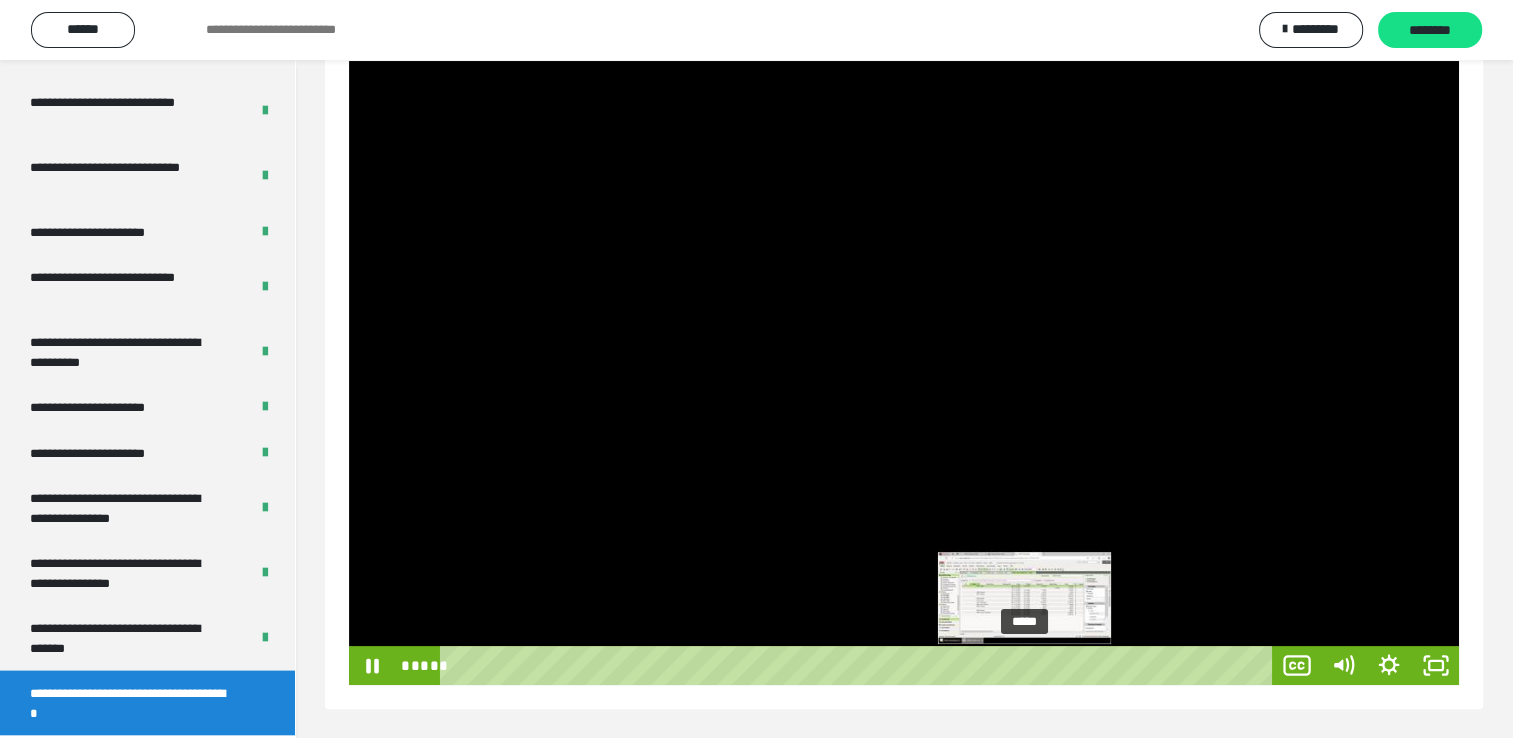 click on "*****" at bounding box center (860, 665) 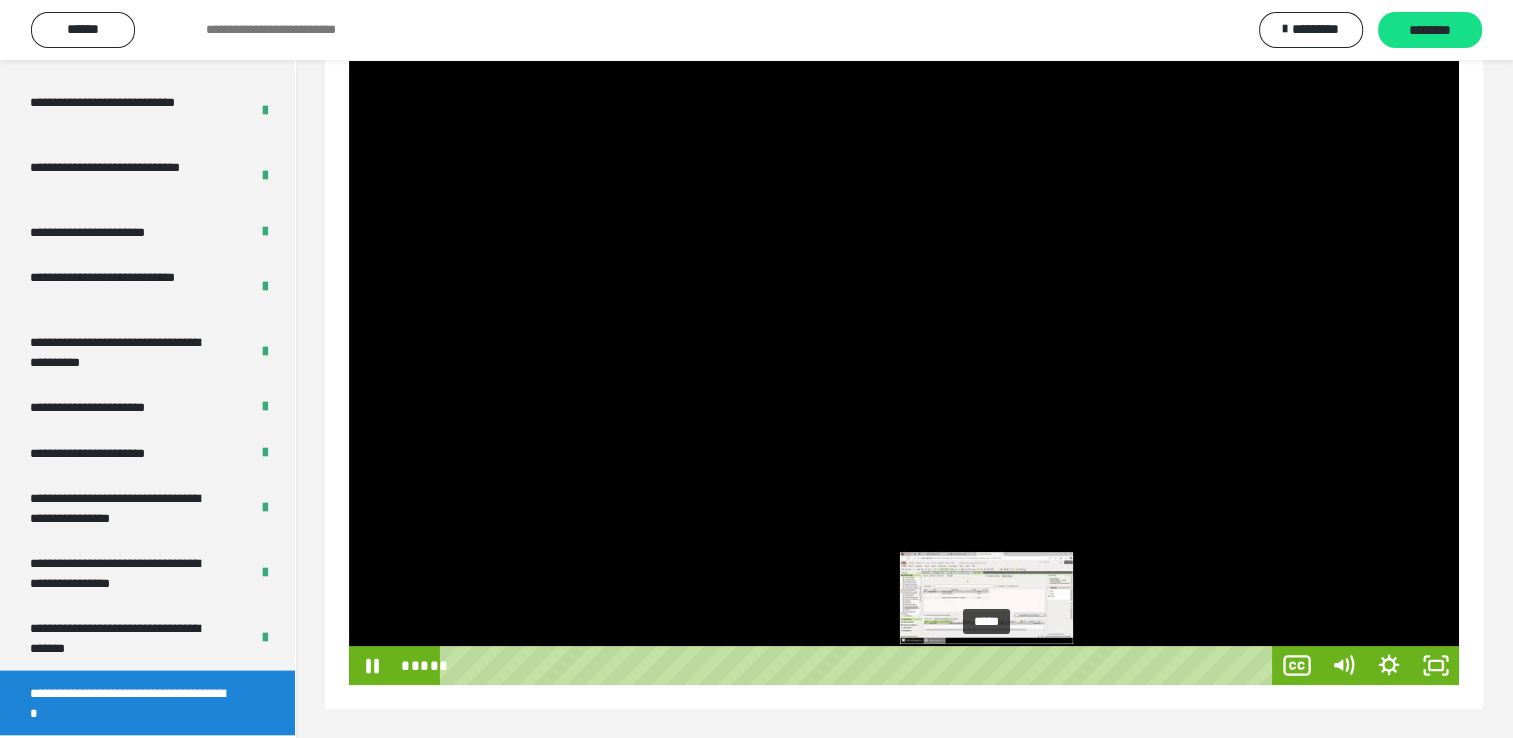 click on "*****" at bounding box center [860, 665] 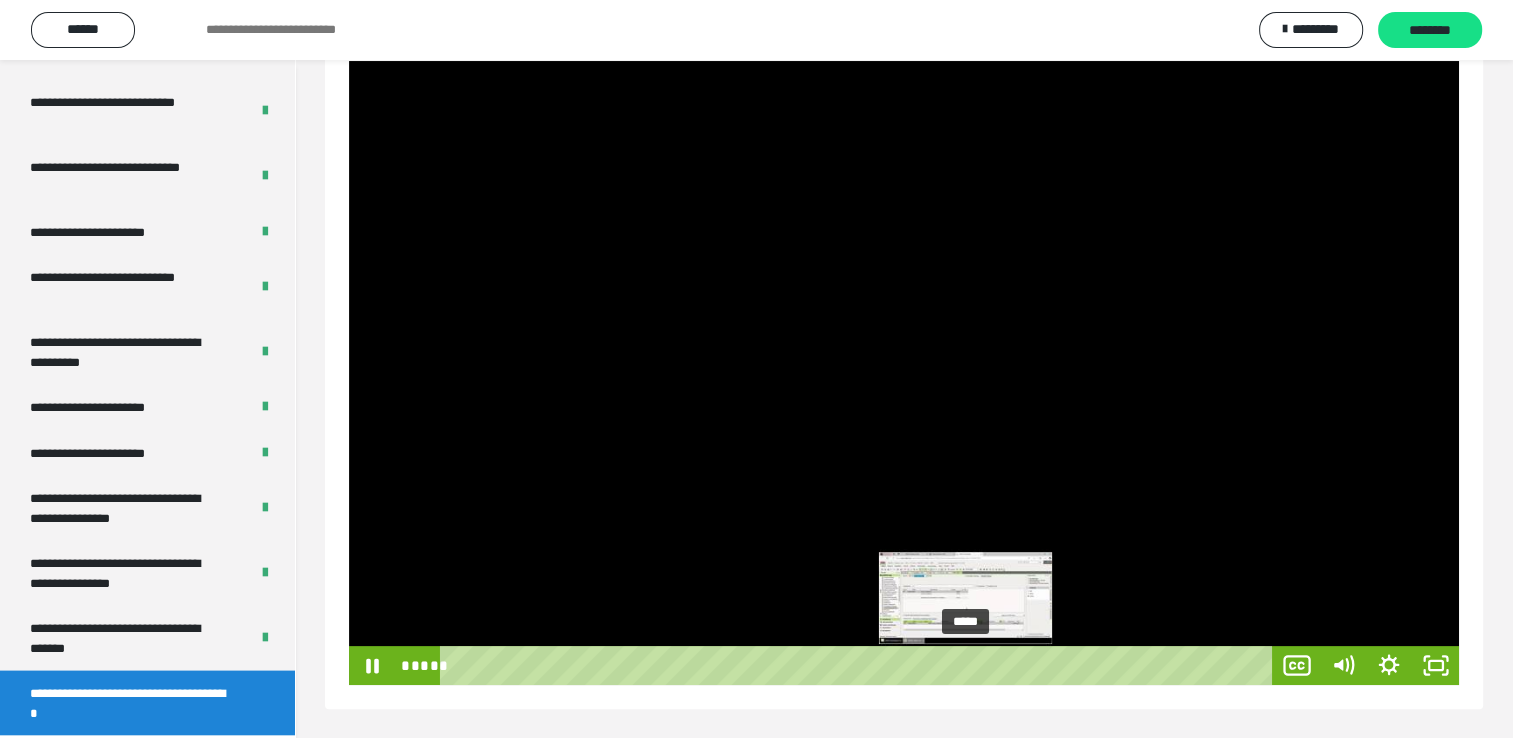 click on "*****" at bounding box center [860, 665] 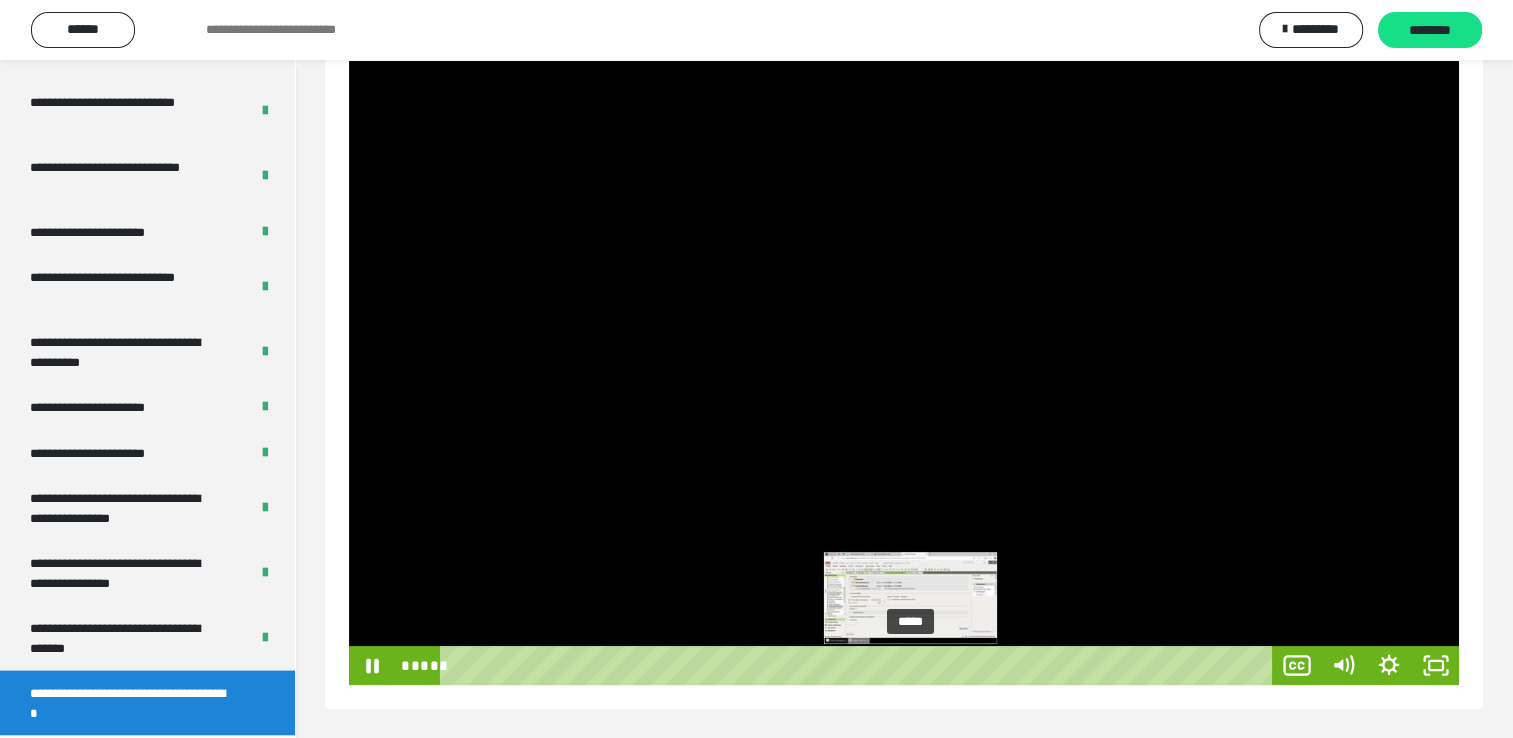 click on "*****" at bounding box center [860, 665] 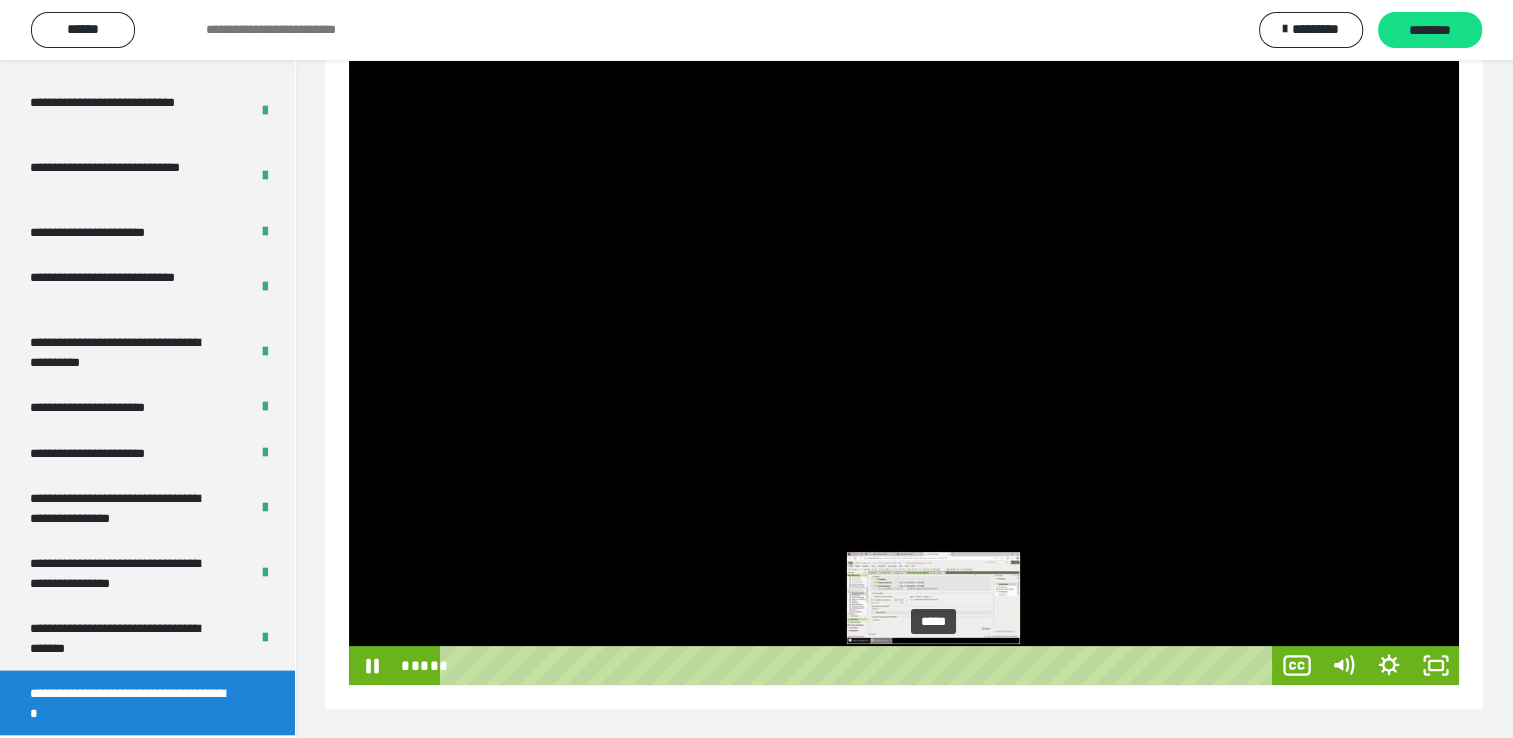 click on "*****" at bounding box center (860, 665) 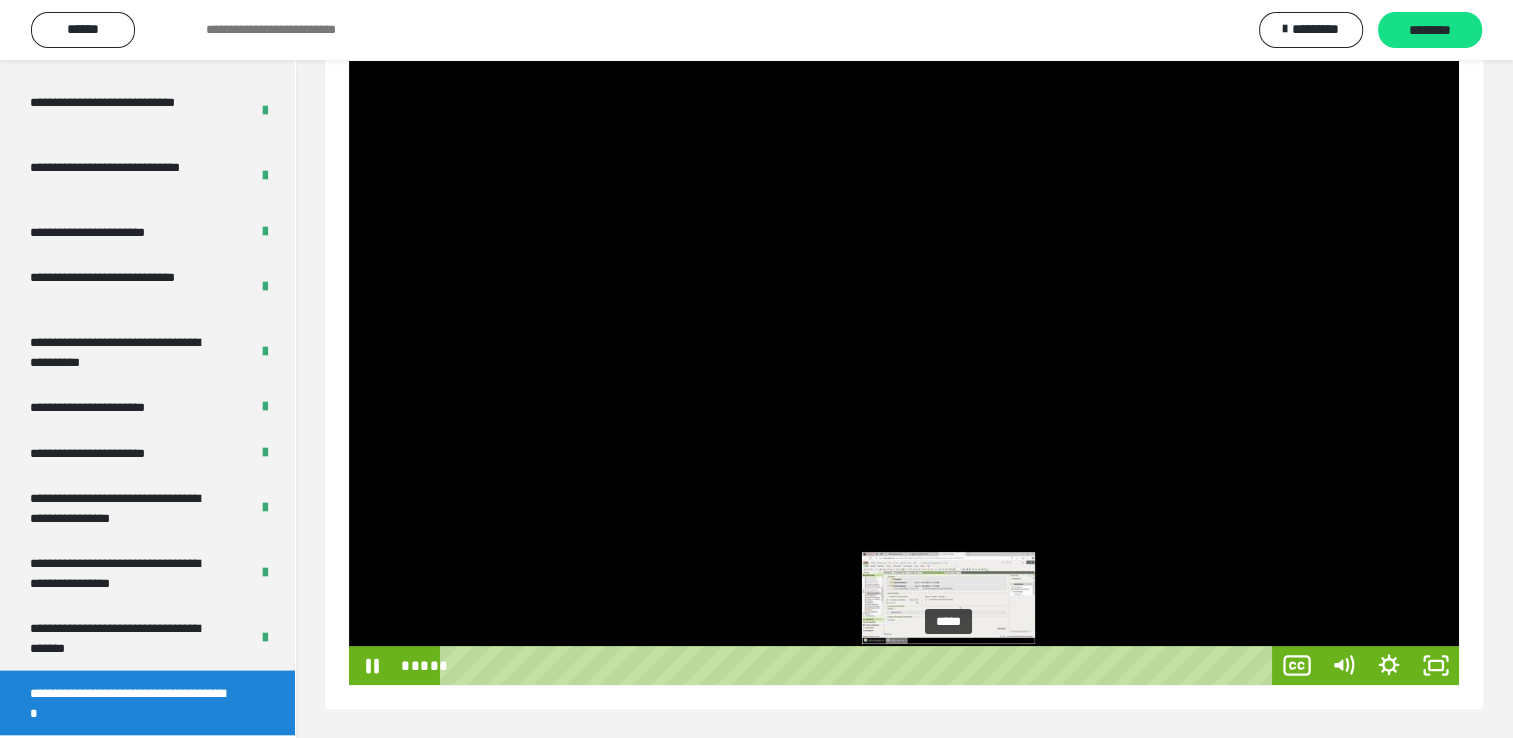 click on "*****" at bounding box center (860, 665) 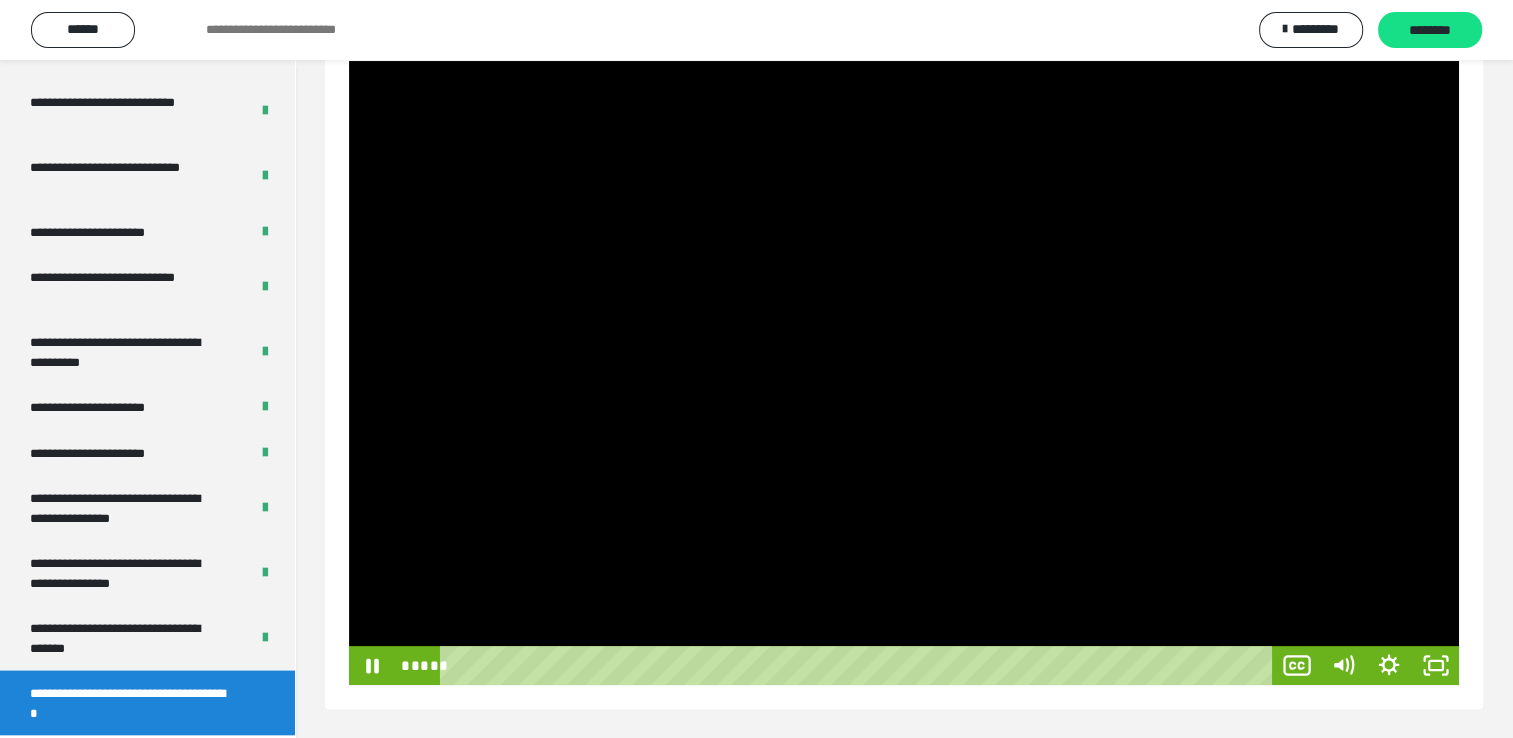 click at bounding box center (904, 373) 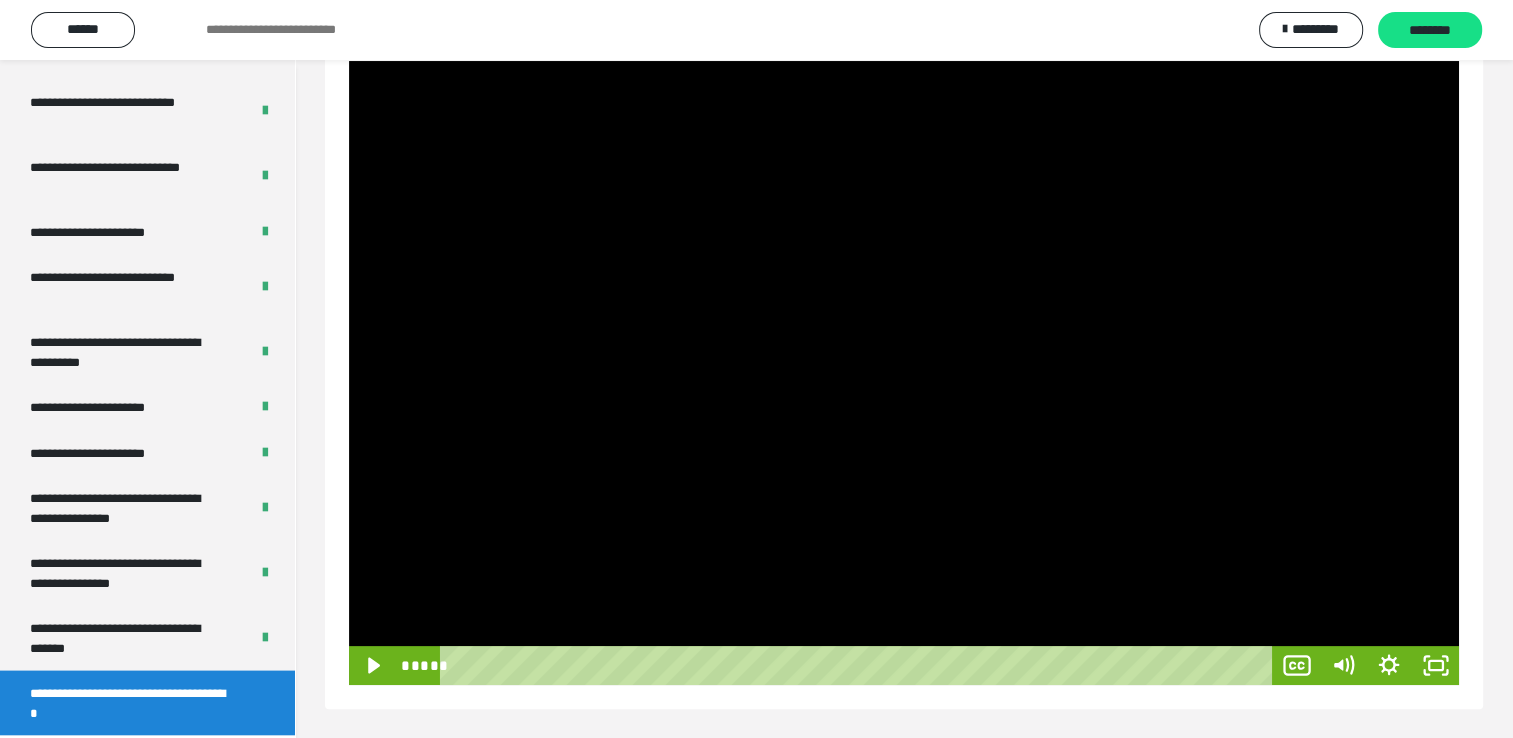 click at bounding box center [904, 373] 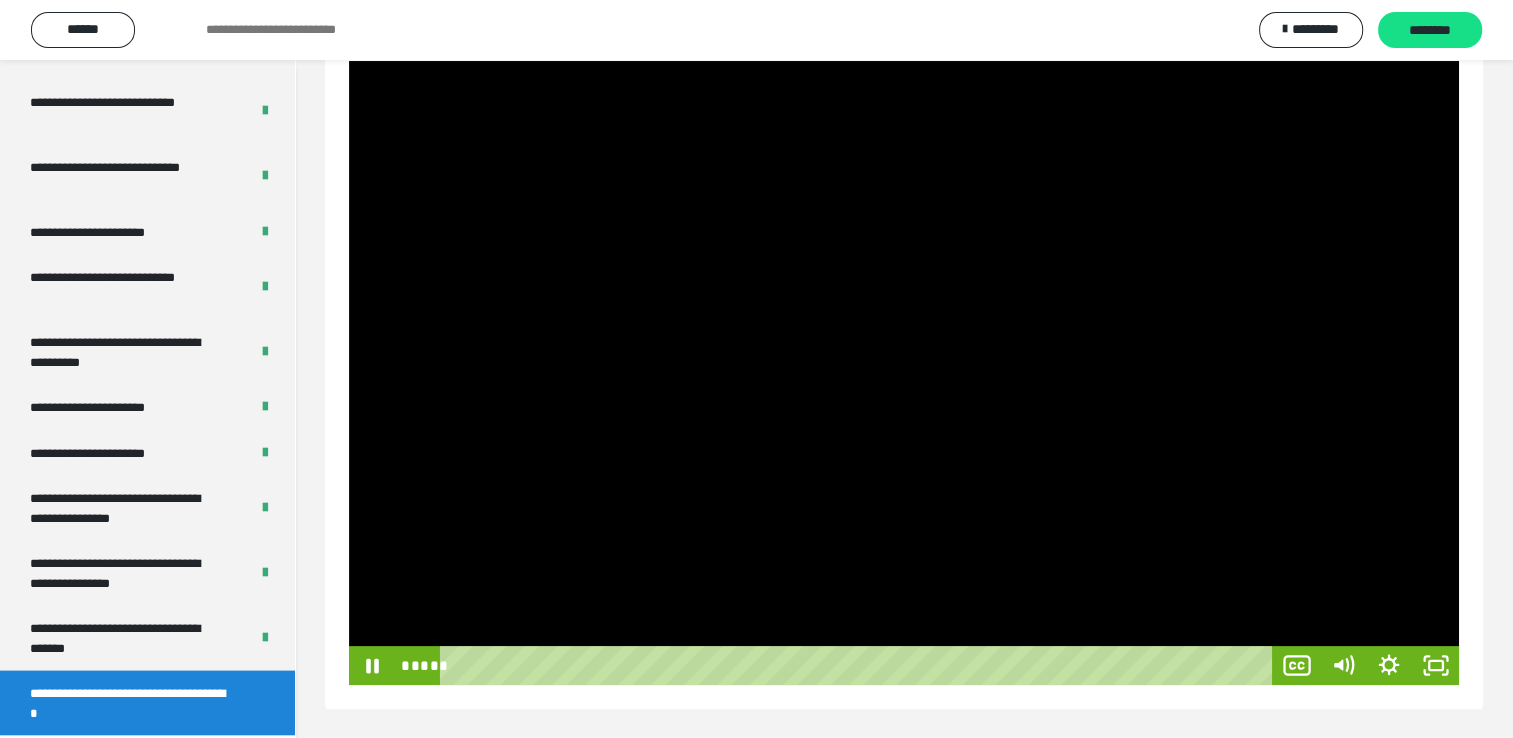 click at bounding box center [904, 373] 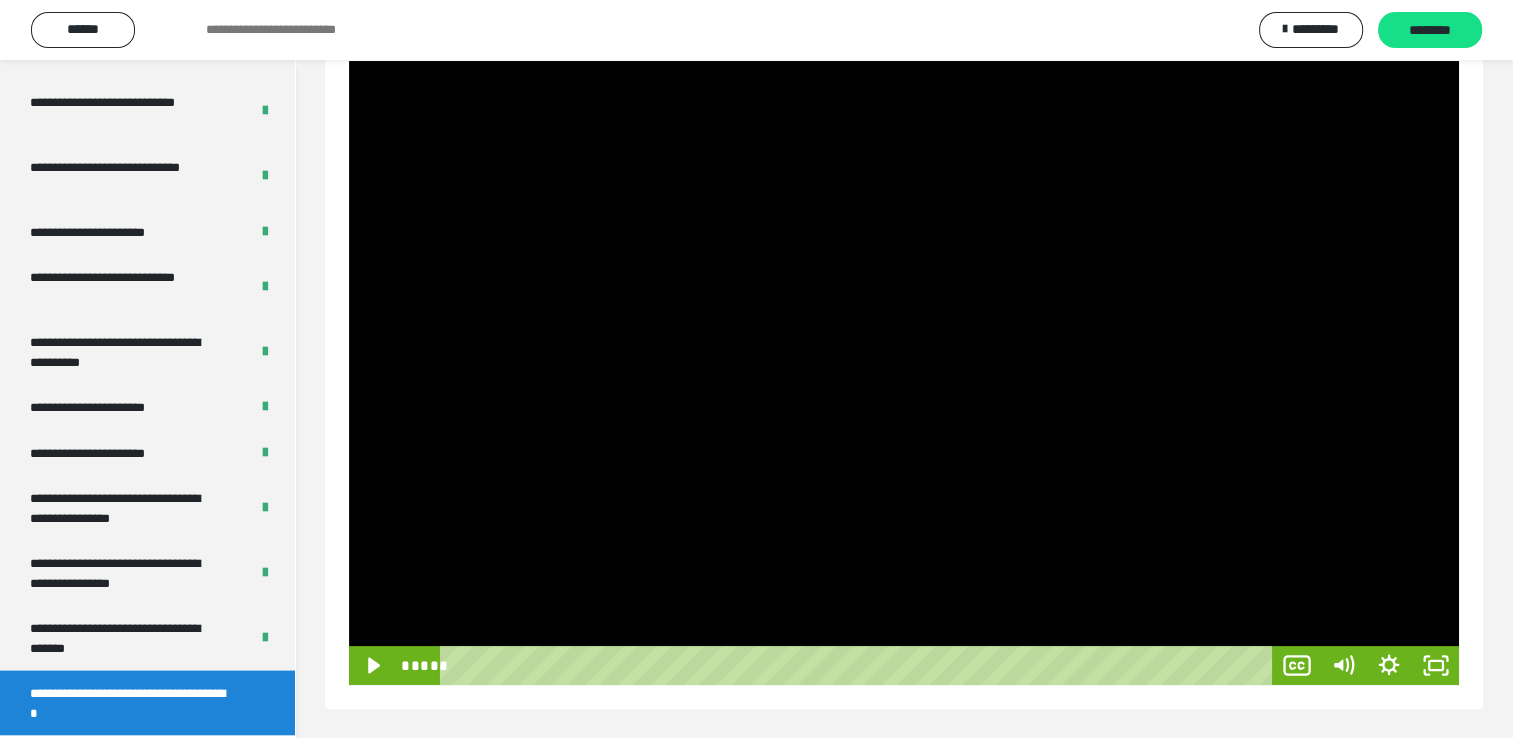 click at bounding box center [904, 373] 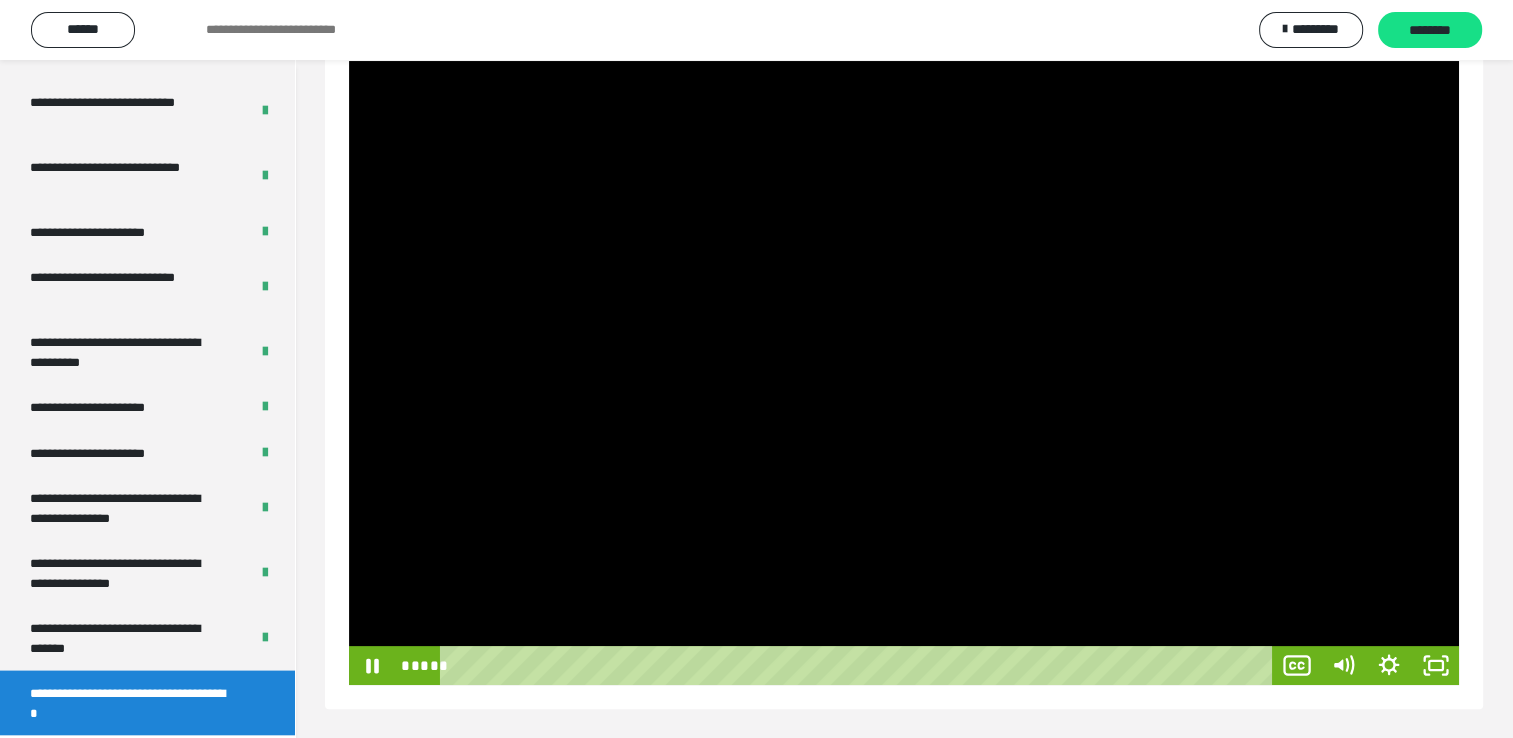 click at bounding box center [904, 373] 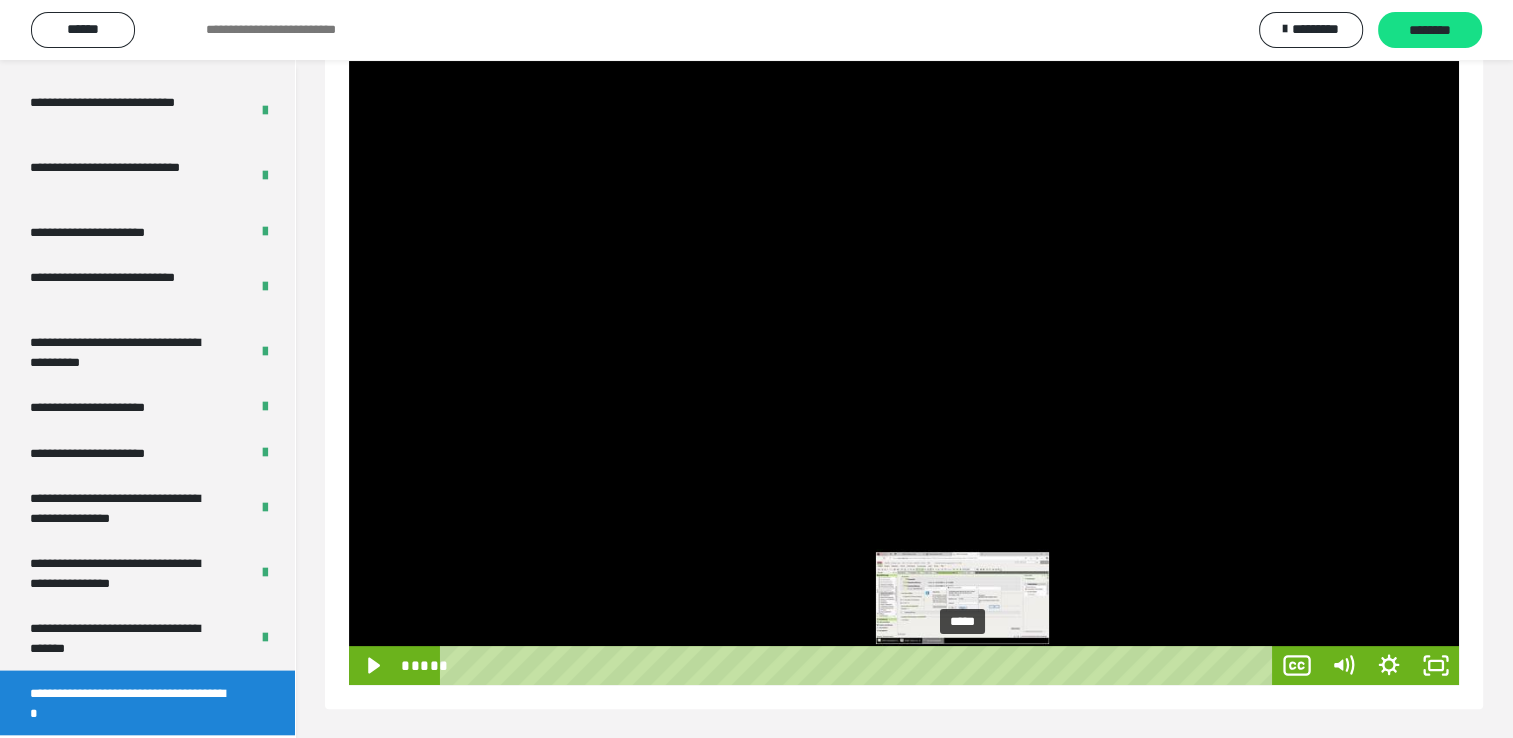 drag, startPoint x: 985, startPoint y: 665, endPoint x: 964, endPoint y: 664, distance: 21.023796 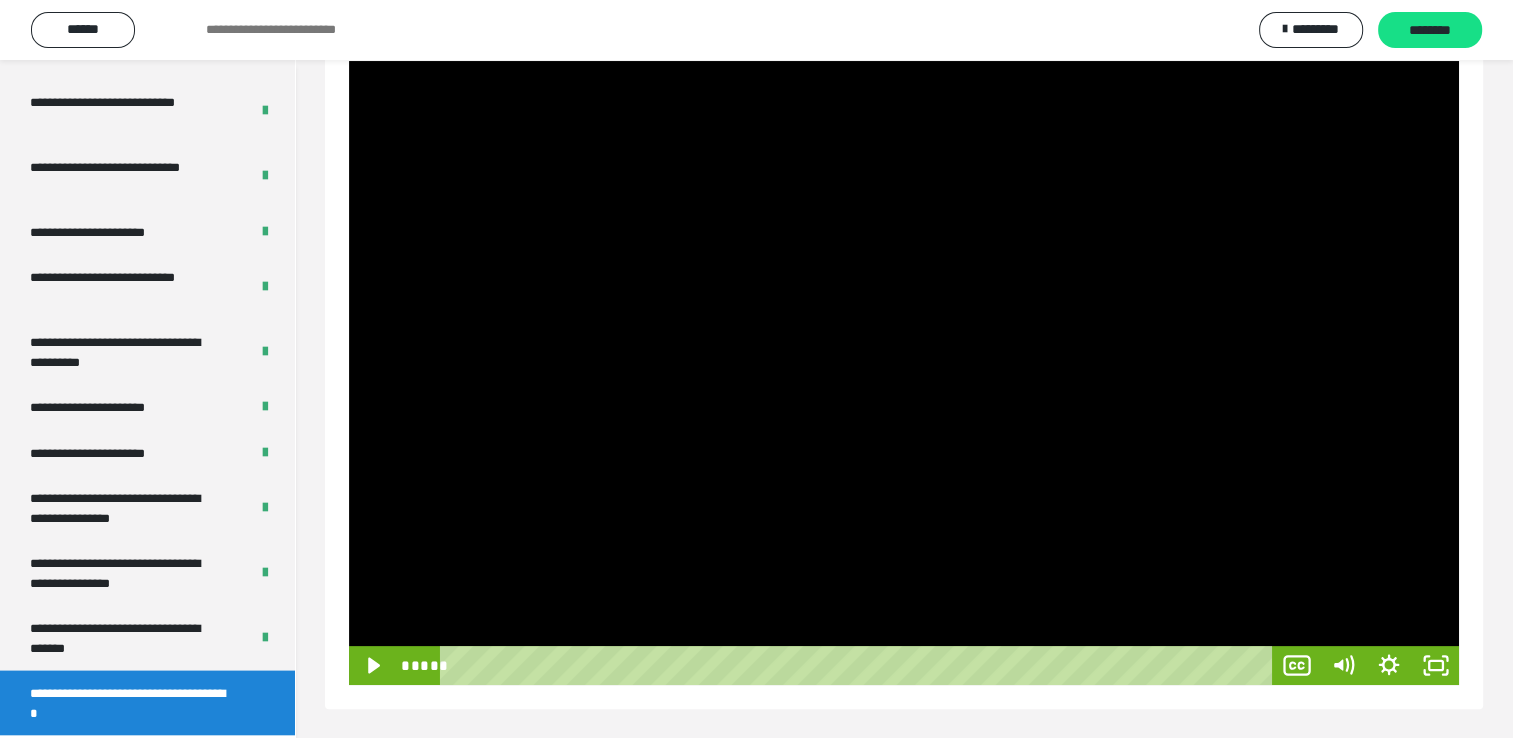 click at bounding box center [904, 373] 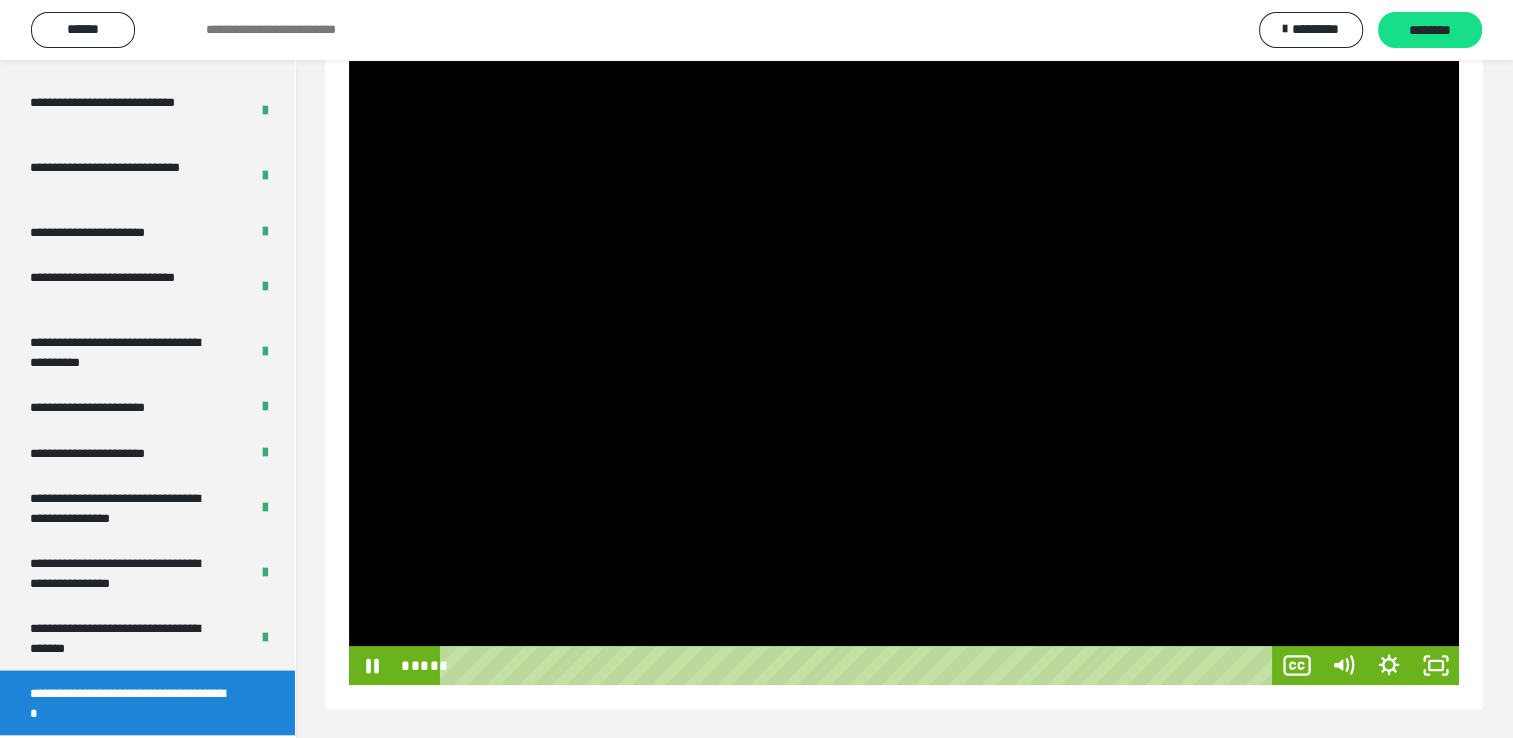click at bounding box center (904, 373) 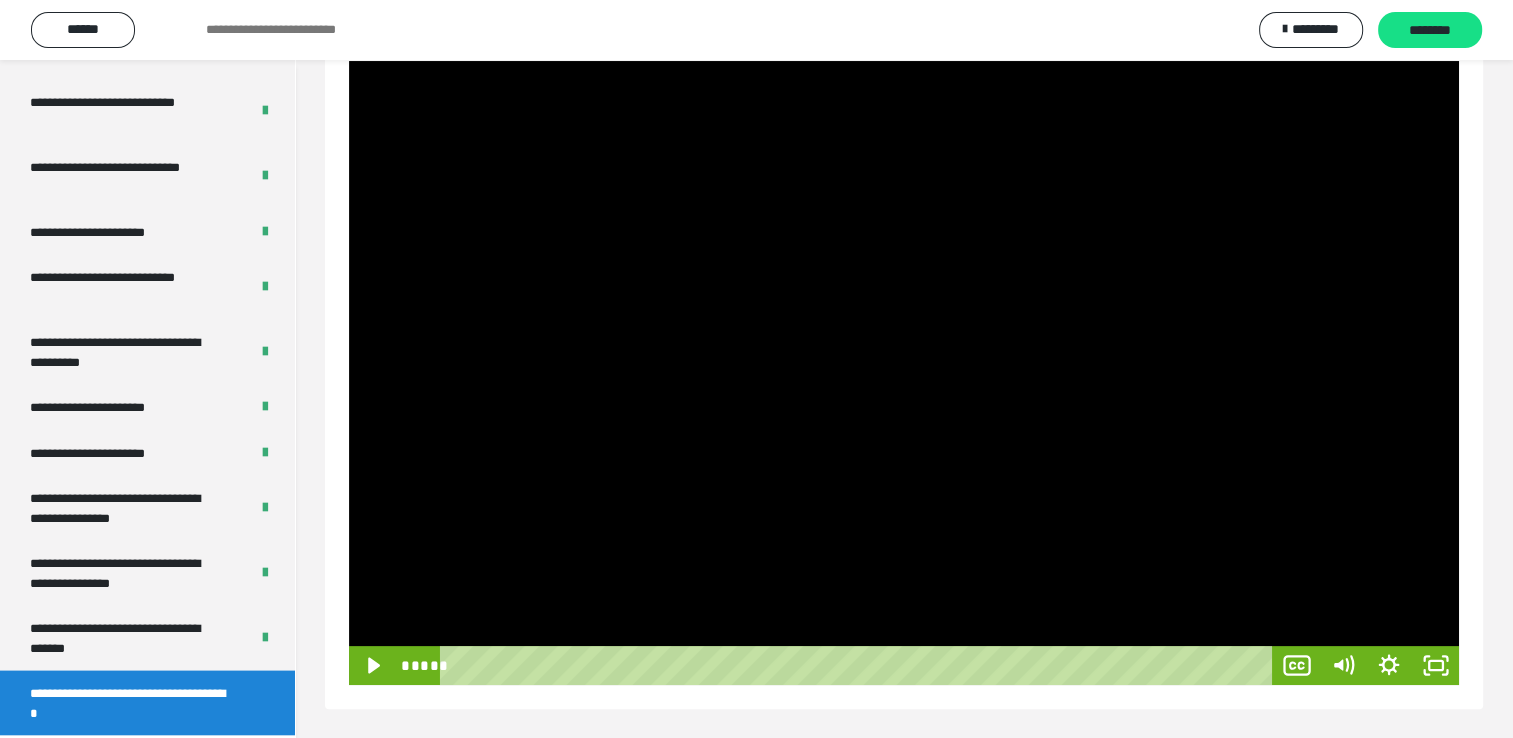 click at bounding box center (904, 373) 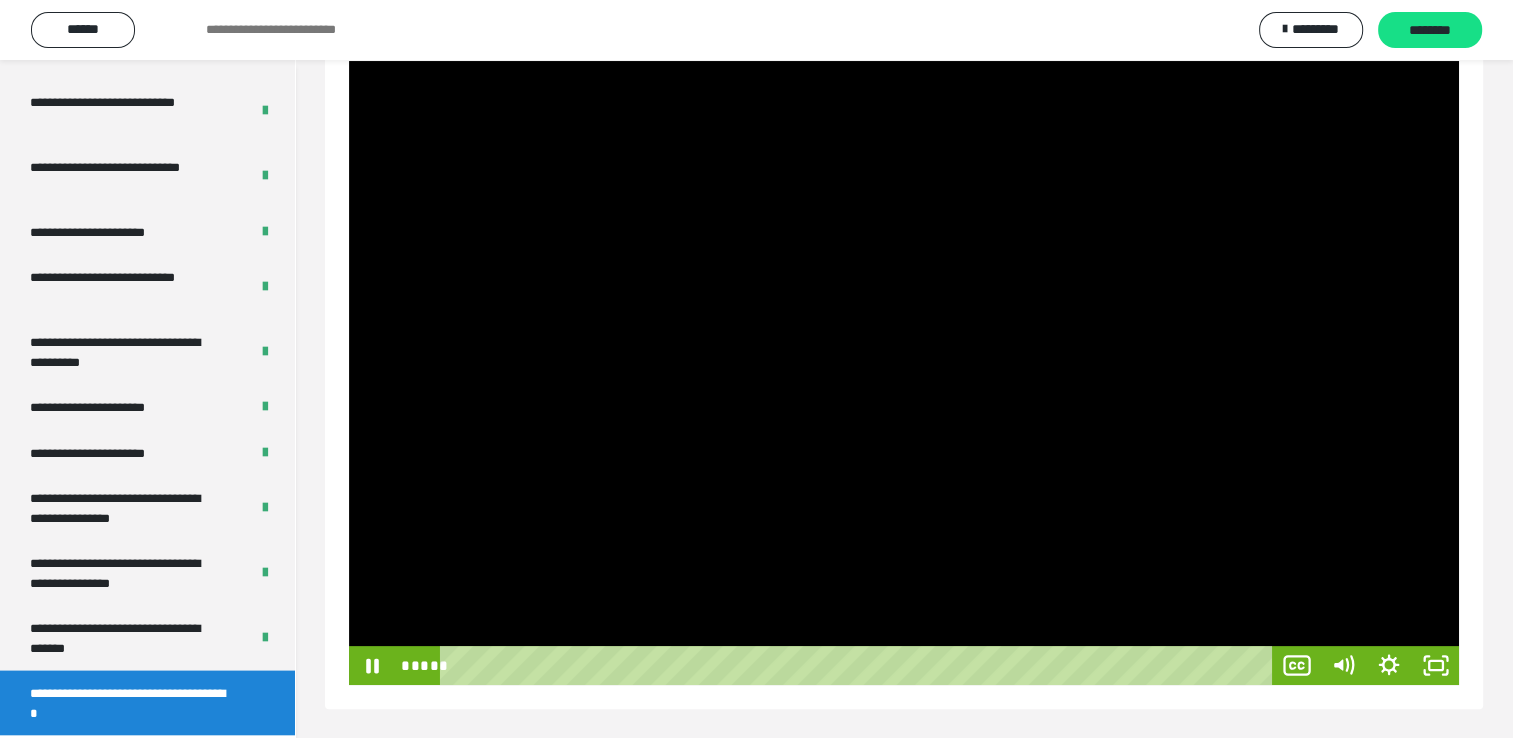 click at bounding box center (904, 373) 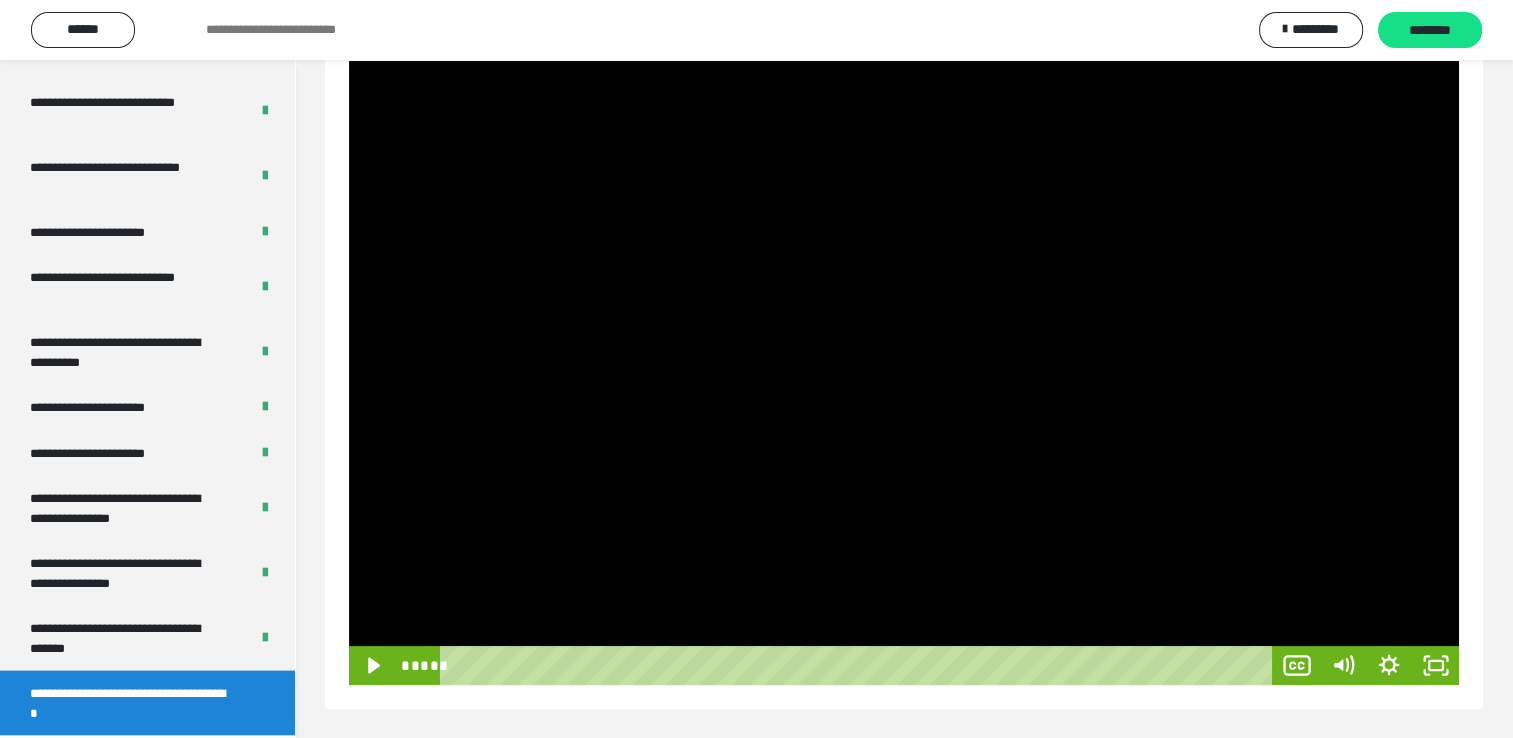 click at bounding box center [904, 373] 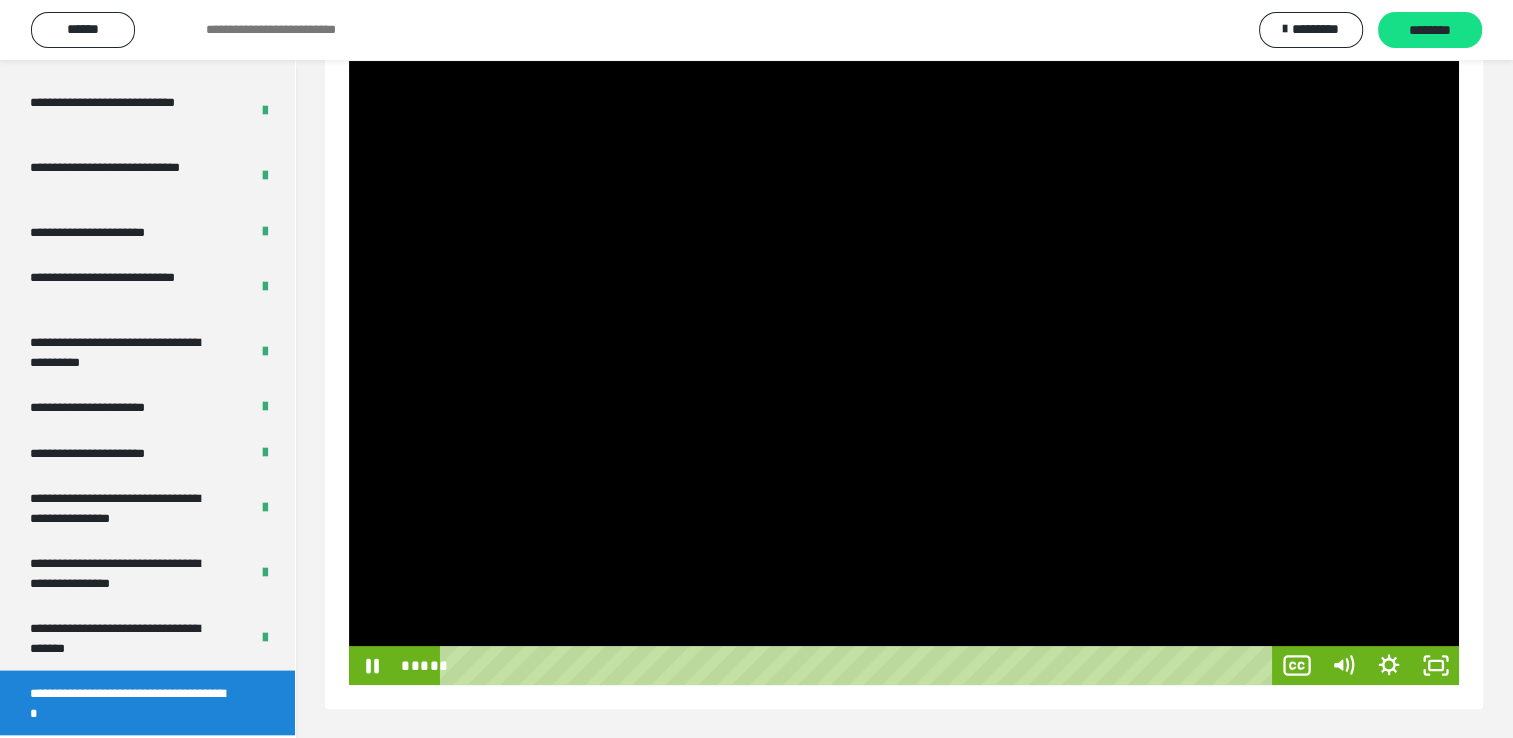 click at bounding box center [904, 373] 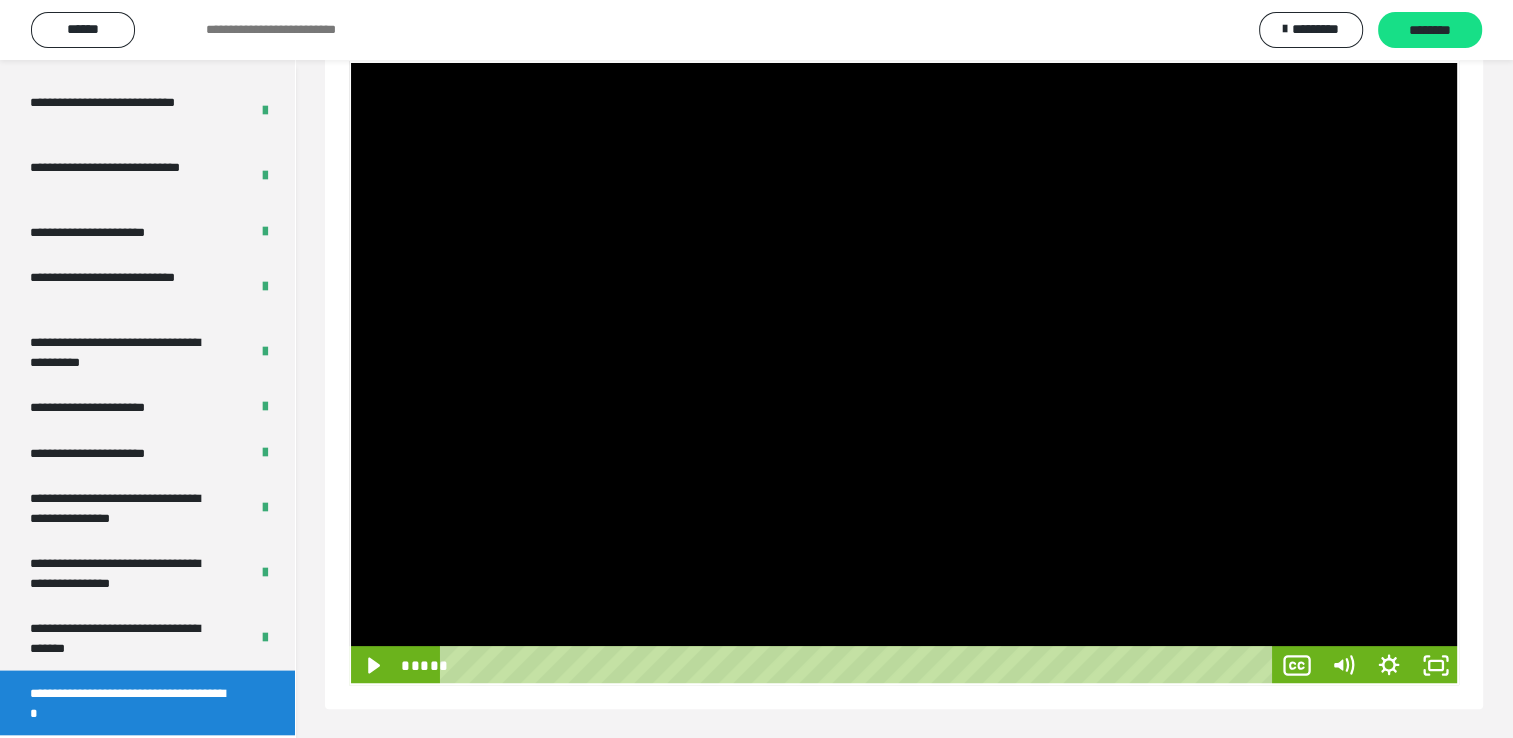 click at bounding box center (904, 373) 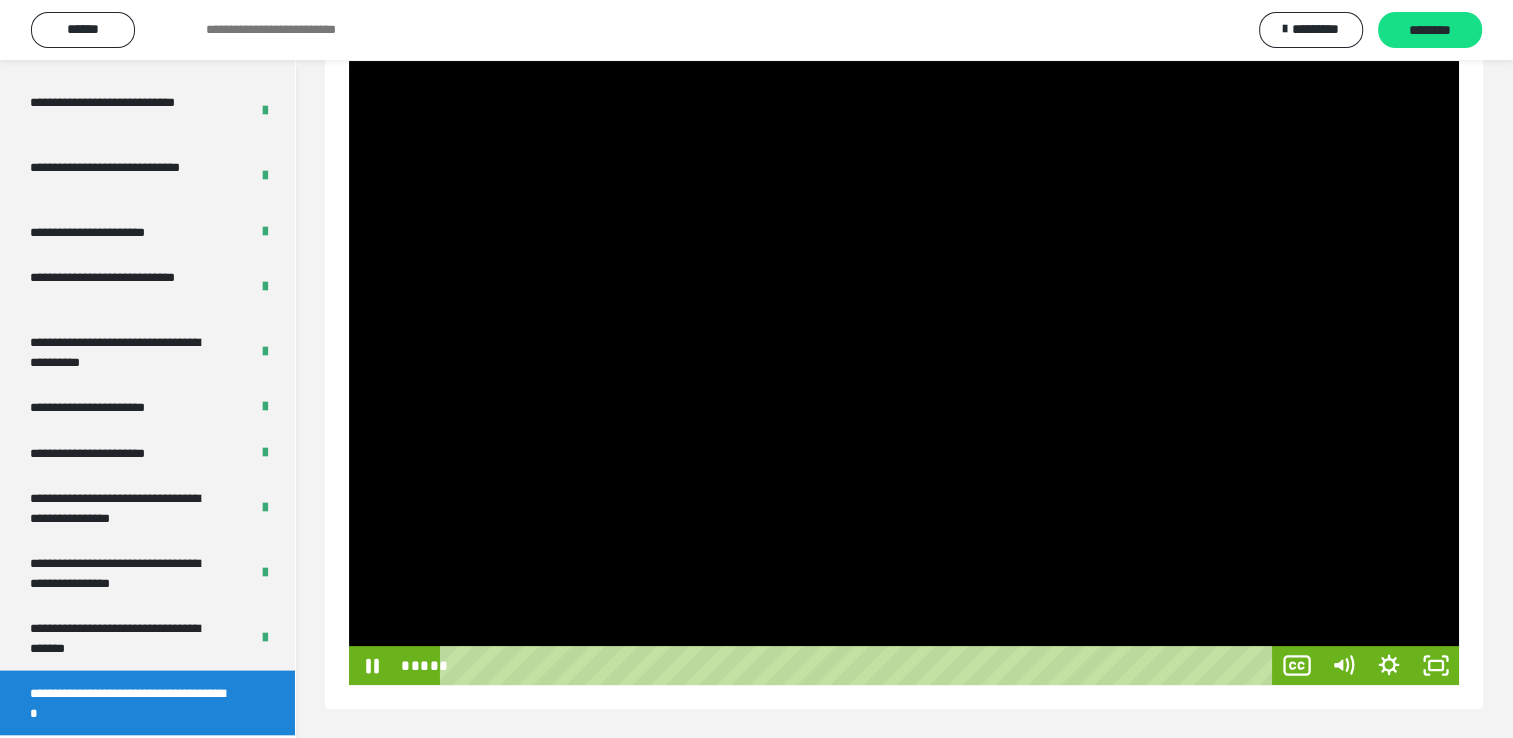 click at bounding box center [904, 373] 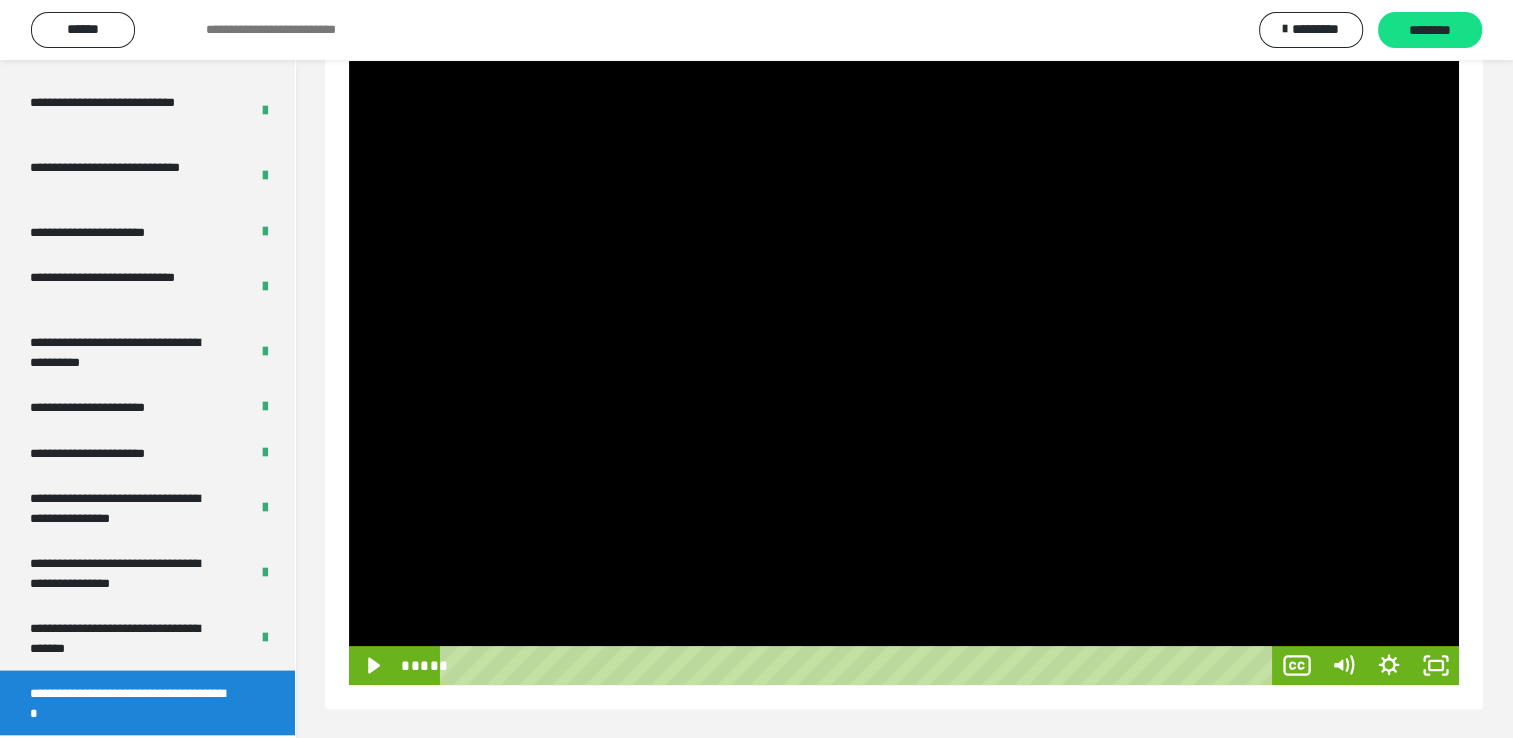 click at bounding box center [904, 373] 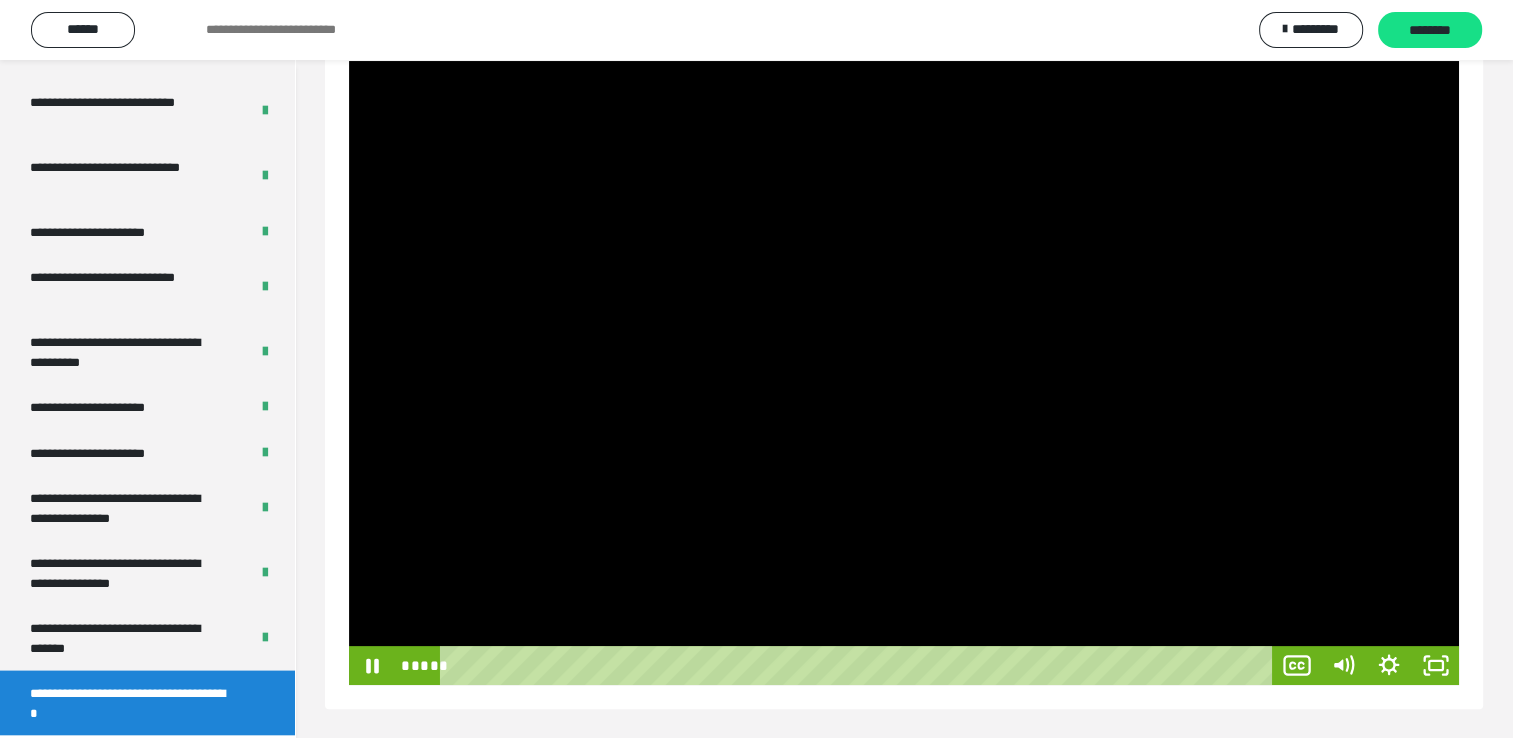 click at bounding box center (904, 373) 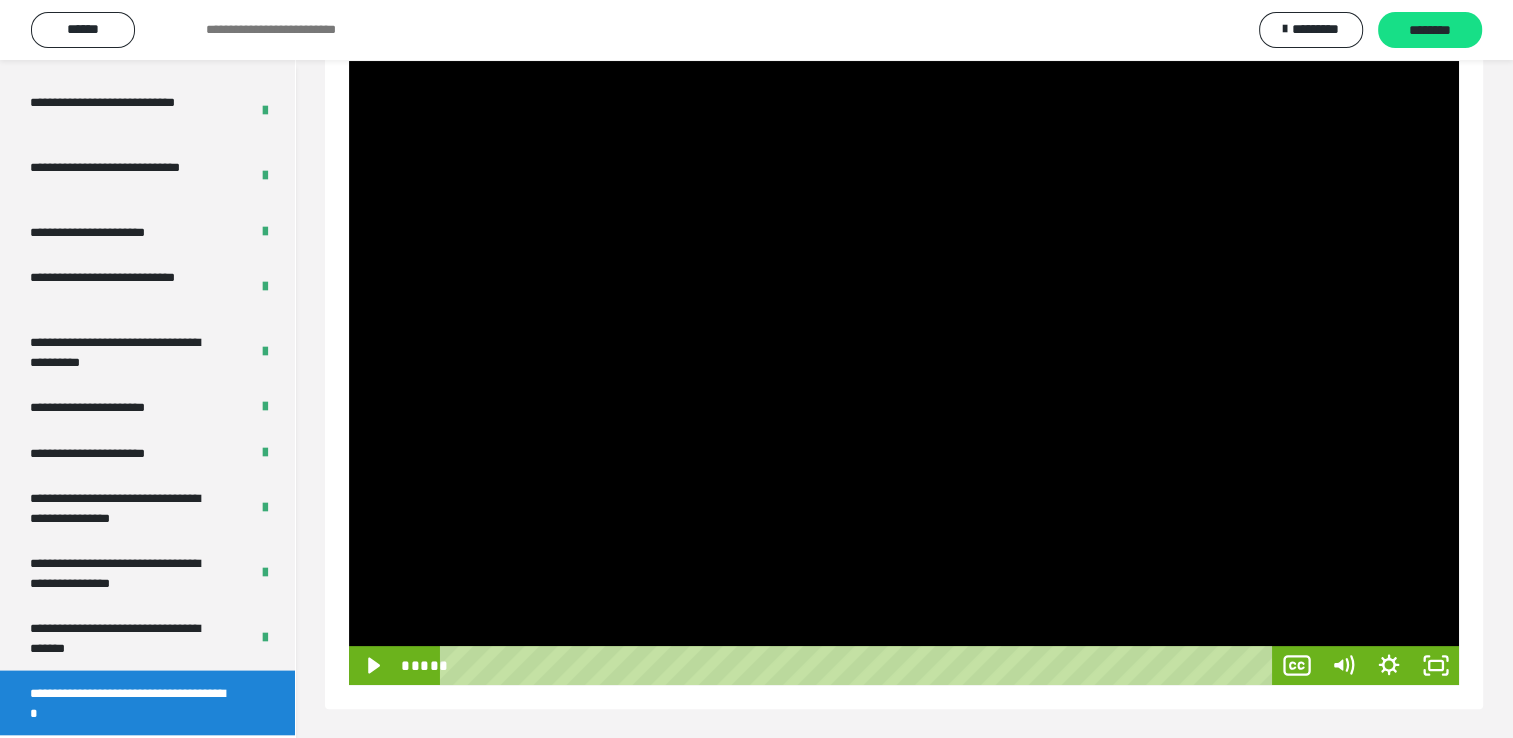 click at bounding box center [904, 373] 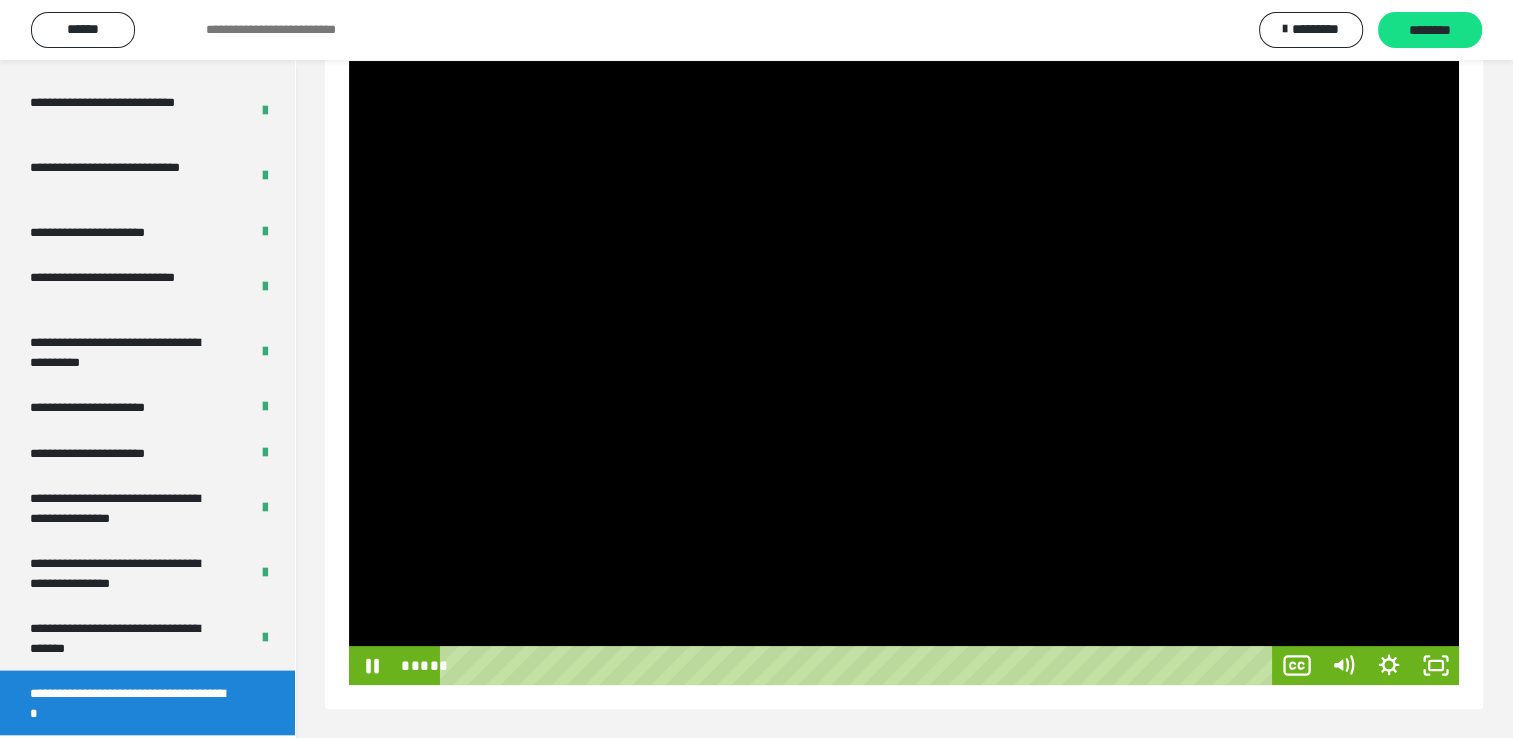 click at bounding box center [904, 373] 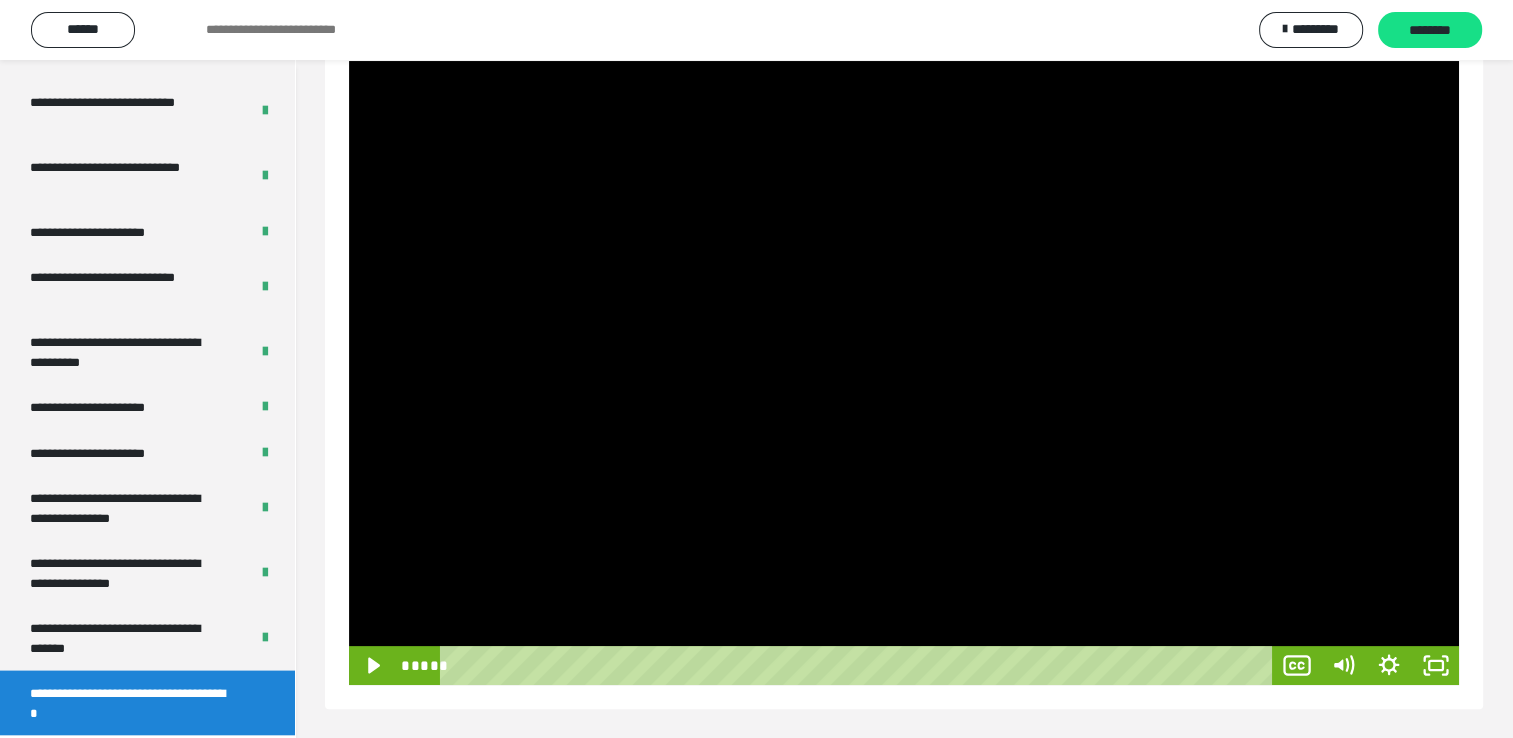 click at bounding box center [904, 373] 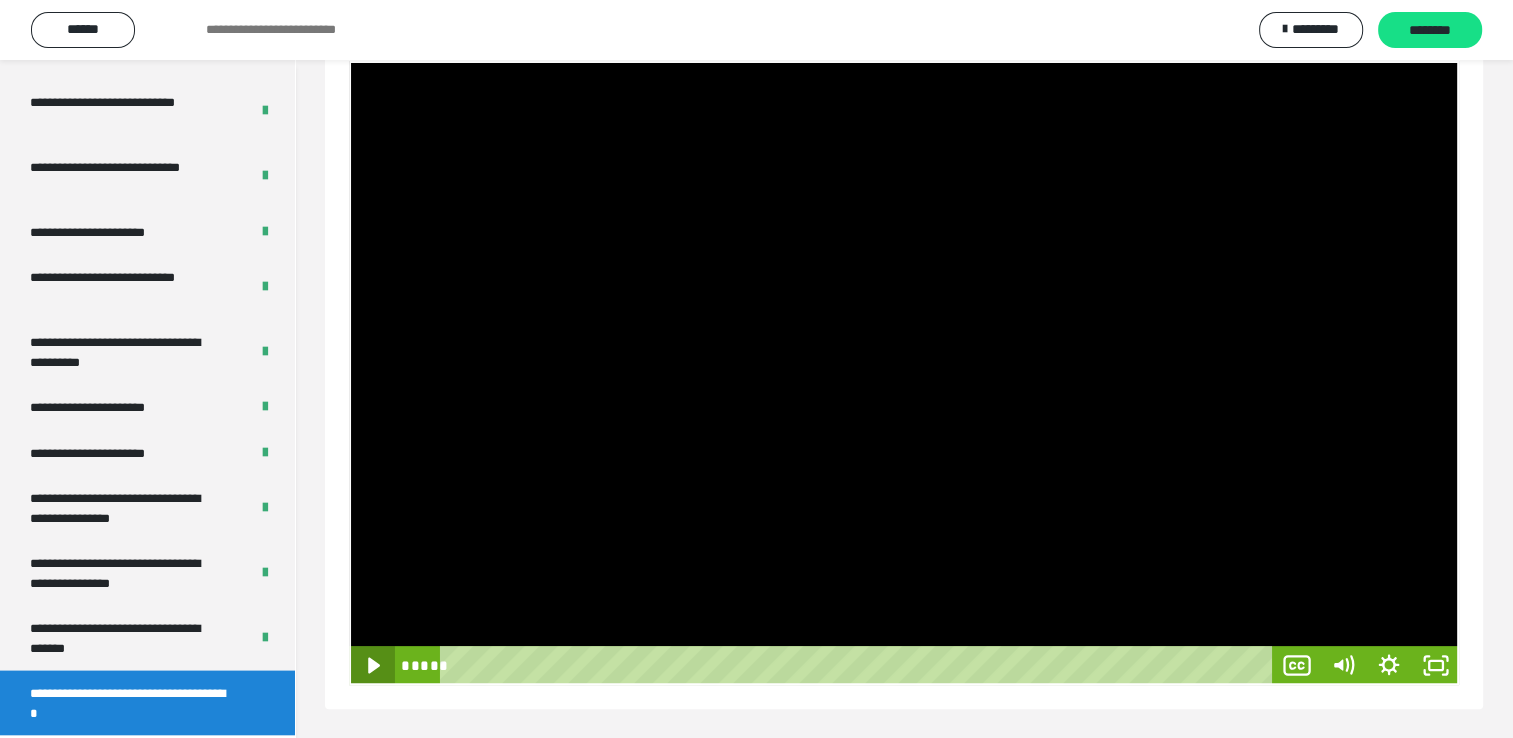 click 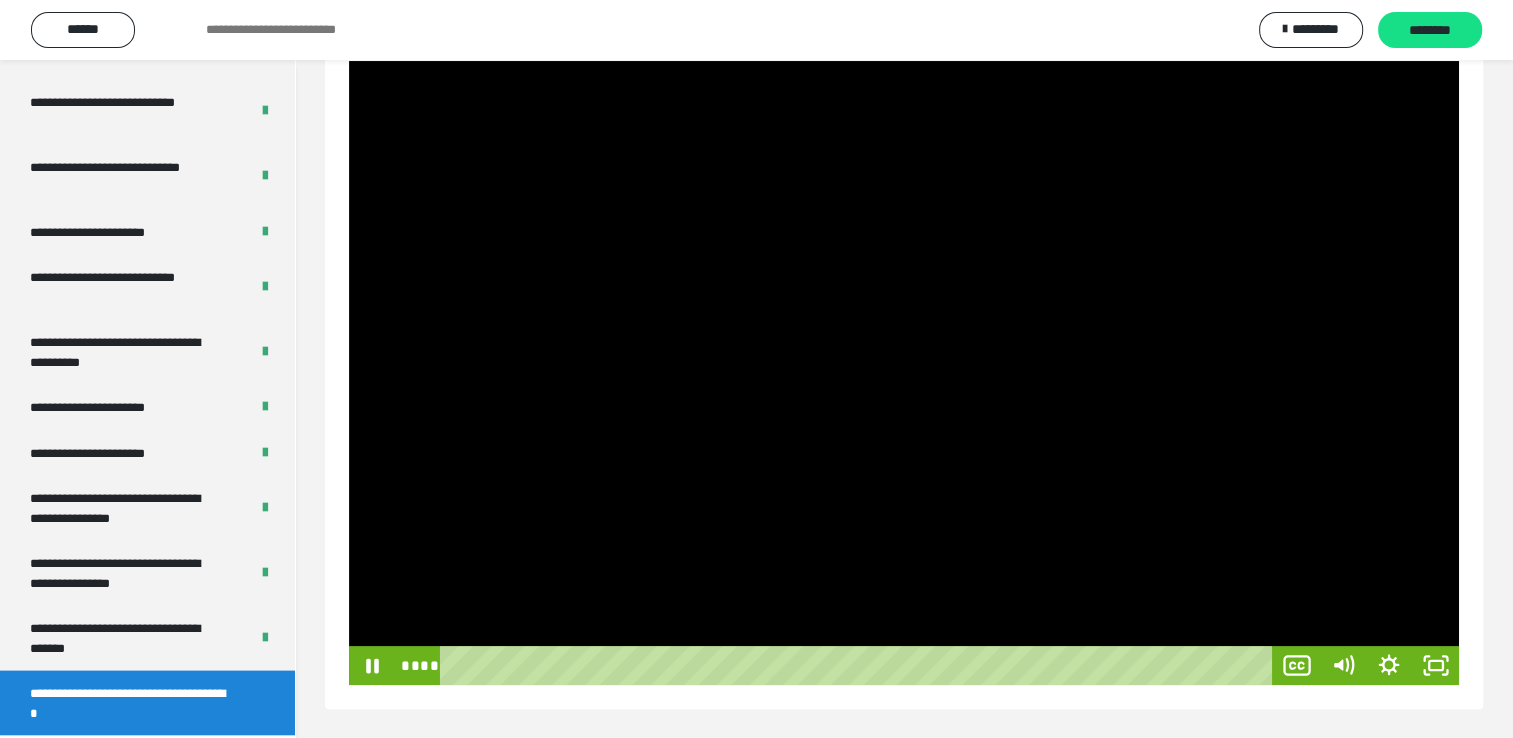 click at bounding box center [904, 373] 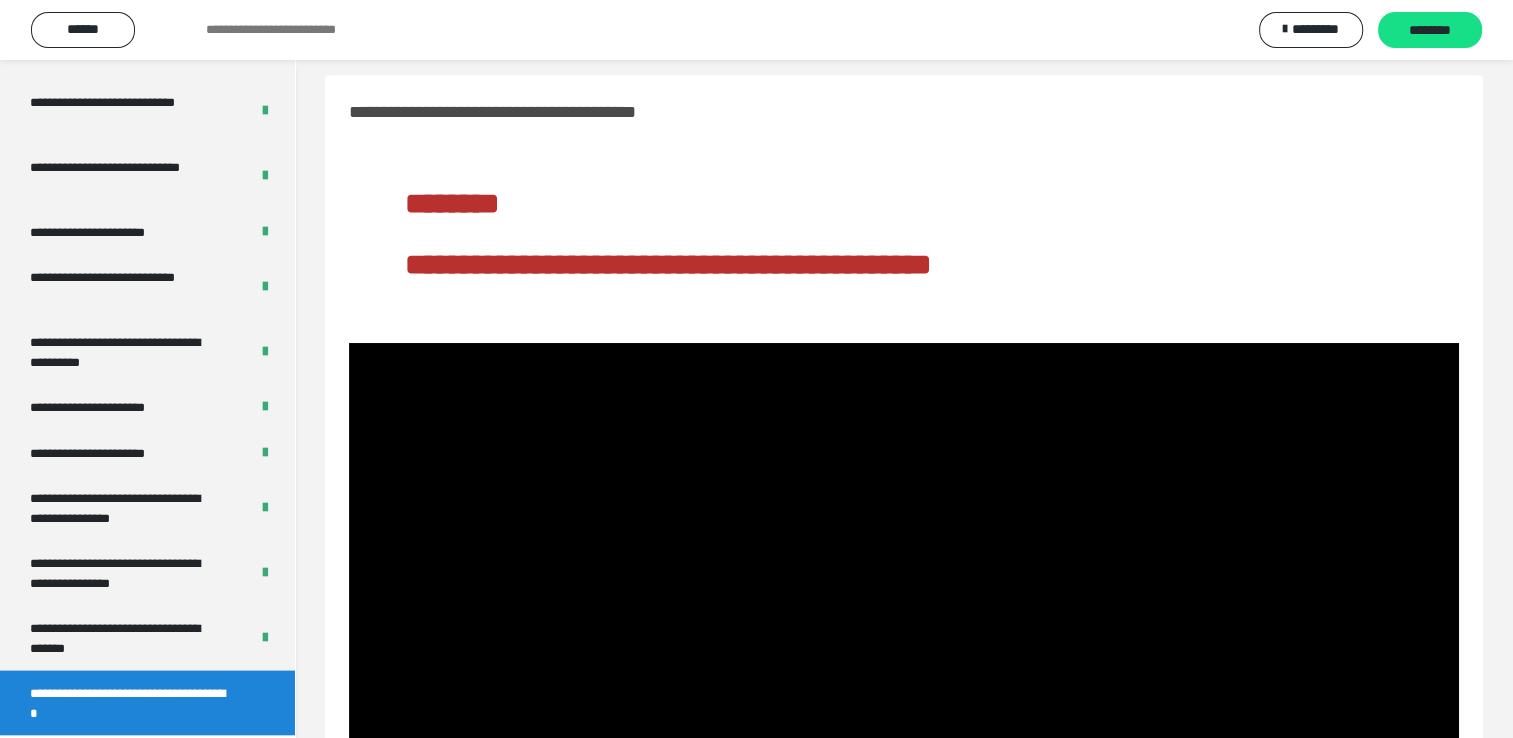 scroll, scrollTop: 0, scrollLeft: 0, axis: both 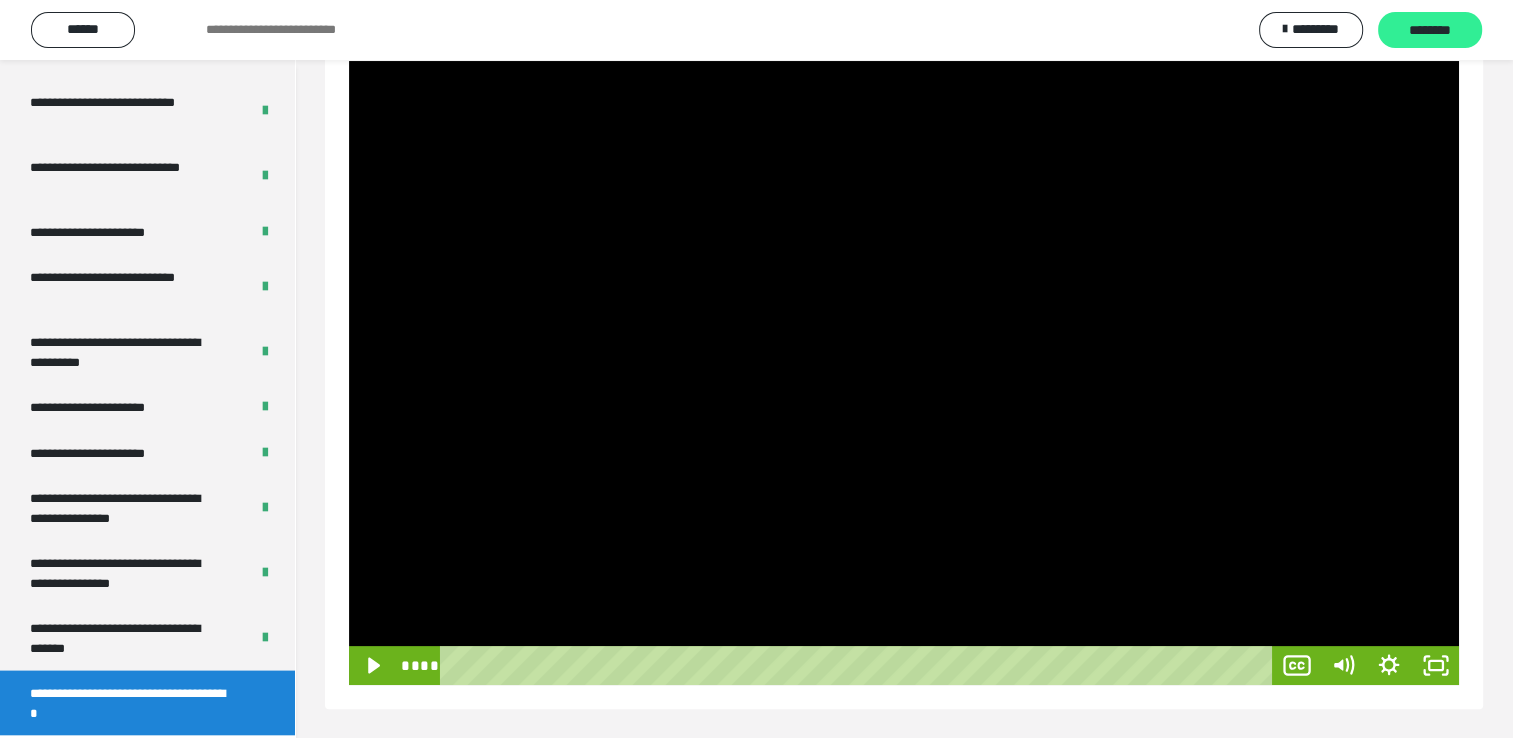 click on "********" at bounding box center [1430, 31] 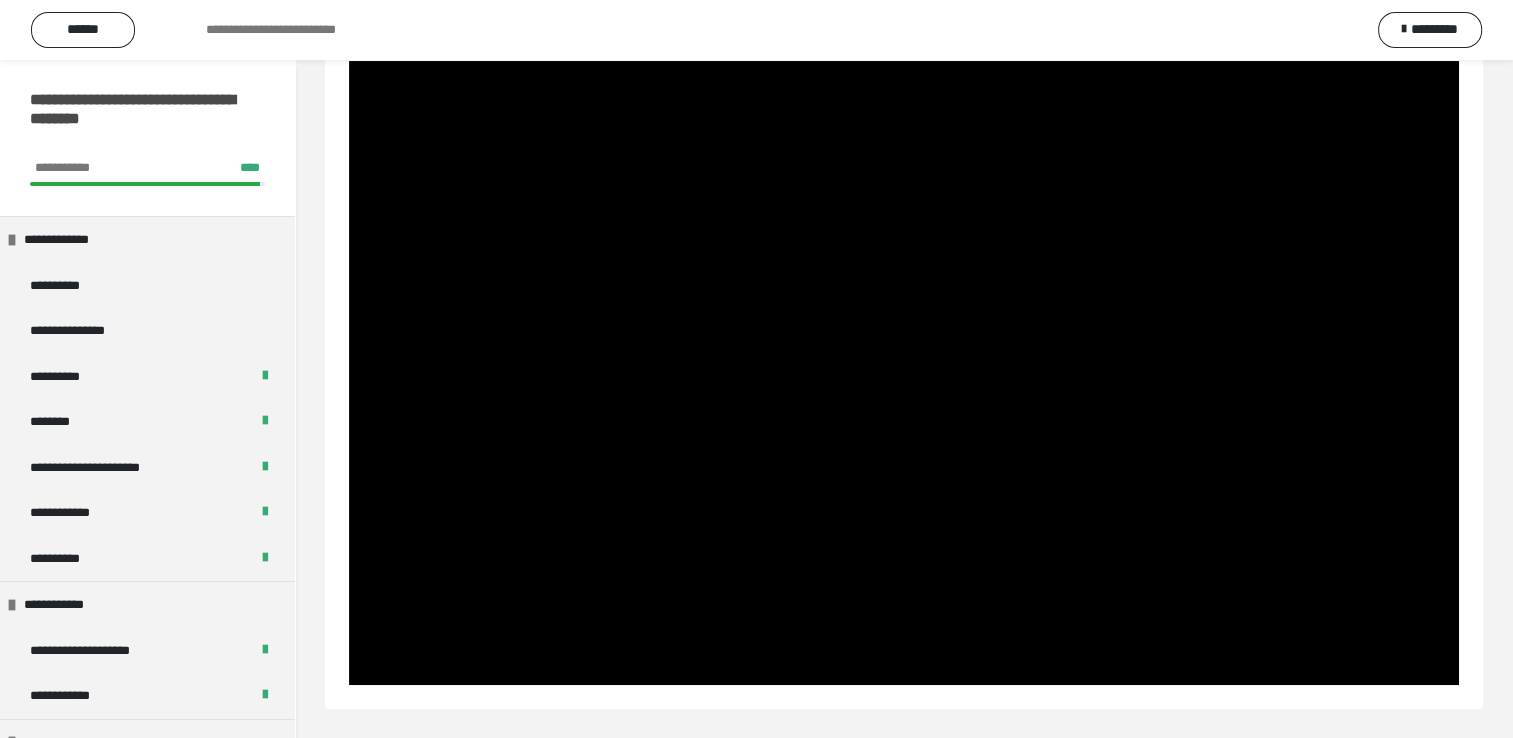 scroll, scrollTop: 0, scrollLeft: 0, axis: both 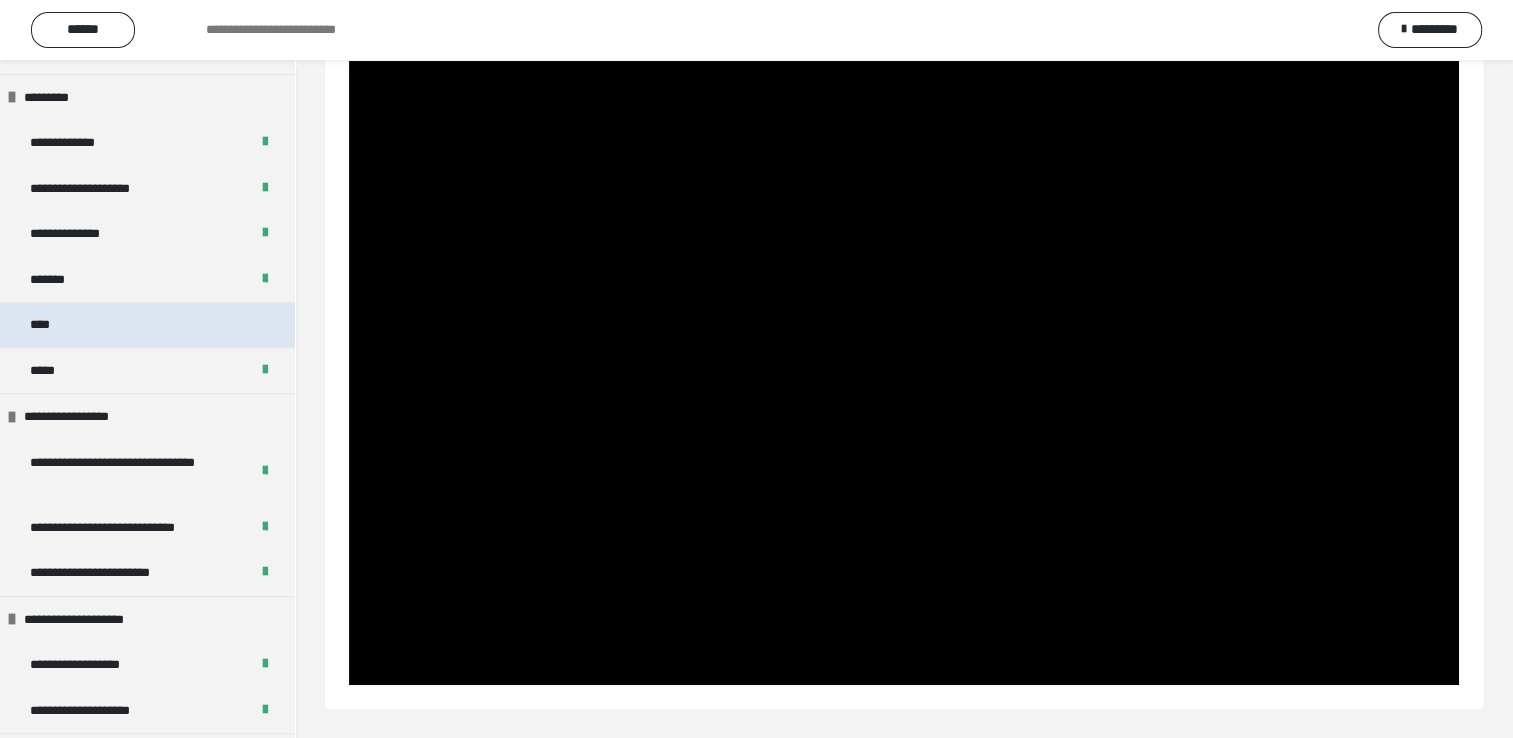 click on "****" at bounding box center (147, 325) 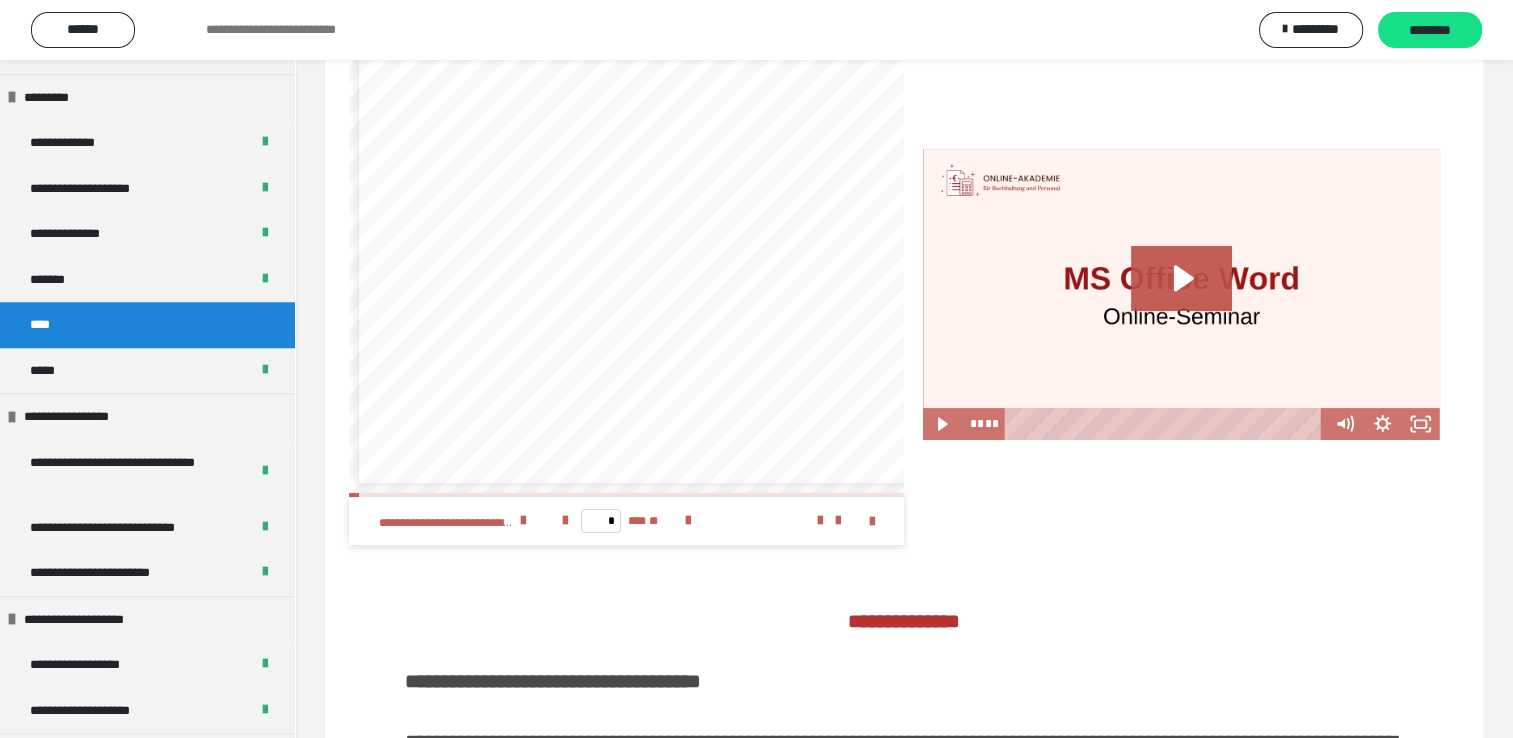 scroll, scrollTop: 8, scrollLeft: 0, axis: vertical 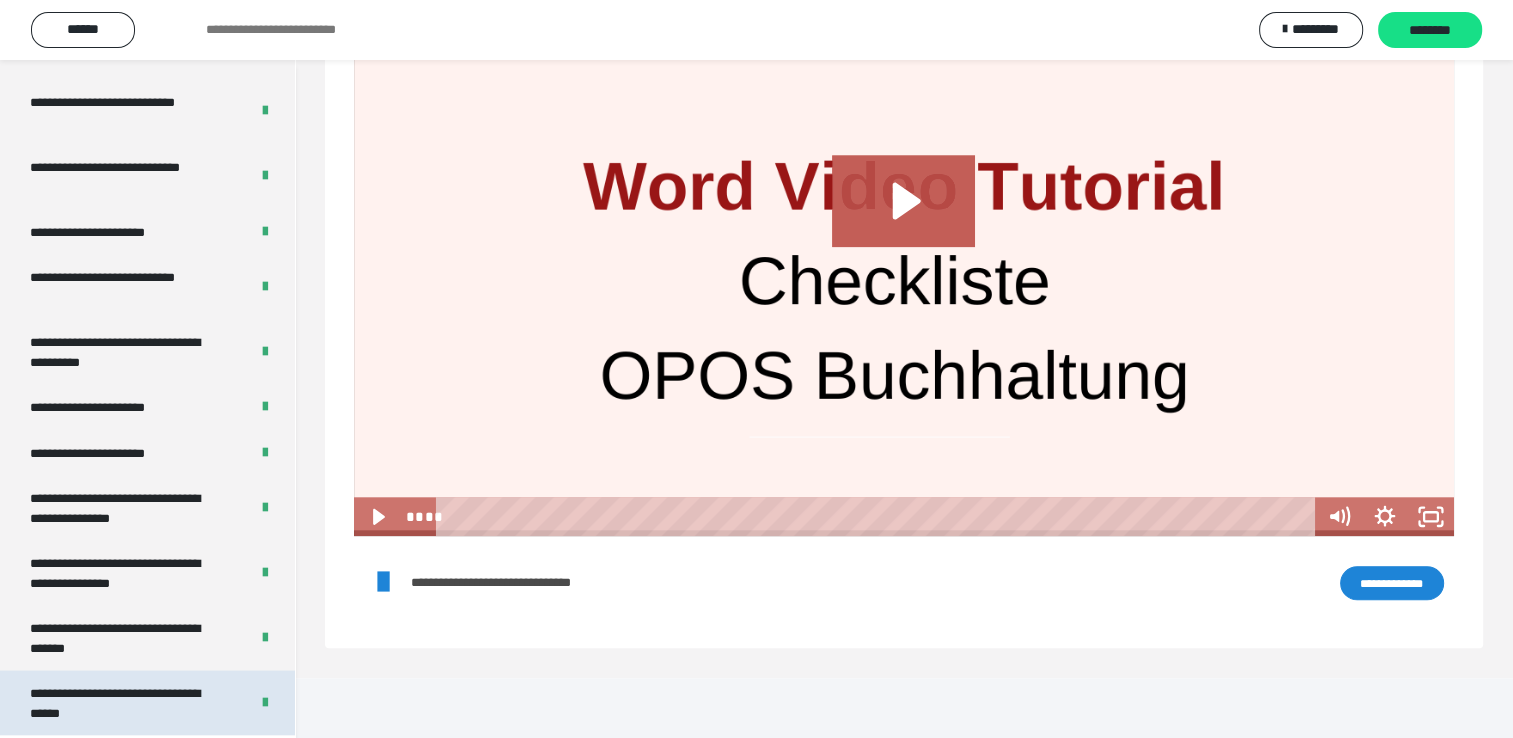 click on "**********" at bounding box center (124, 703) 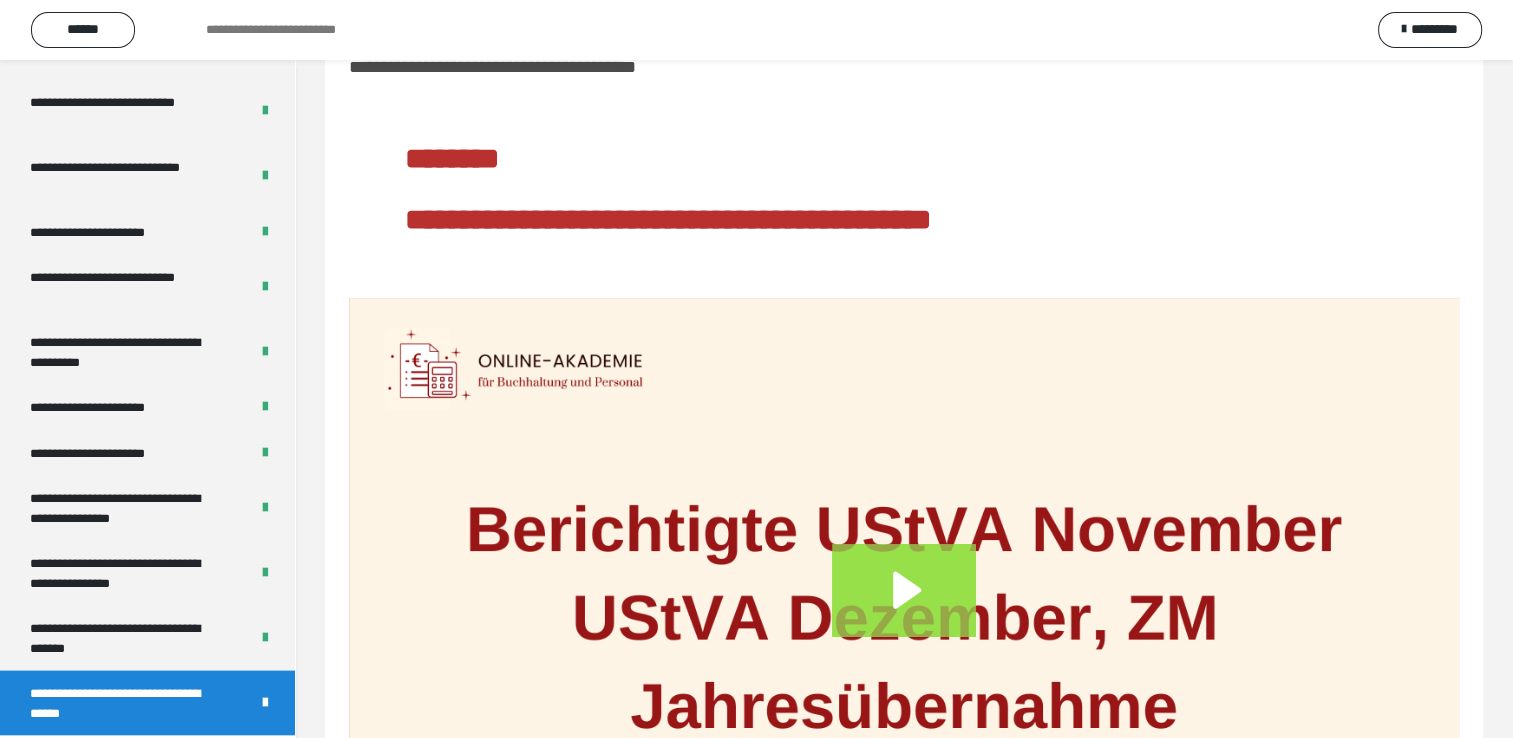 scroll, scrollTop: 297, scrollLeft: 0, axis: vertical 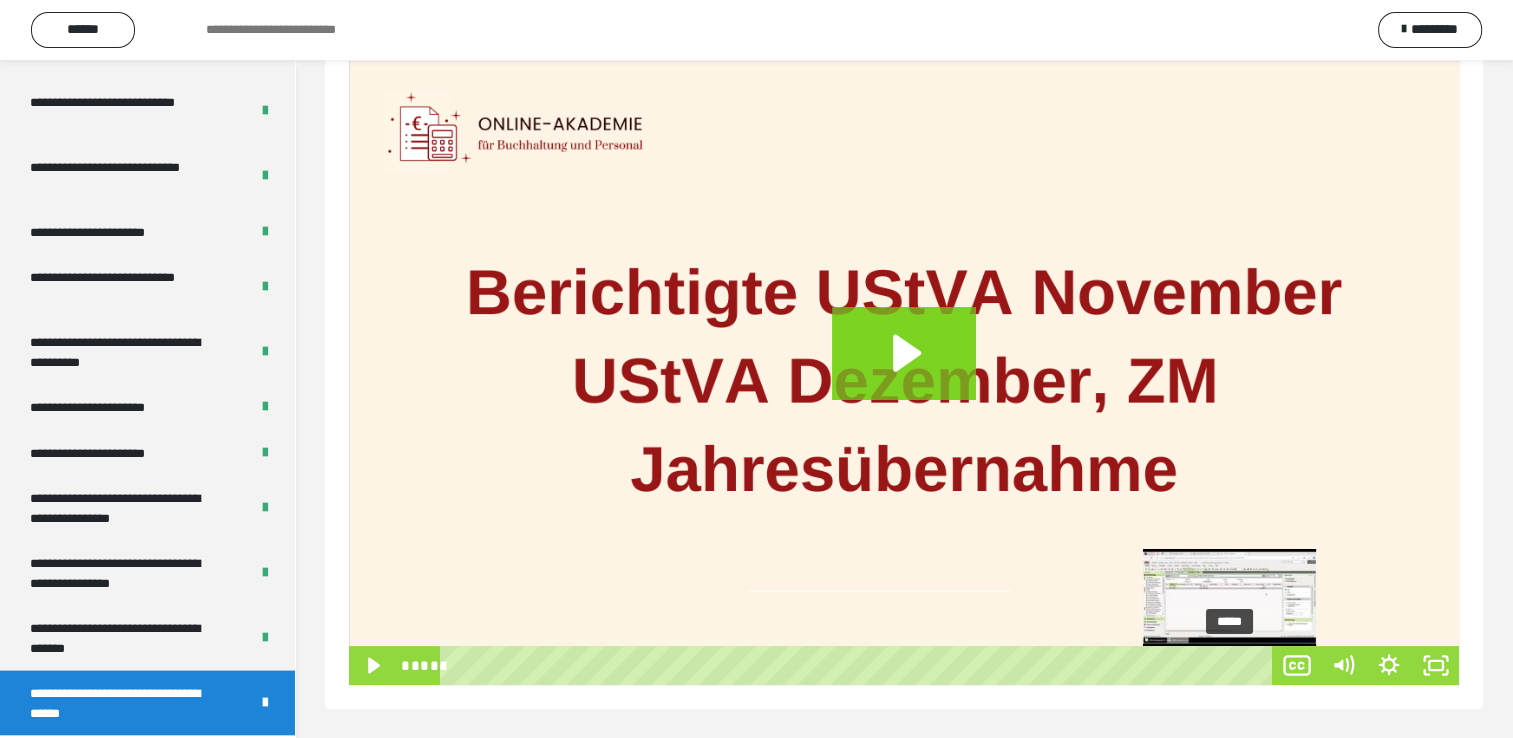 click on "*****" at bounding box center [860, 665] 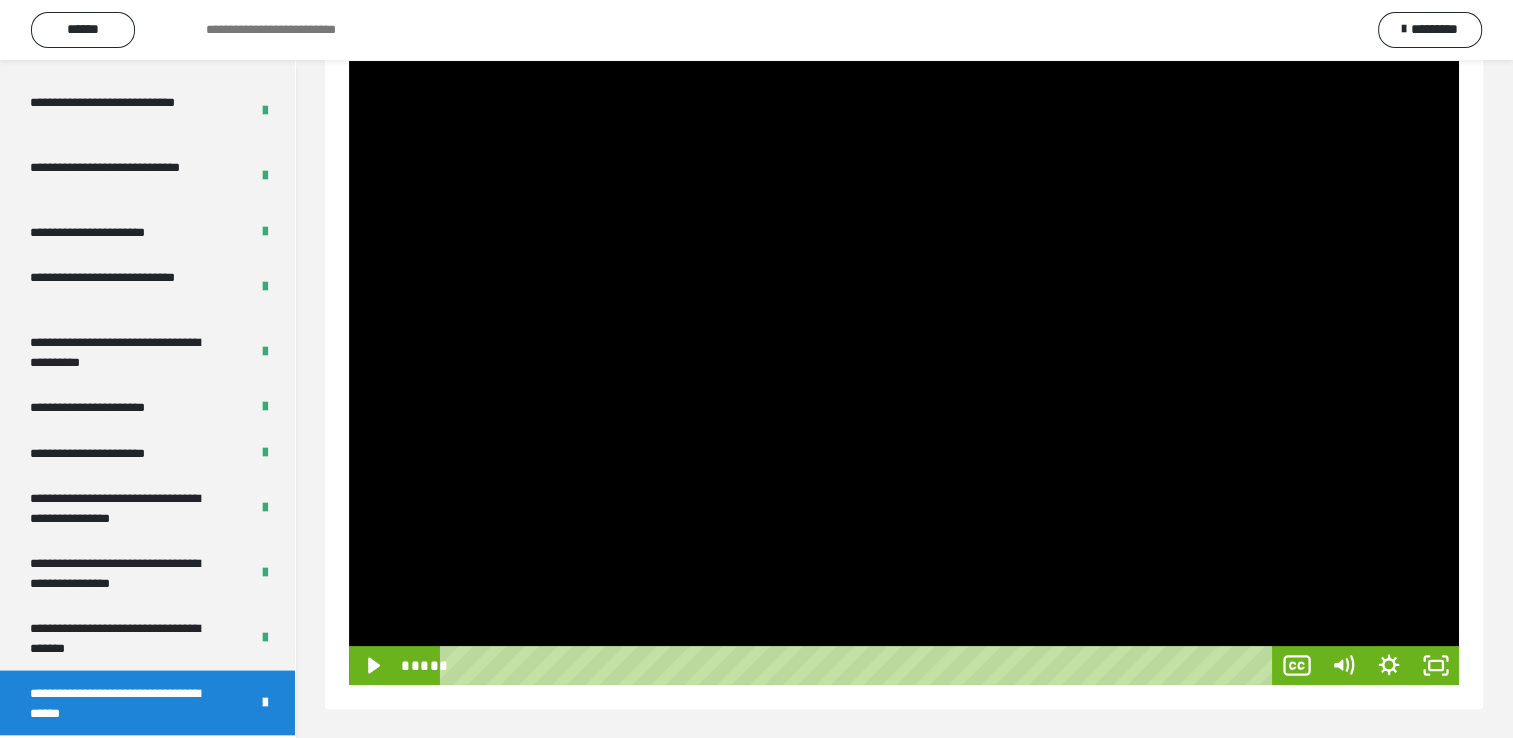 click at bounding box center [904, 373] 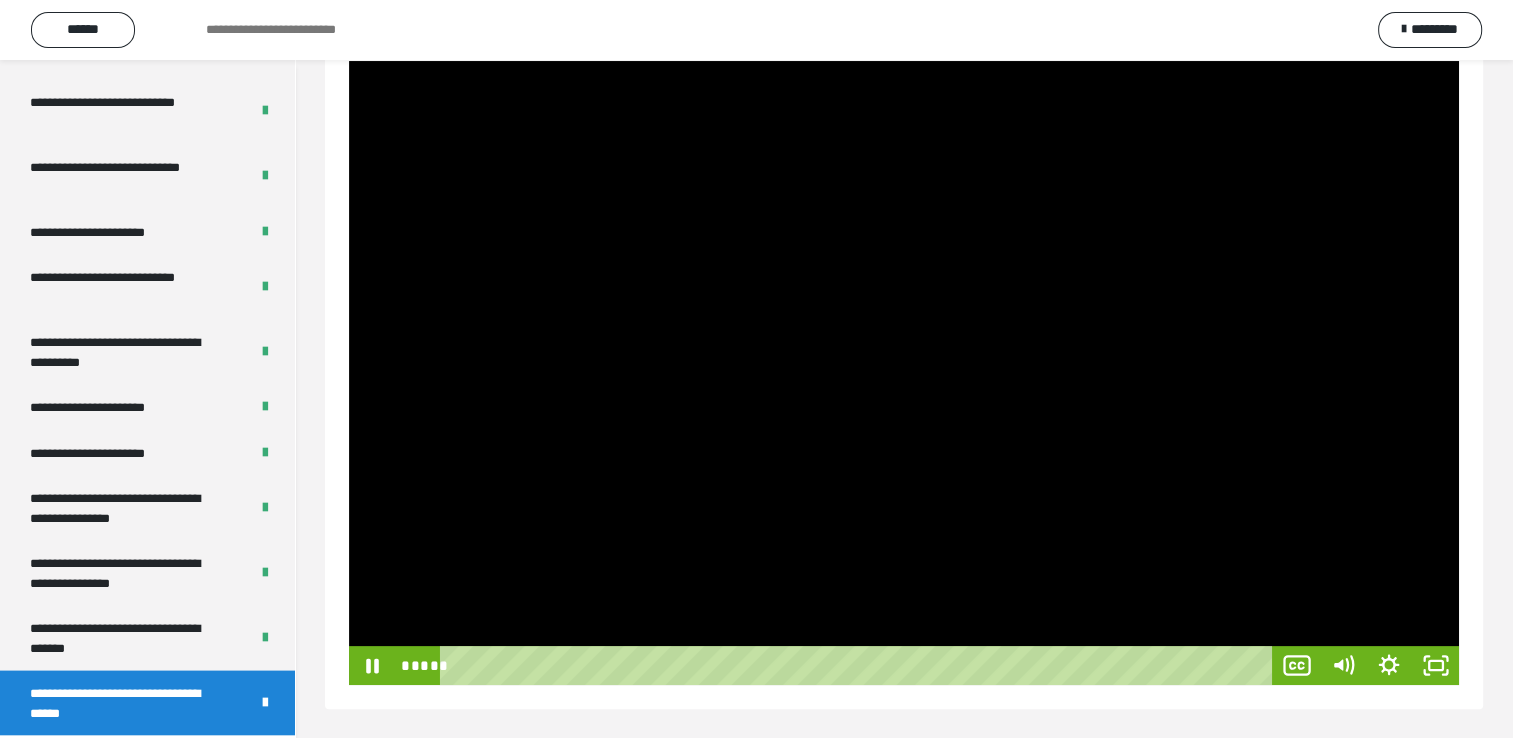 click at bounding box center (904, 373) 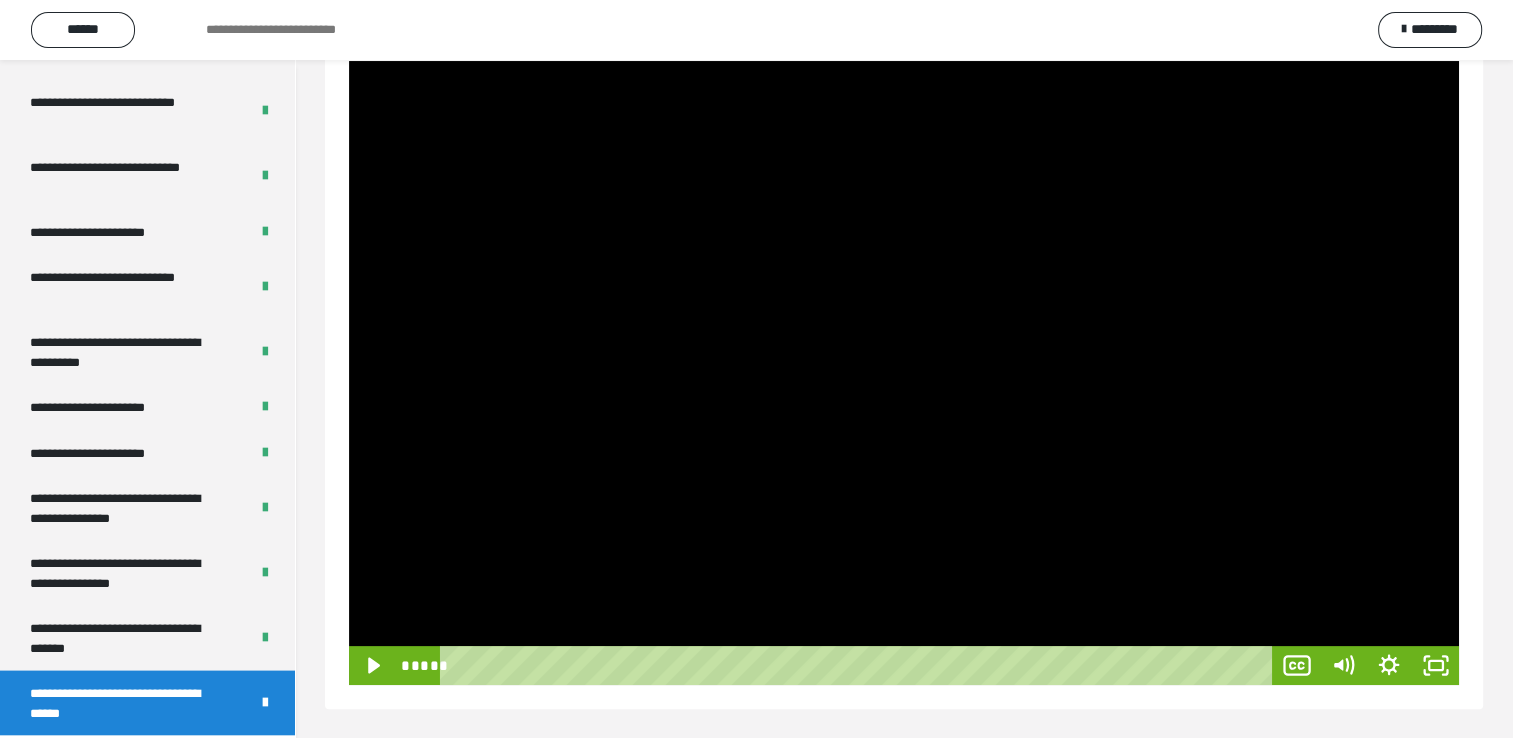 click at bounding box center [904, 373] 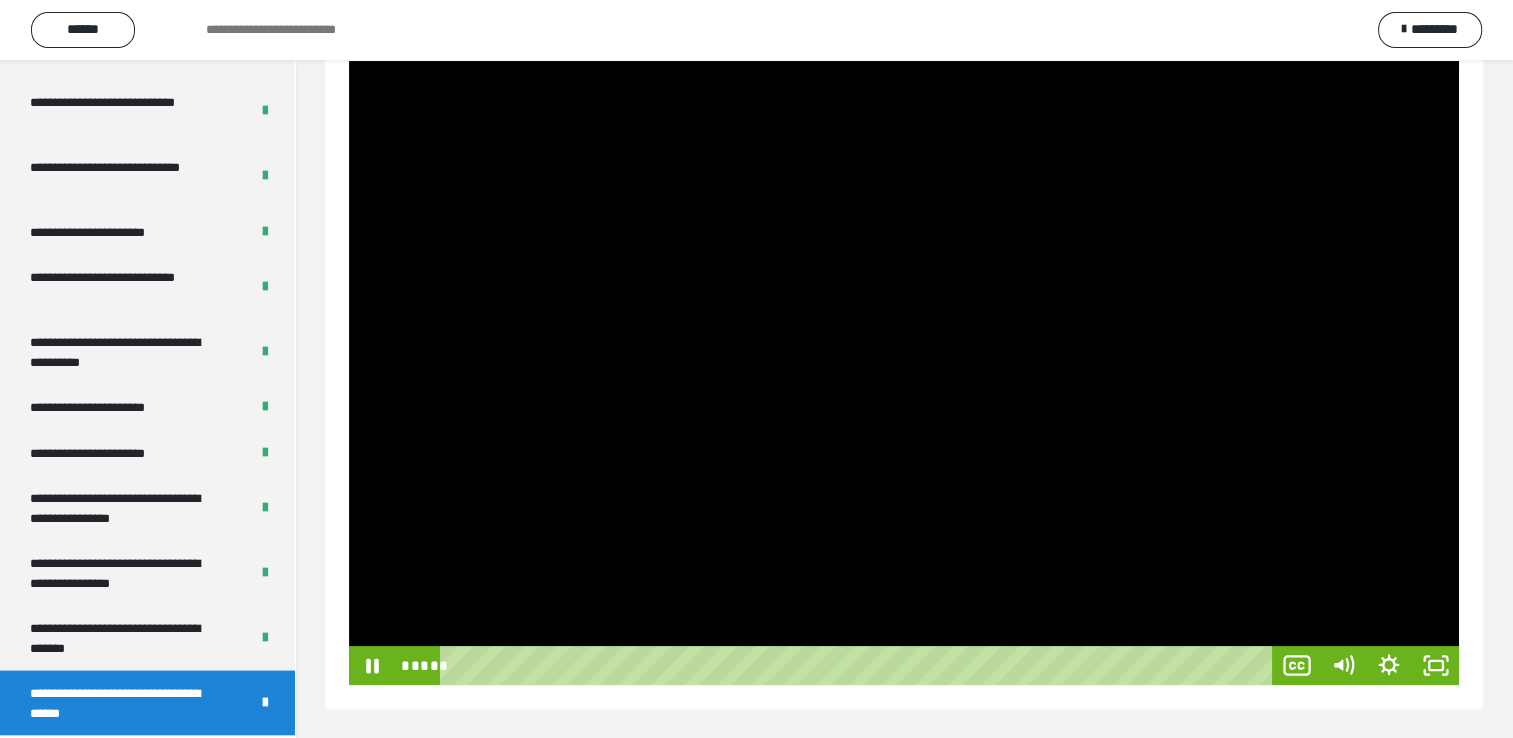 click at bounding box center (904, 373) 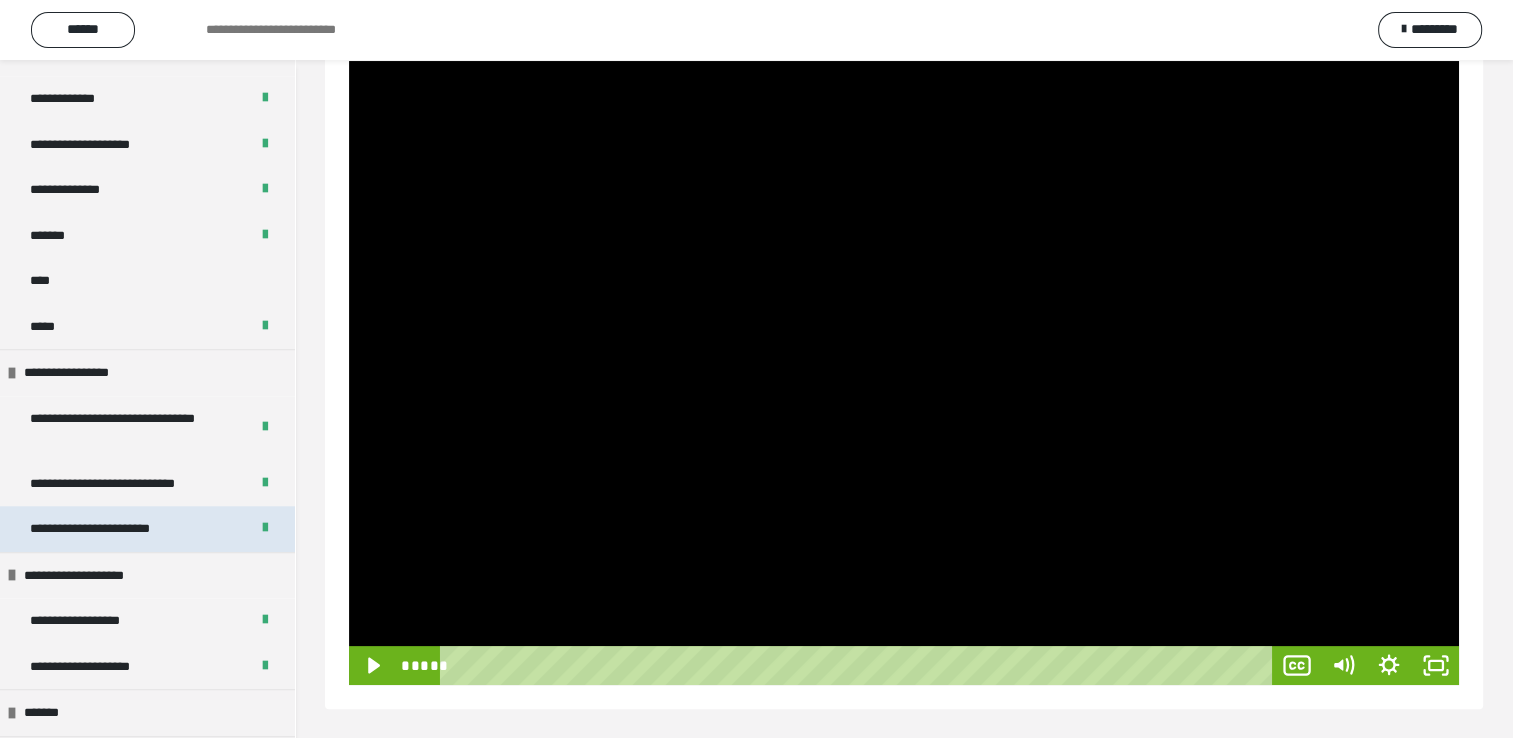 scroll, scrollTop: 1648, scrollLeft: 0, axis: vertical 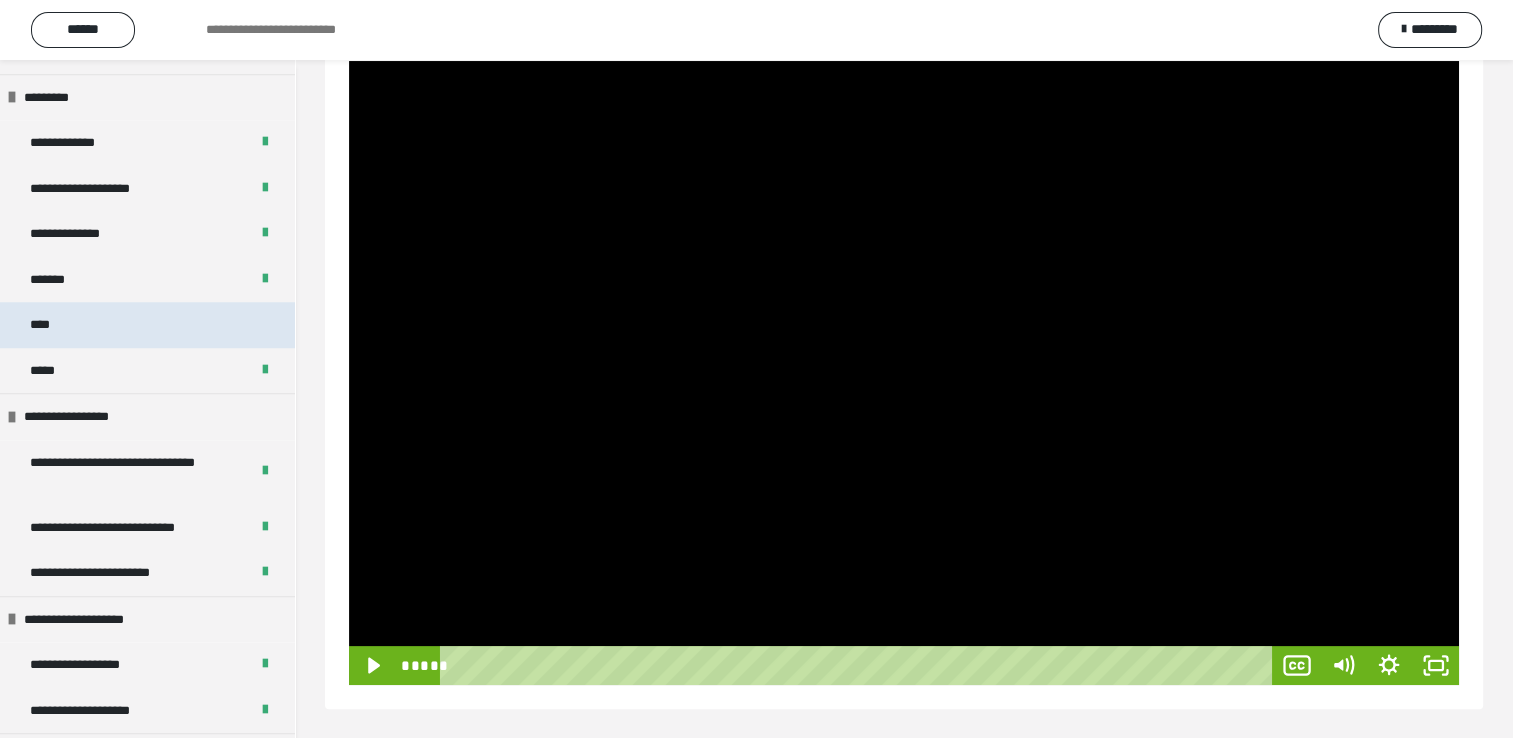 click on "****" at bounding box center (147, 325) 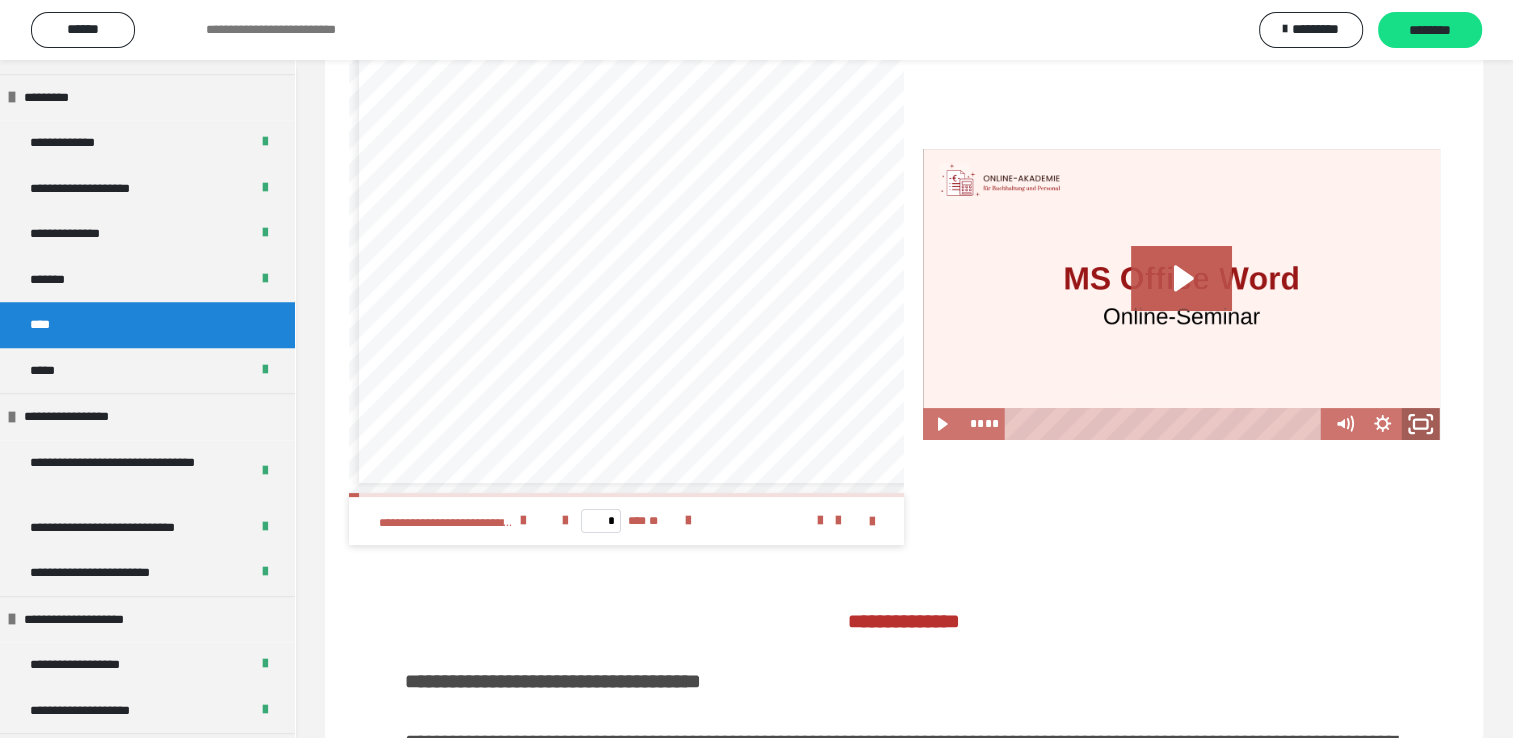 click 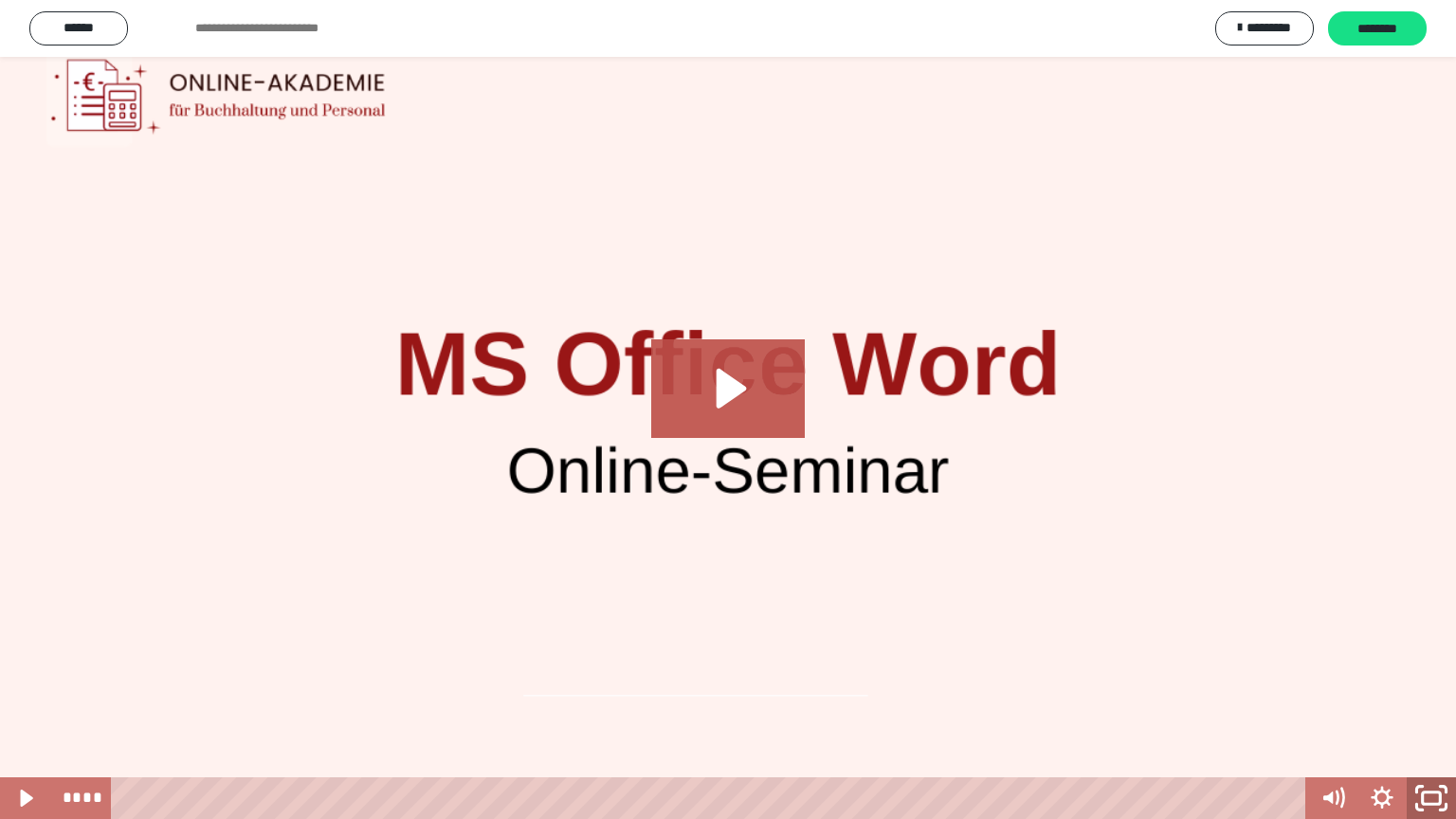 click 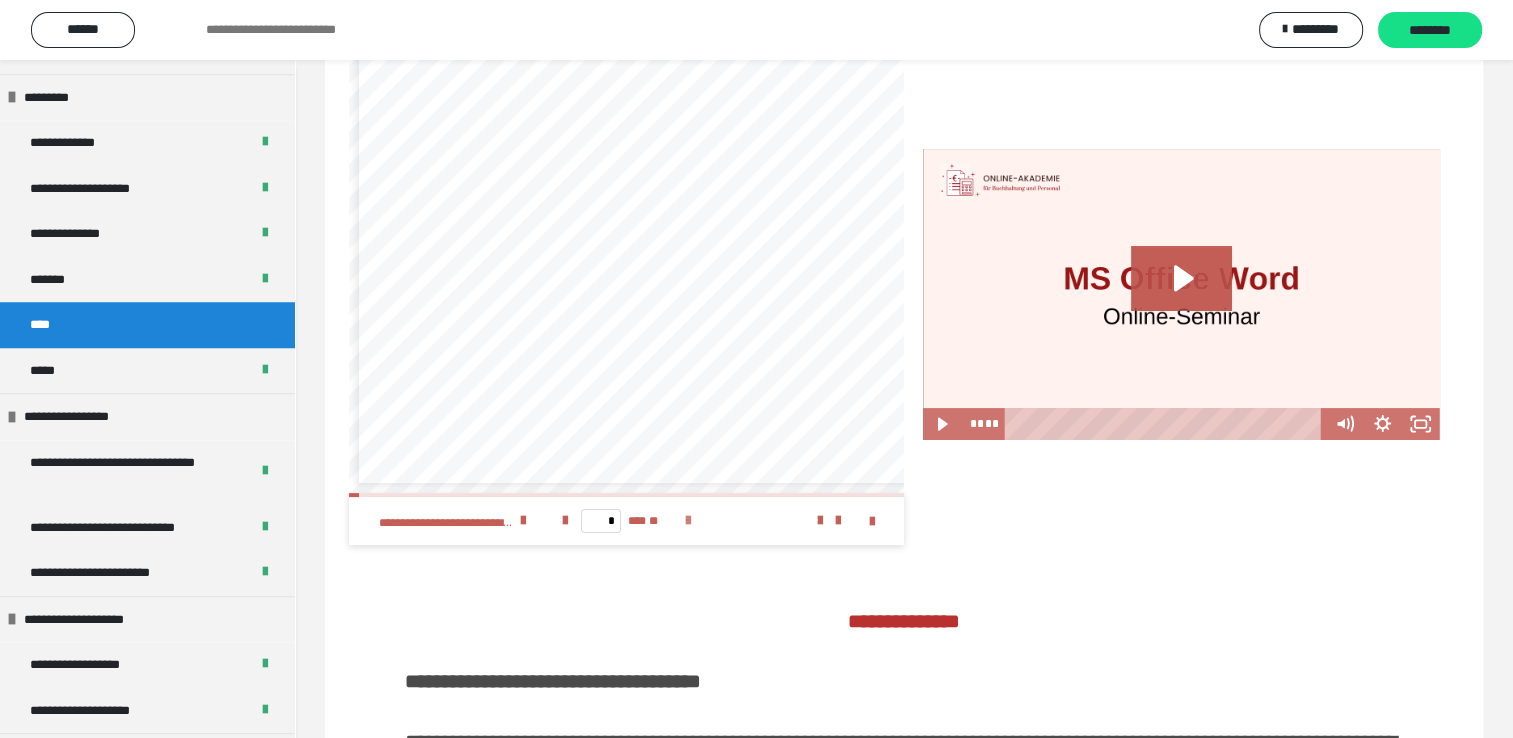 click at bounding box center (688, 521) 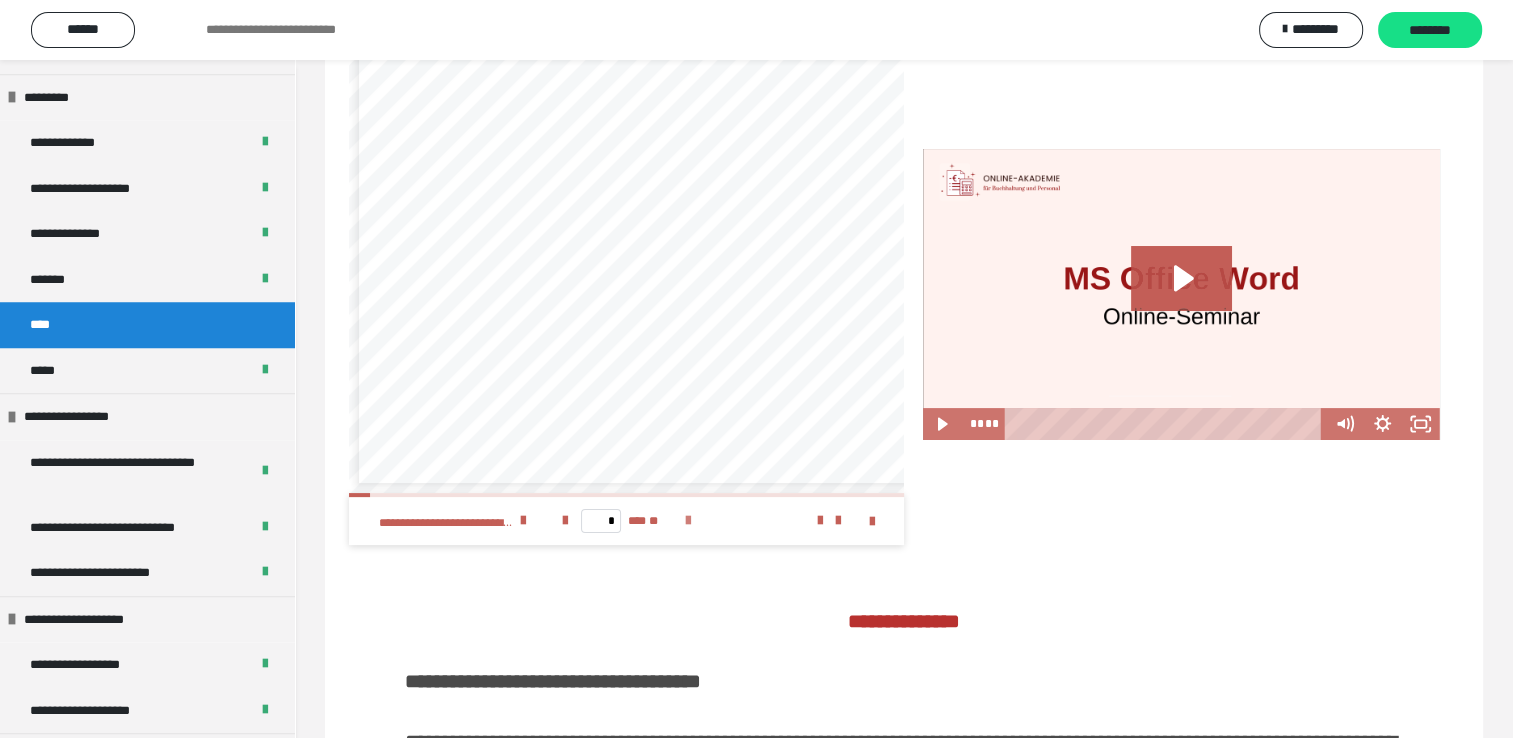 click at bounding box center (688, 521) 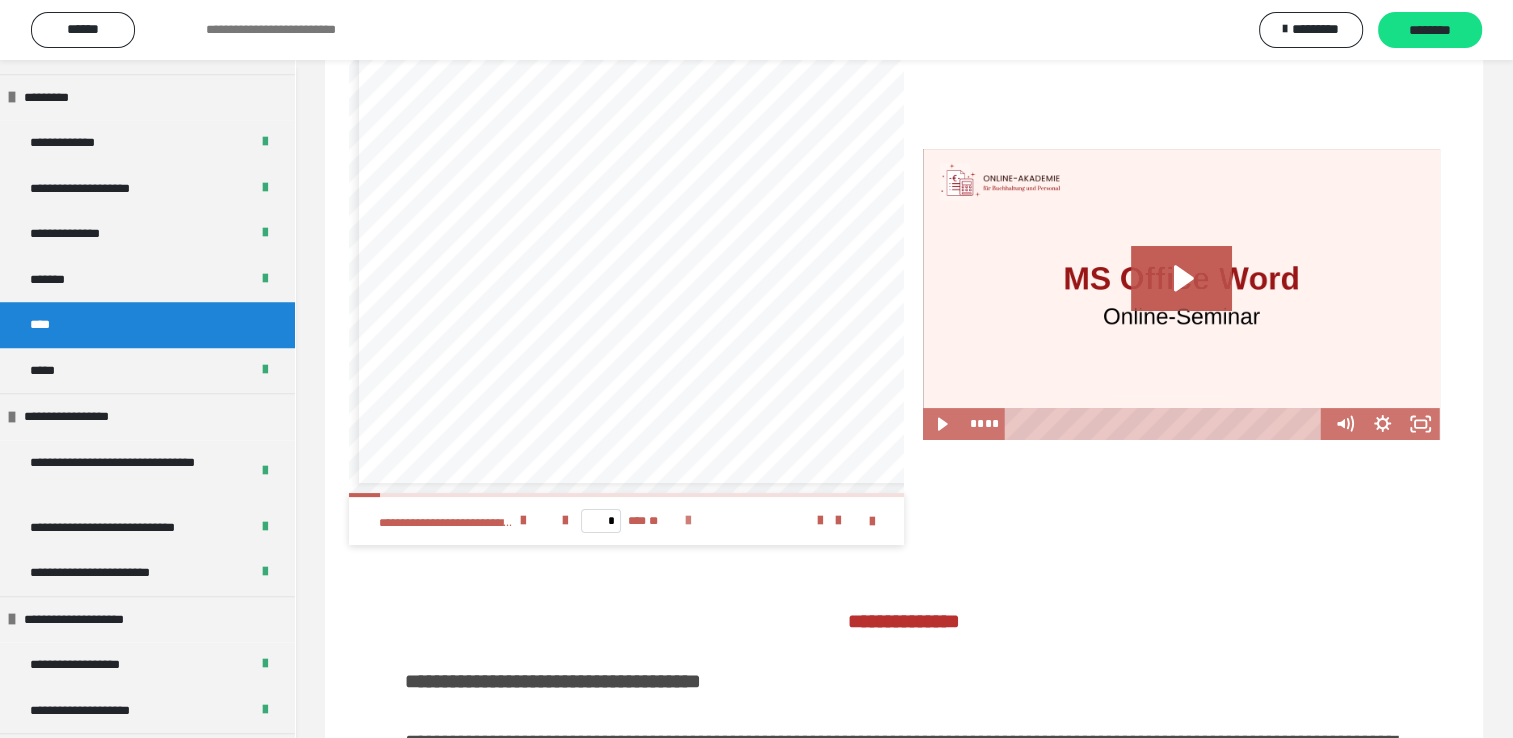 click at bounding box center [688, 521] 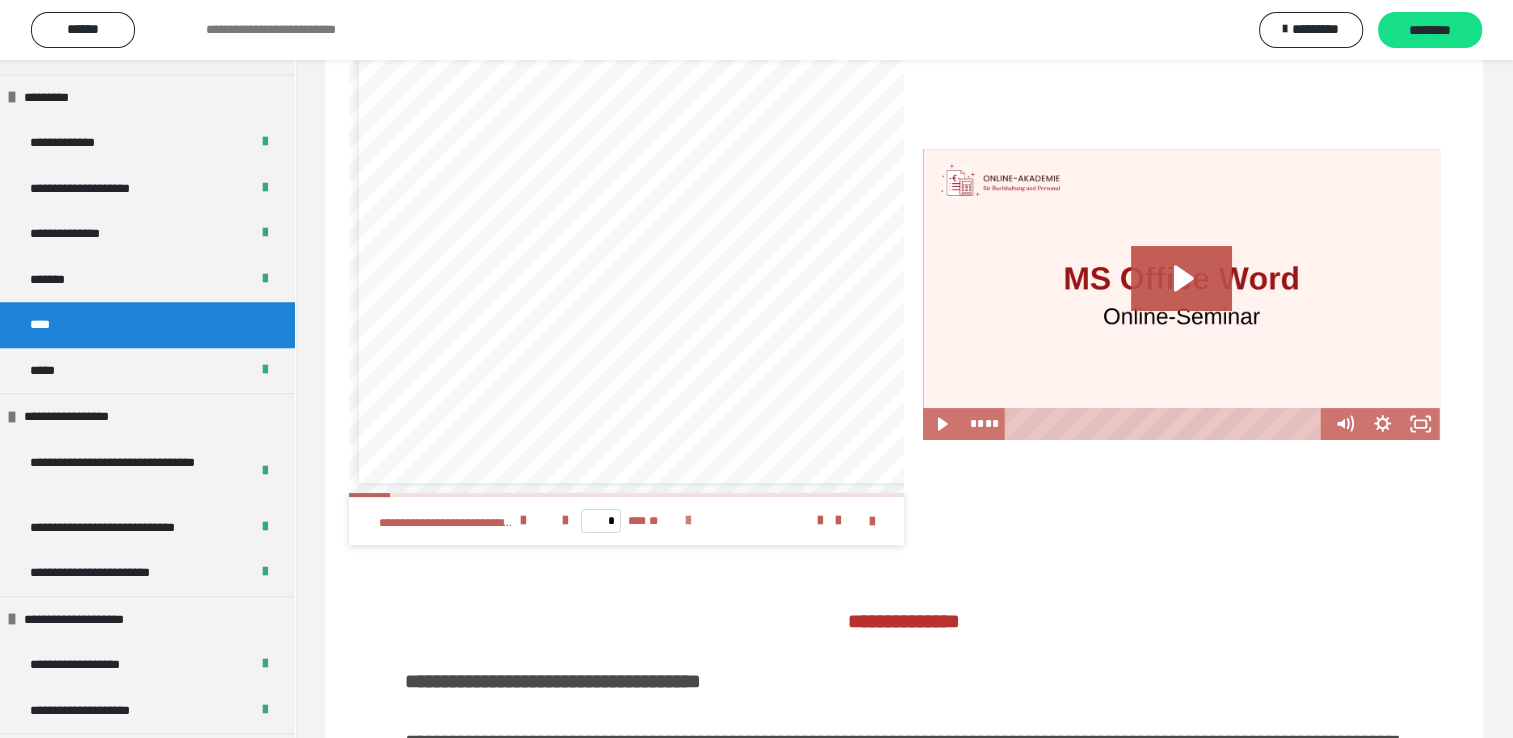 click at bounding box center (688, 521) 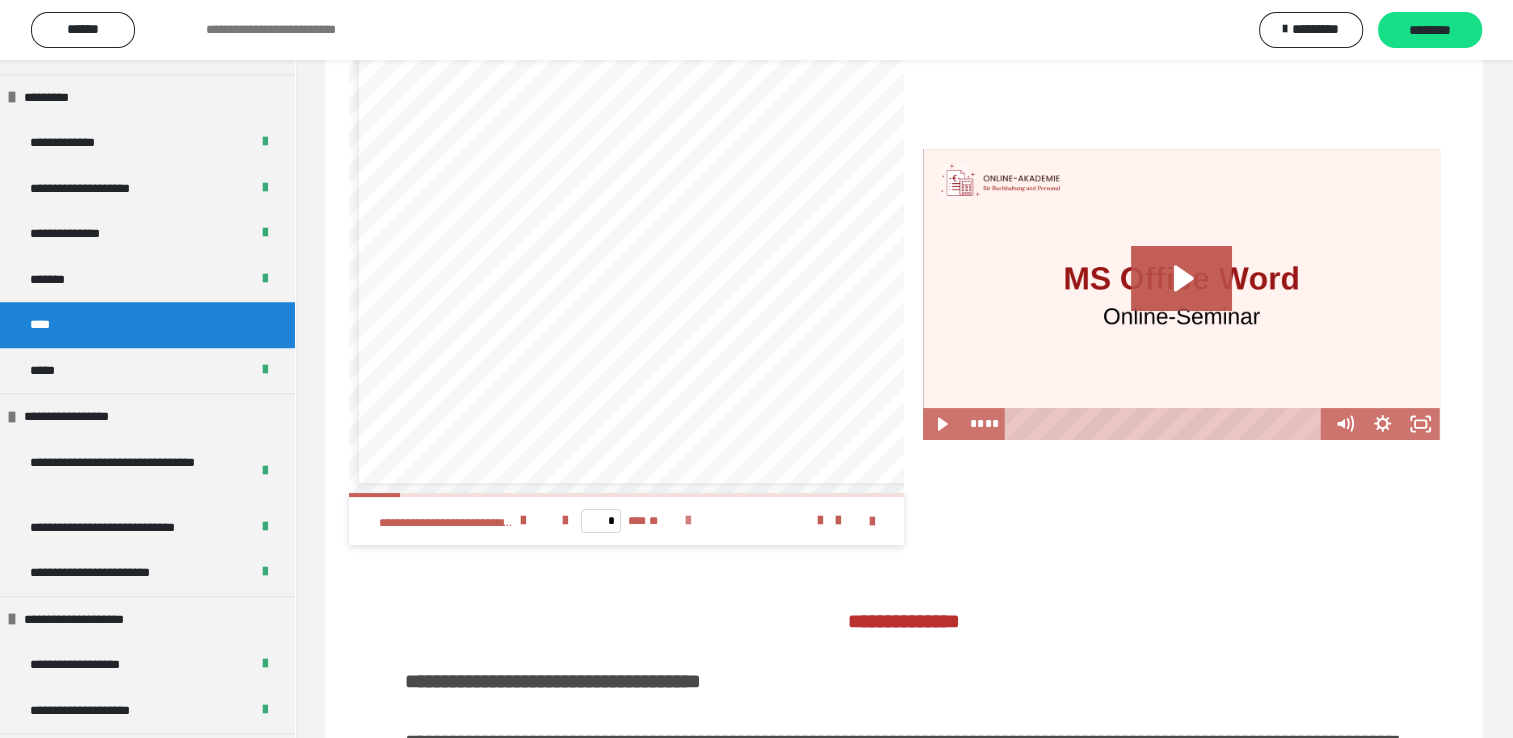 click at bounding box center [688, 521] 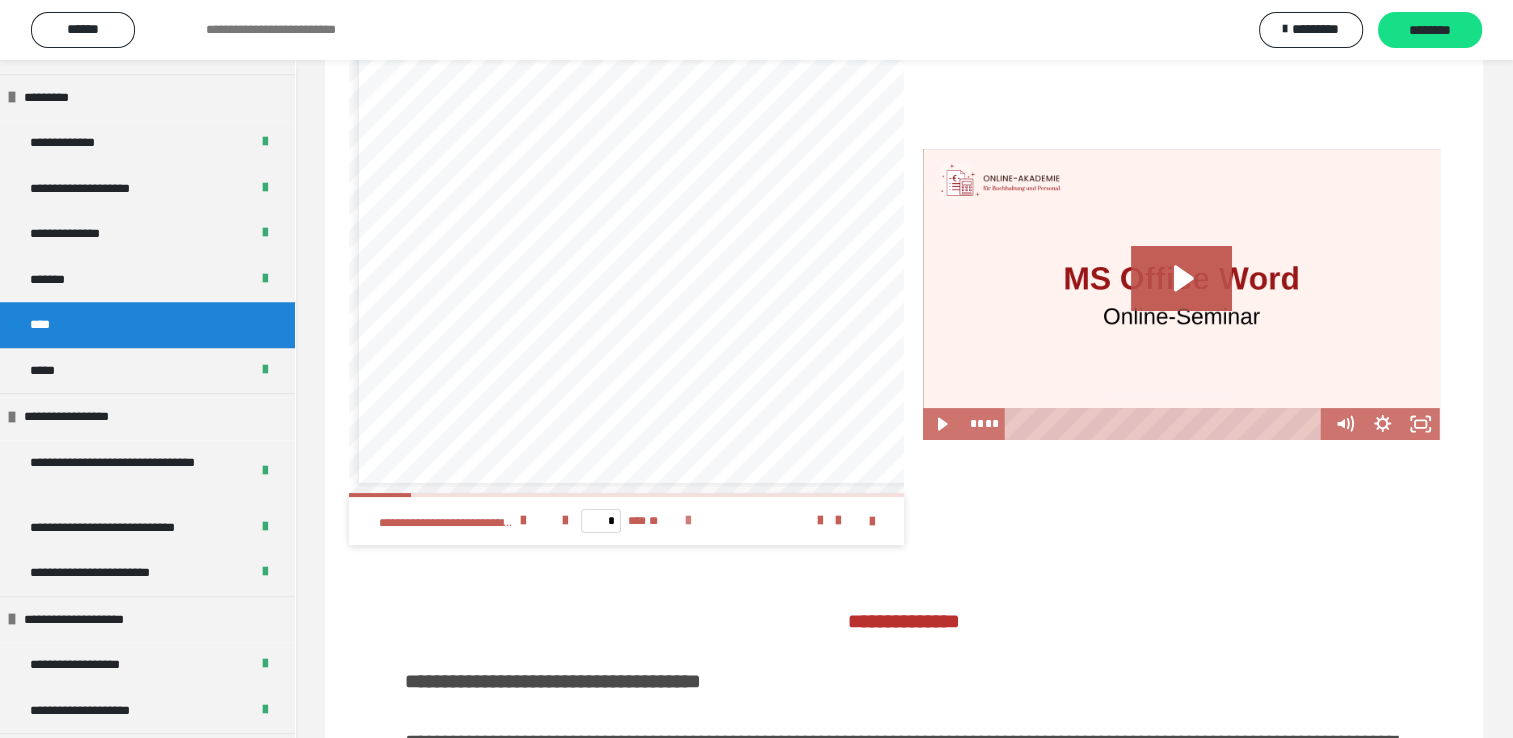 click at bounding box center (688, 521) 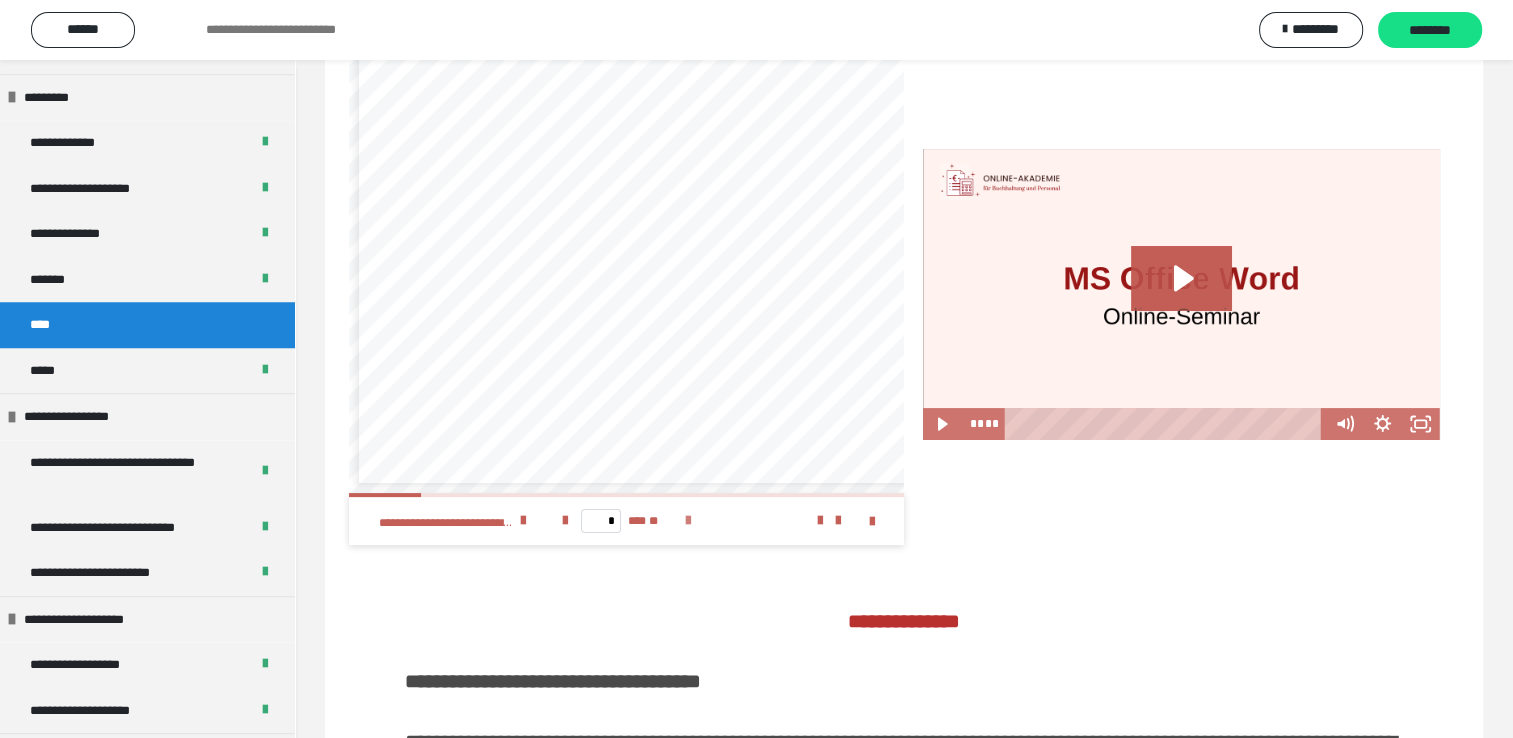 click at bounding box center (688, 521) 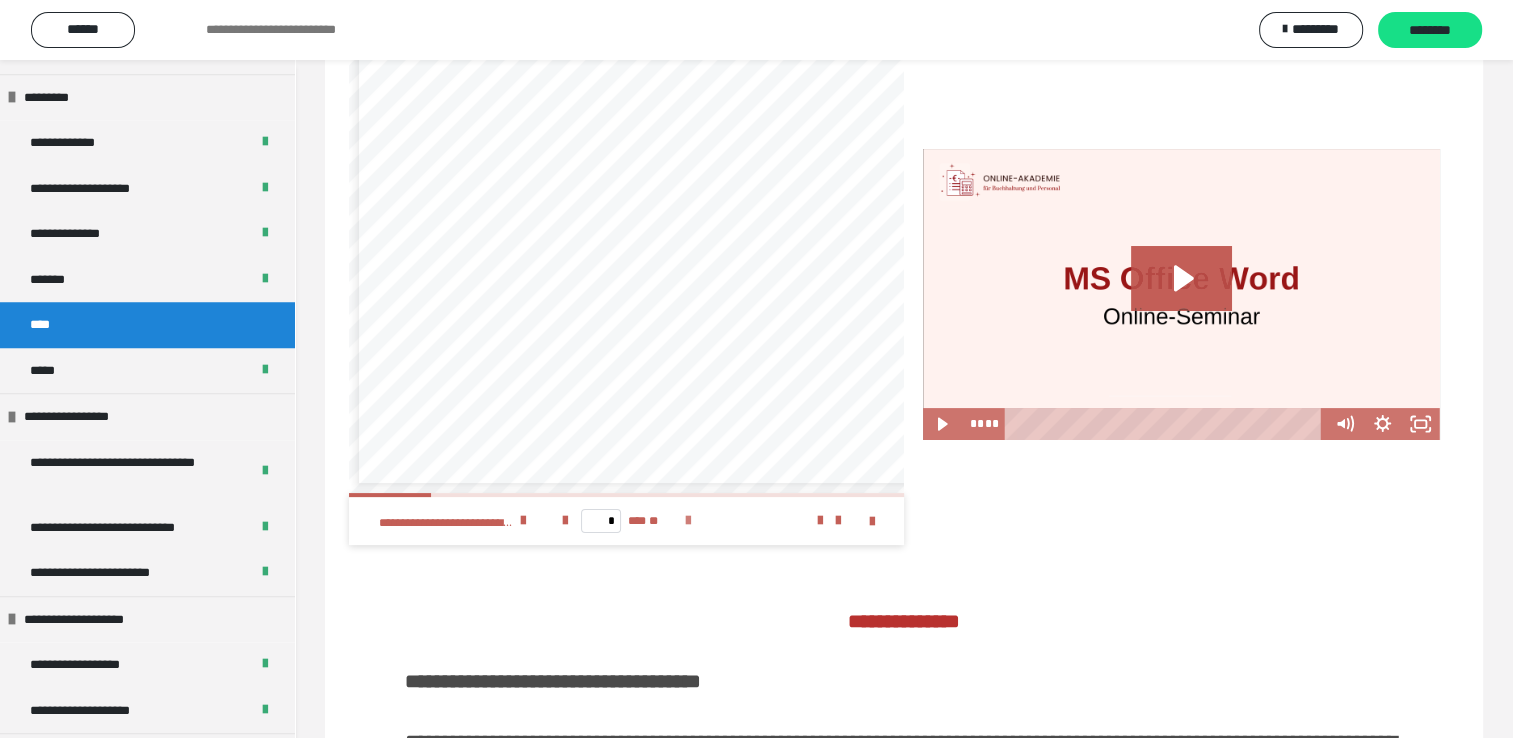click at bounding box center (688, 521) 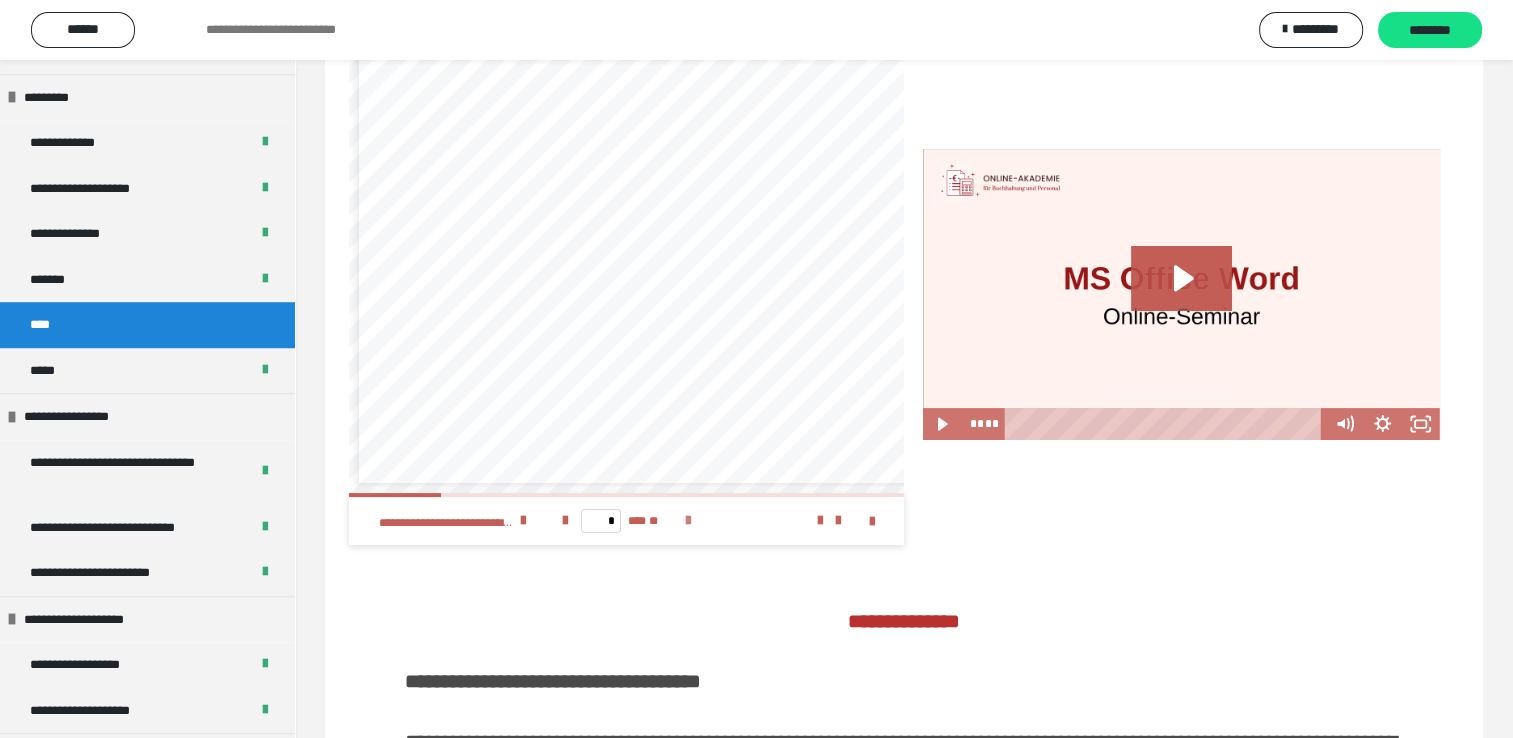click at bounding box center [688, 521] 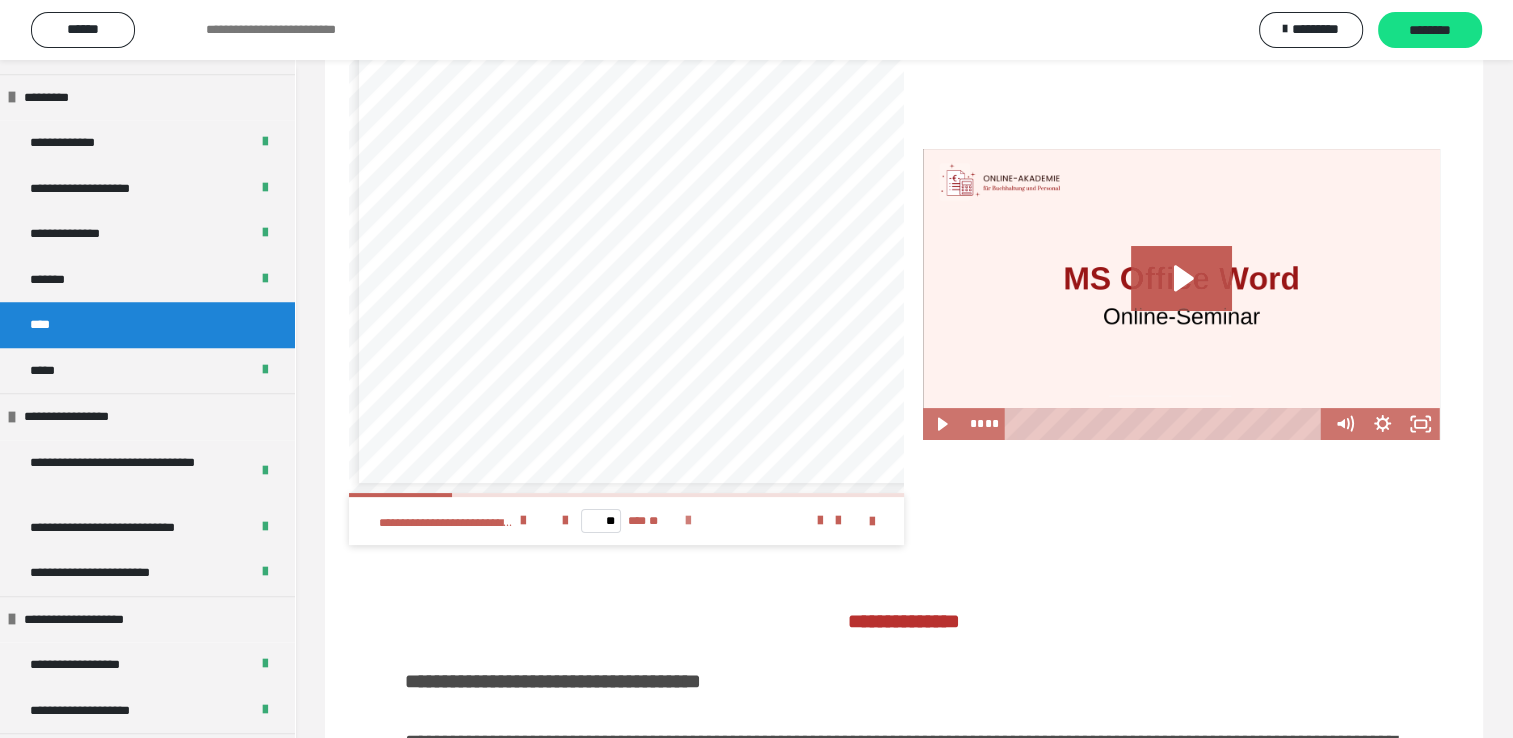 click at bounding box center (688, 521) 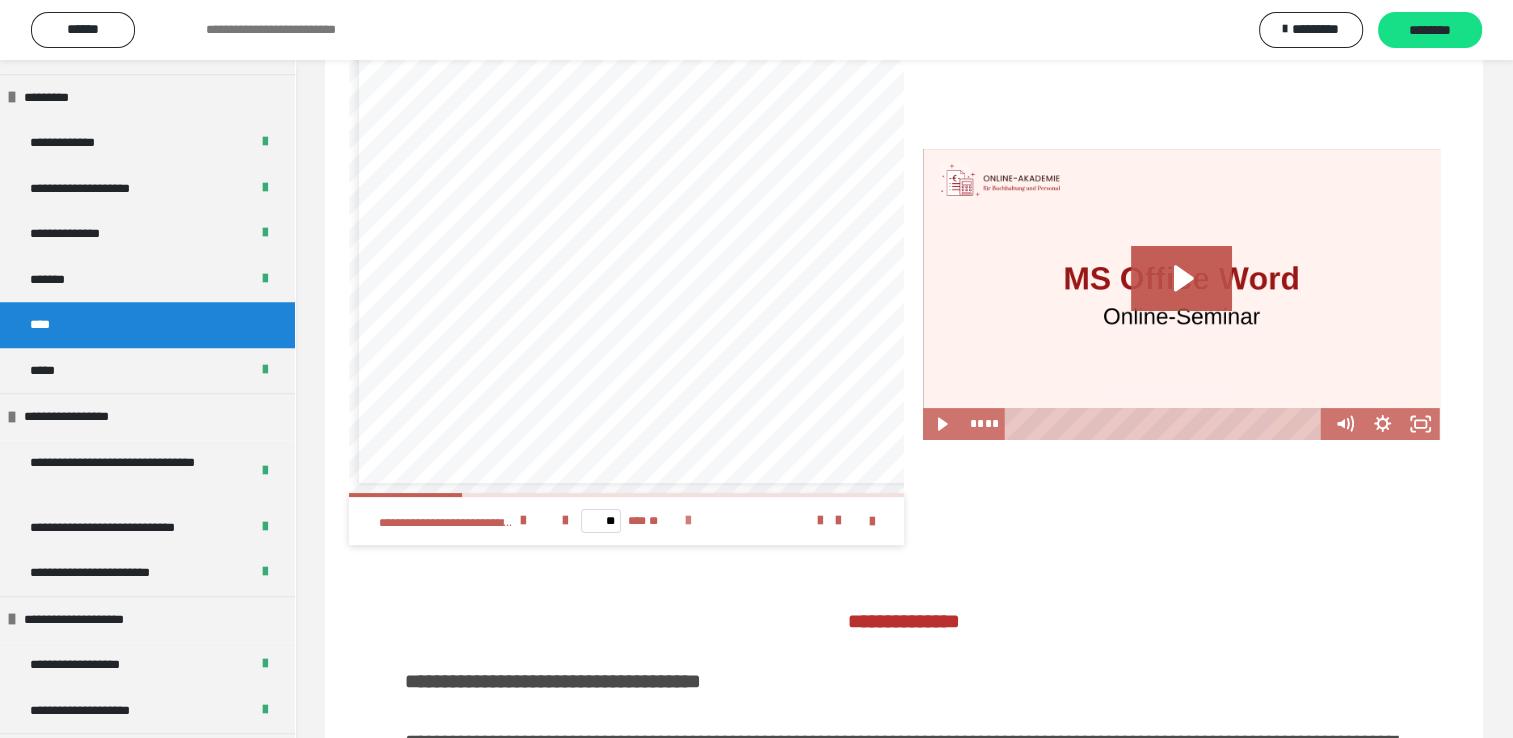 click at bounding box center (688, 521) 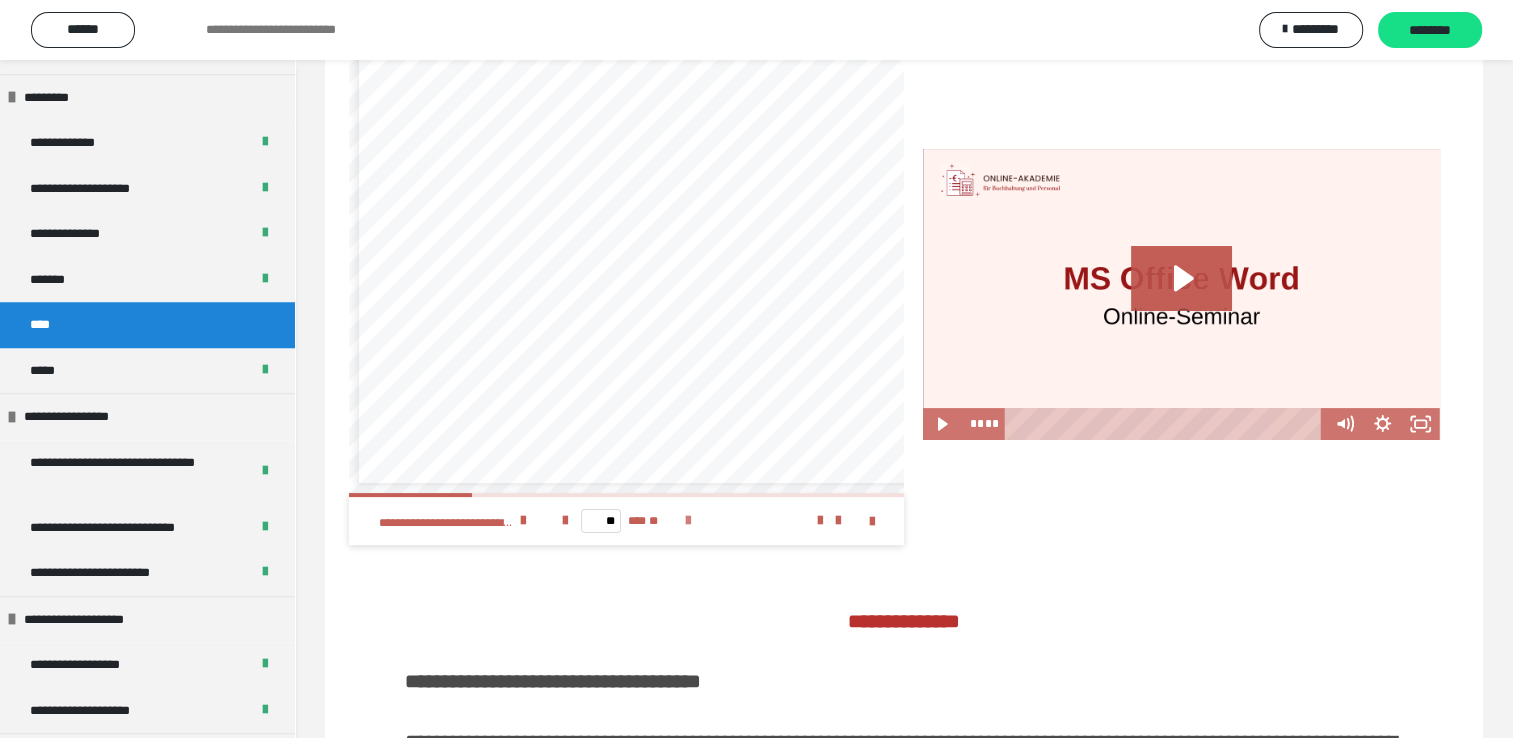 click at bounding box center (688, 521) 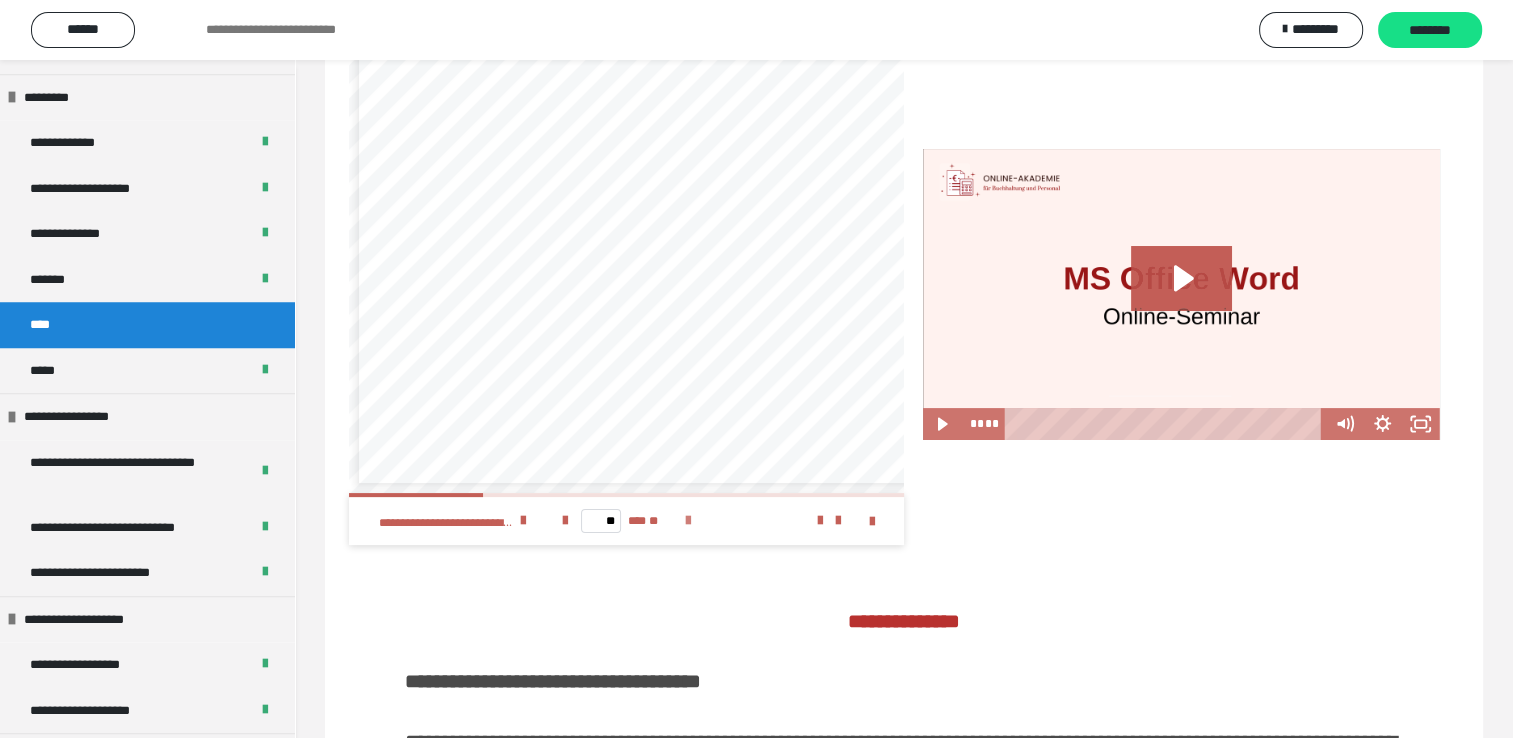 click at bounding box center [688, 521] 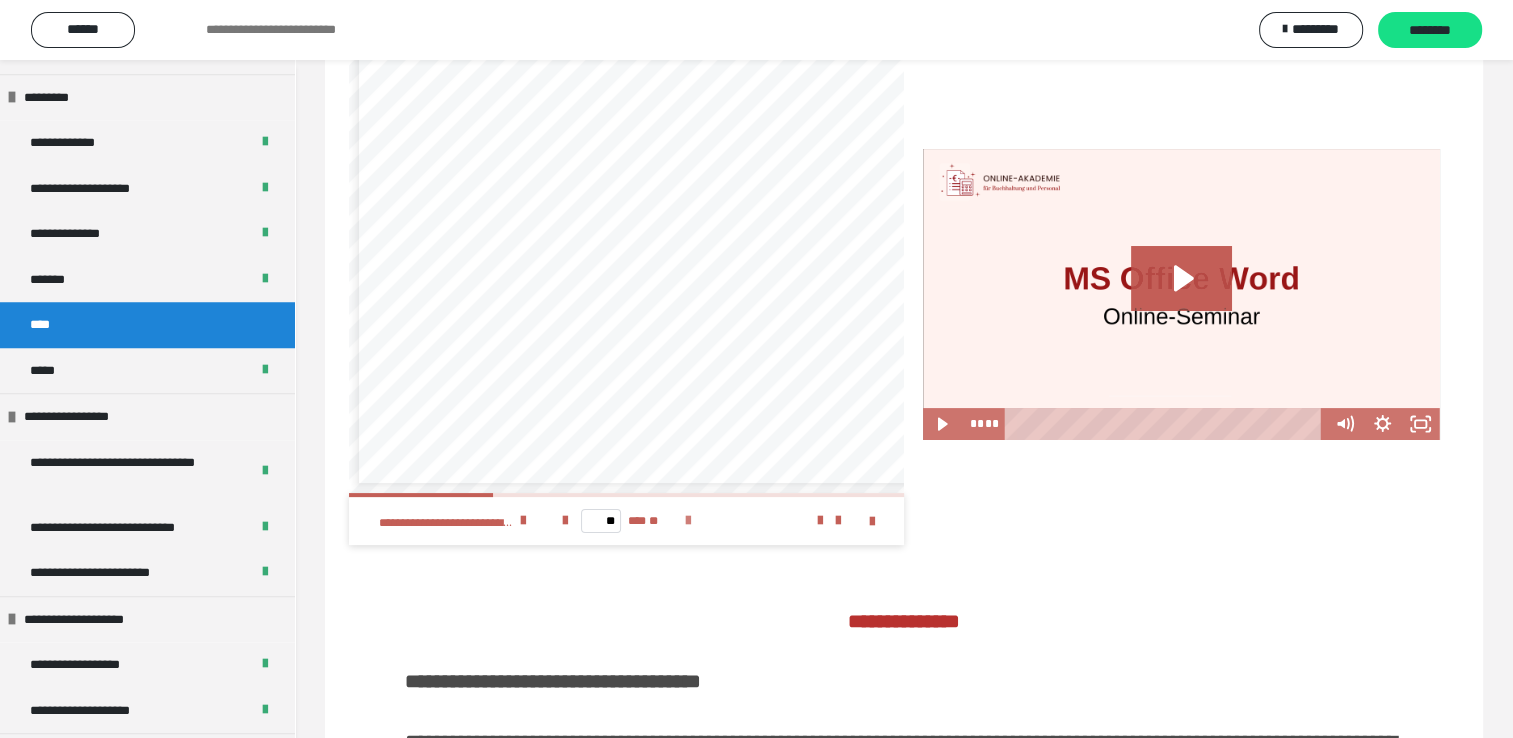 click at bounding box center [688, 521] 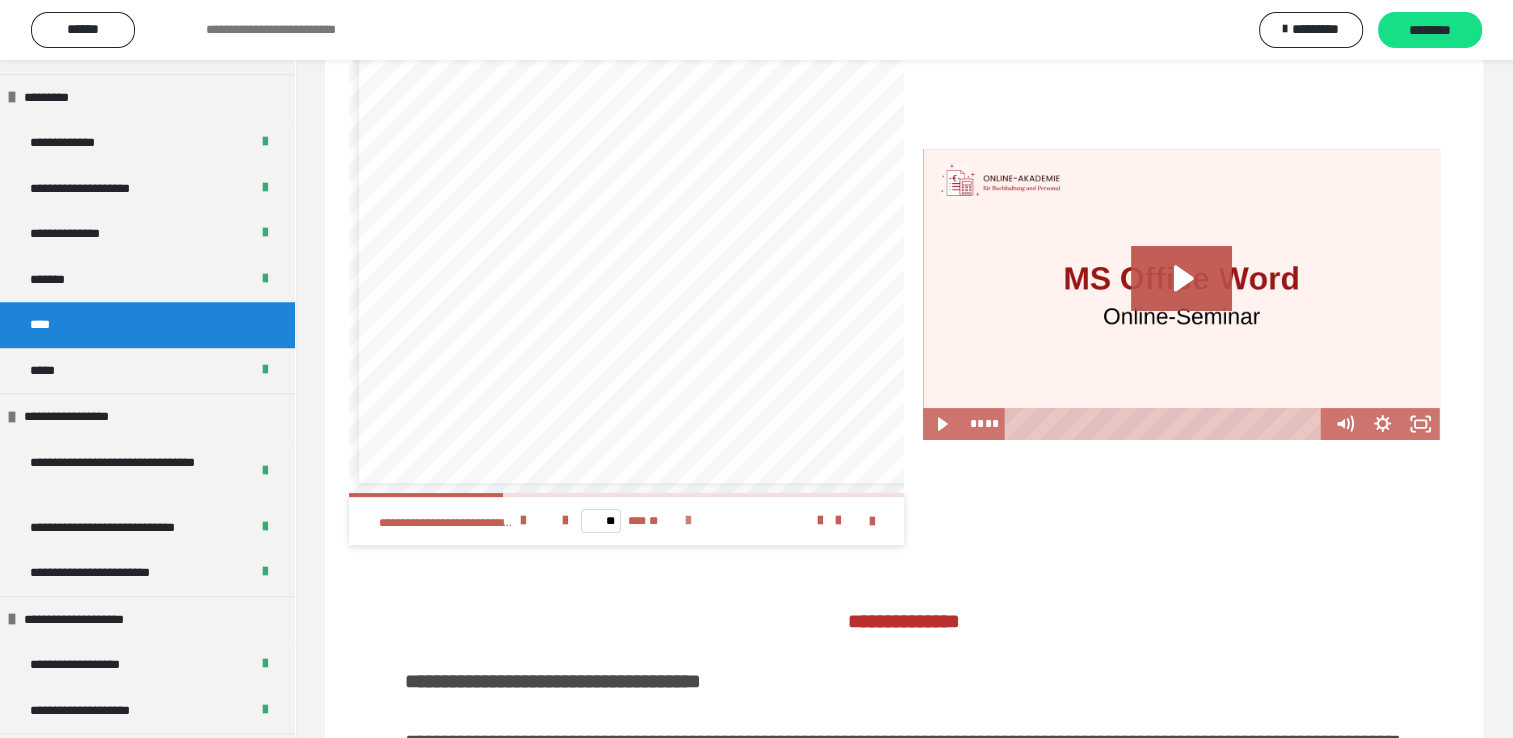 click at bounding box center (688, 521) 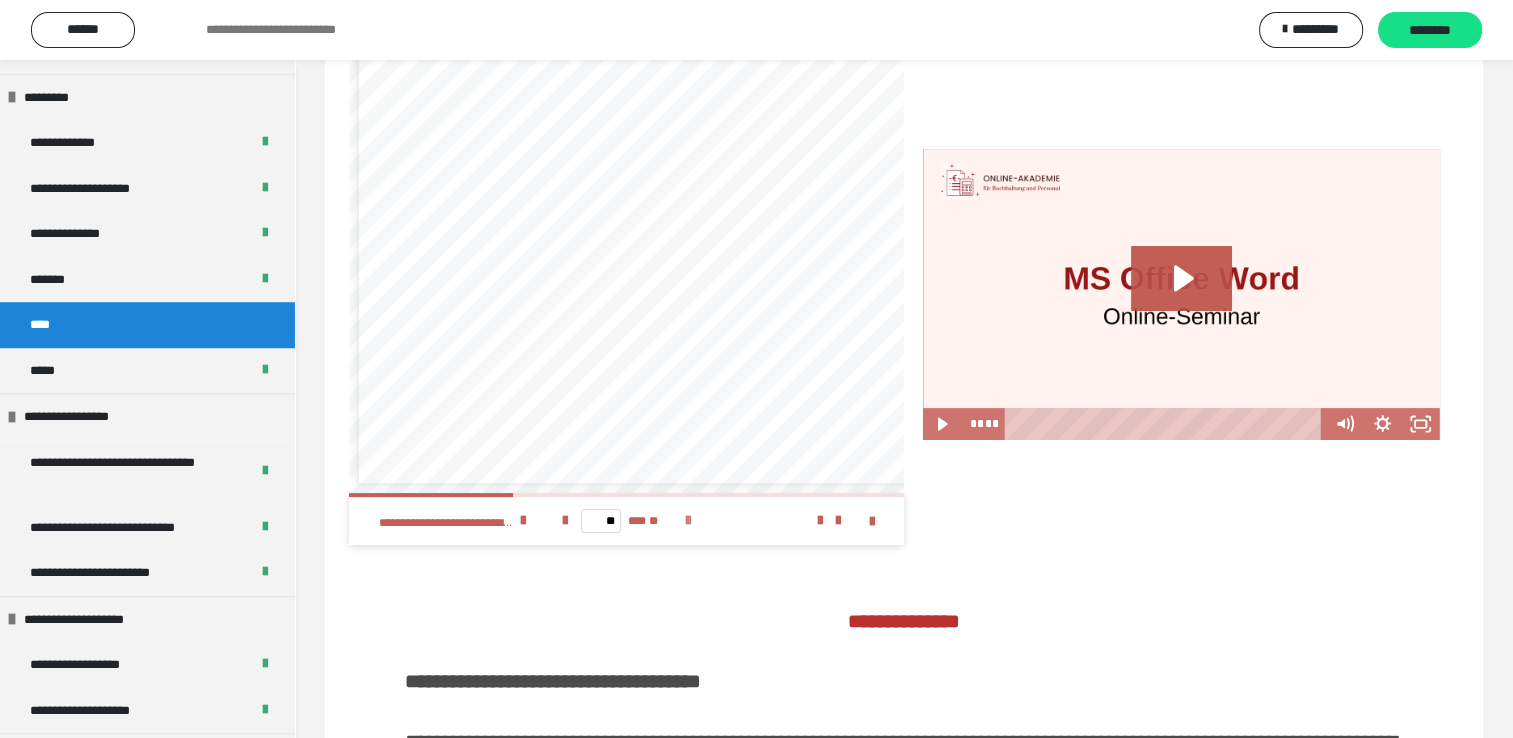 click at bounding box center [688, 521] 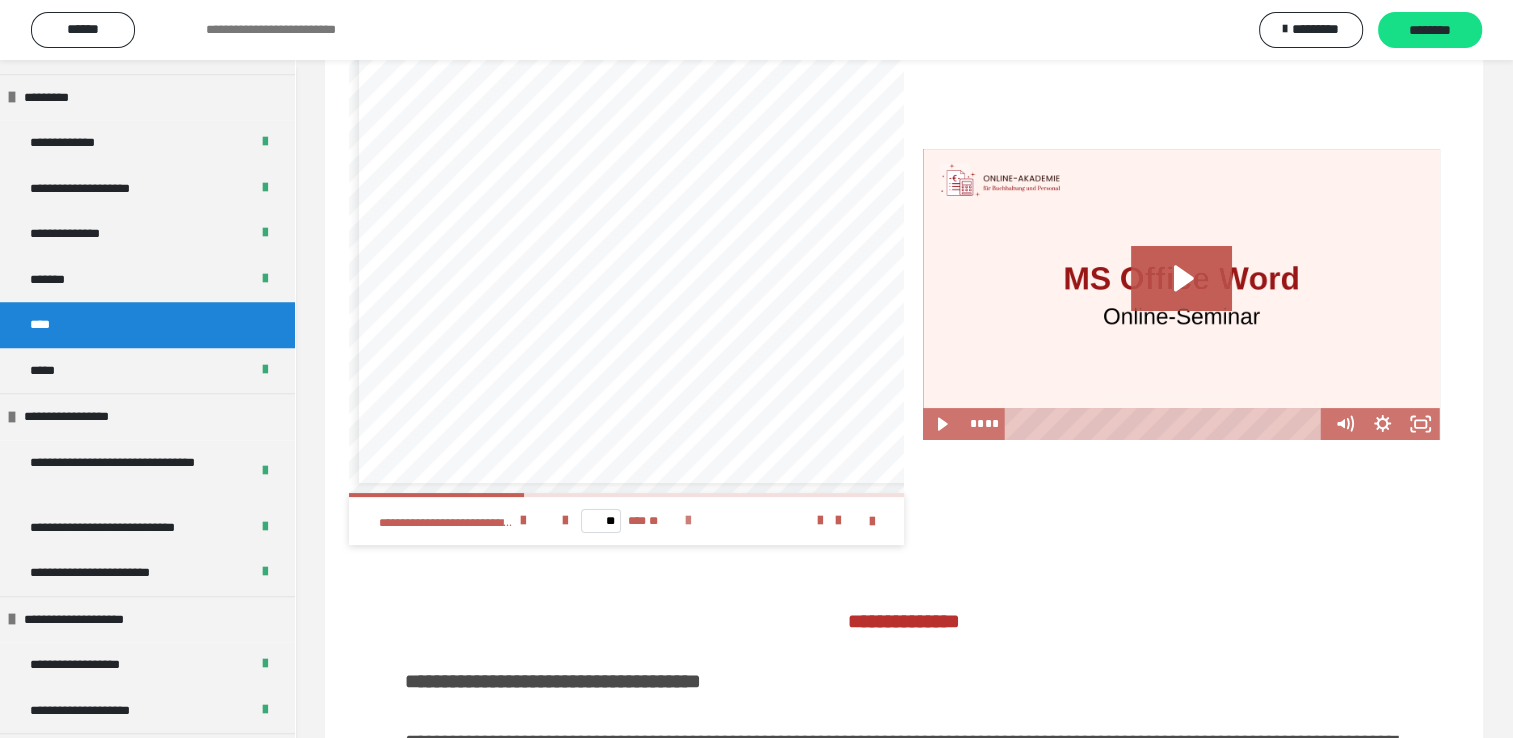 click at bounding box center [688, 521] 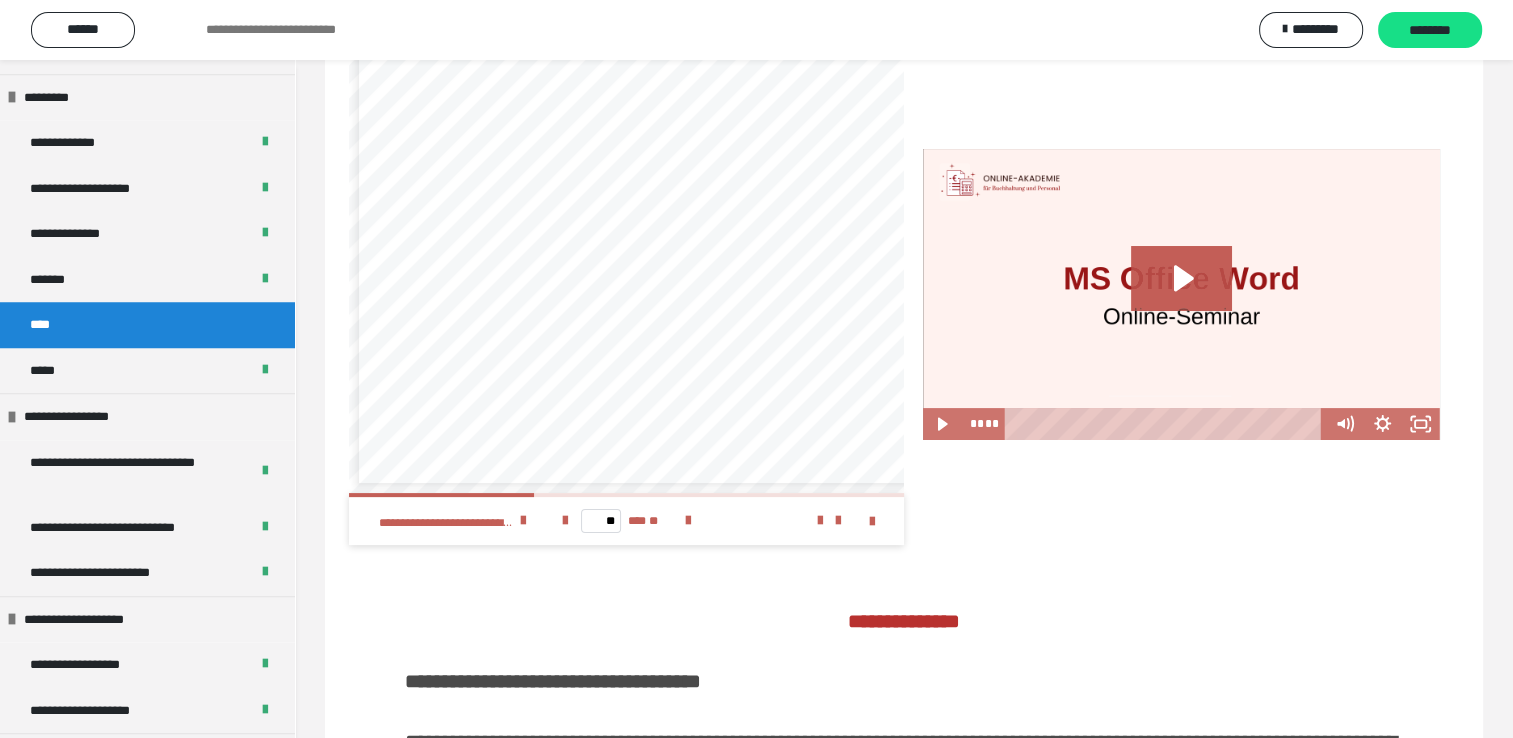 click on "** *** **" at bounding box center [626, 521] 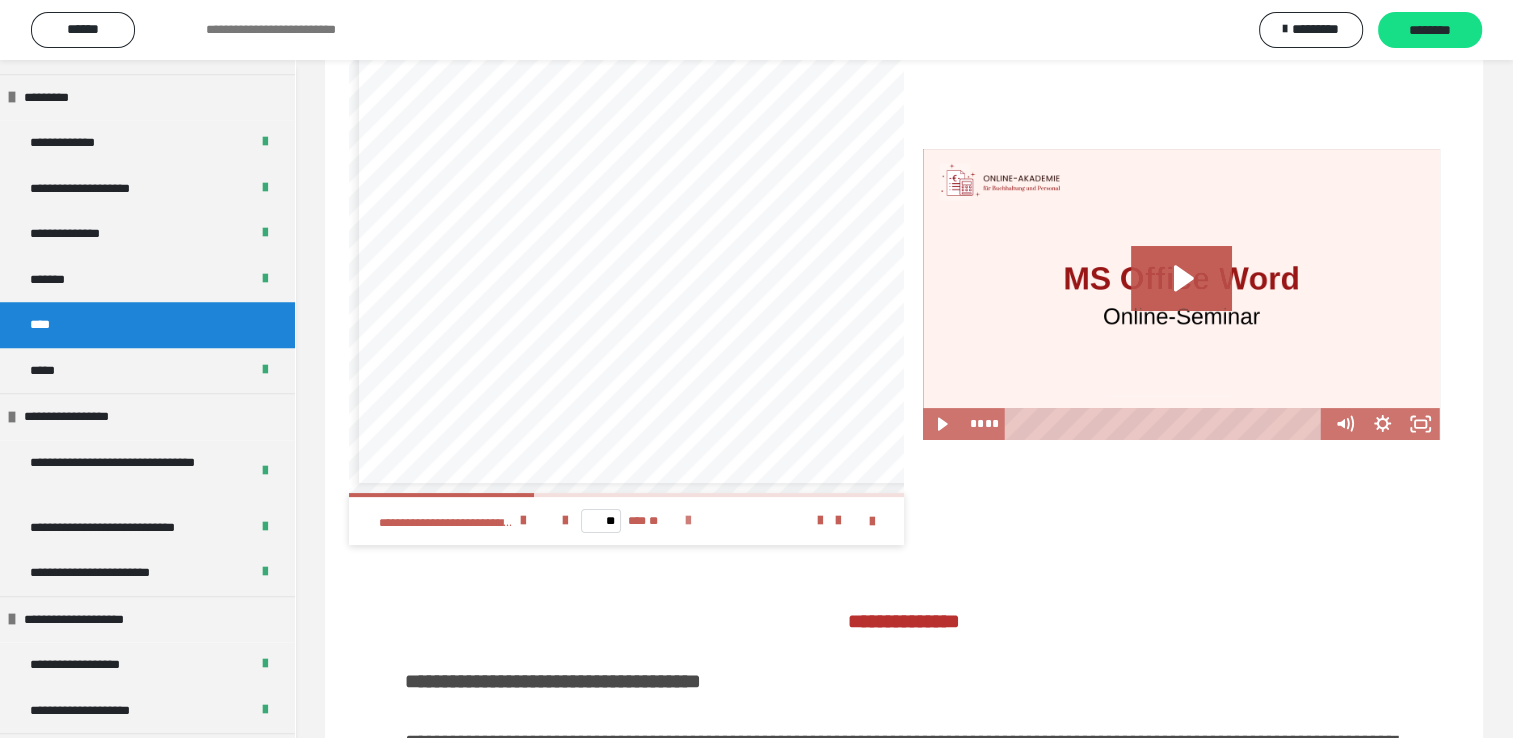 click at bounding box center (688, 521) 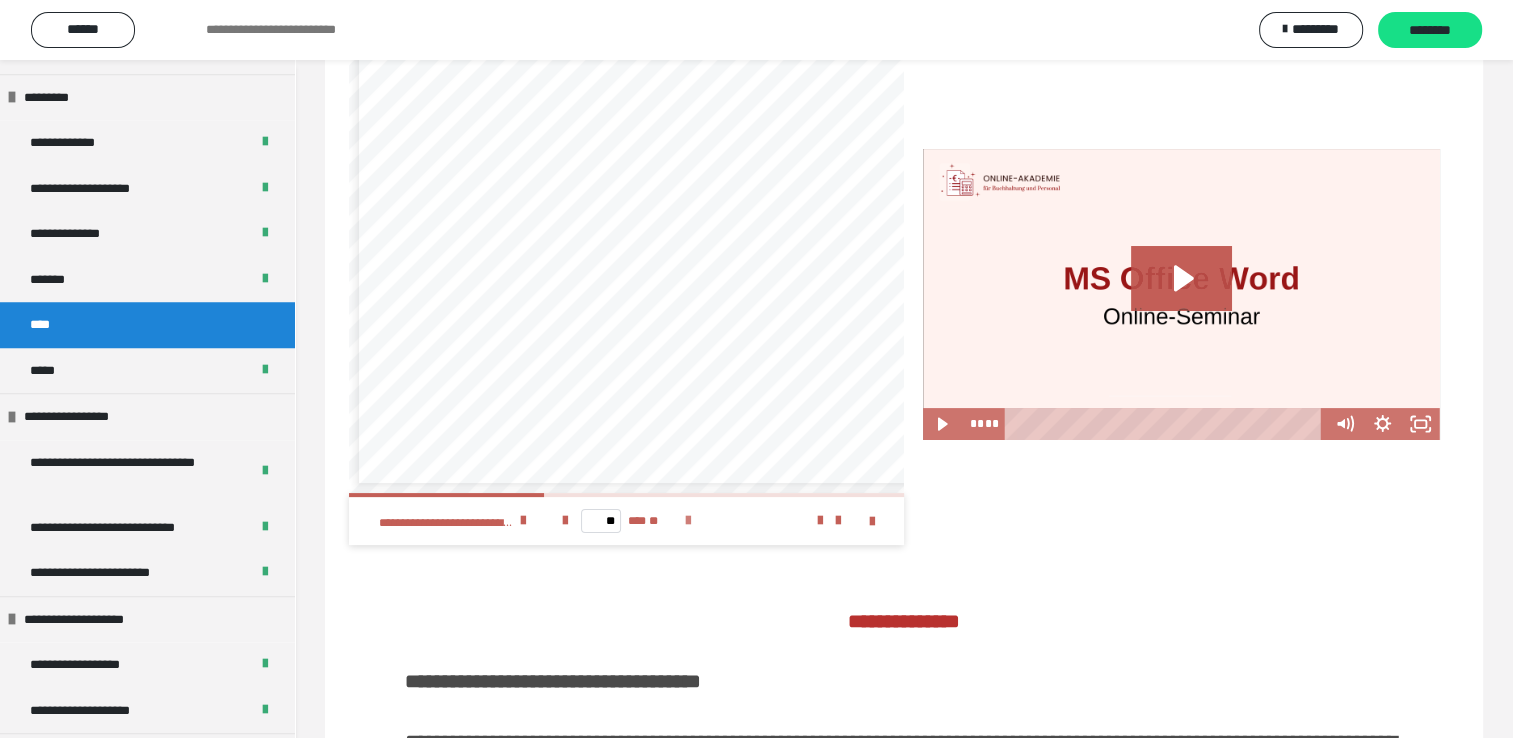 click at bounding box center (688, 521) 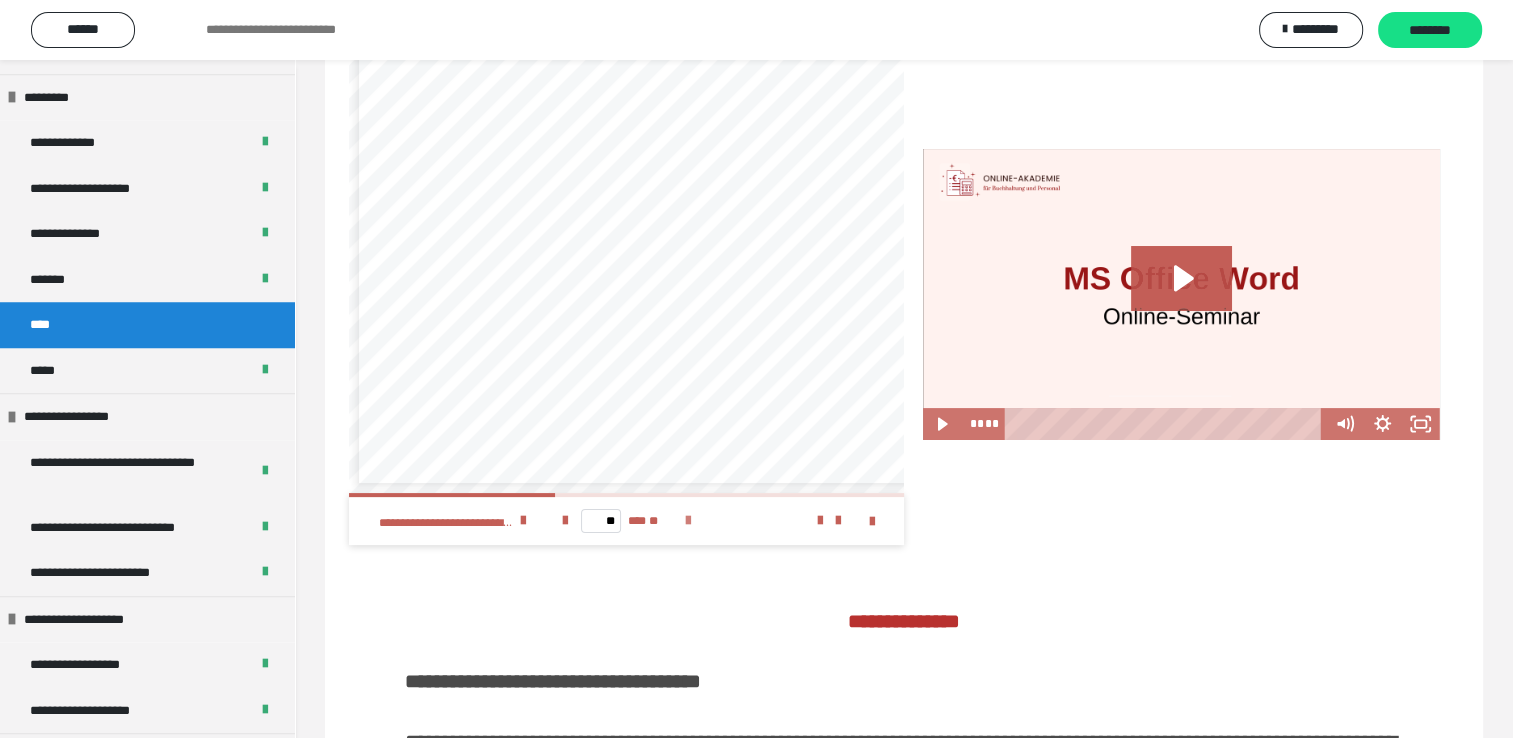 click at bounding box center (688, 521) 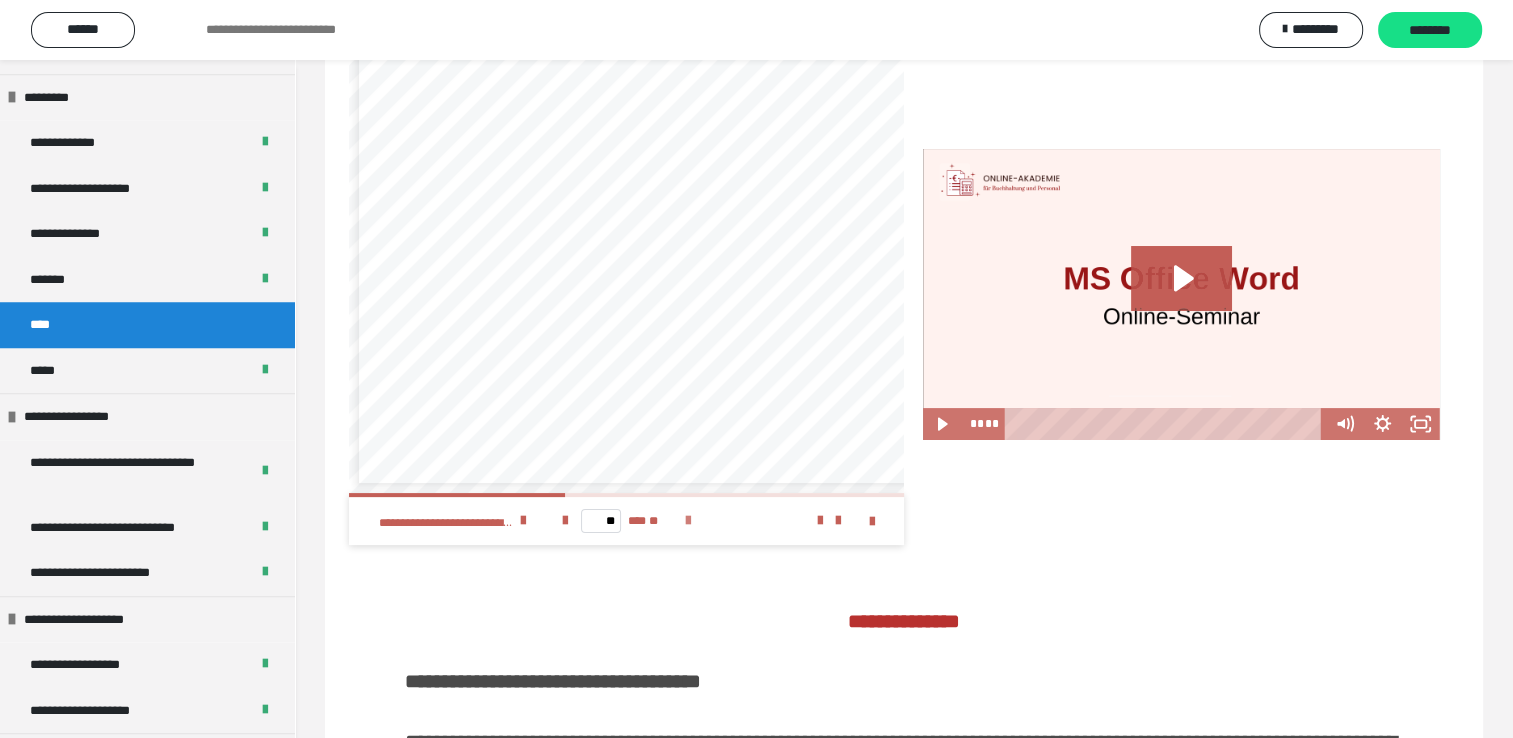 click at bounding box center [688, 521] 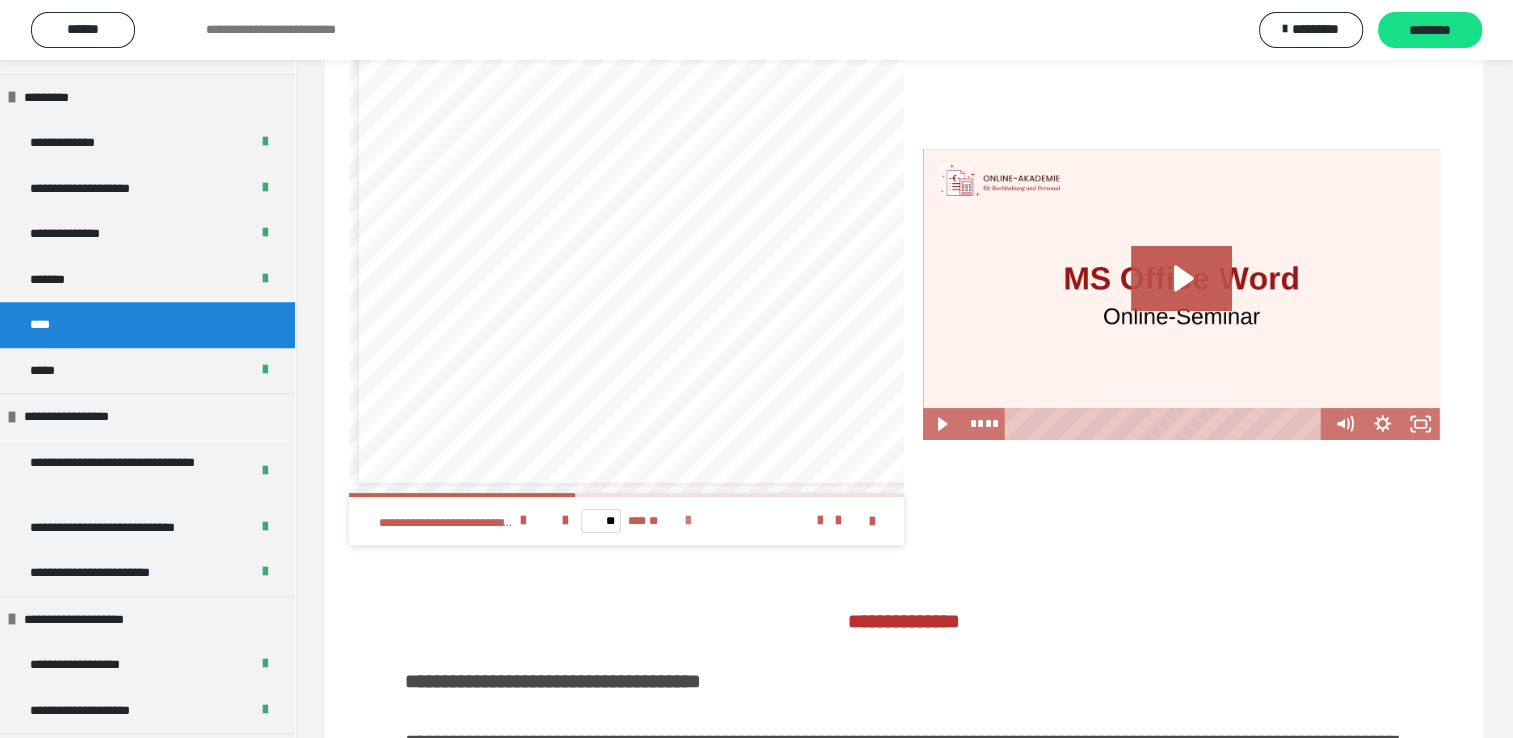 click at bounding box center (688, 521) 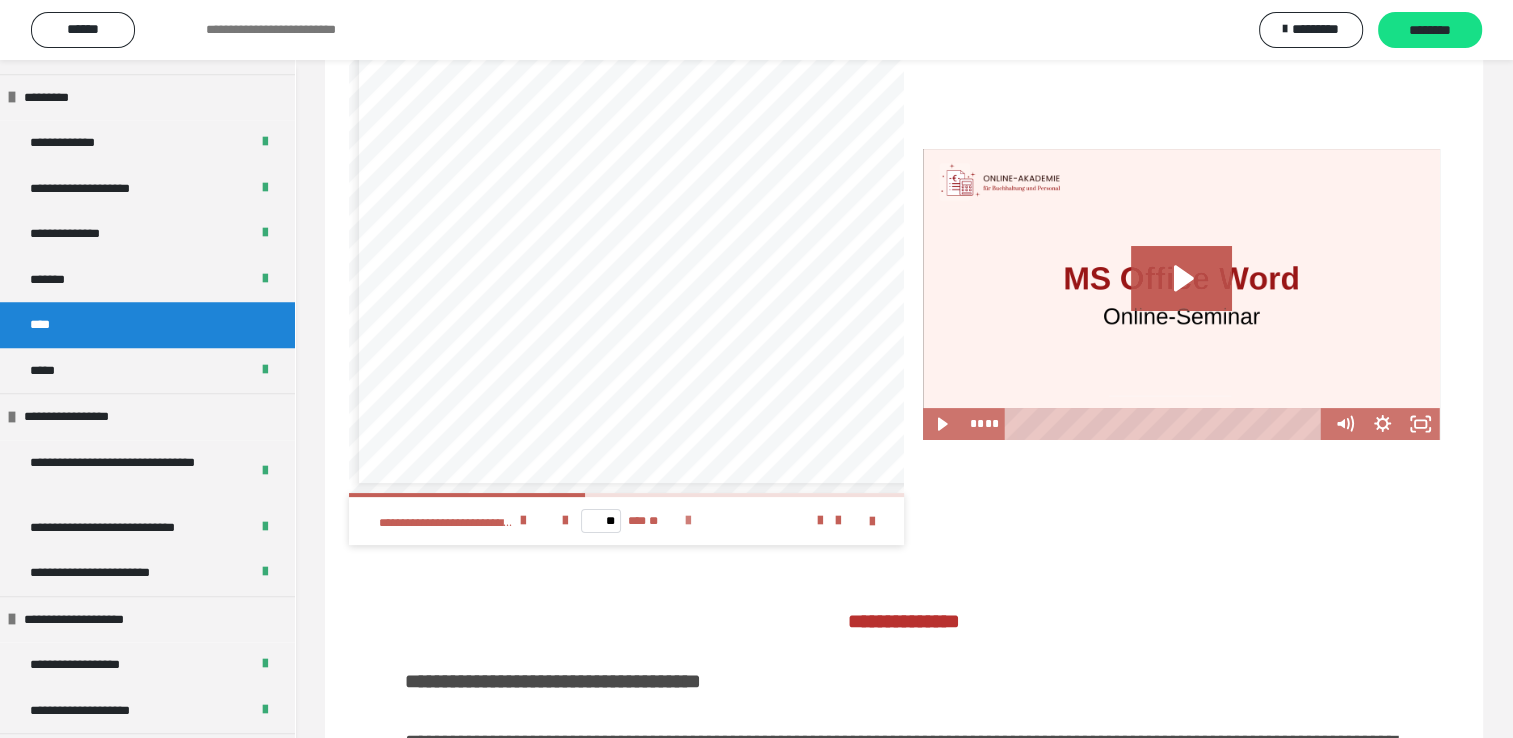 click at bounding box center [688, 521] 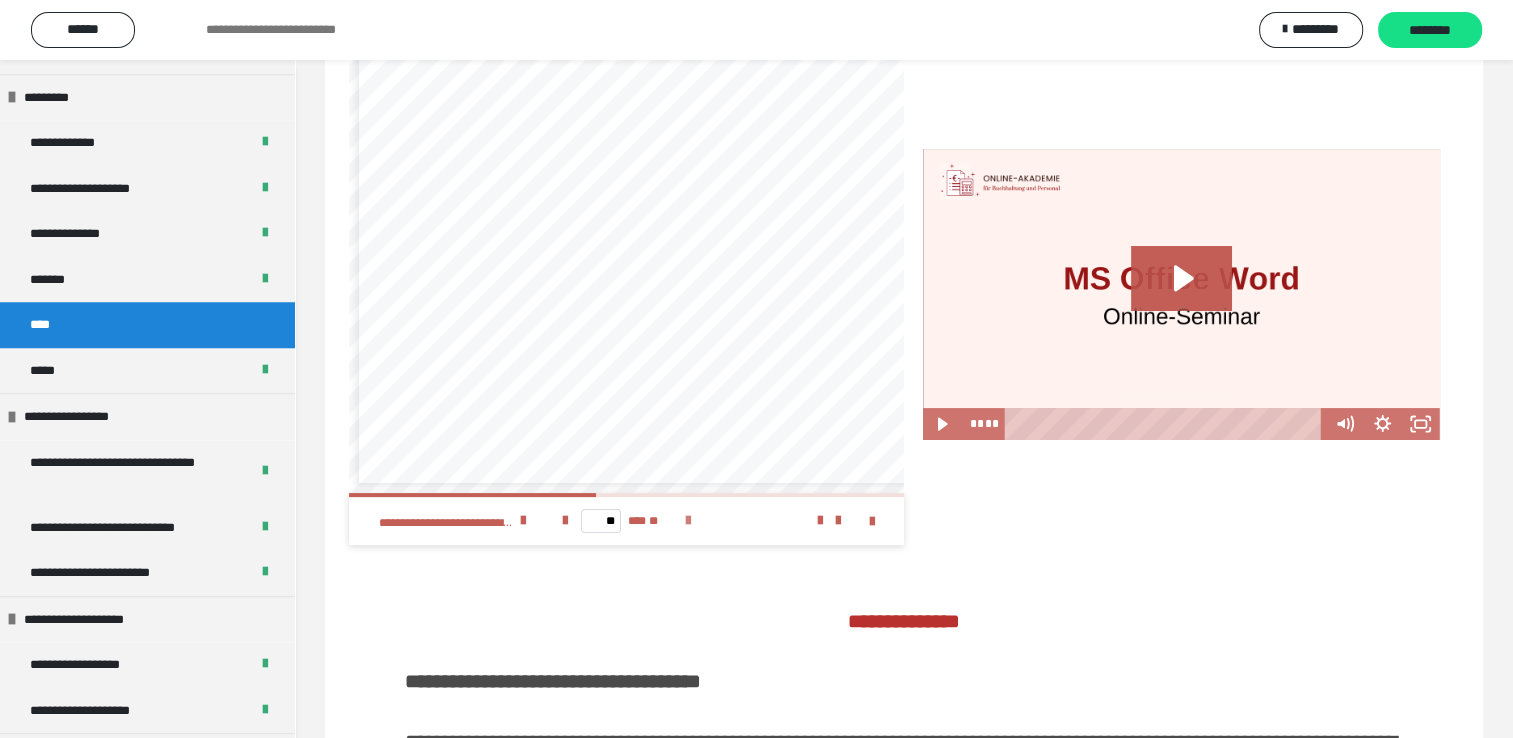 click at bounding box center (688, 521) 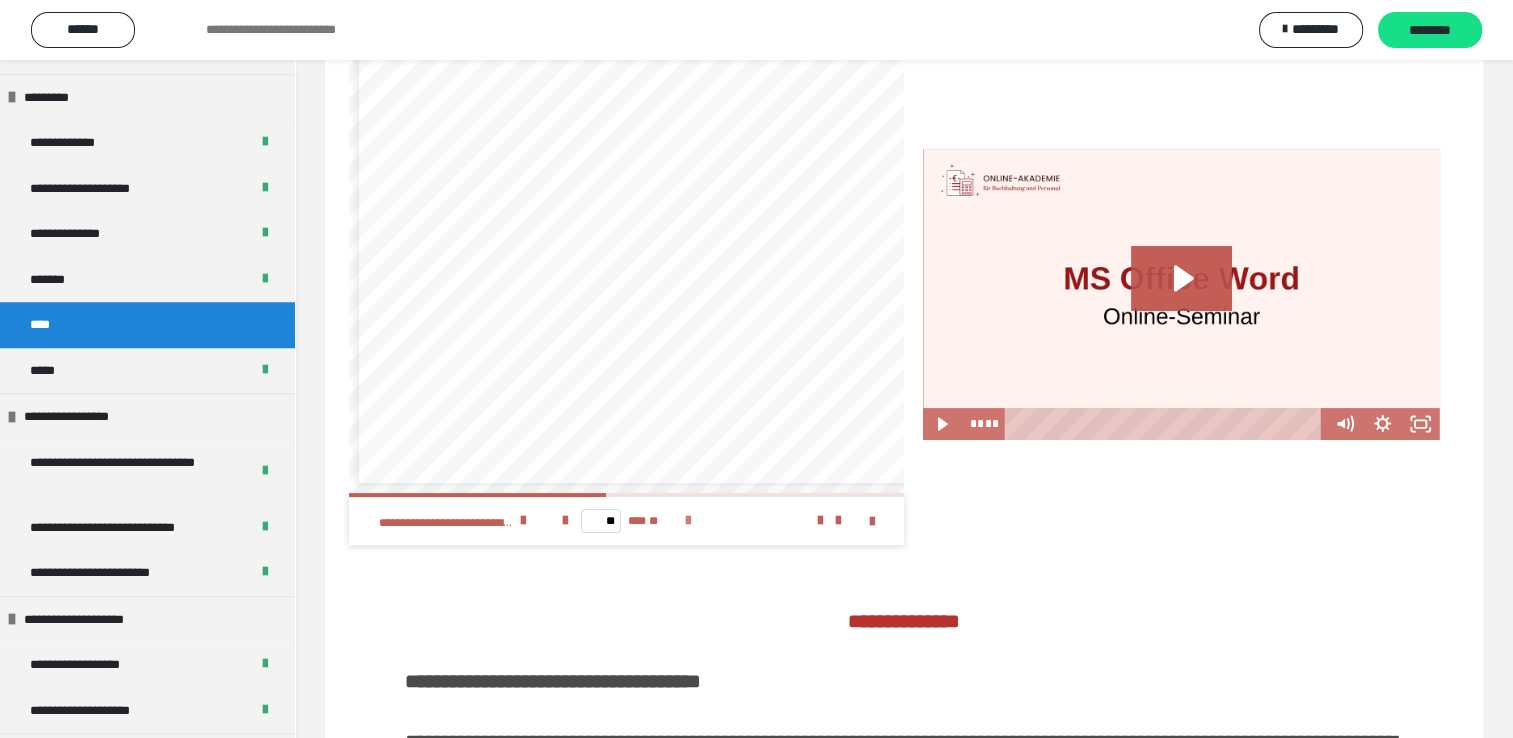 click at bounding box center (688, 521) 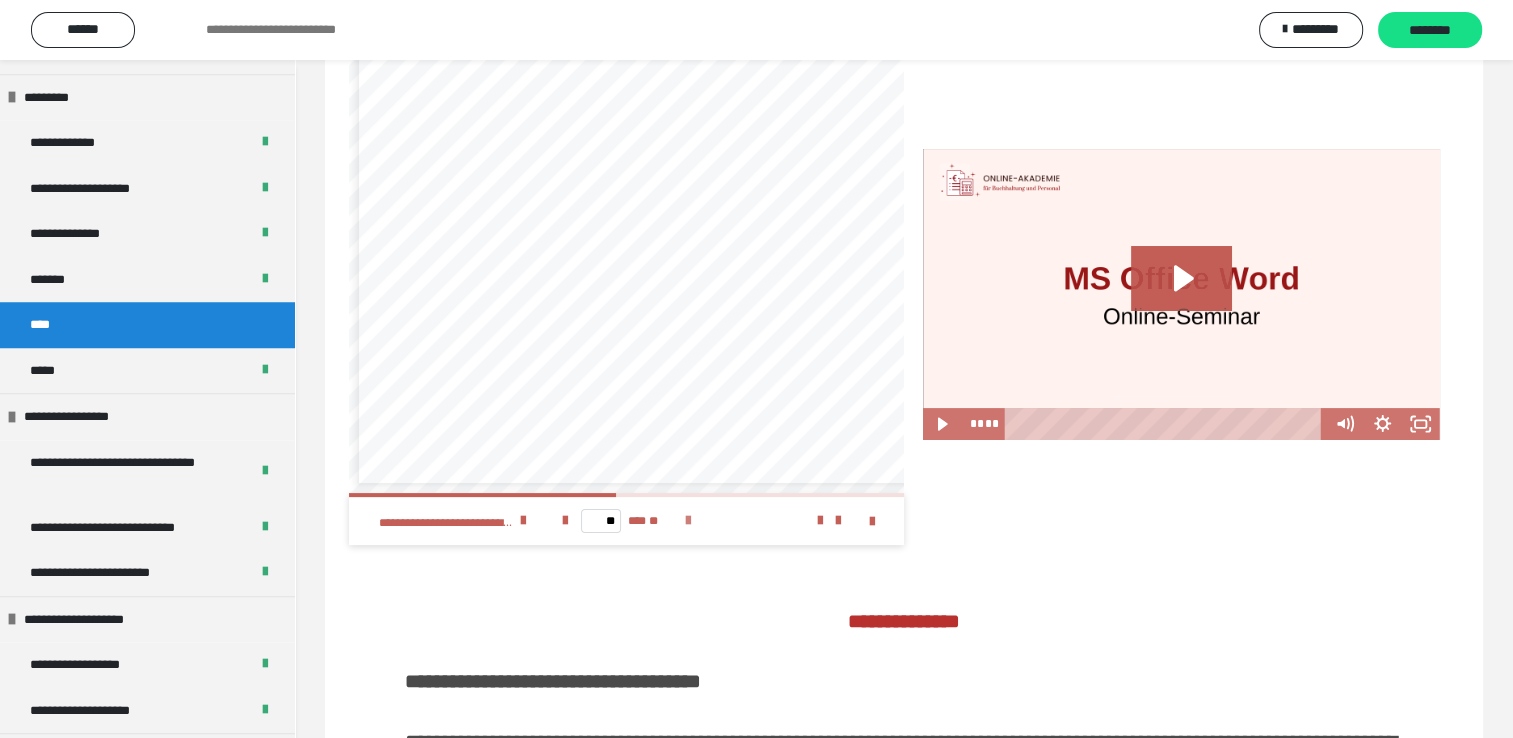 click at bounding box center (688, 521) 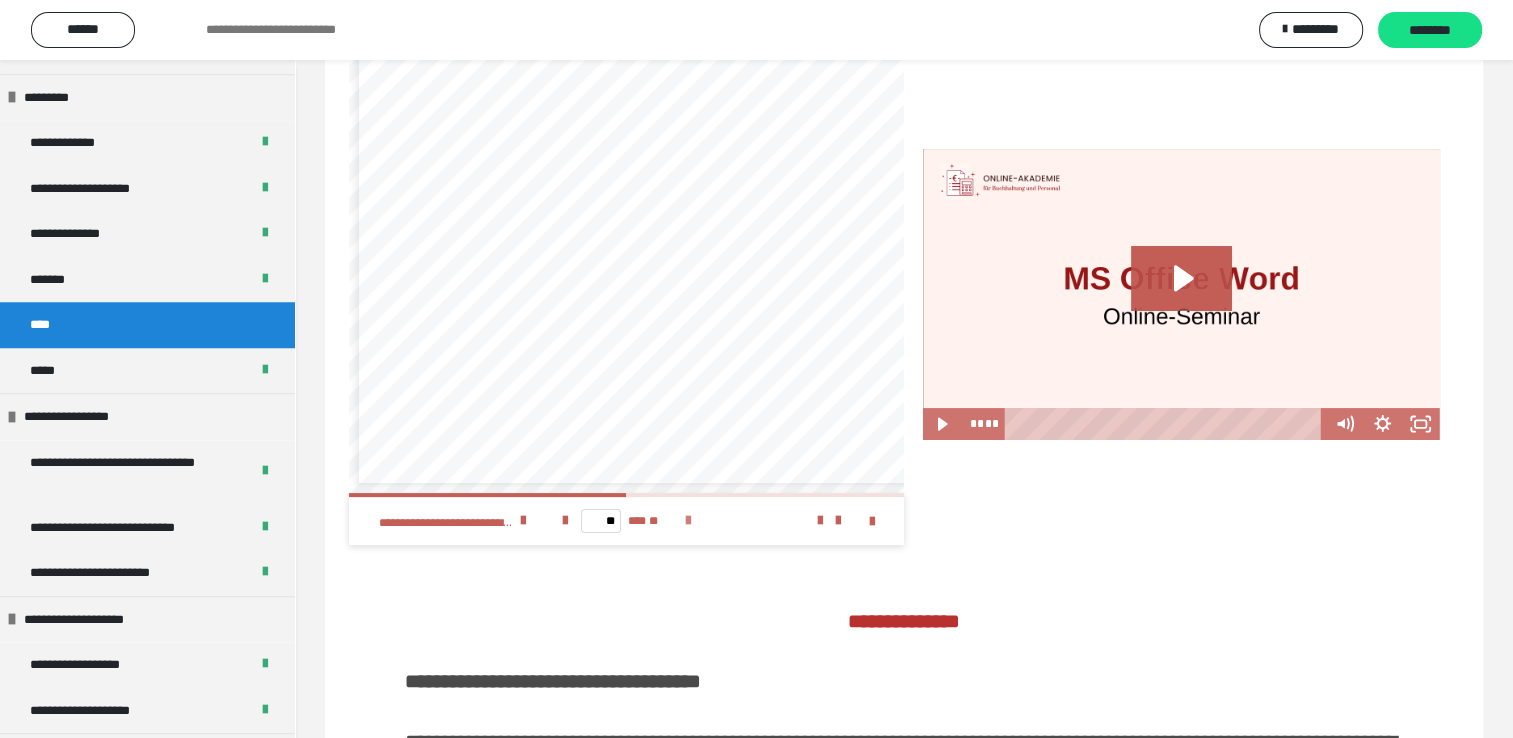 click at bounding box center [688, 521] 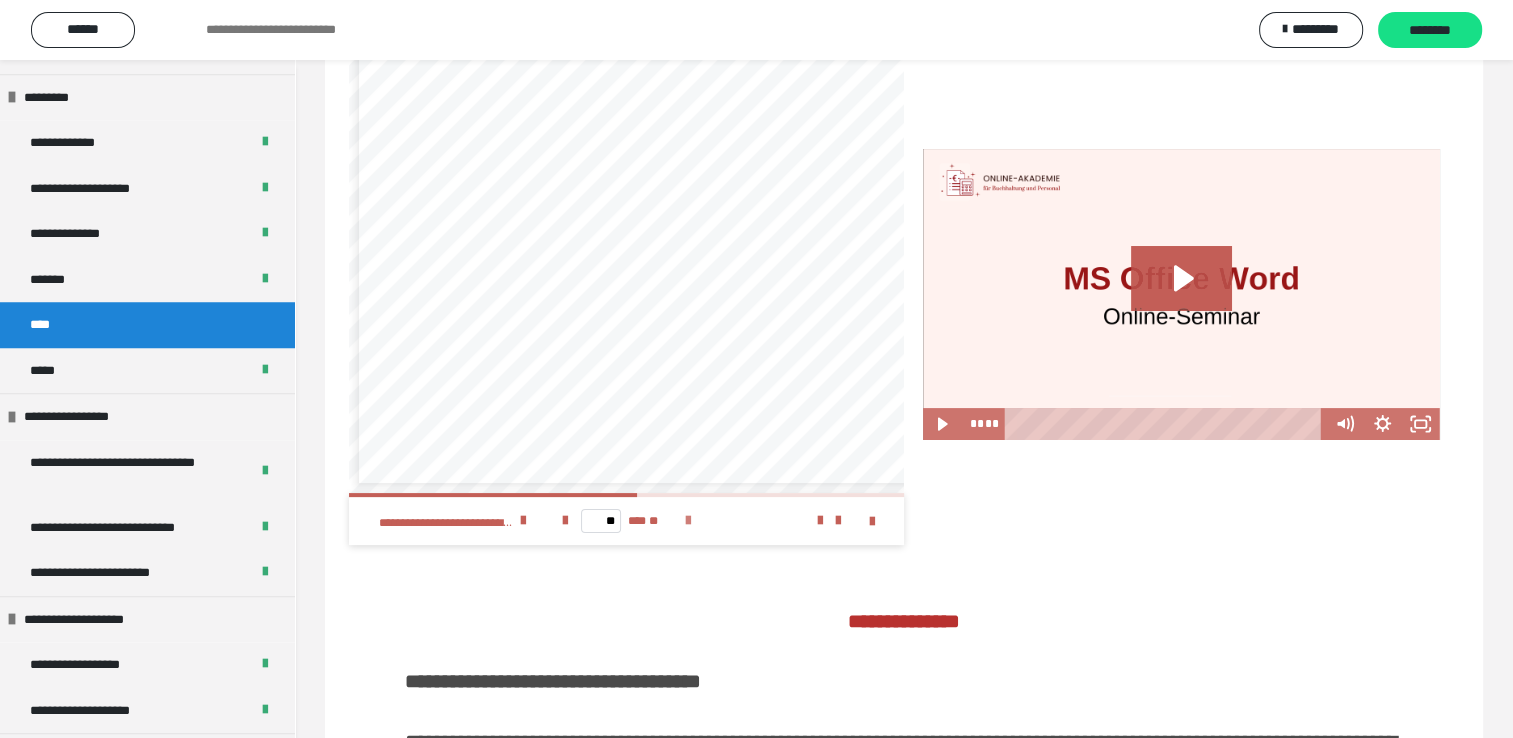 click at bounding box center [688, 521] 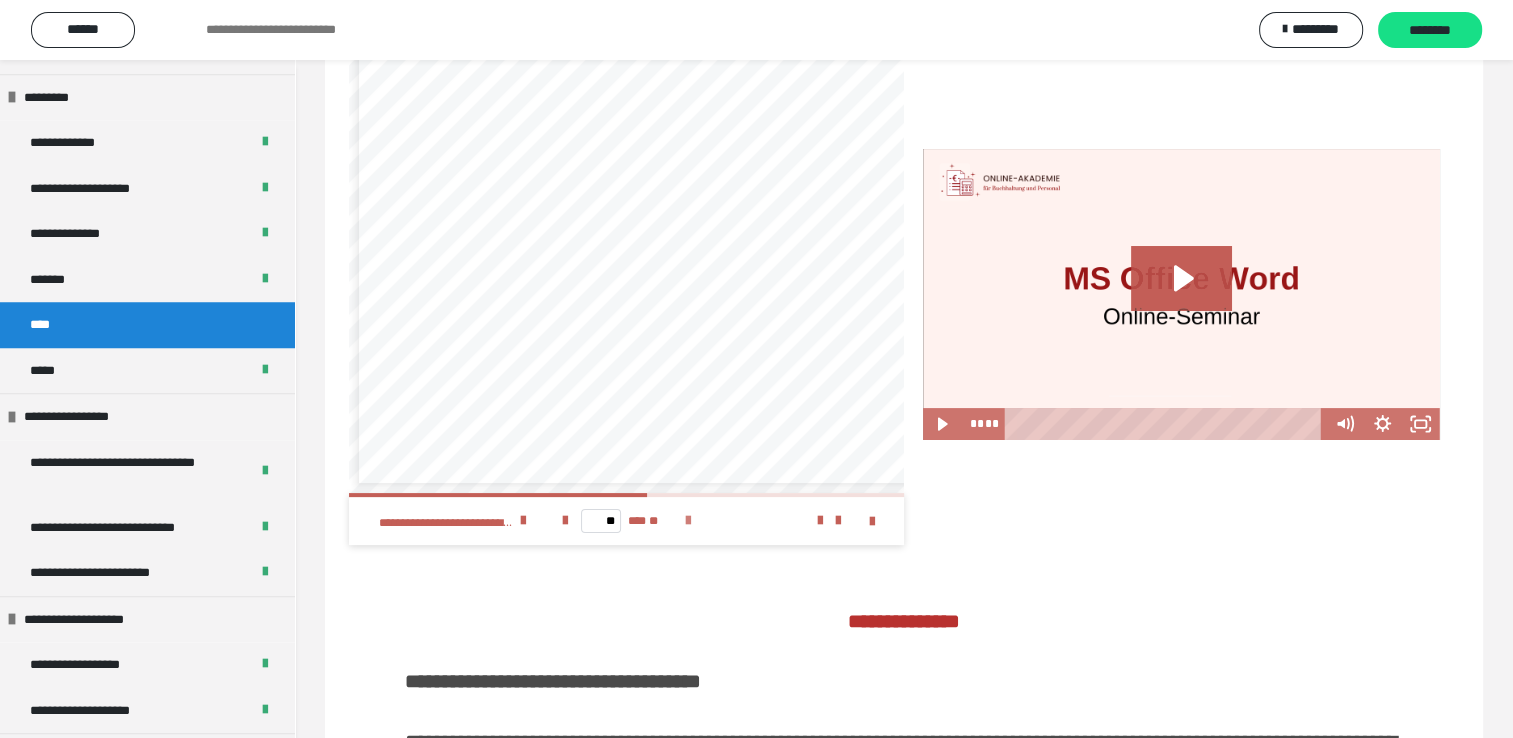 click at bounding box center (688, 521) 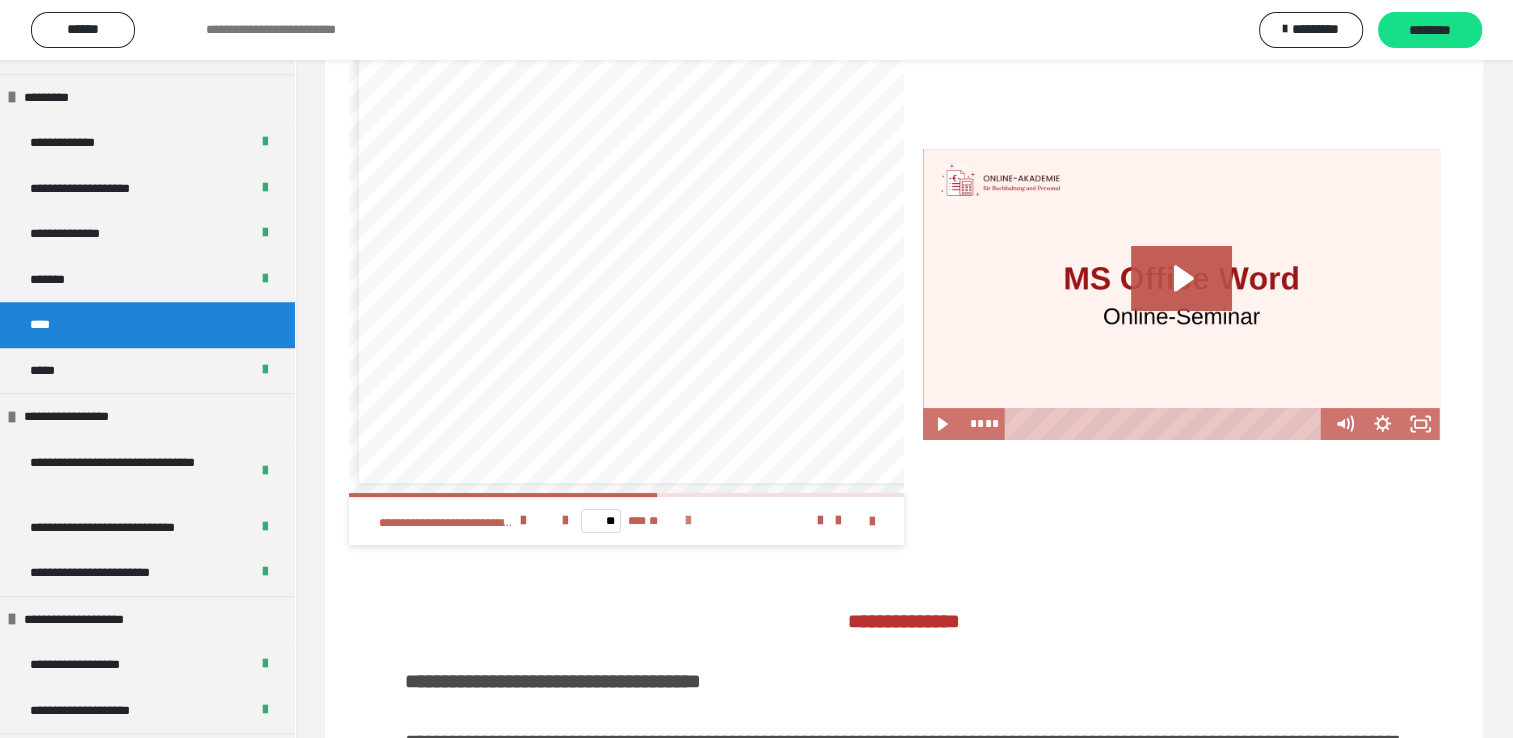 click at bounding box center [688, 521] 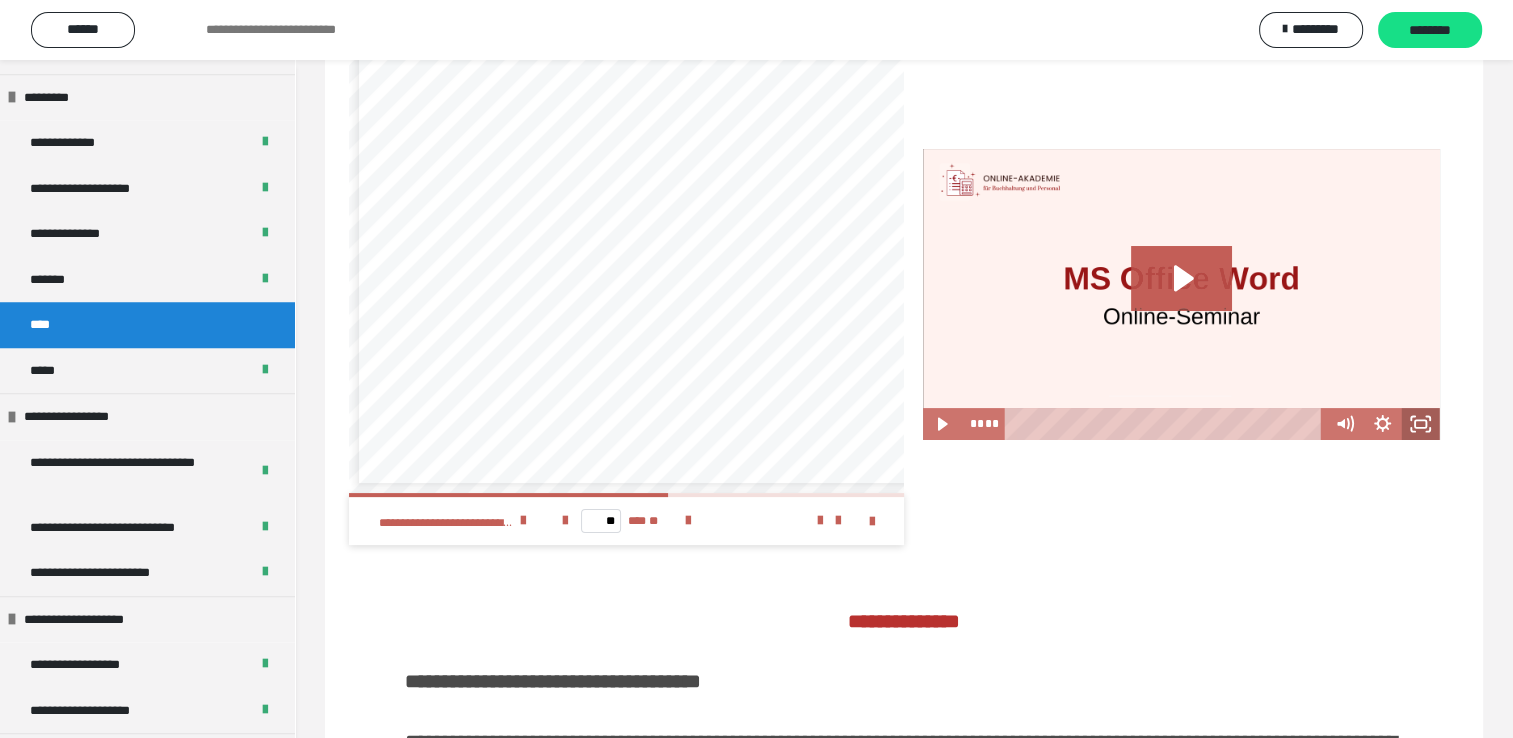 click 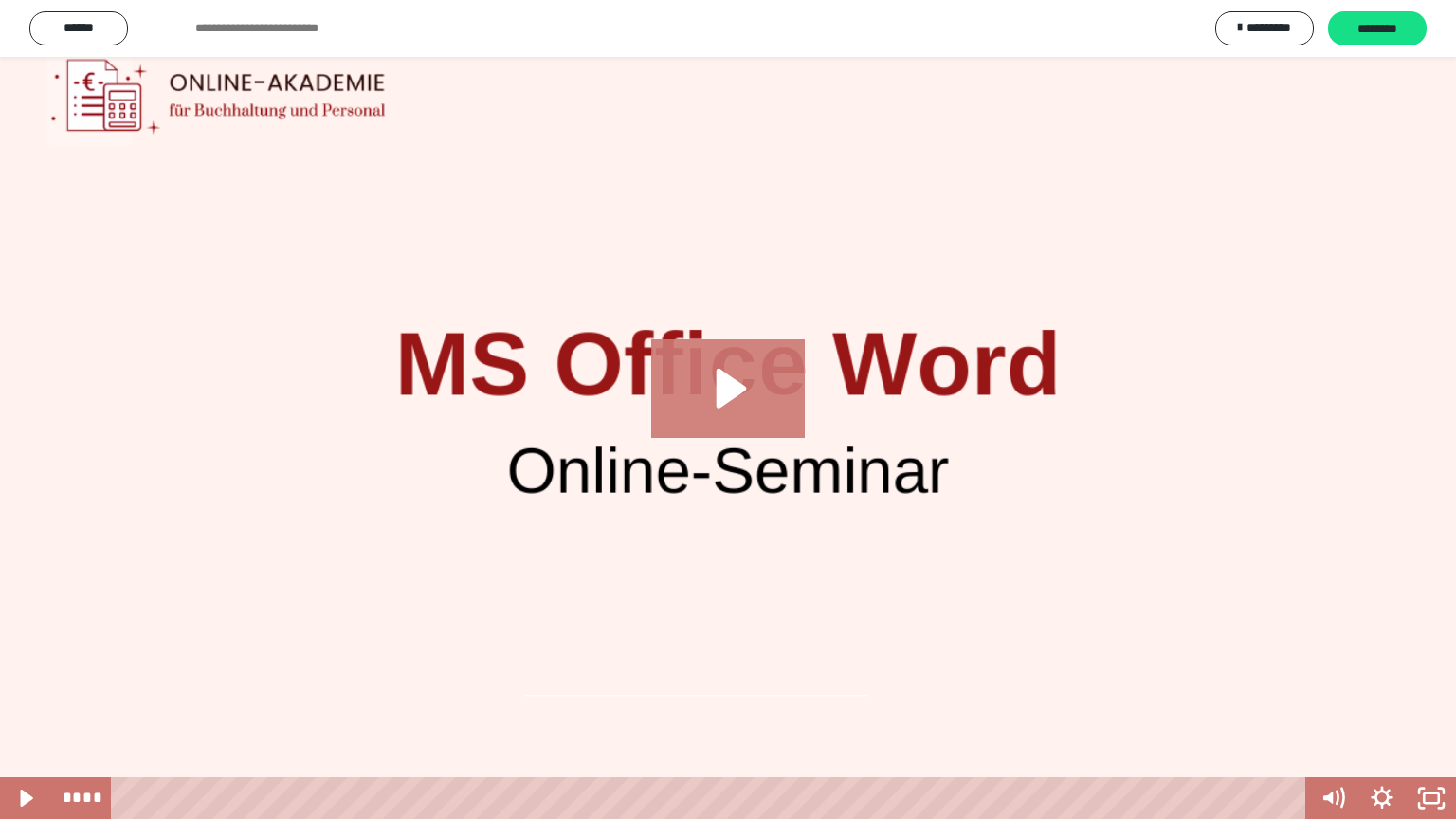 click 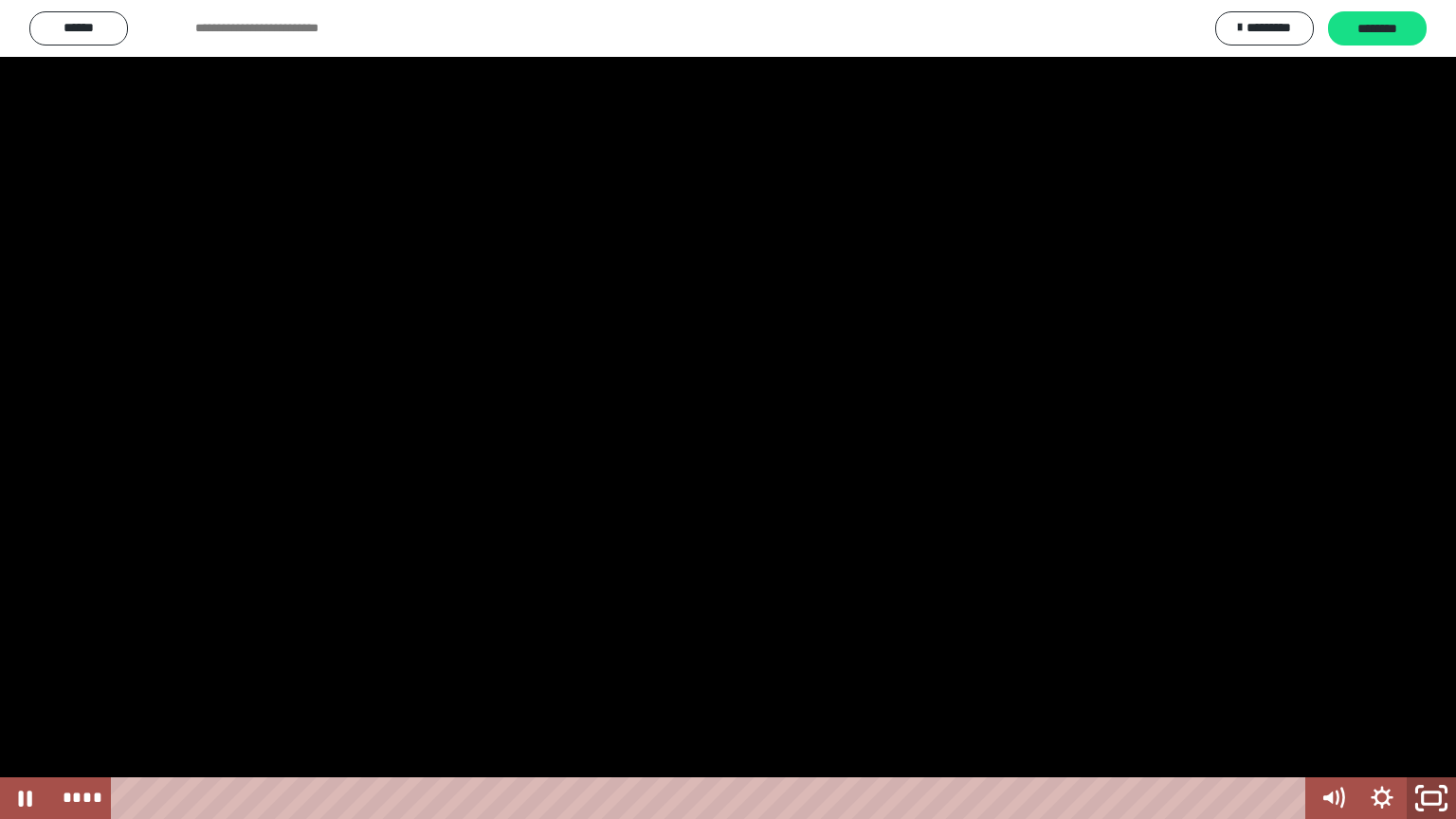 click 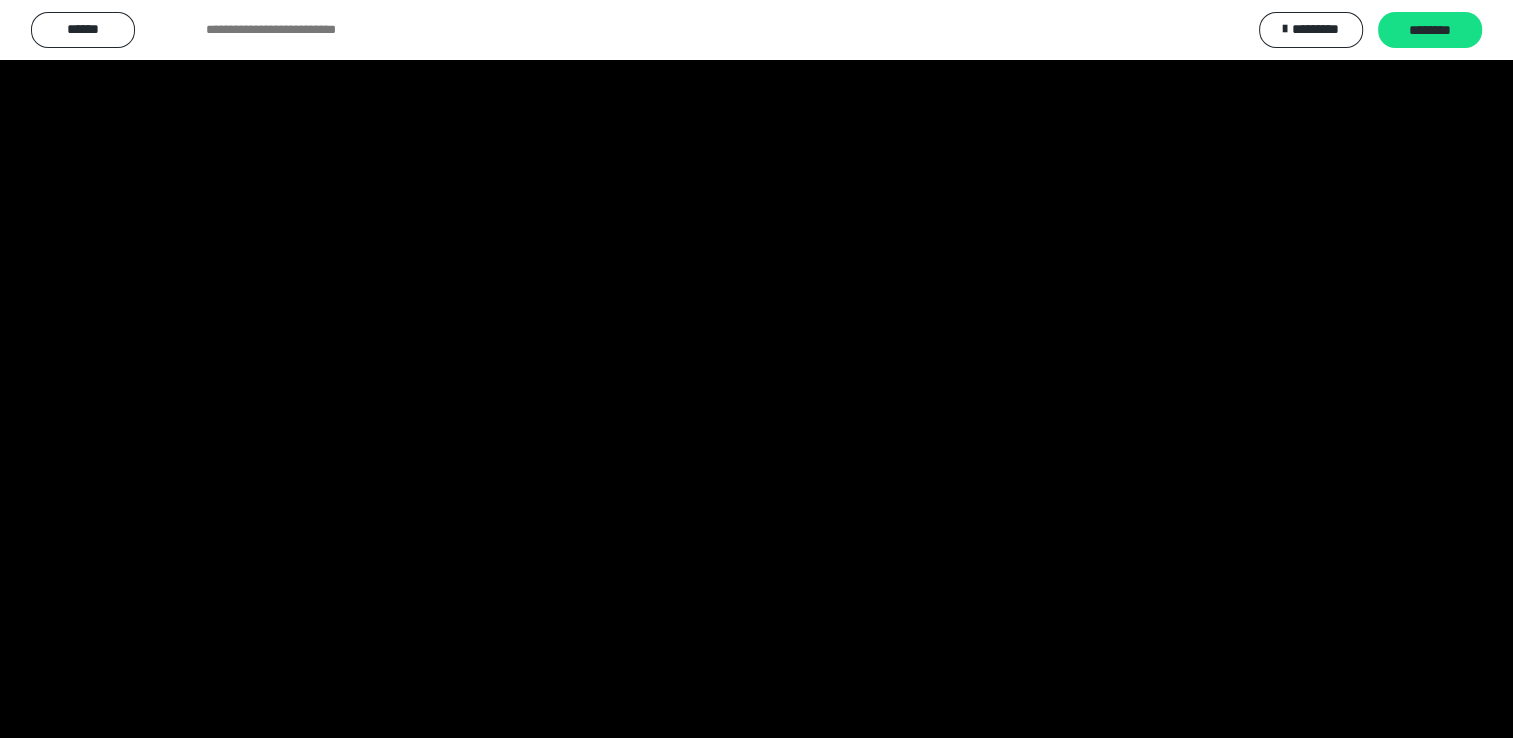 scroll, scrollTop: 268, scrollLeft: 0, axis: vertical 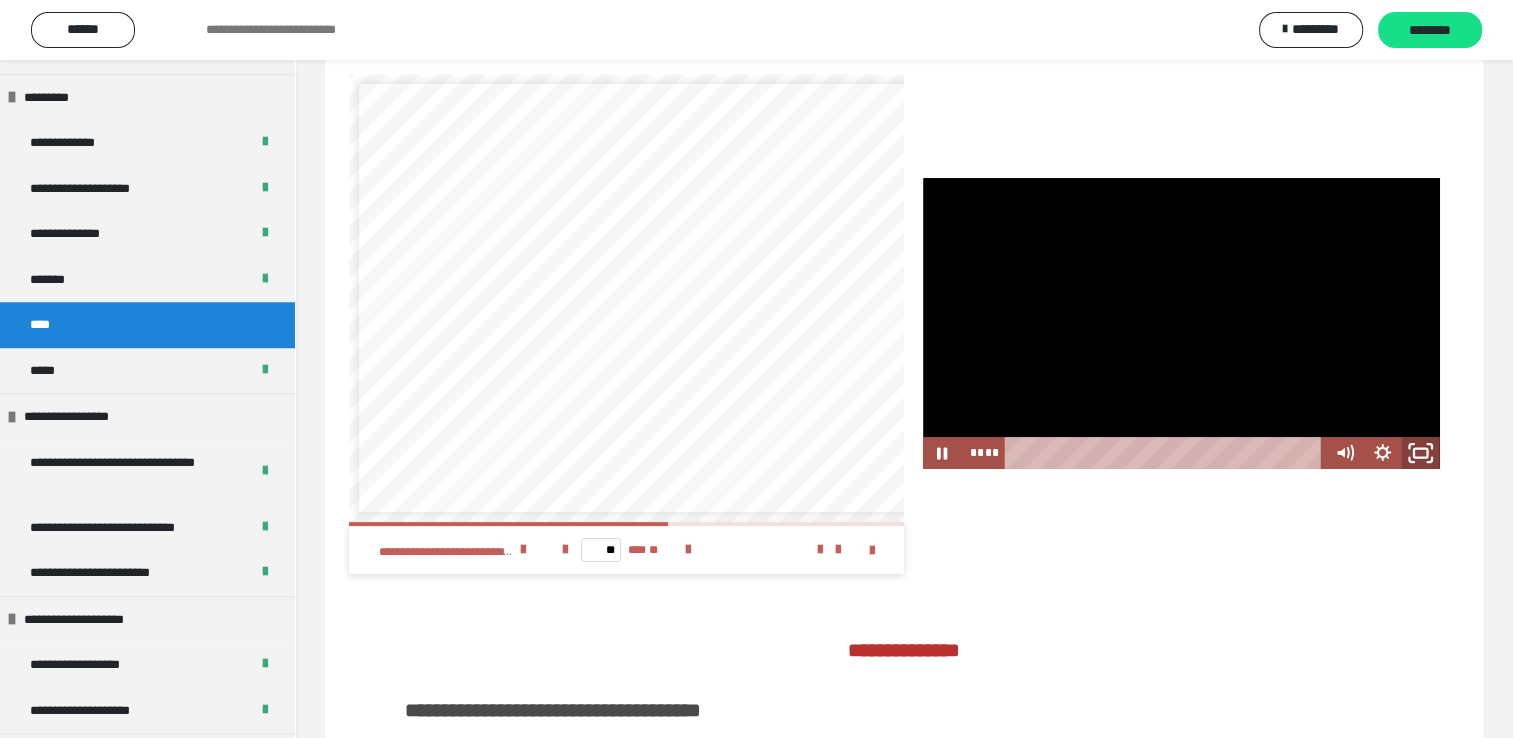 click 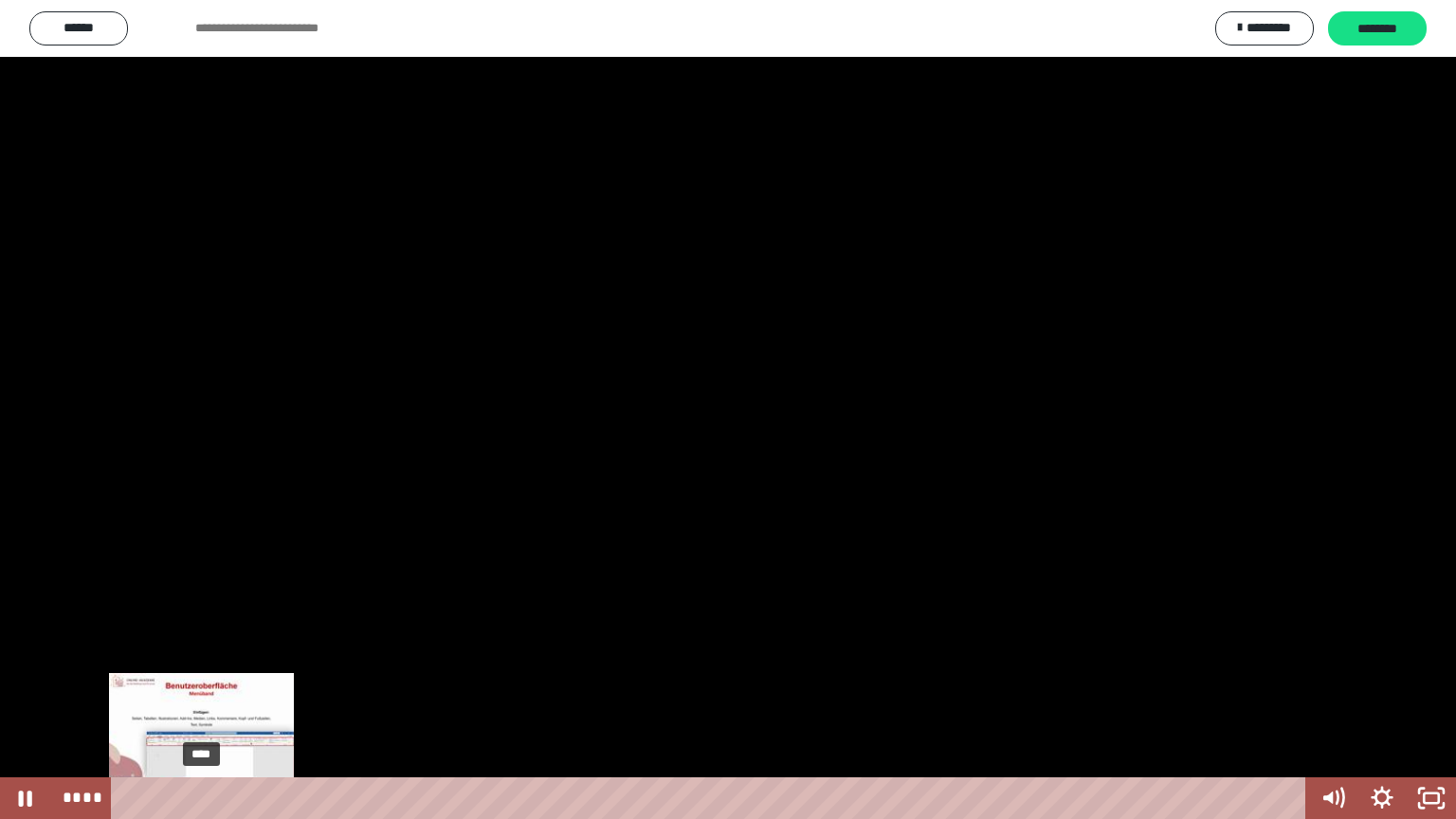 click on "****" at bounding box center [712, 798] 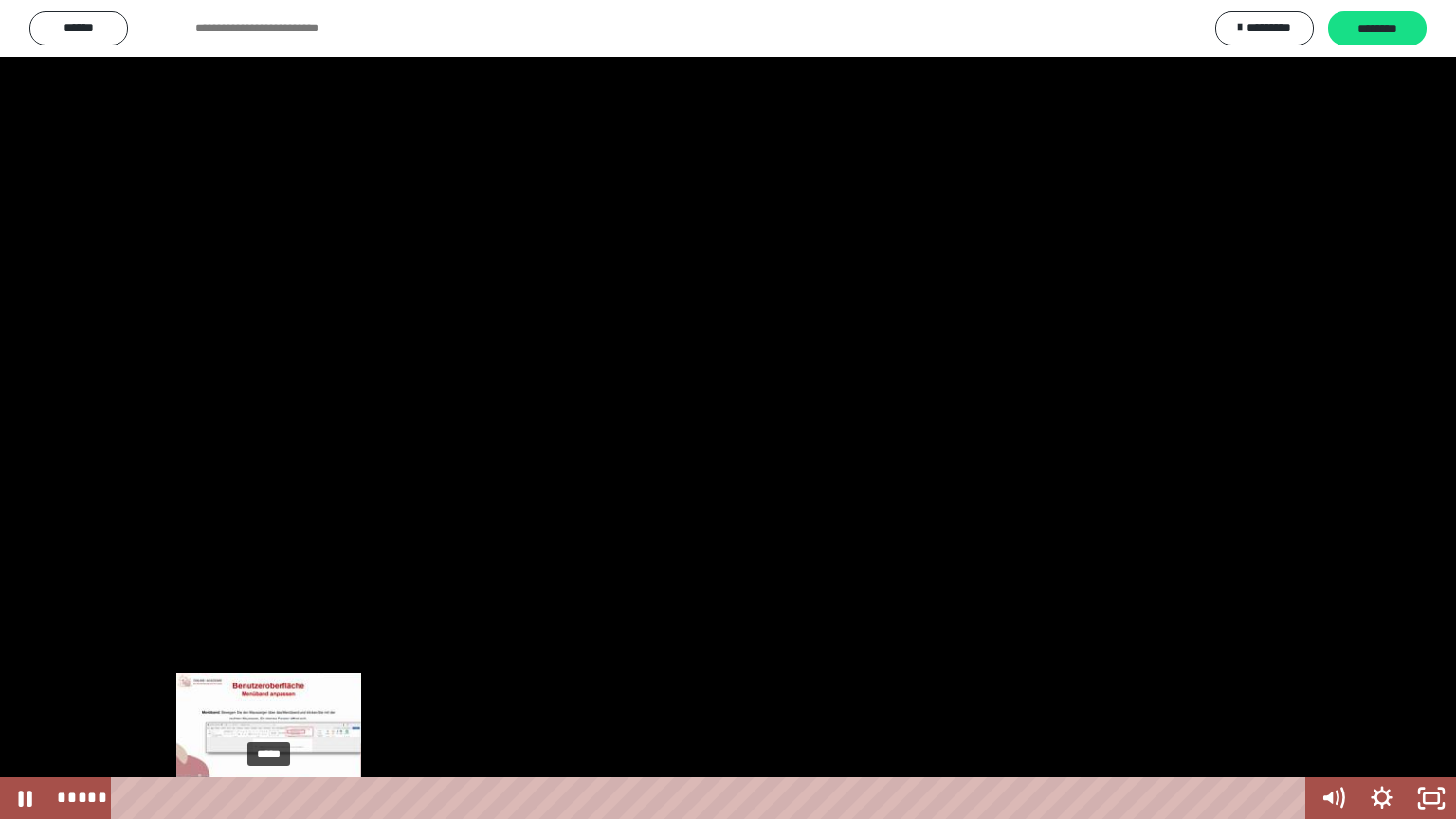 click on "*****" at bounding box center (712, 798) 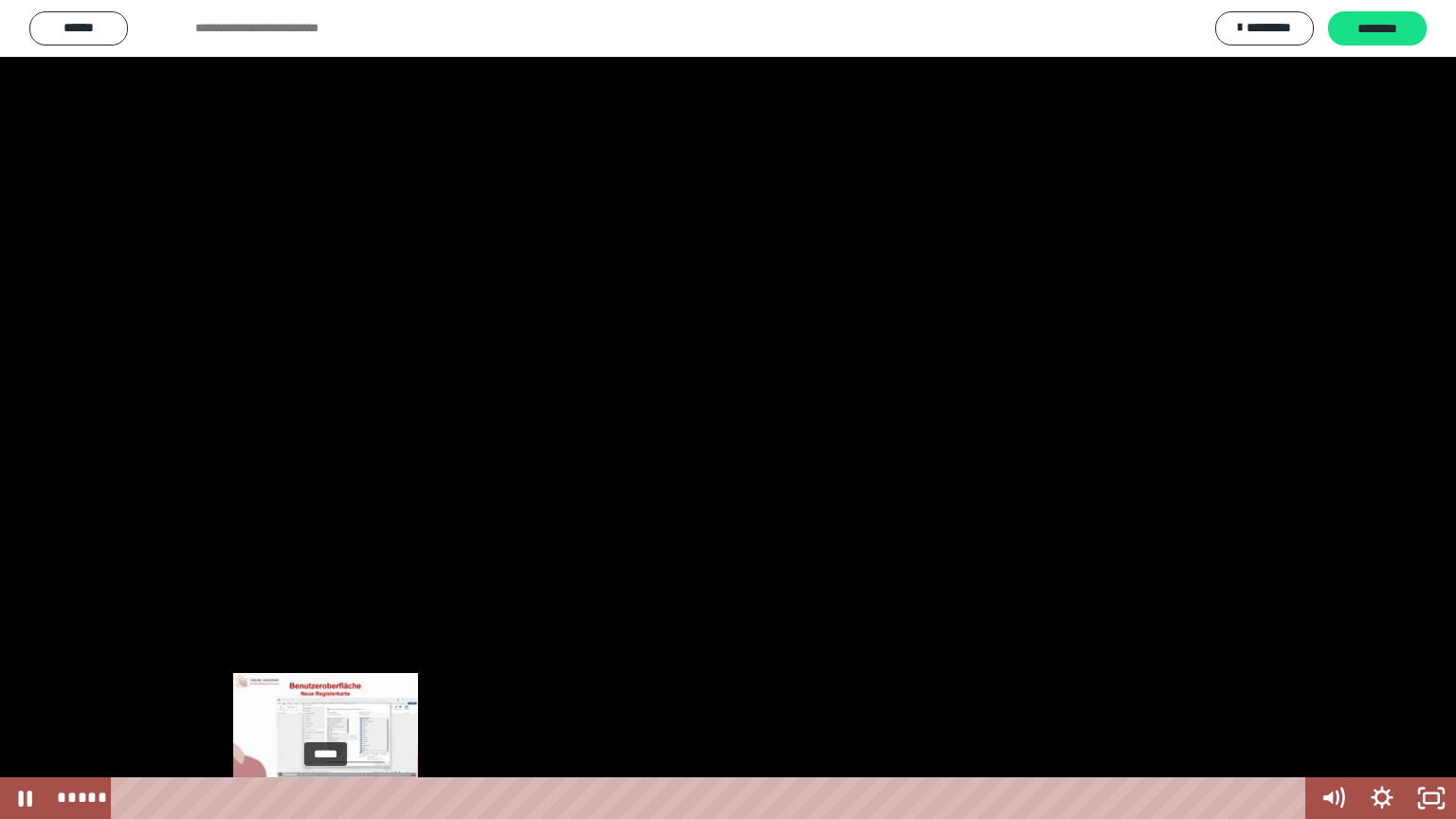 click on "*****" at bounding box center [712, 798] 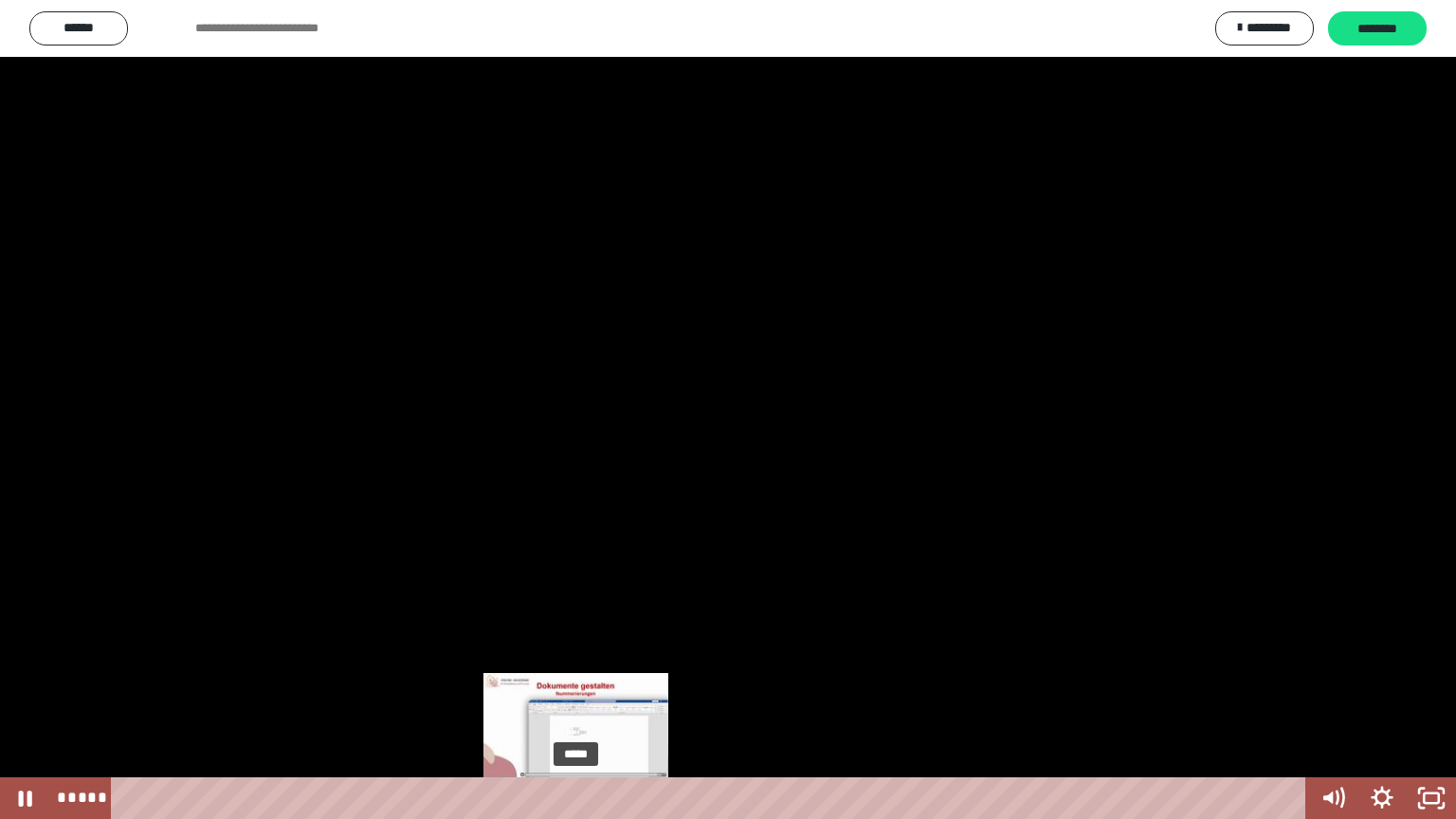 click on "*****" at bounding box center (712, 798) 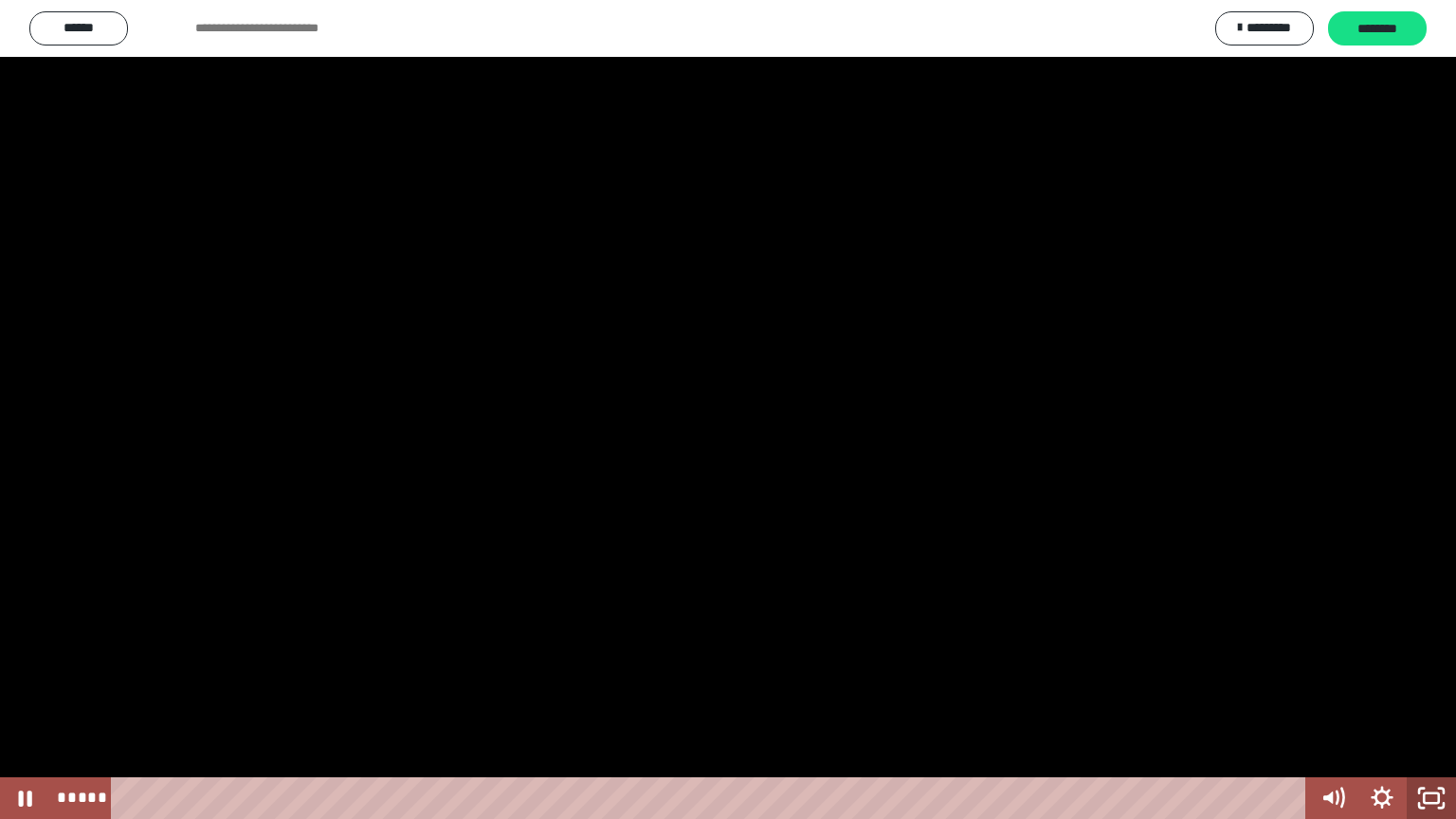 click 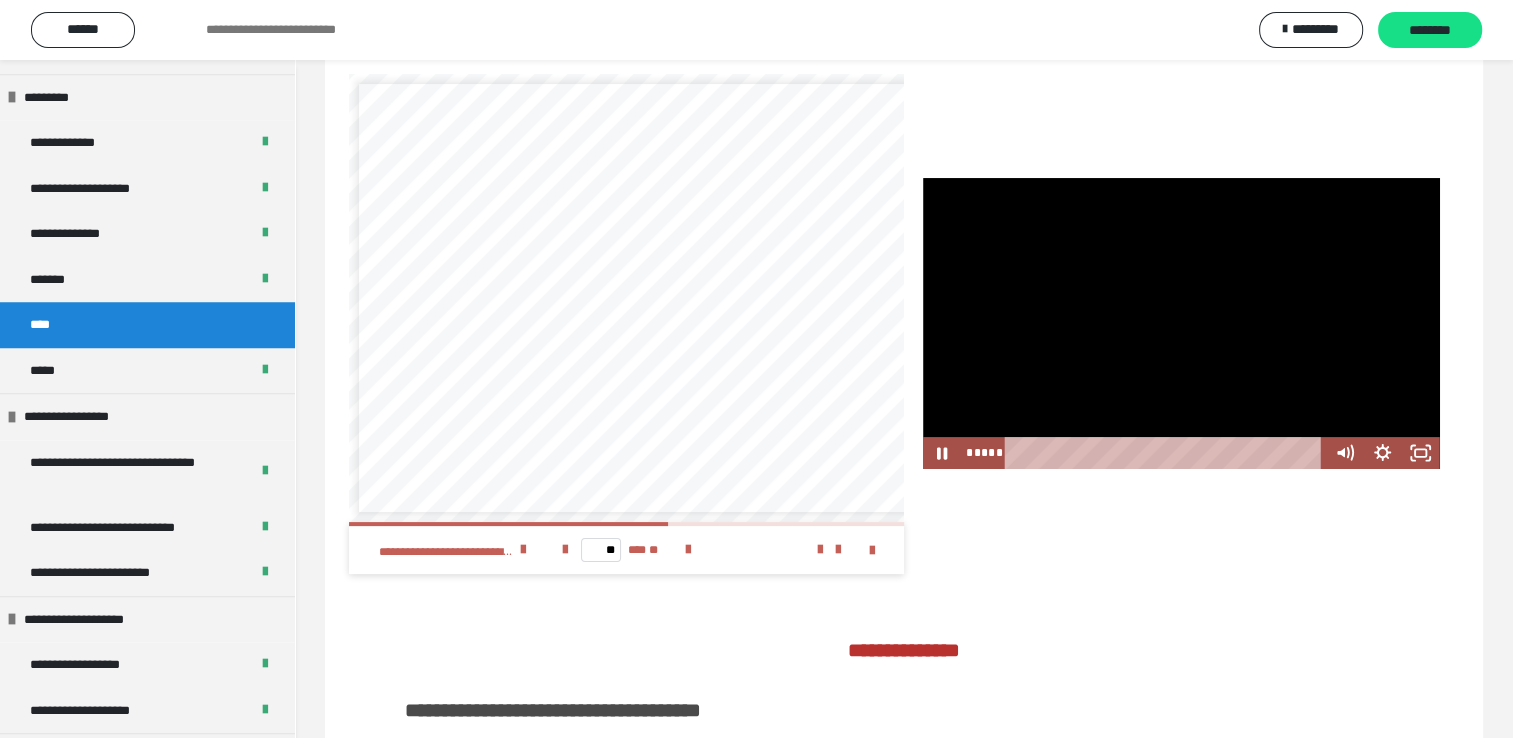 click at bounding box center [1181, 323] 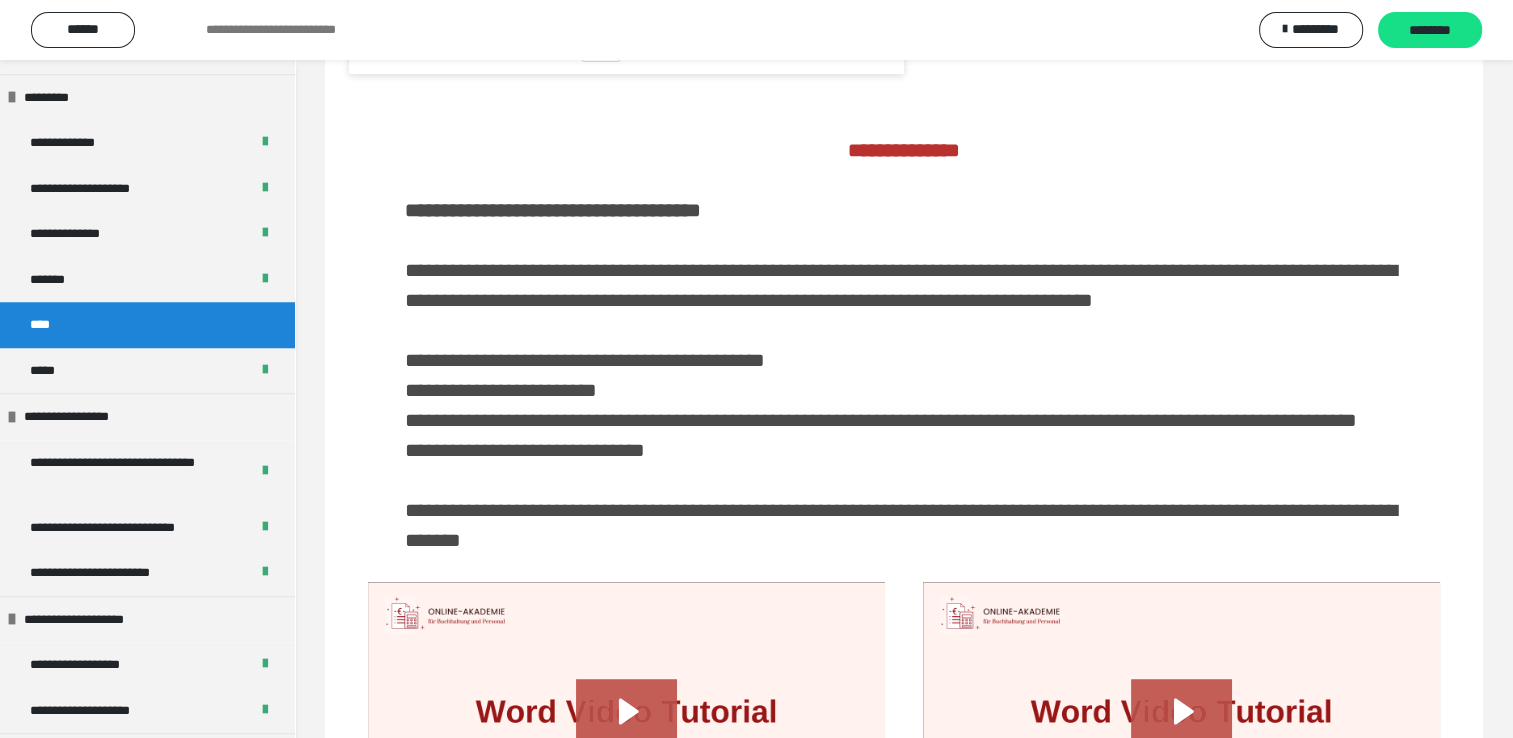 scroll, scrollTop: 1168, scrollLeft: 0, axis: vertical 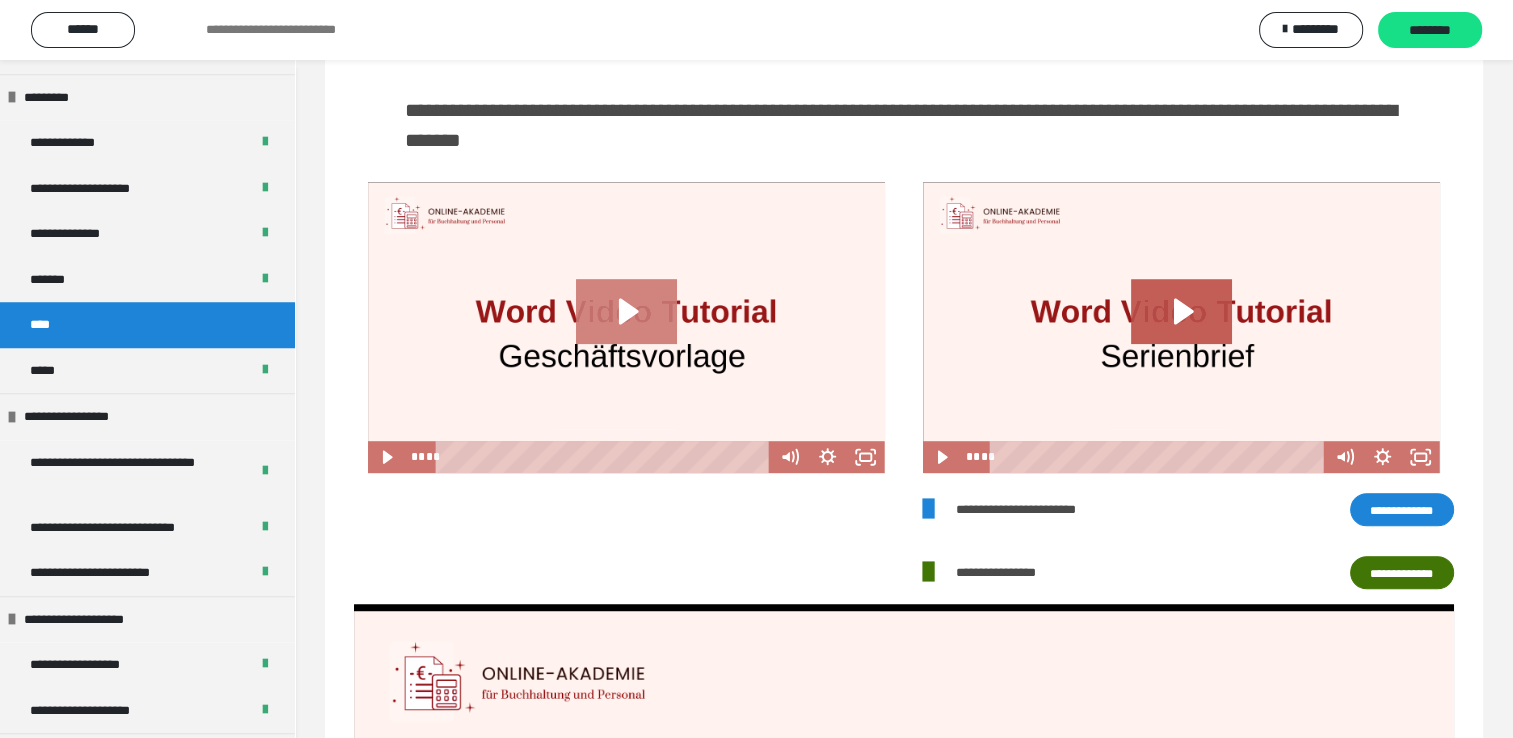 click 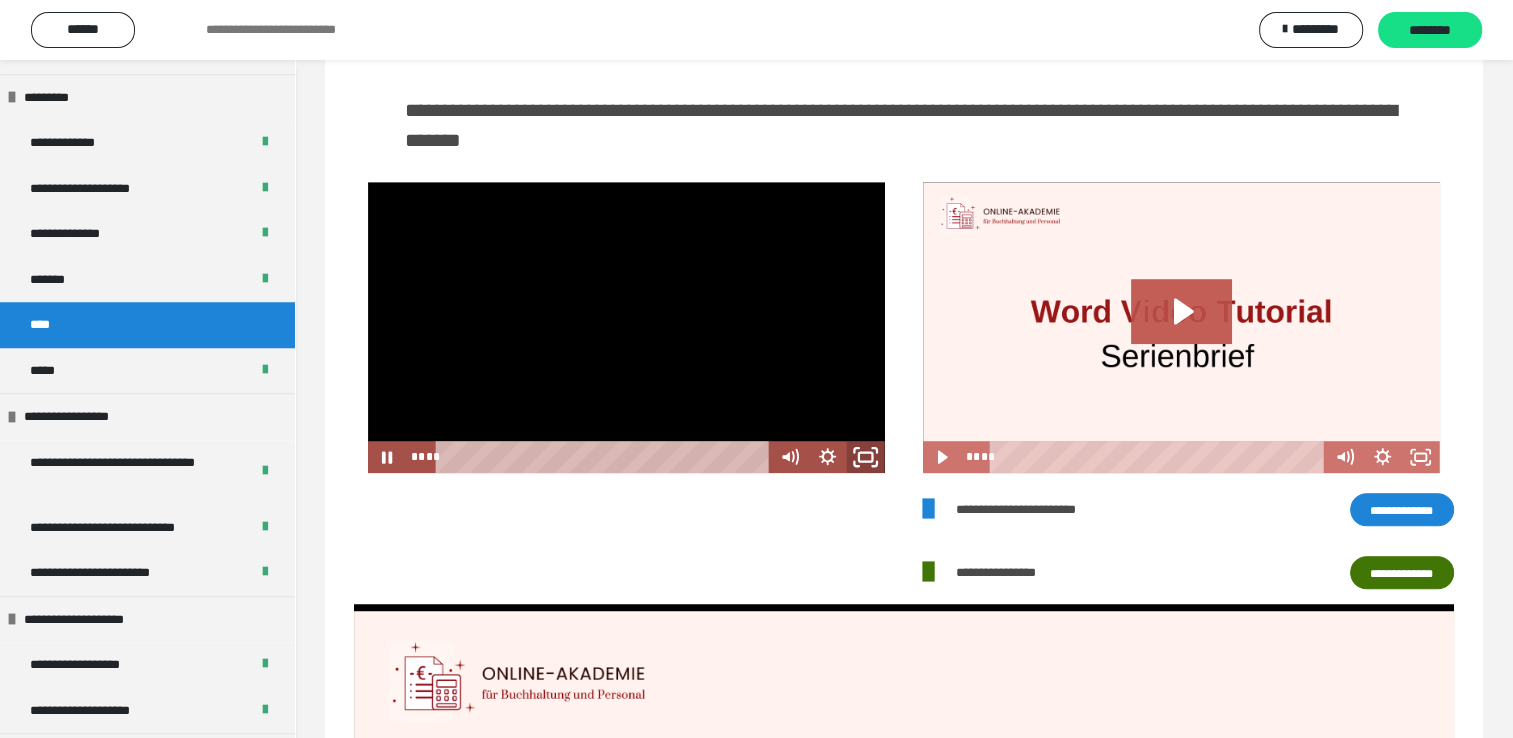 click 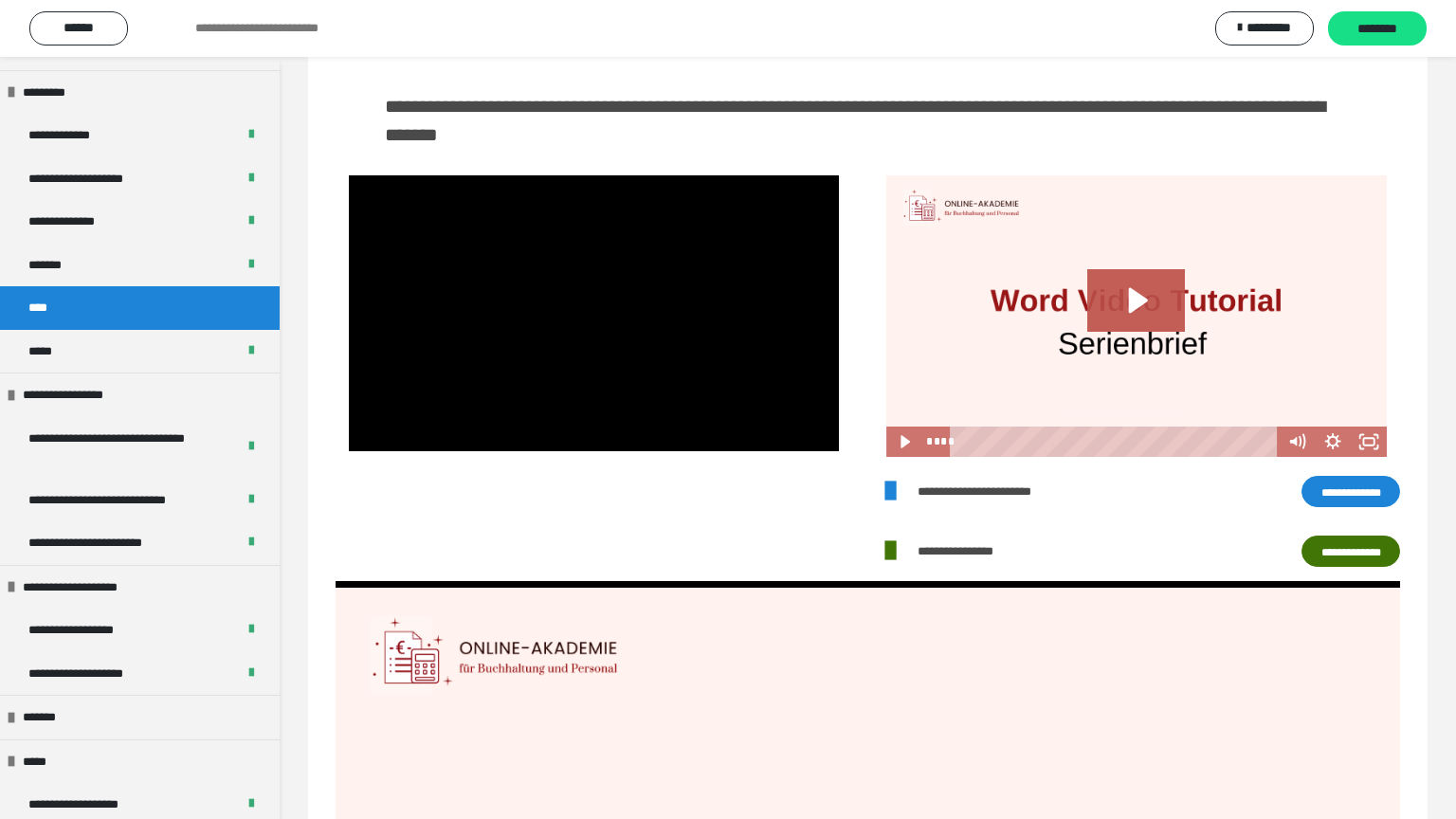 type 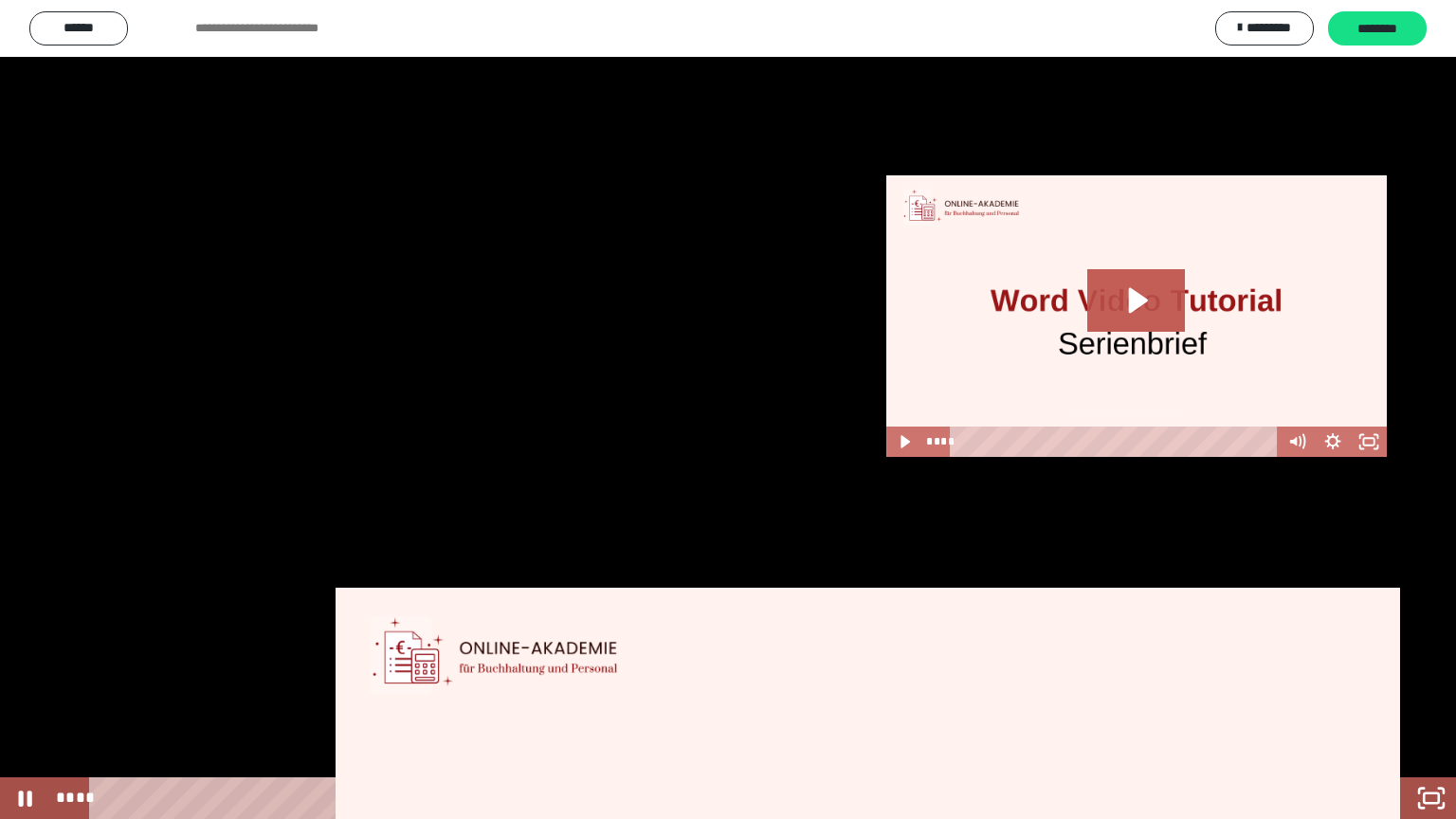 click at bounding box center (728, 410) 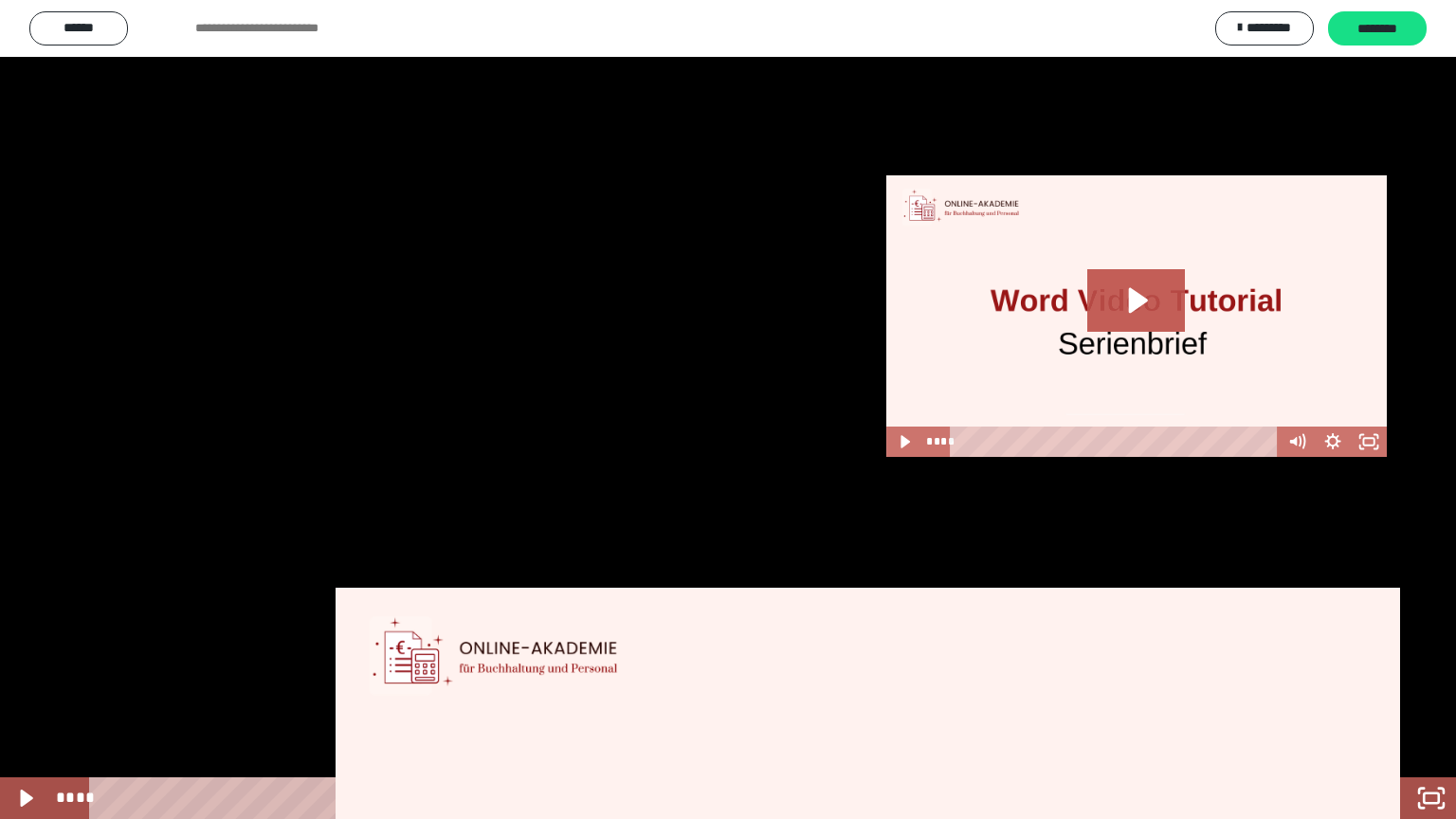 click at bounding box center (728, 410) 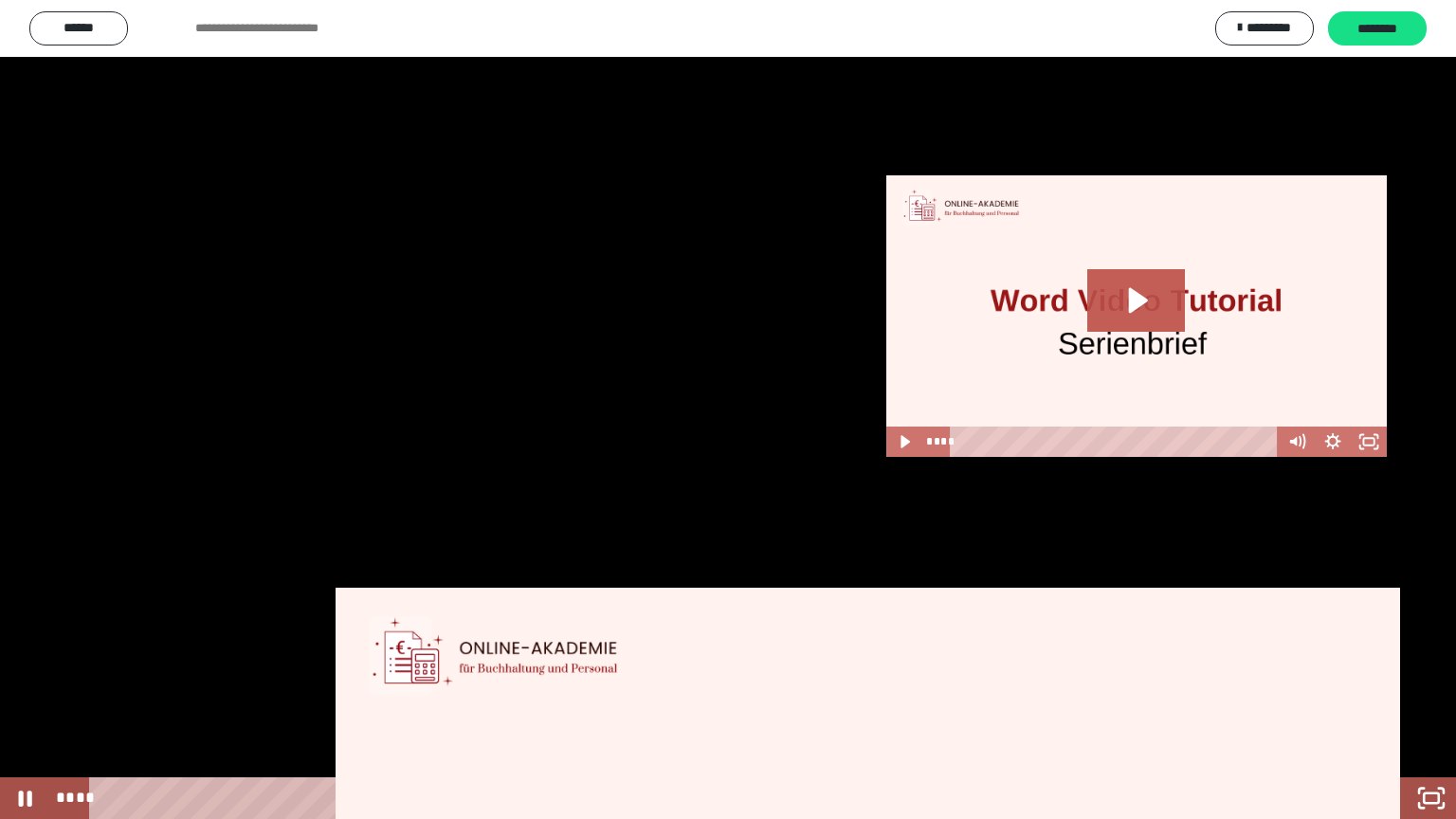 click at bounding box center [728, 410] 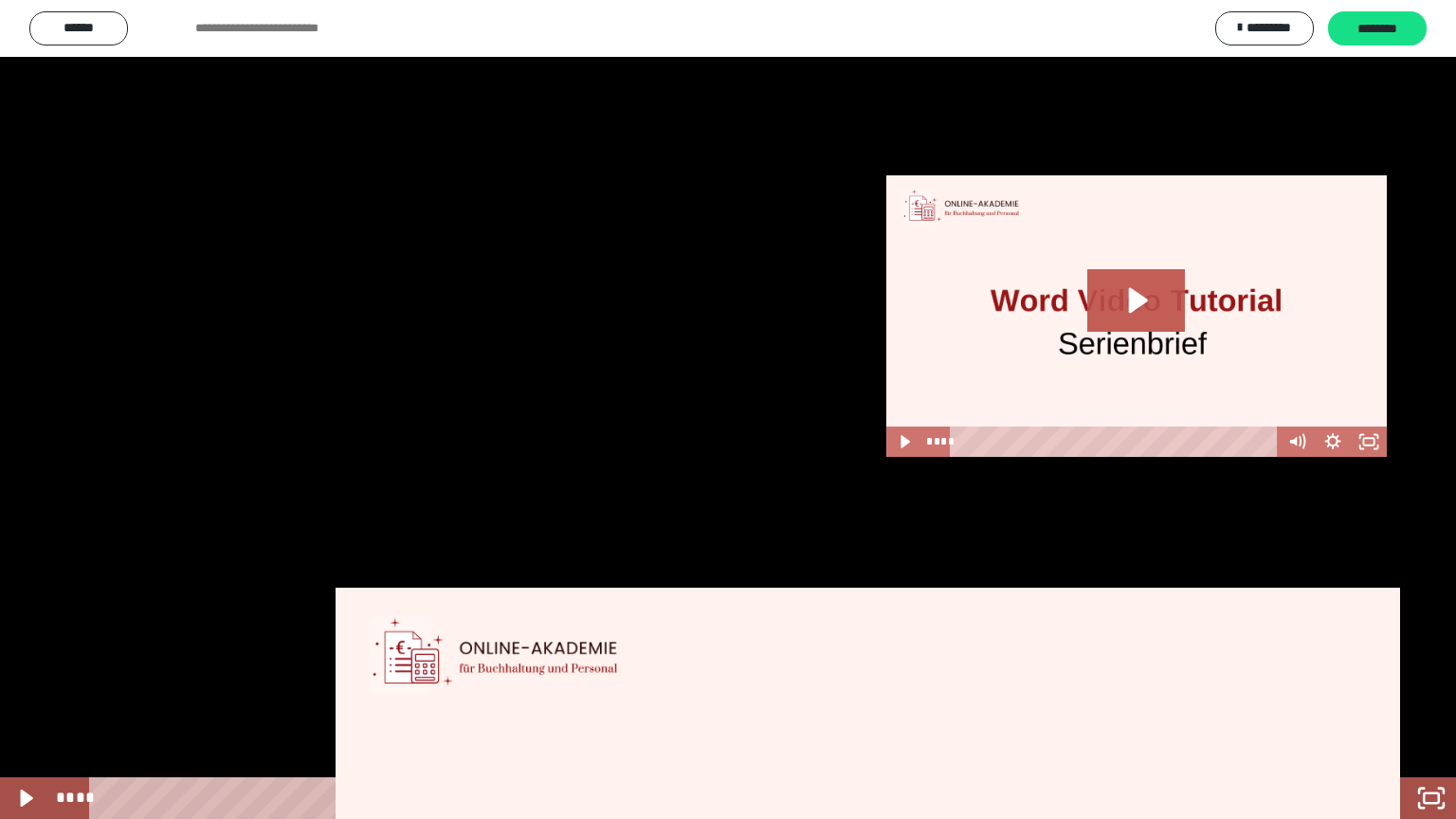 click at bounding box center [728, 410] 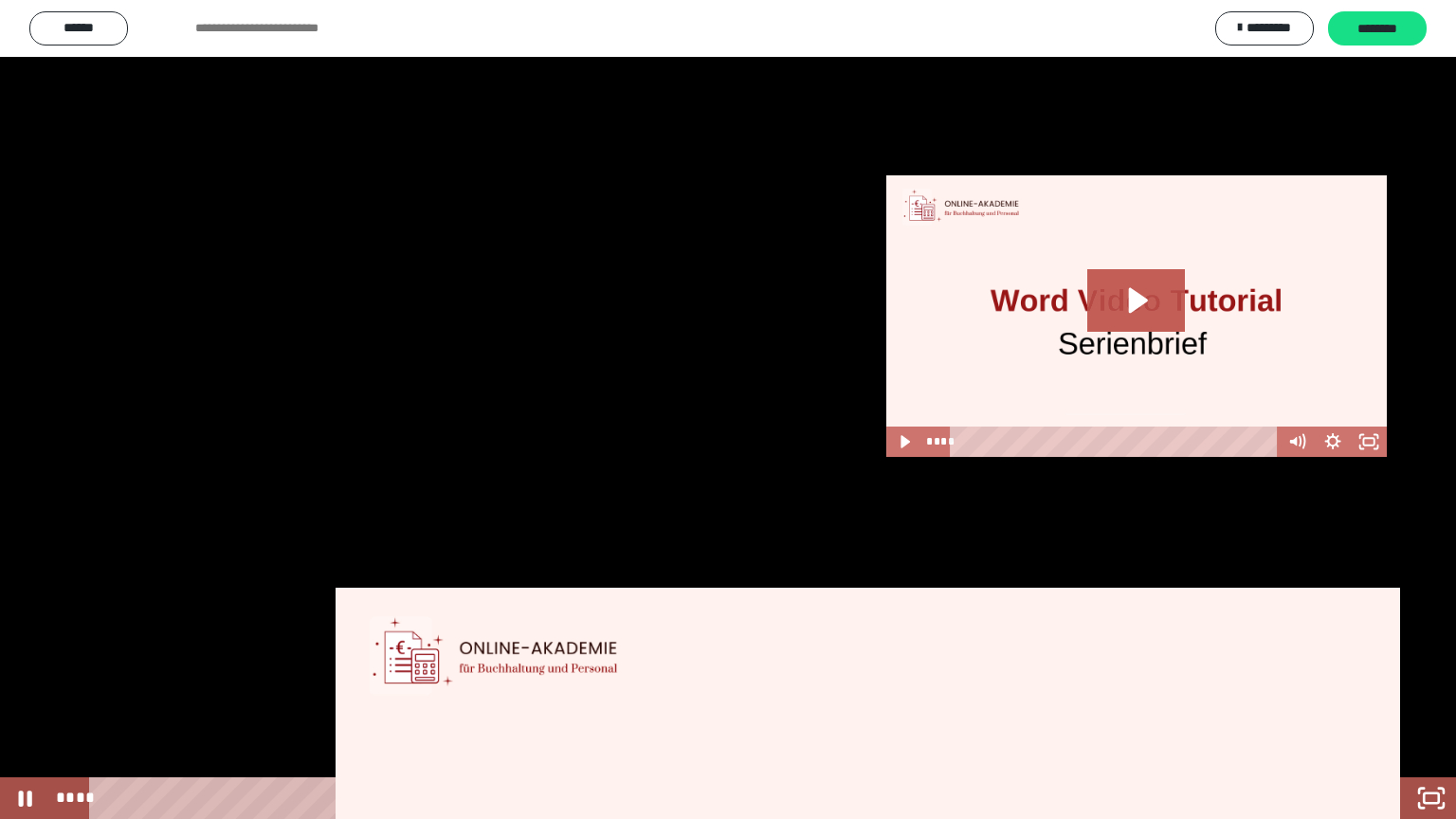 click at bounding box center (728, 410) 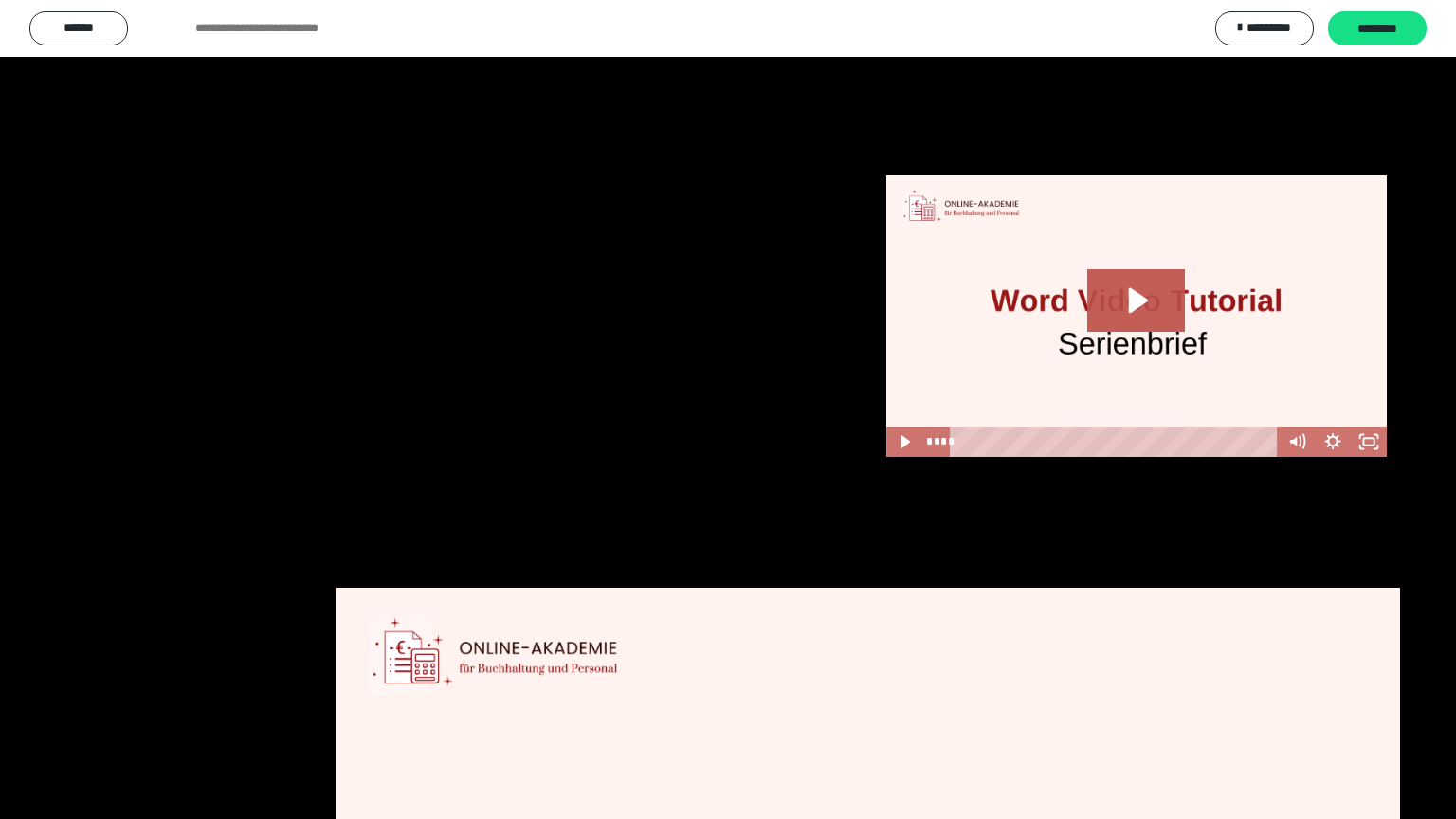 click at bounding box center [728, 410] 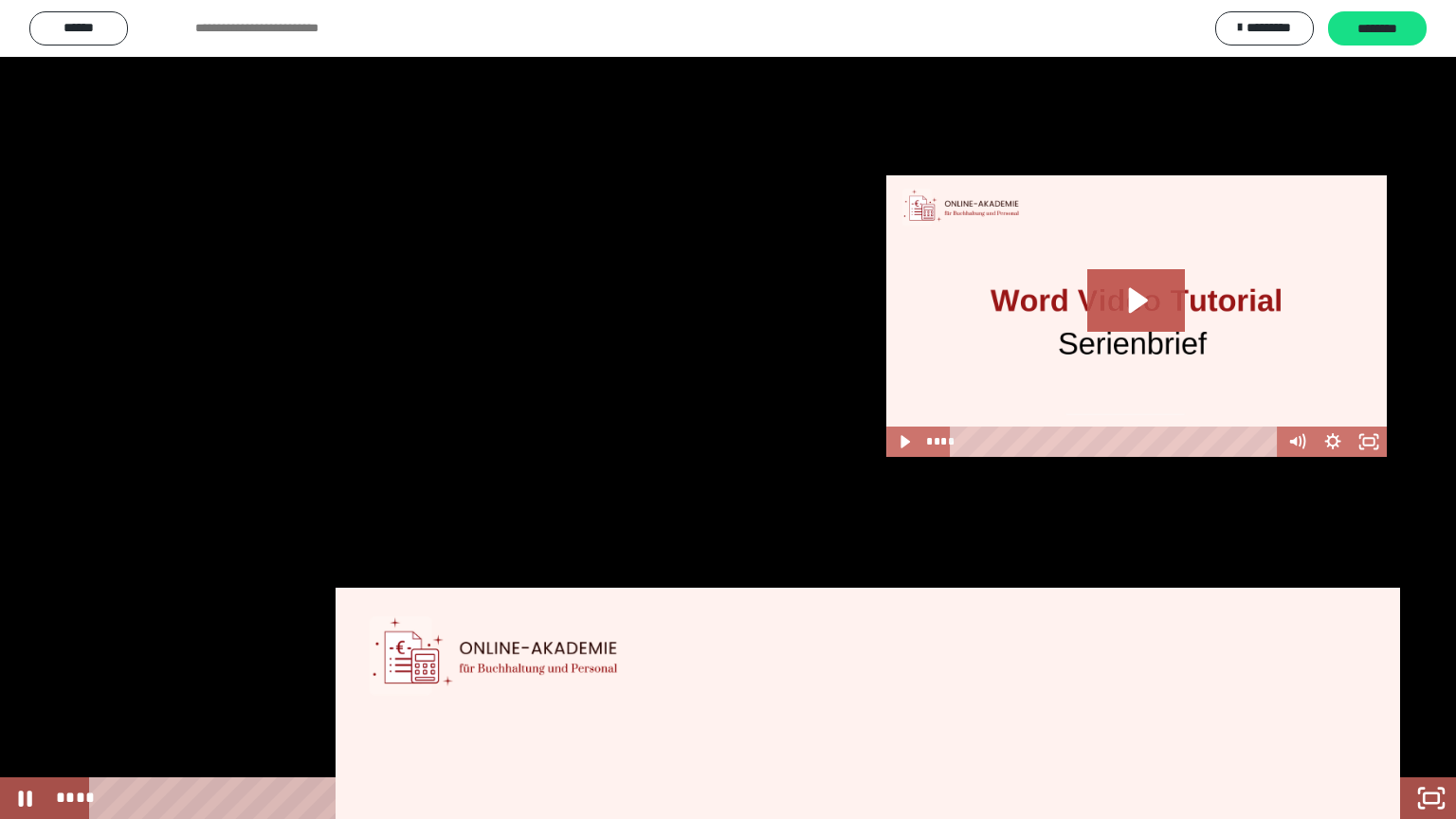 click at bounding box center (728, 410) 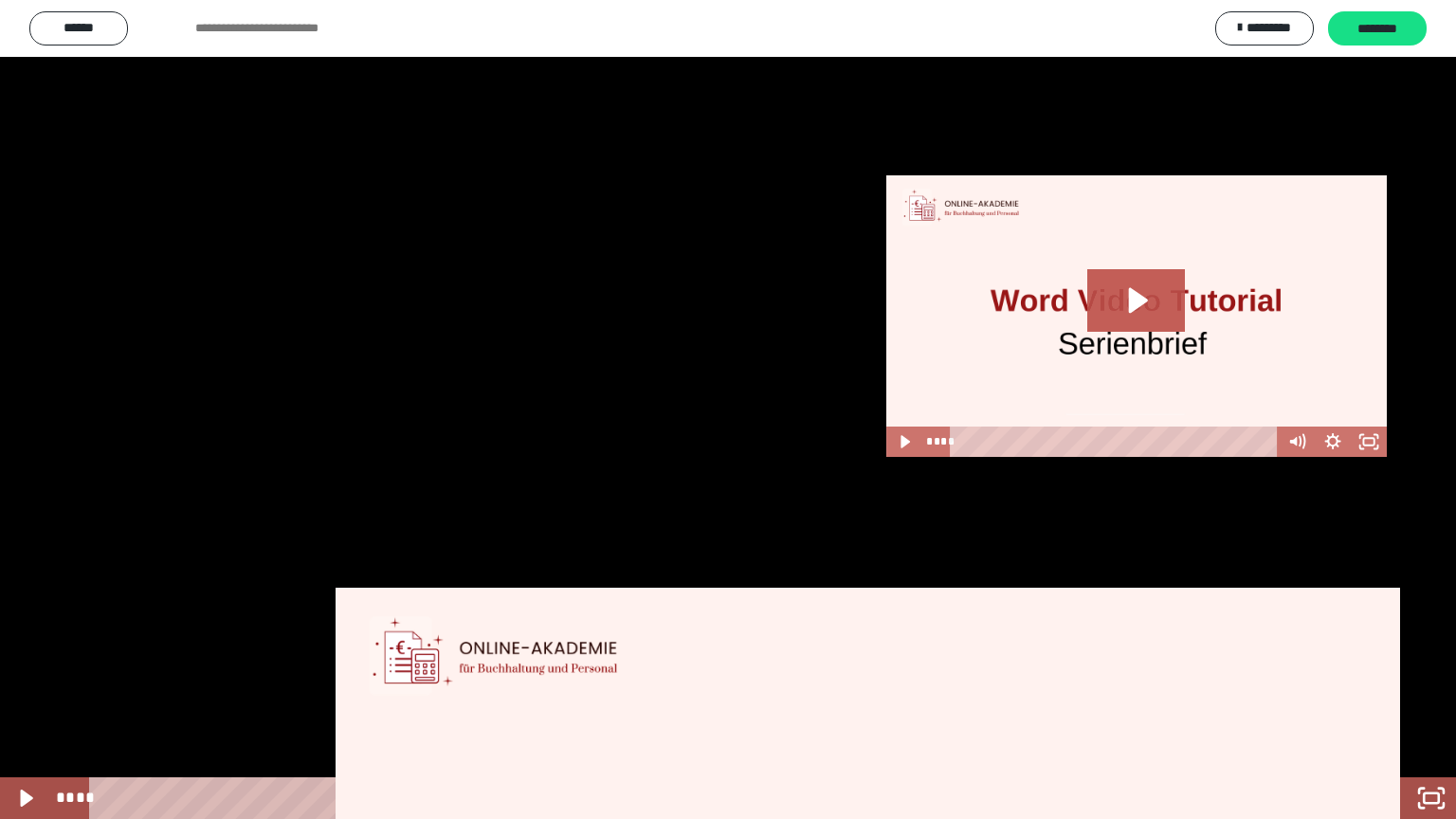 click at bounding box center (728, 410) 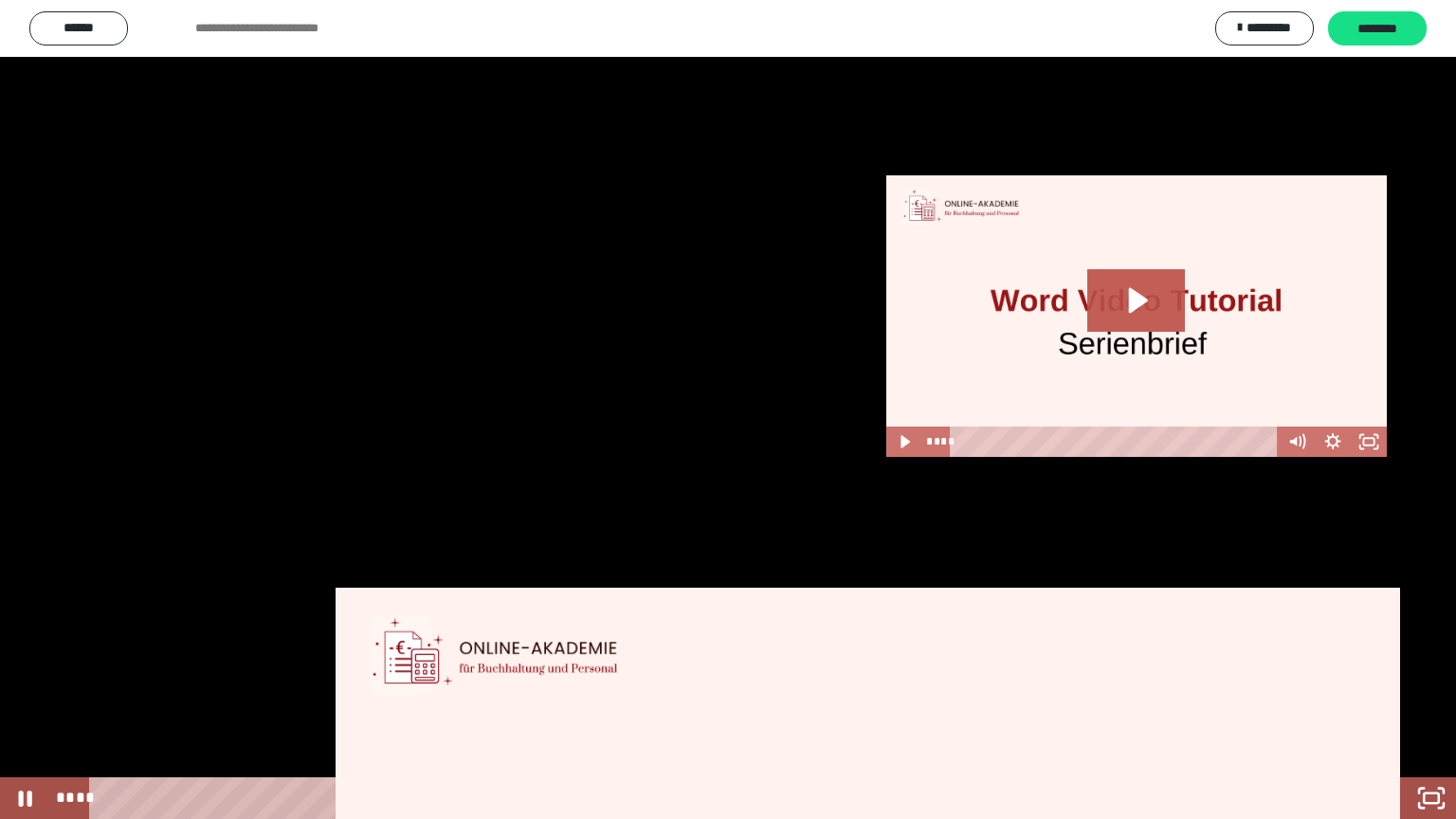 click at bounding box center (728, 410) 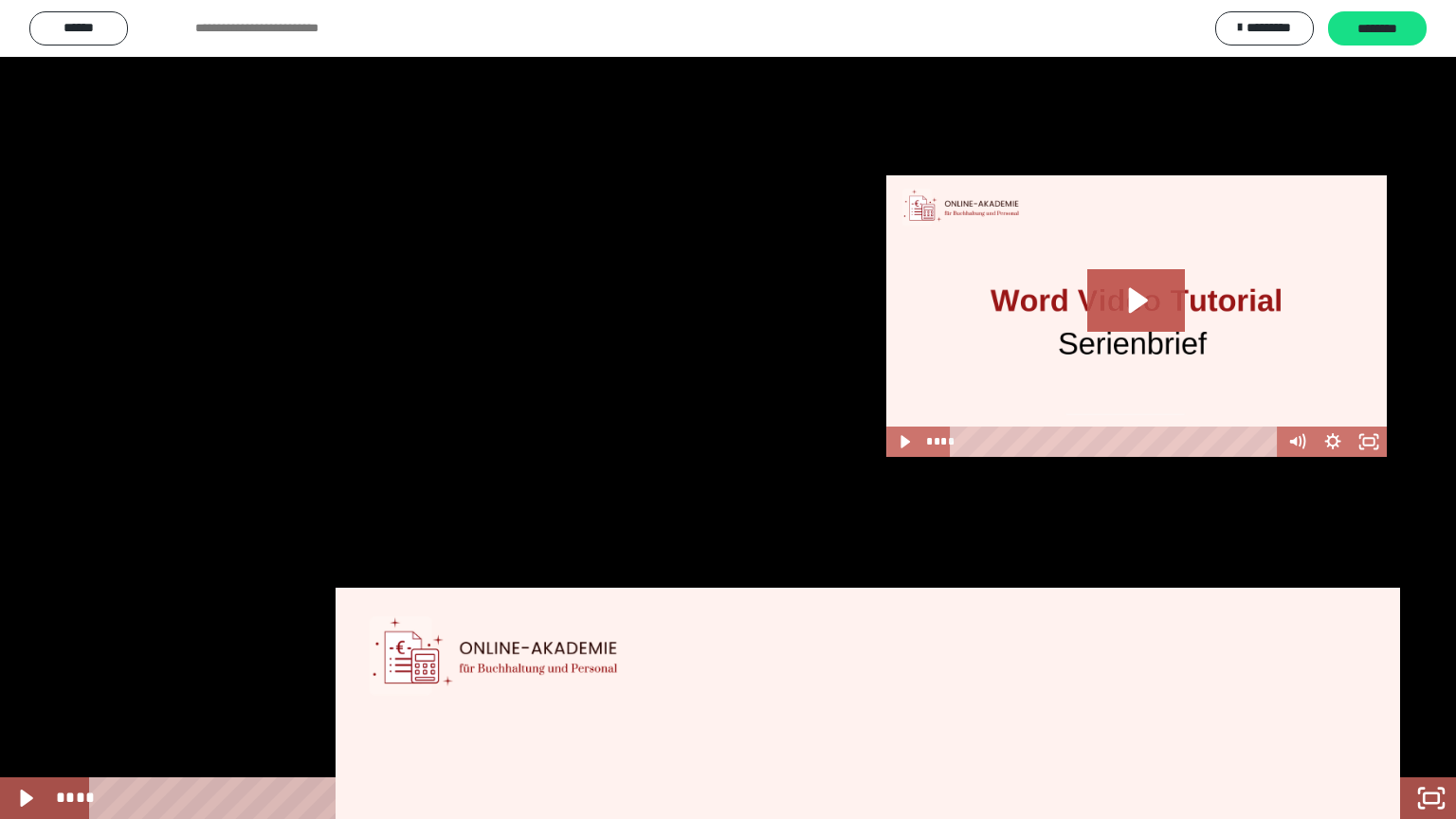 click at bounding box center [728, 410] 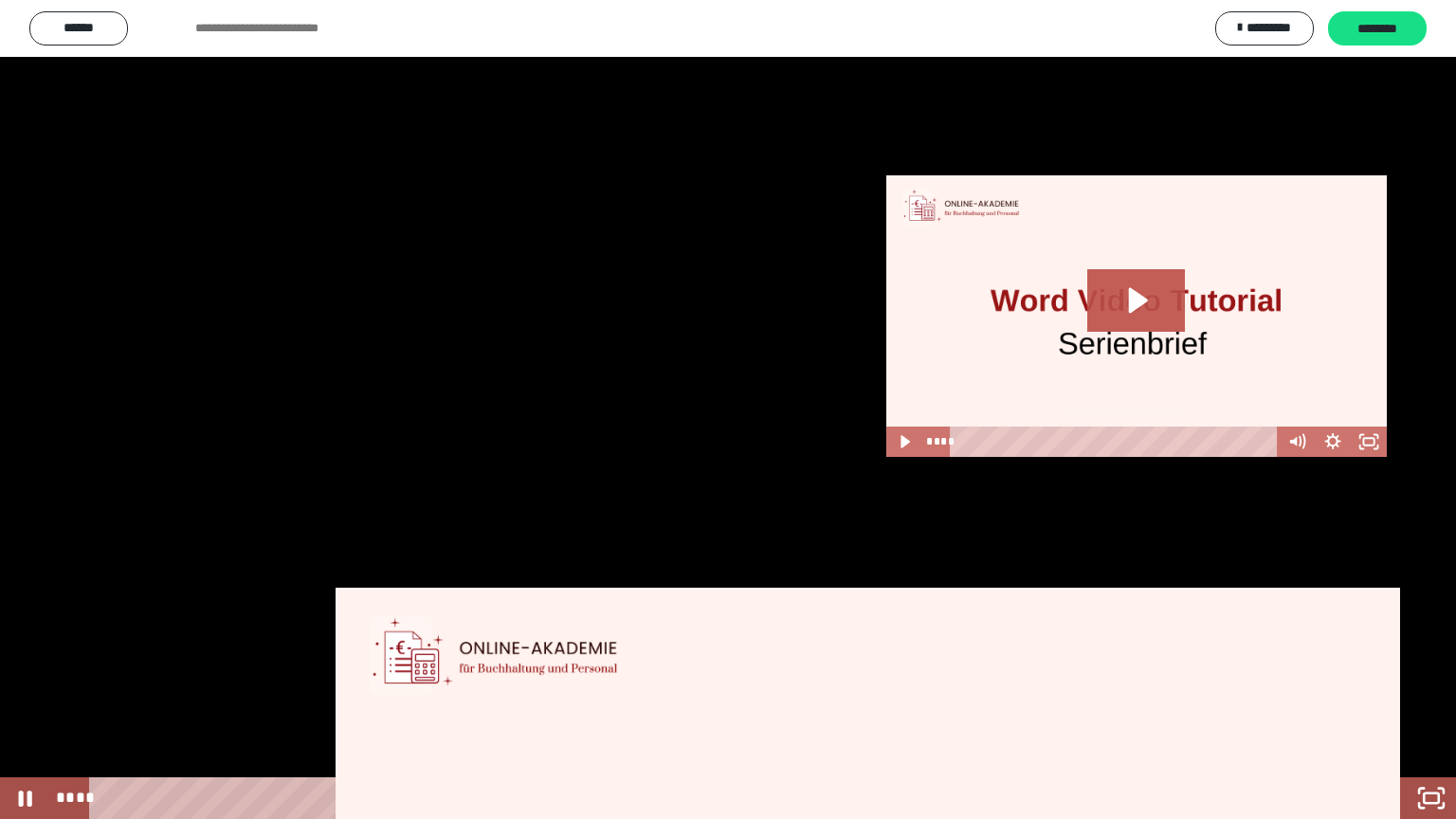 click at bounding box center [728, 410] 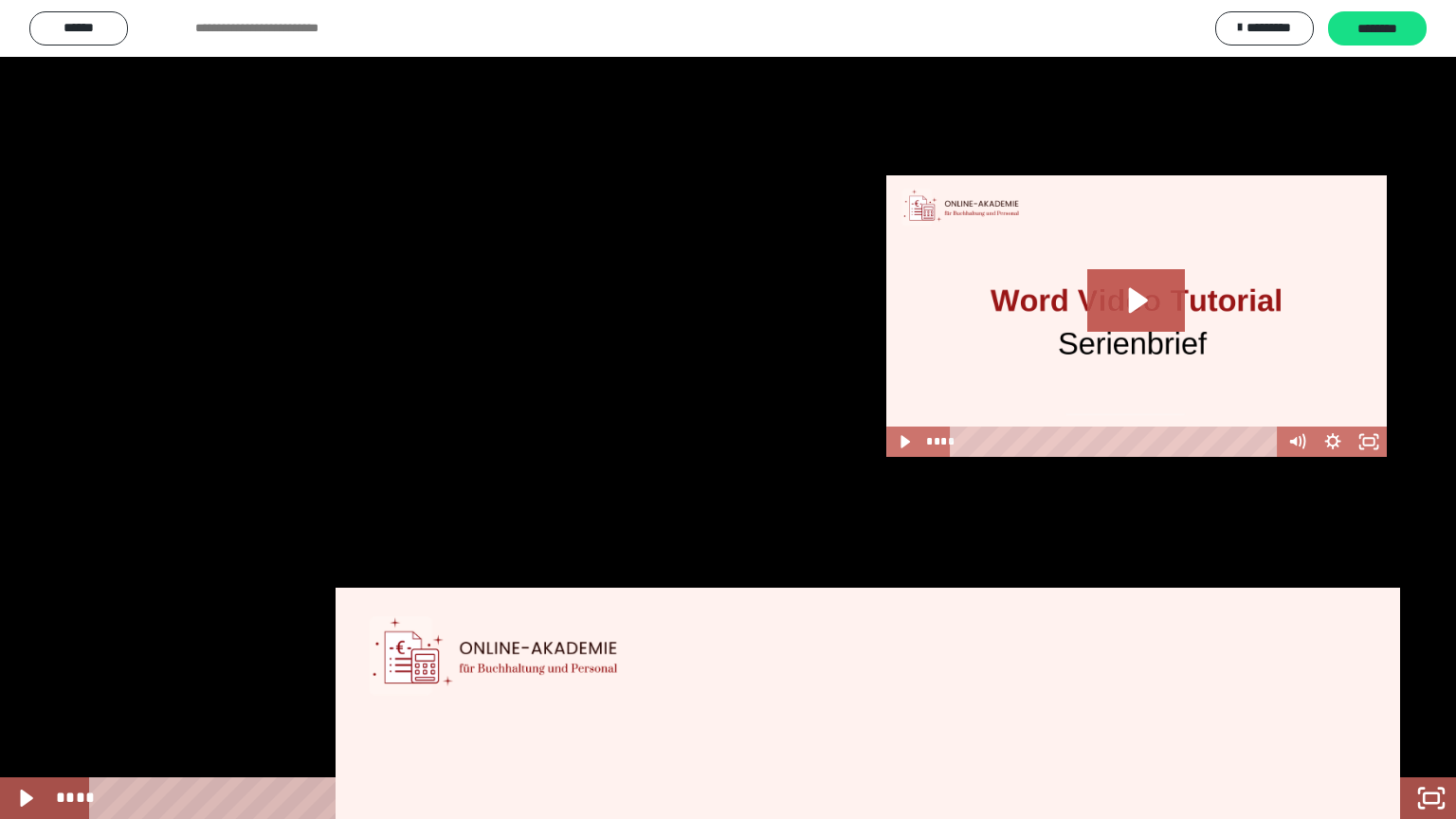 click at bounding box center [728, 410] 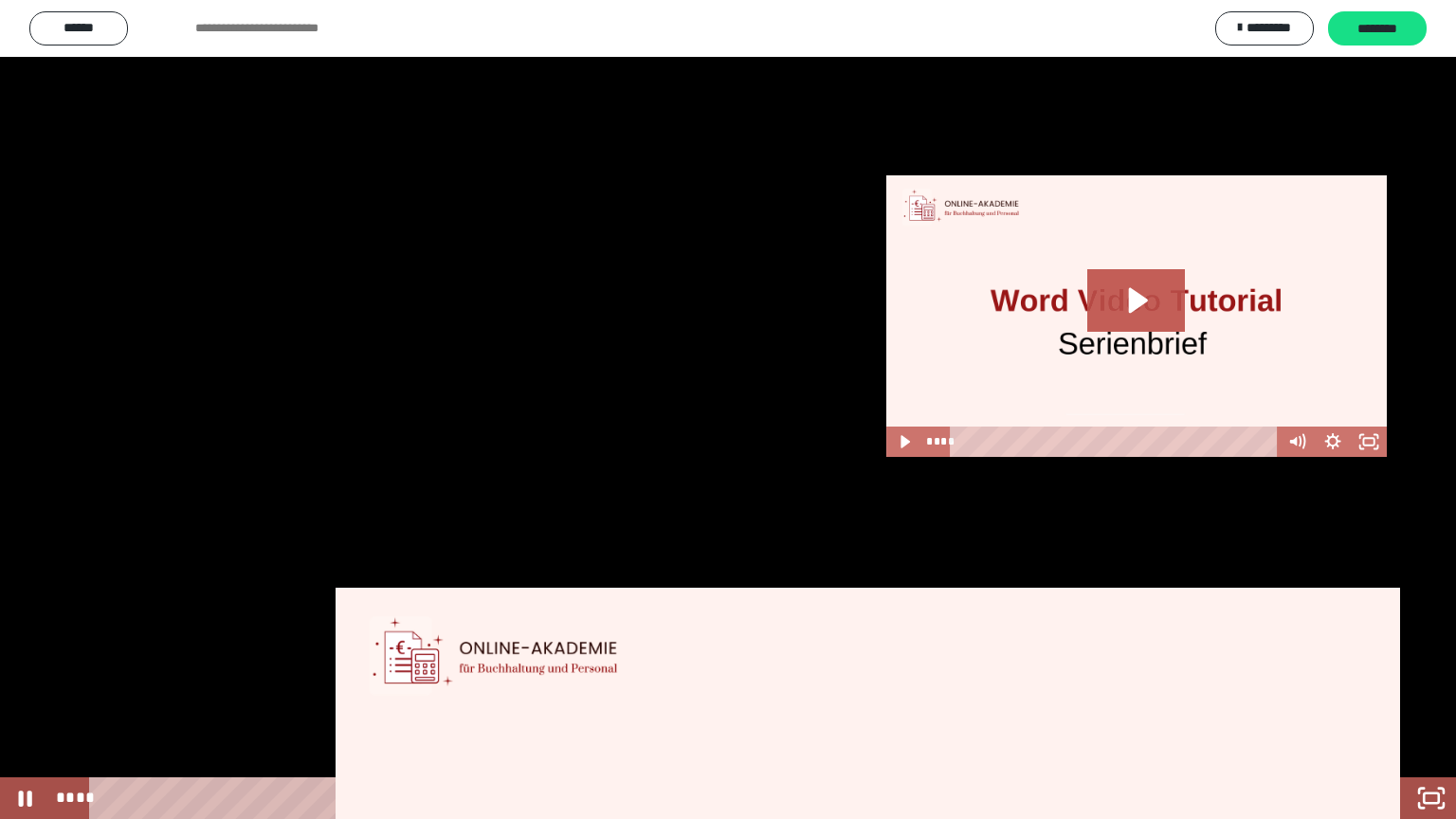 click at bounding box center [728, 410] 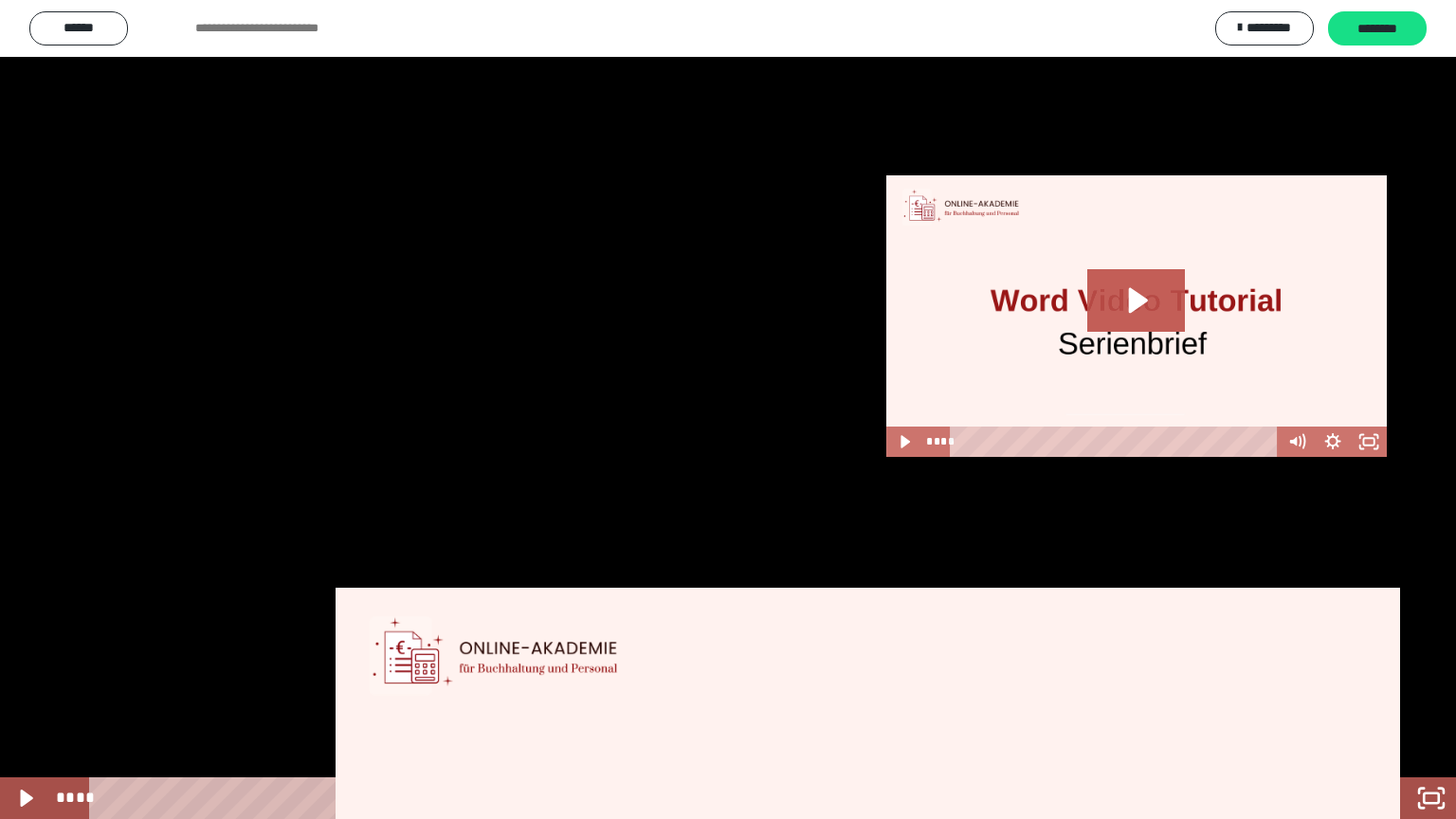 click at bounding box center (728, 410) 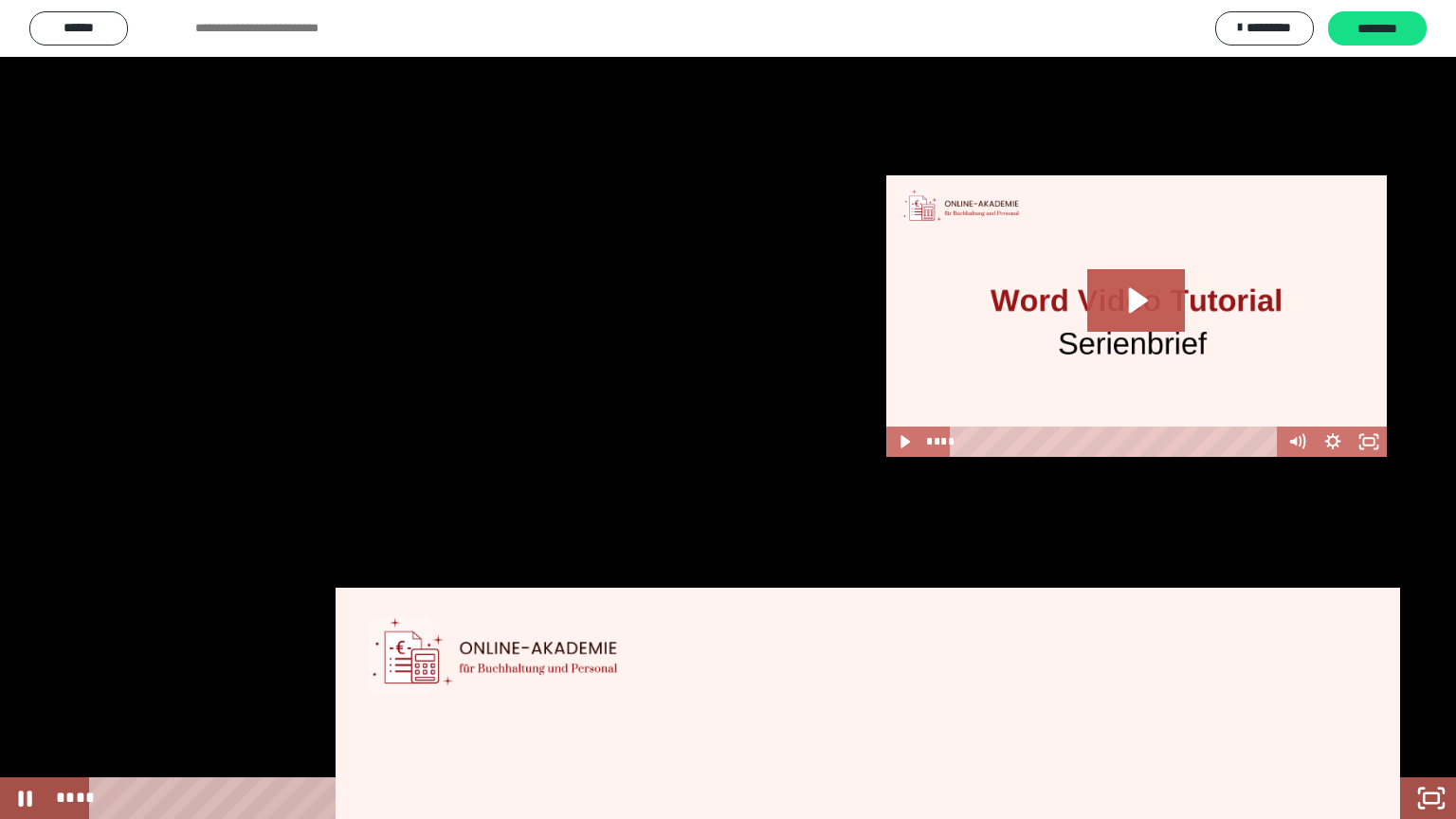 click at bounding box center (728, 410) 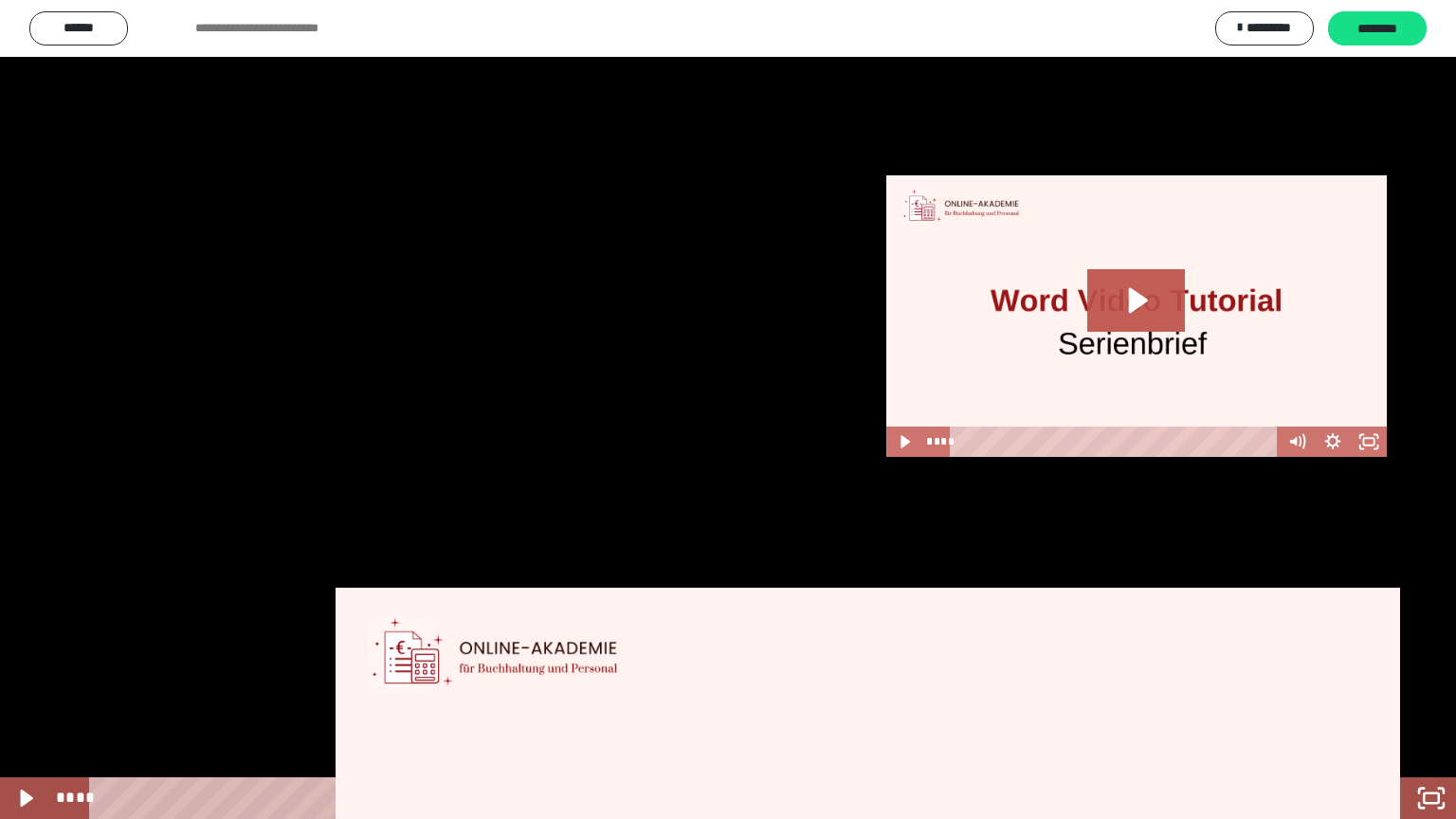 click at bounding box center [728, 410] 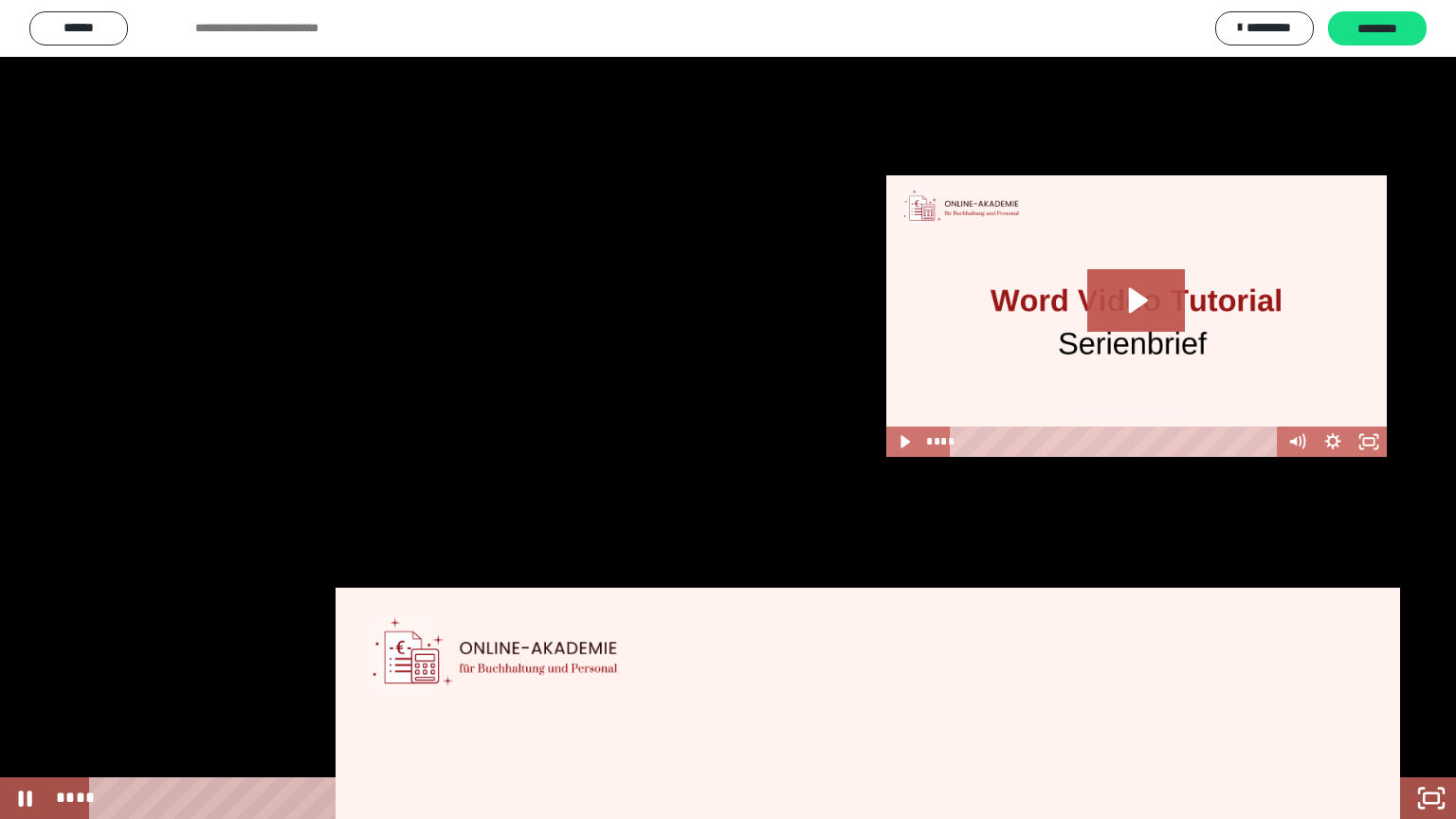 click at bounding box center [728, 410] 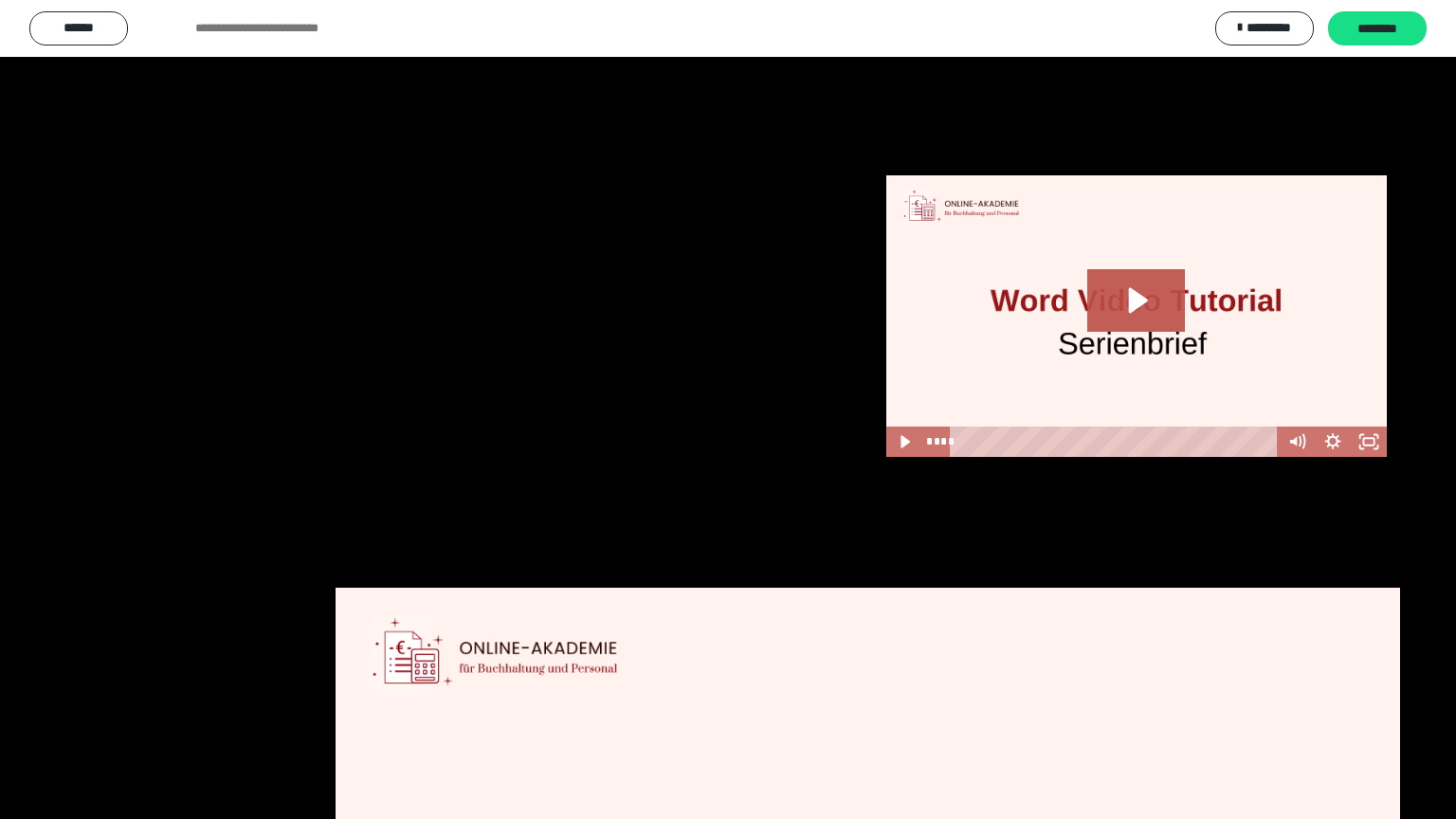 click at bounding box center [728, 410] 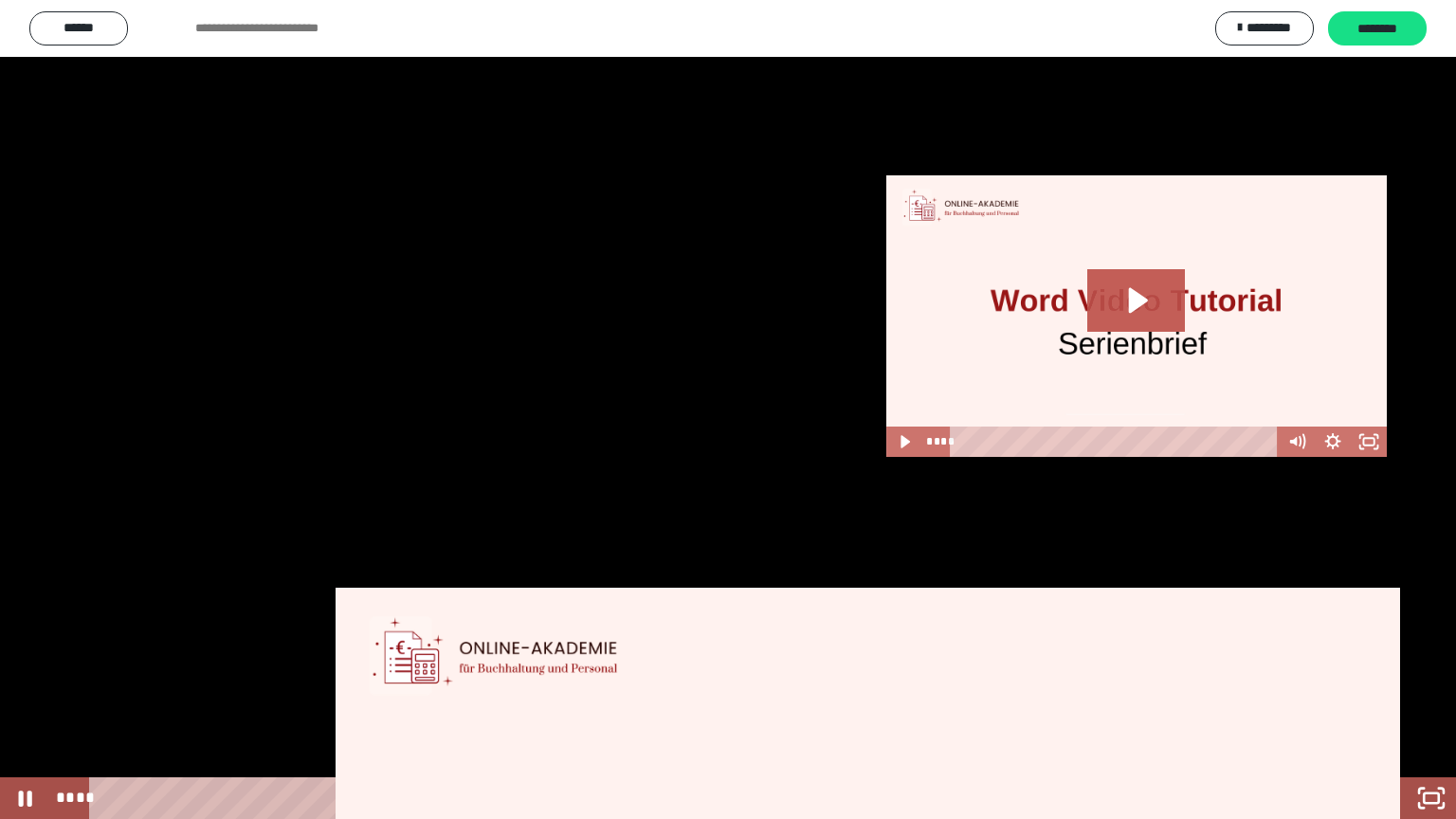 click at bounding box center (728, 410) 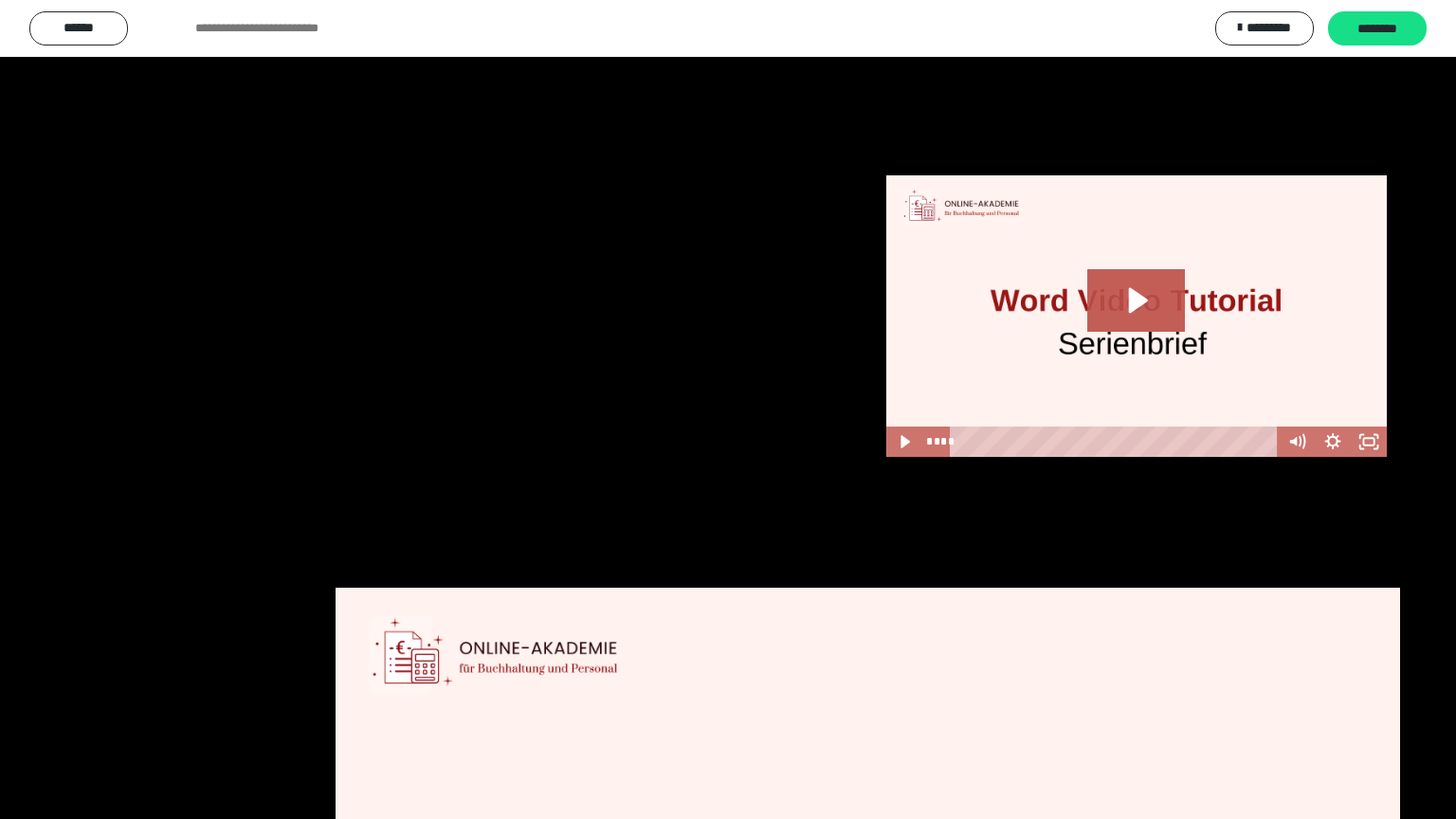 click at bounding box center (728, 410) 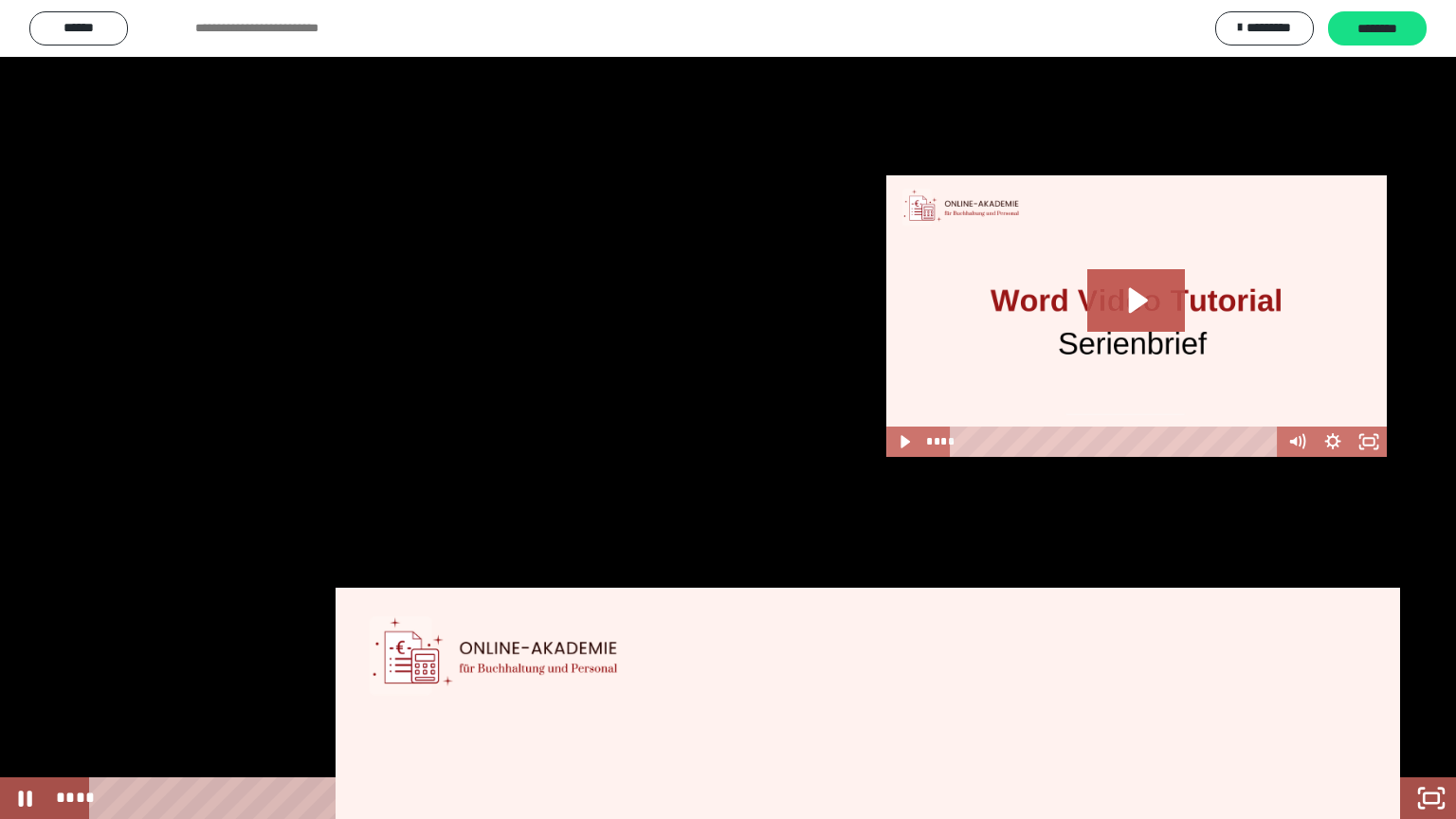 click at bounding box center [728, 410] 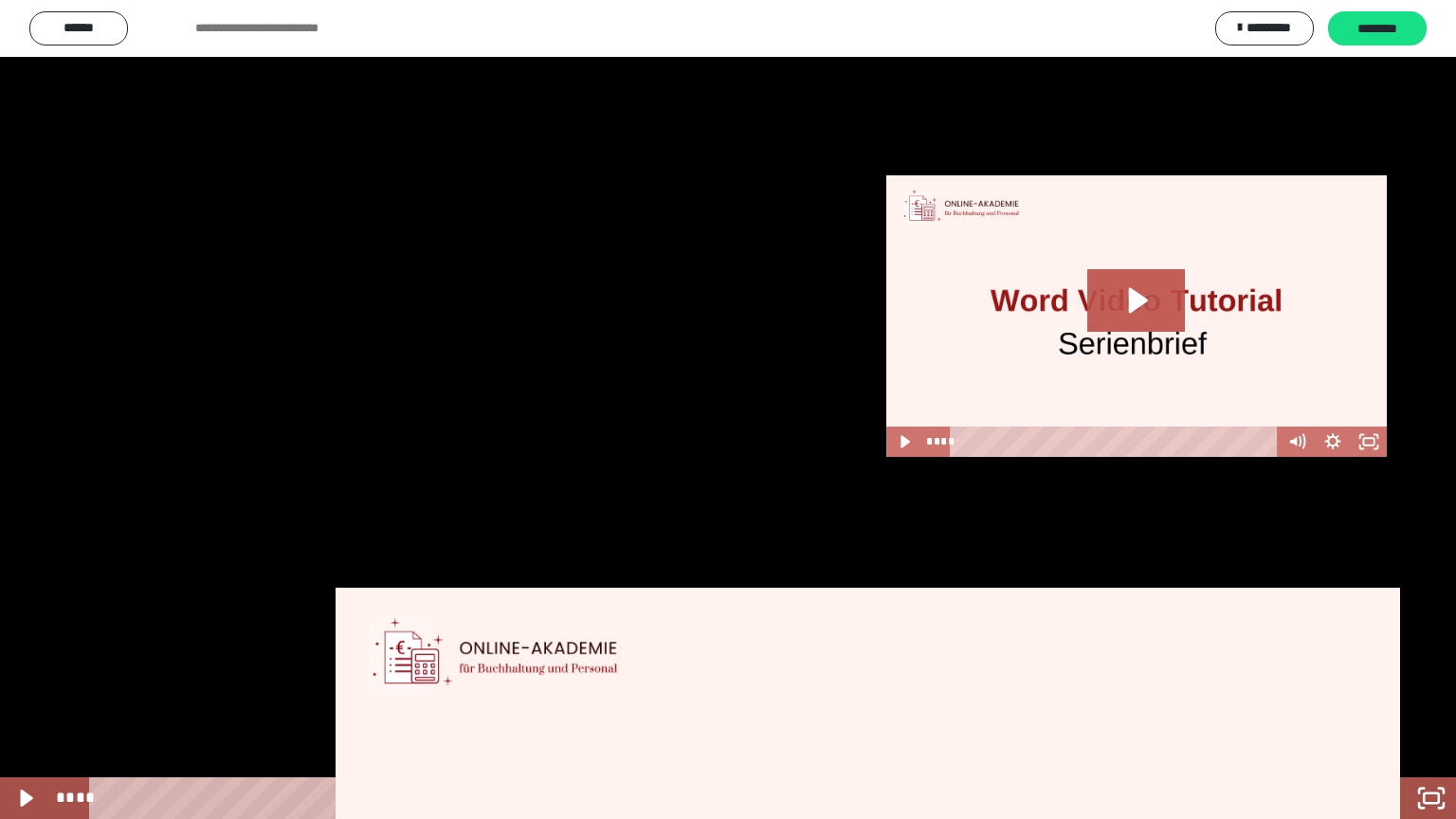 click at bounding box center (728, 410) 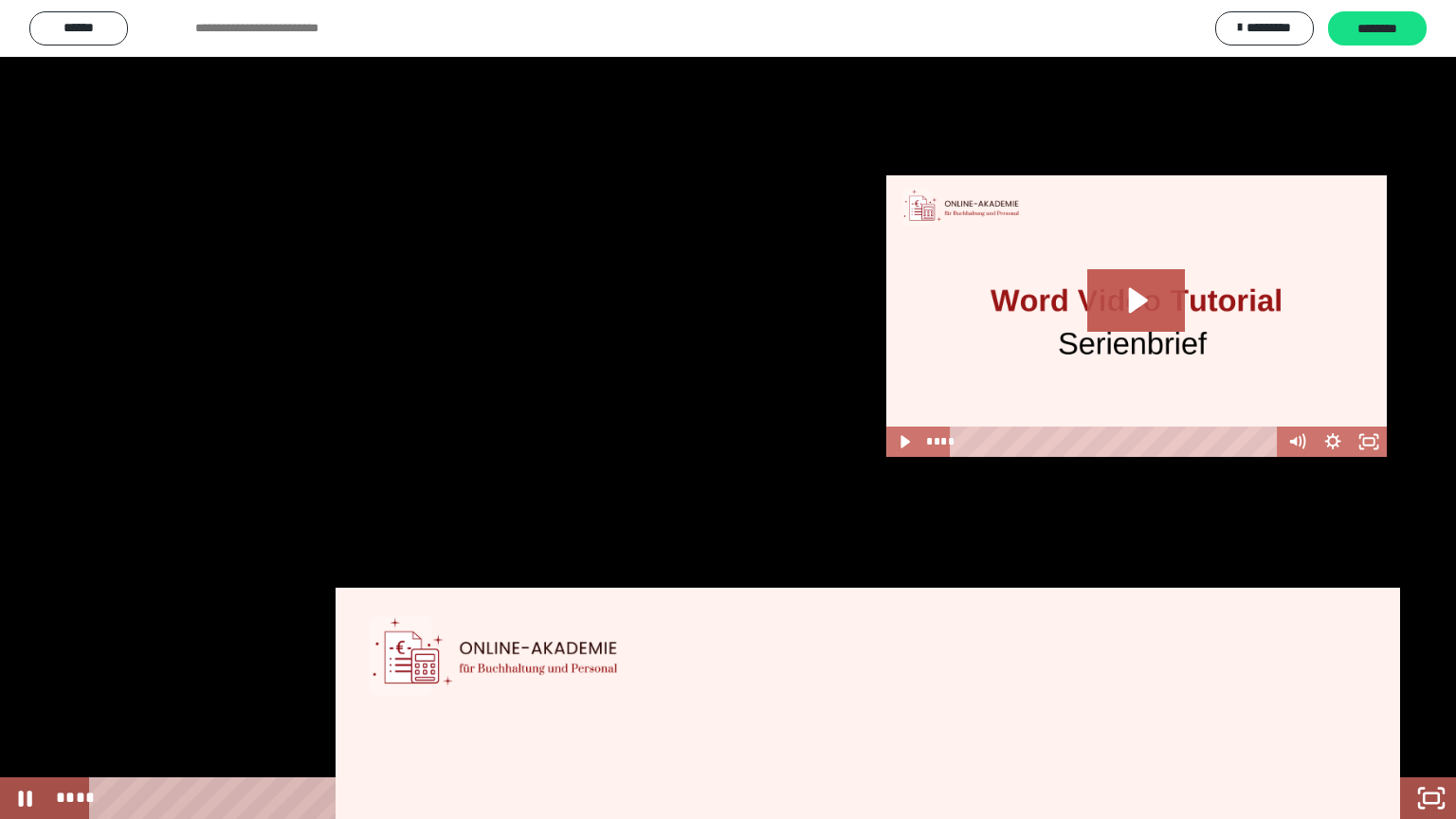 click on "****" at bounding box center [701, 798] 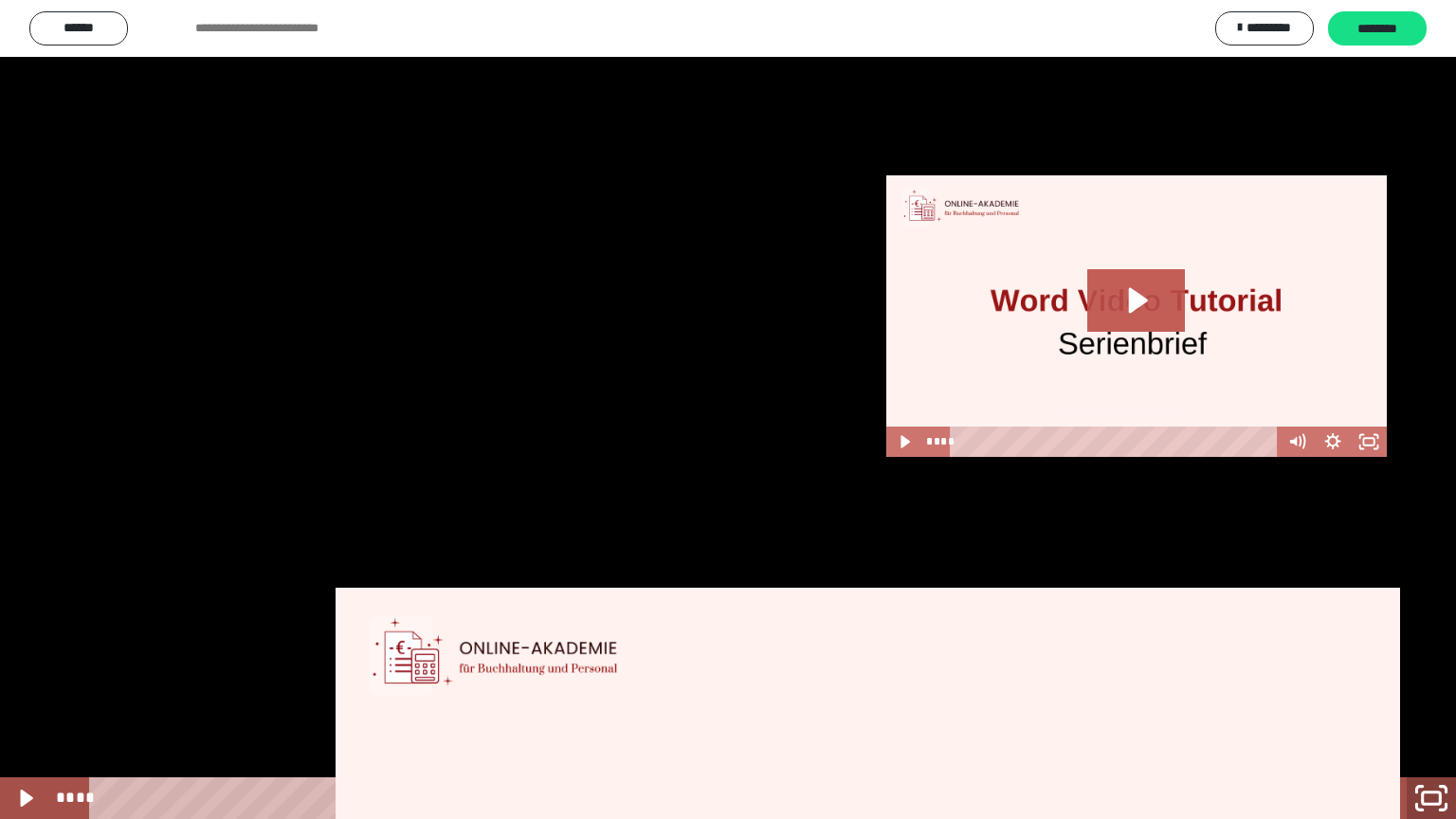 click 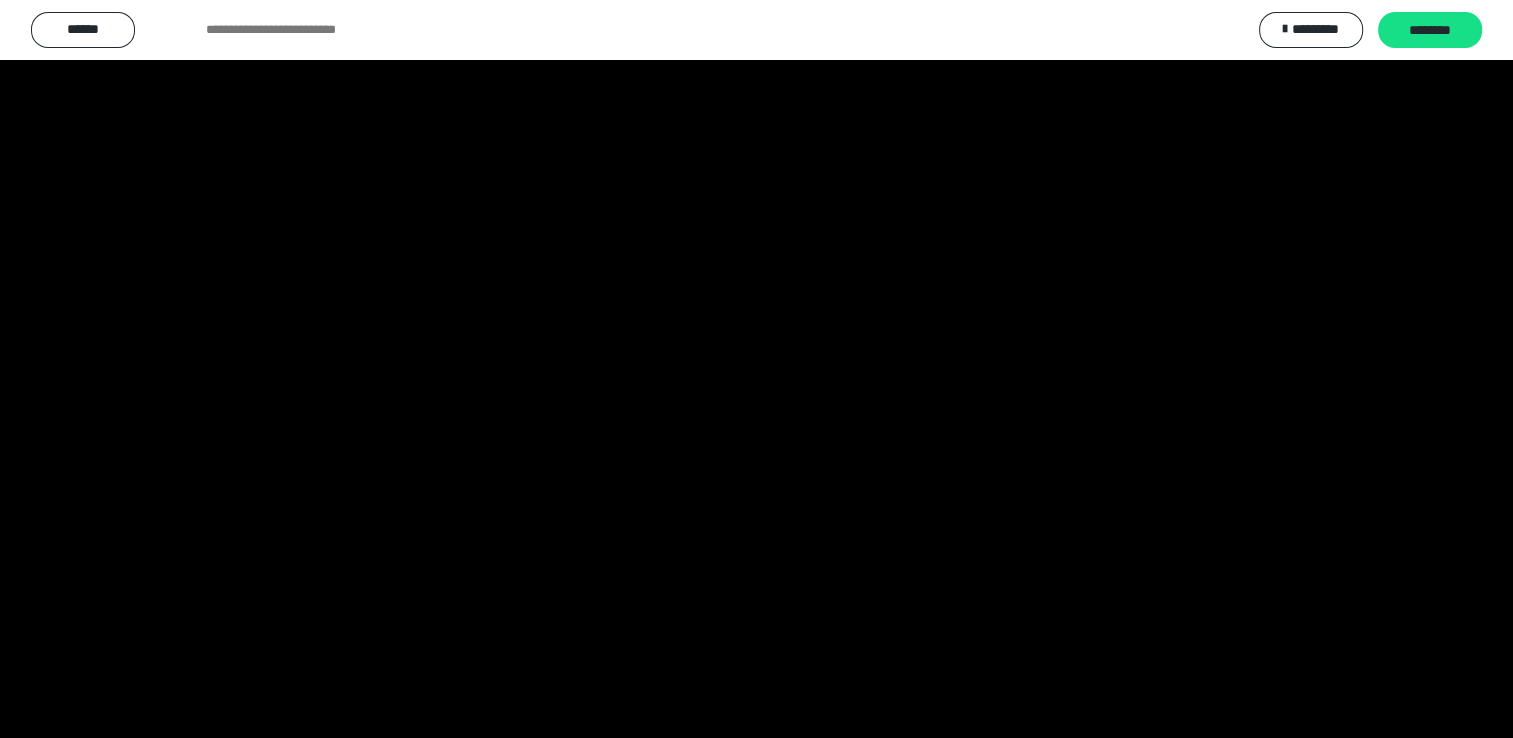 scroll, scrollTop: 68, scrollLeft: 0, axis: vertical 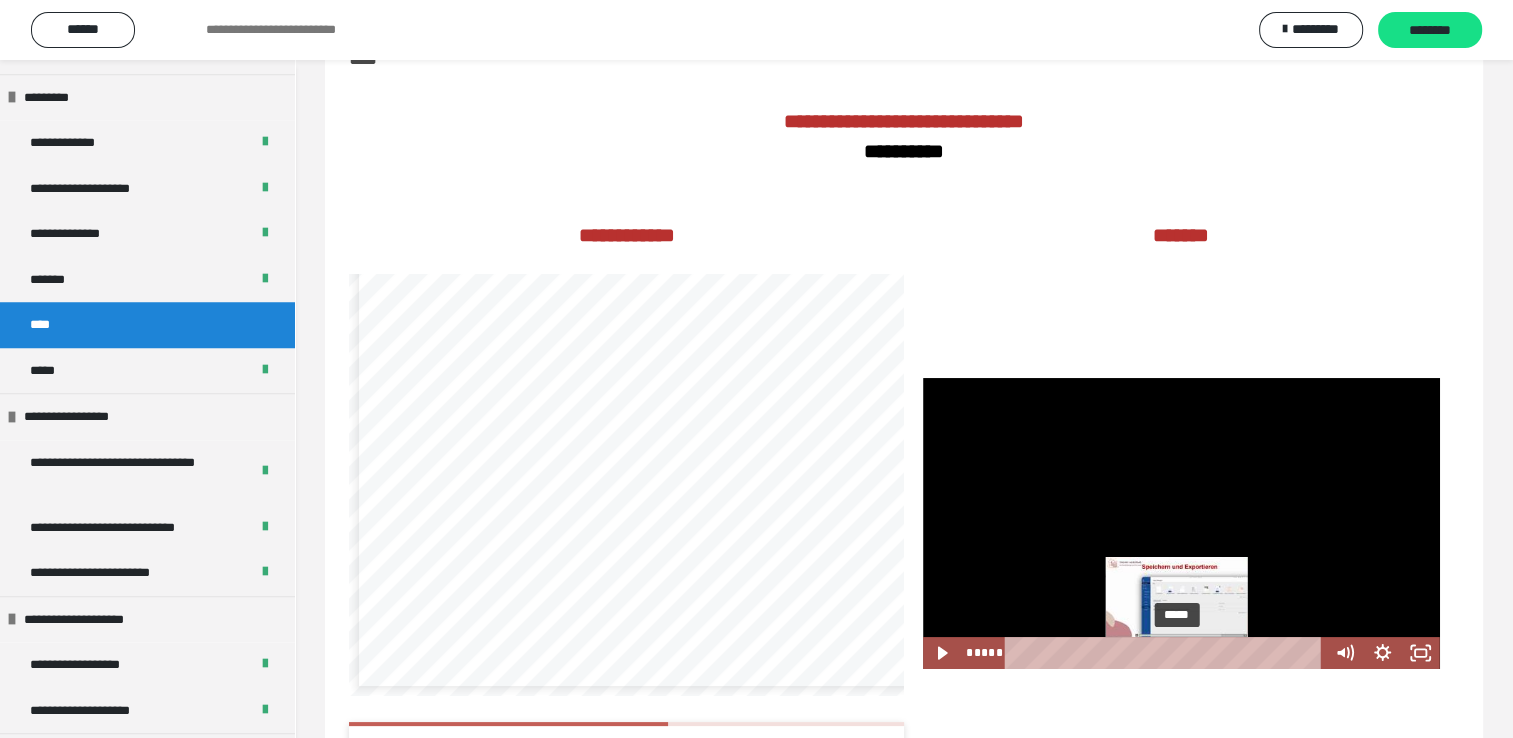 click on "*****" at bounding box center (1167, 653) 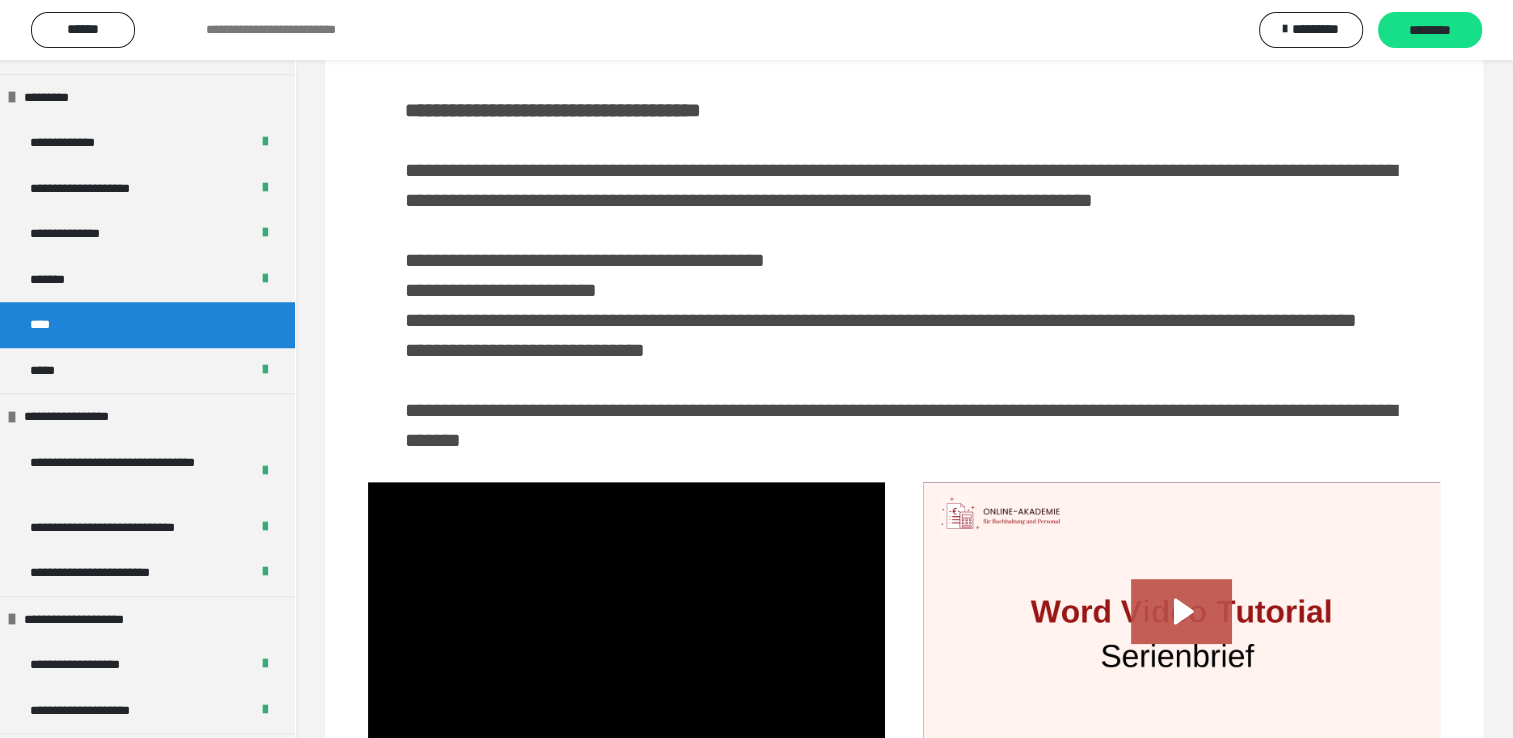 scroll, scrollTop: 1168, scrollLeft: 0, axis: vertical 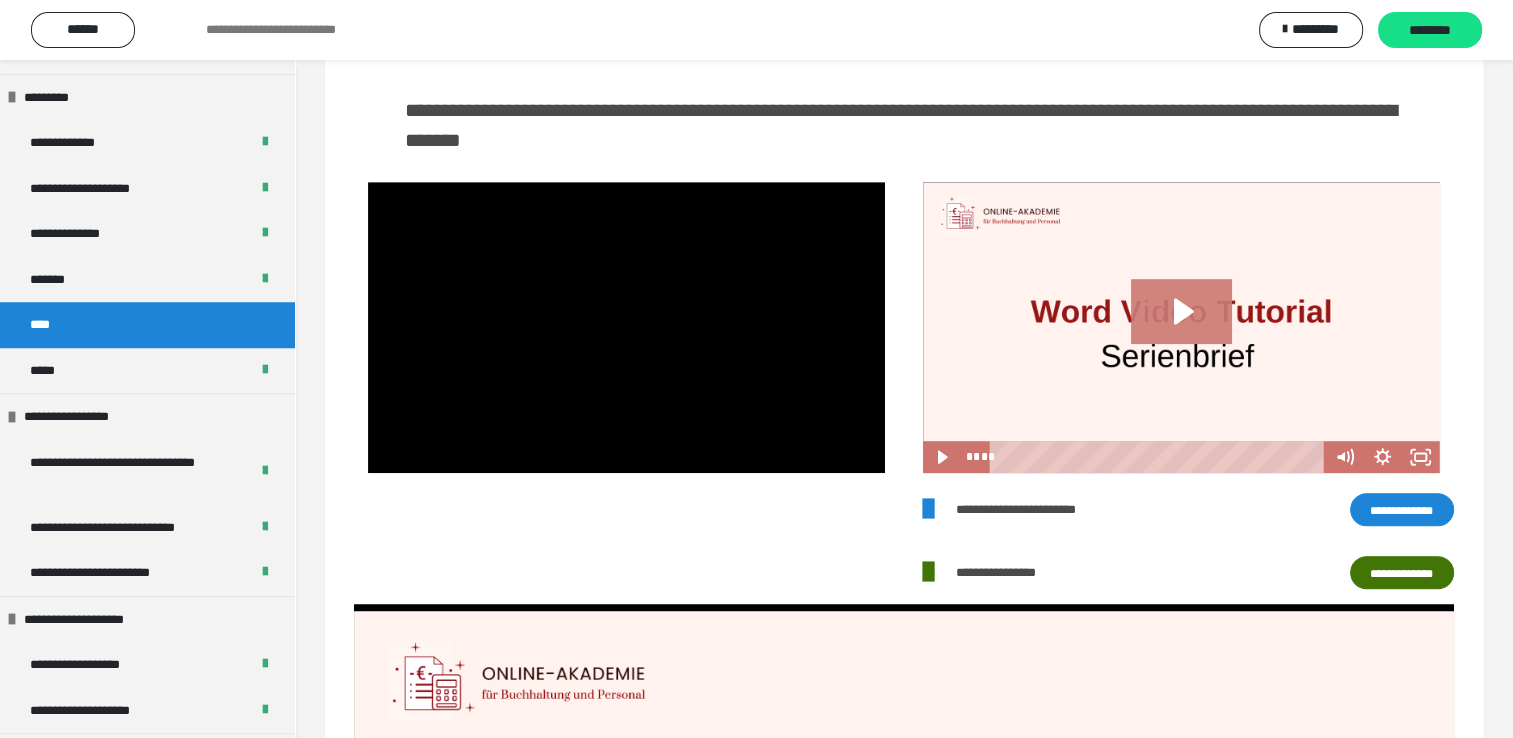 click 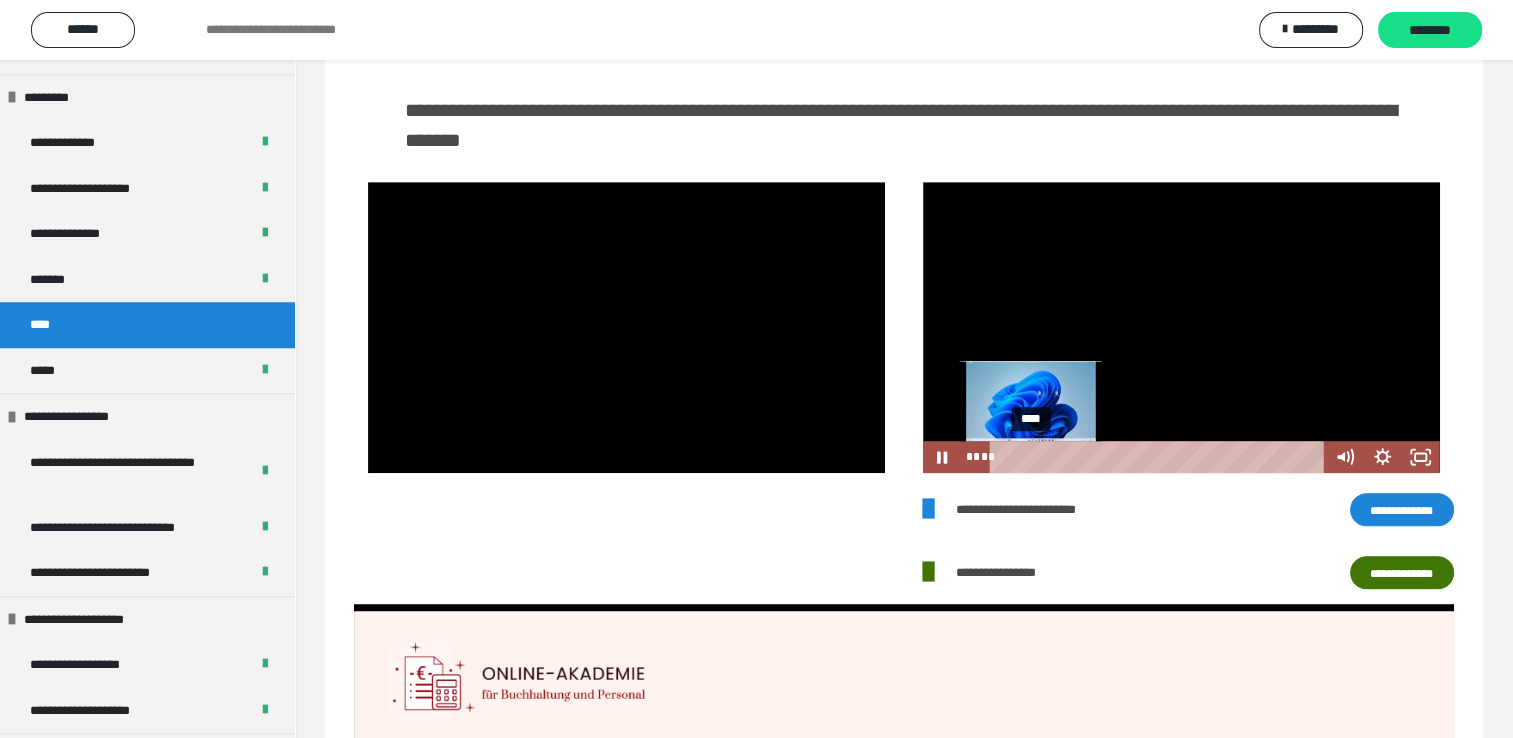 click on "****" at bounding box center (1160, 457) 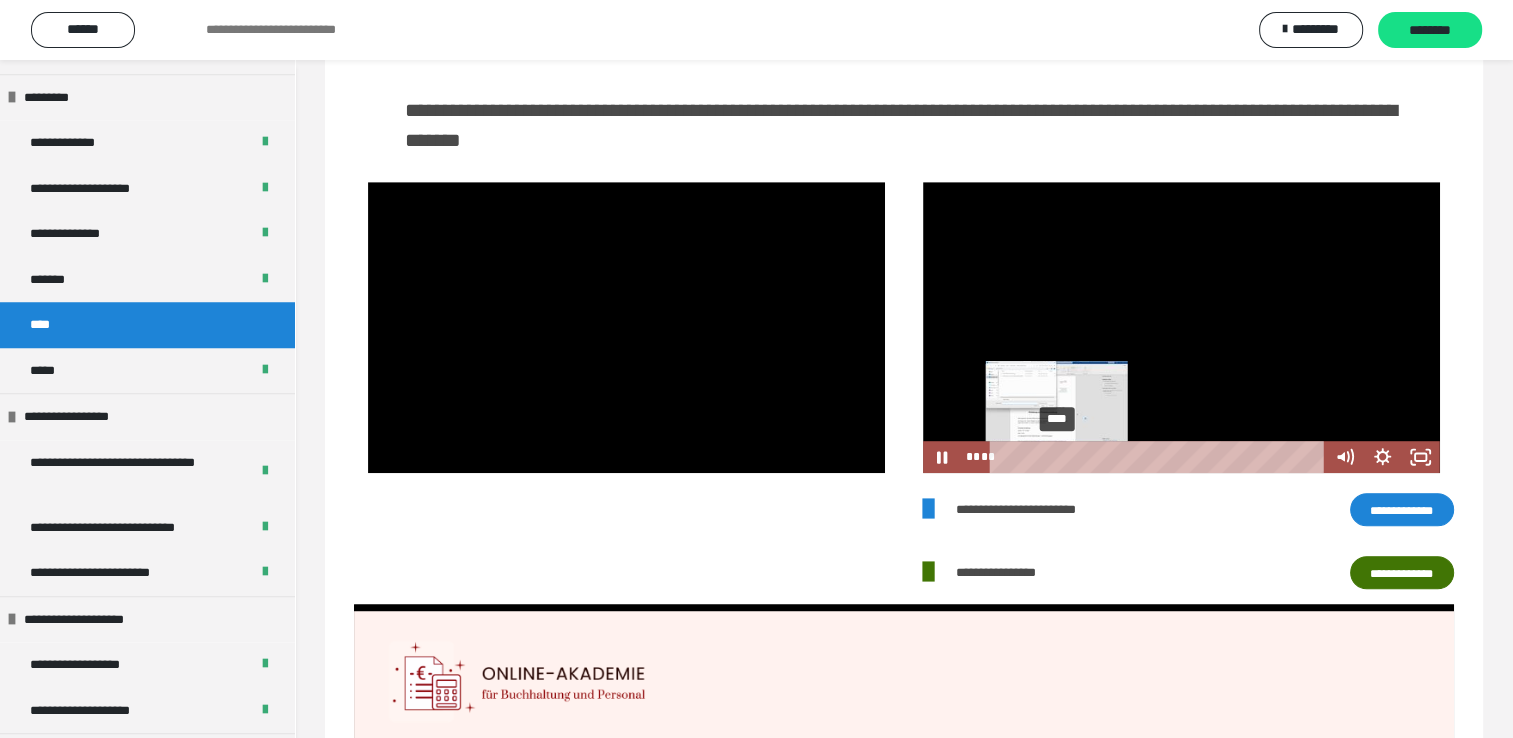 click on "****" at bounding box center (1160, 457) 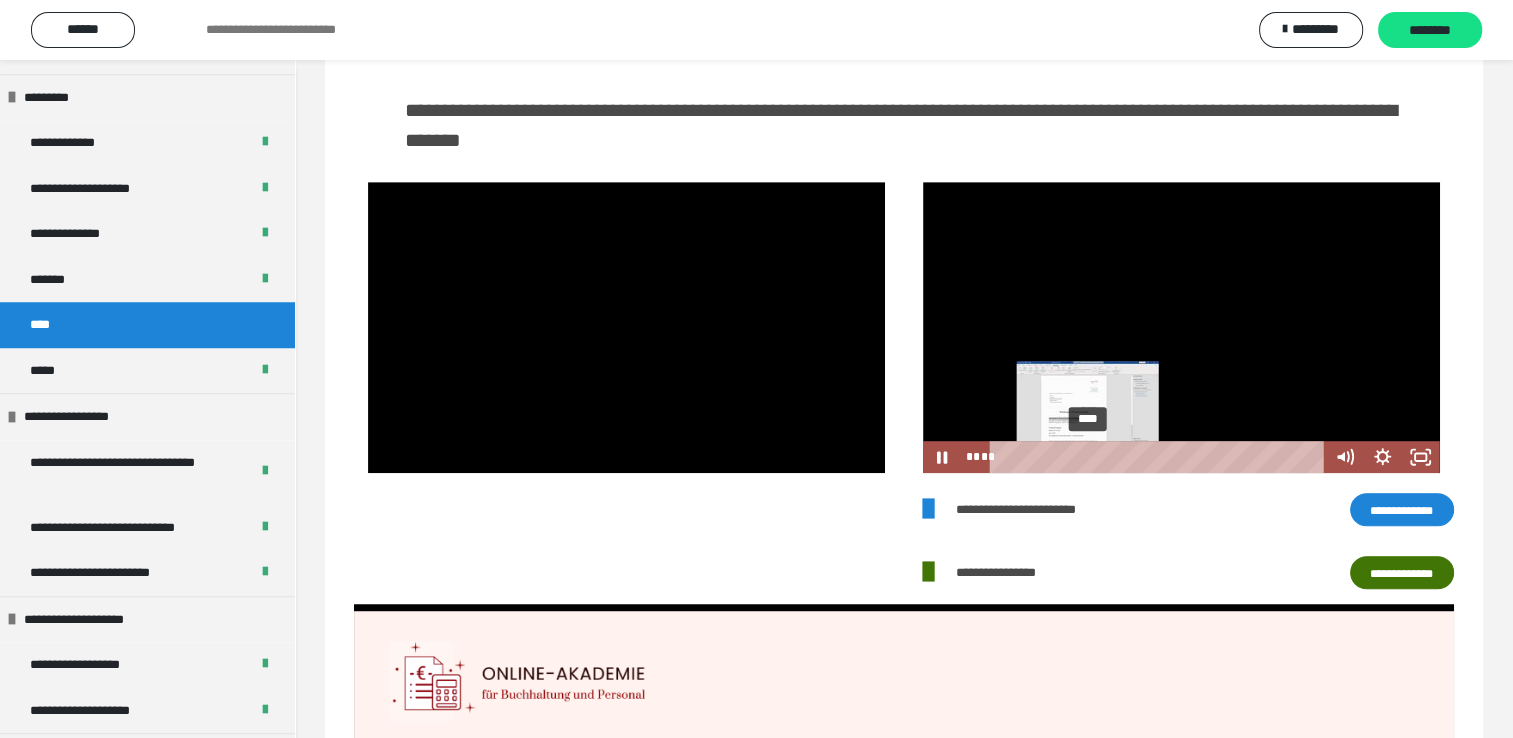 click on "****" at bounding box center (1160, 457) 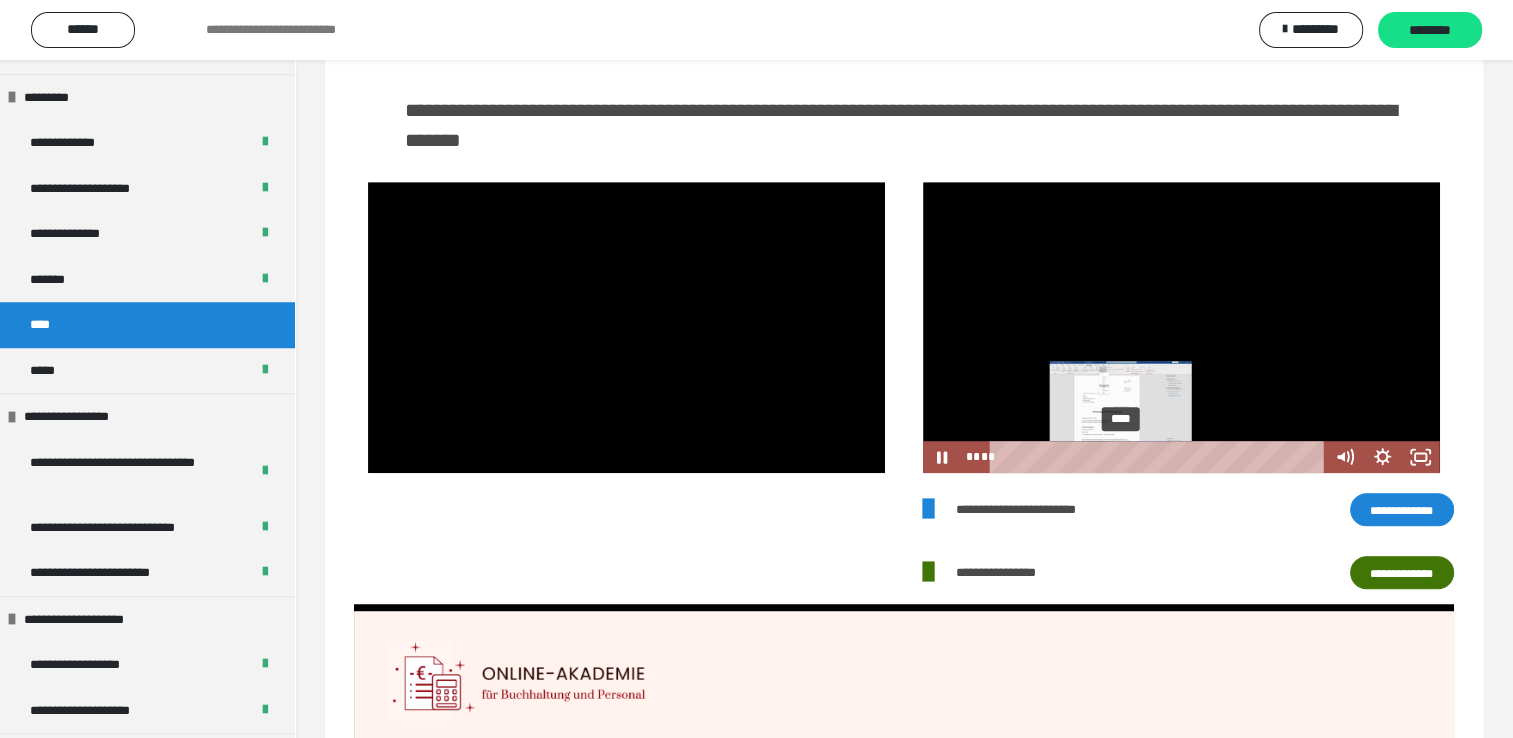 click on "****" at bounding box center (1160, 457) 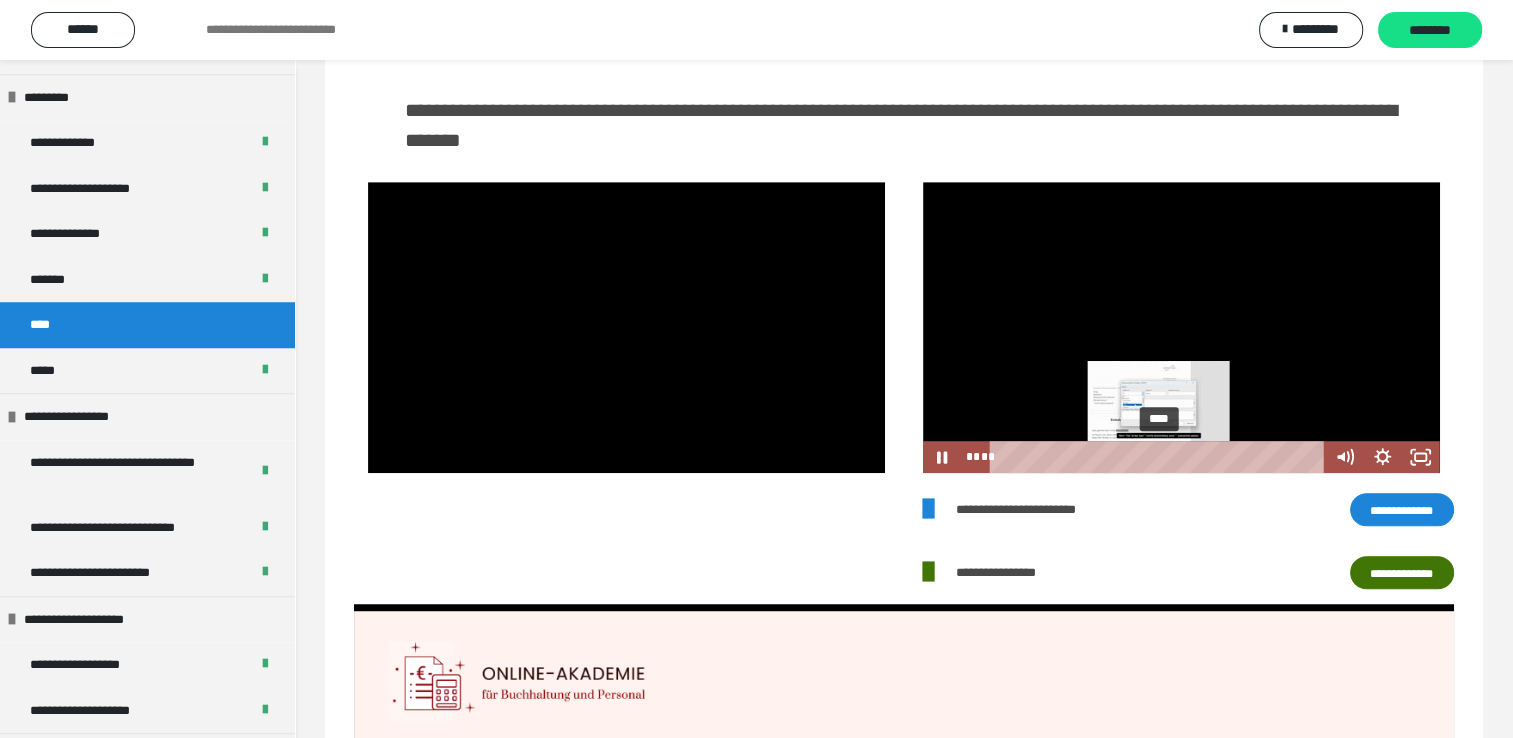 click on "****" at bounding box center [1160, 457] 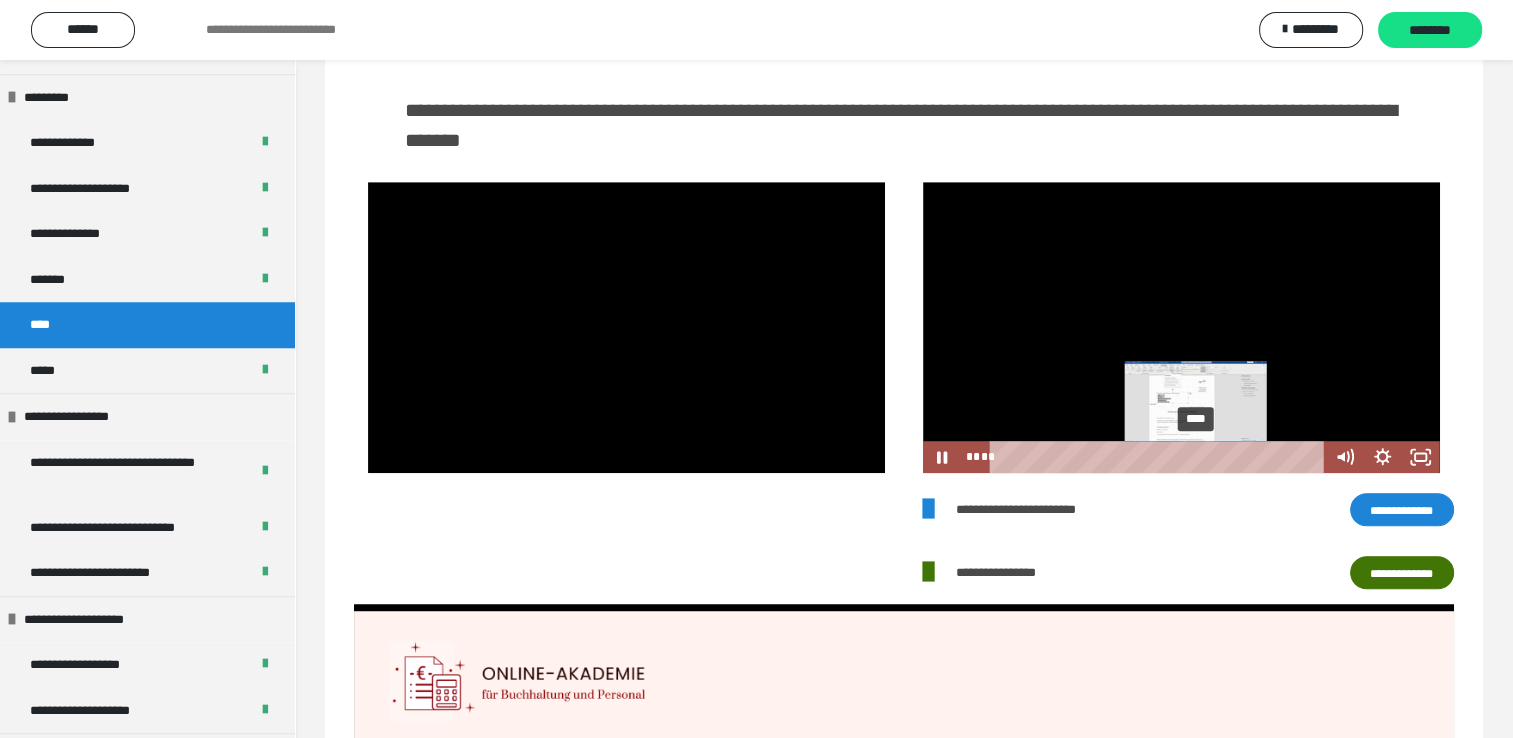 click on "****" at bounding box center (1160, 457) 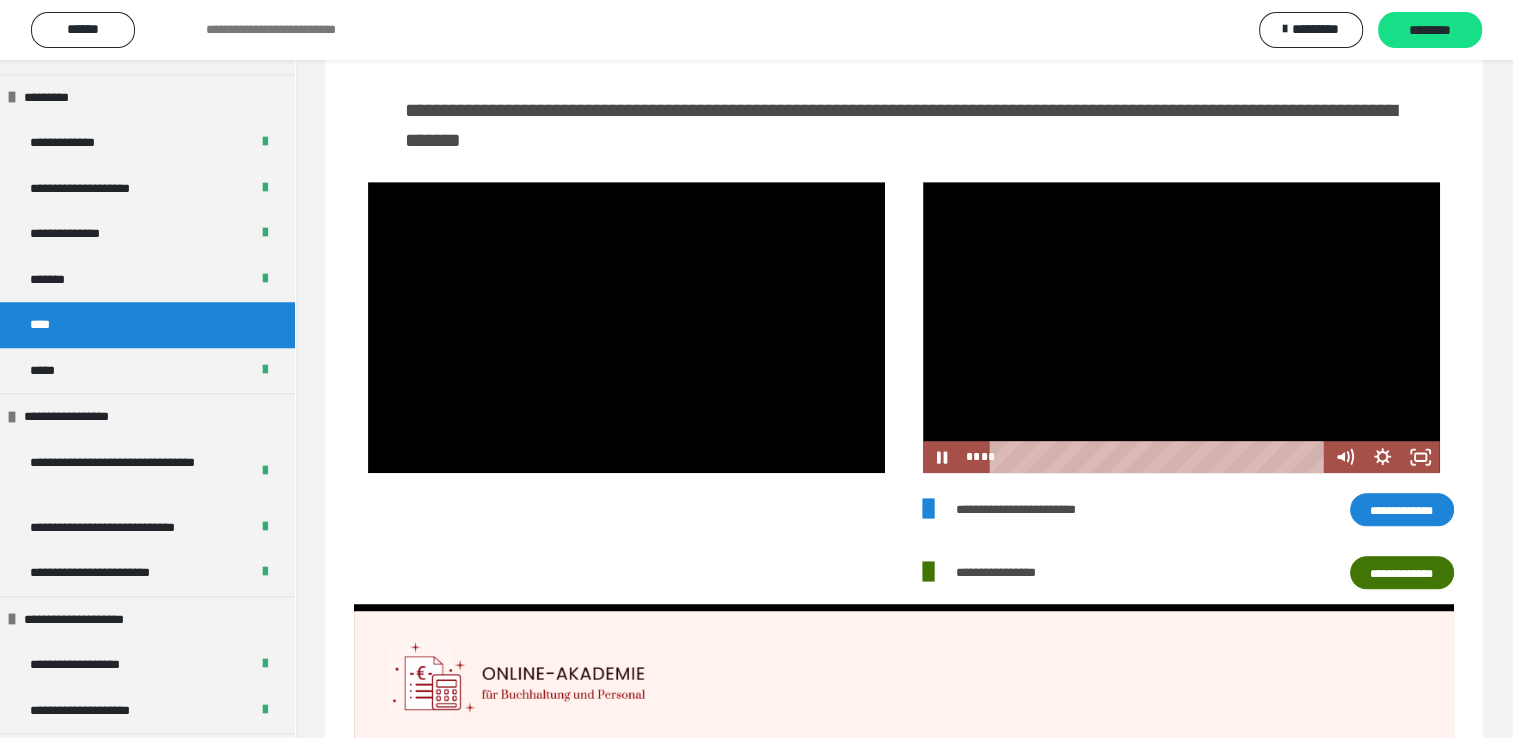 click at bounding box center (1181, 327) 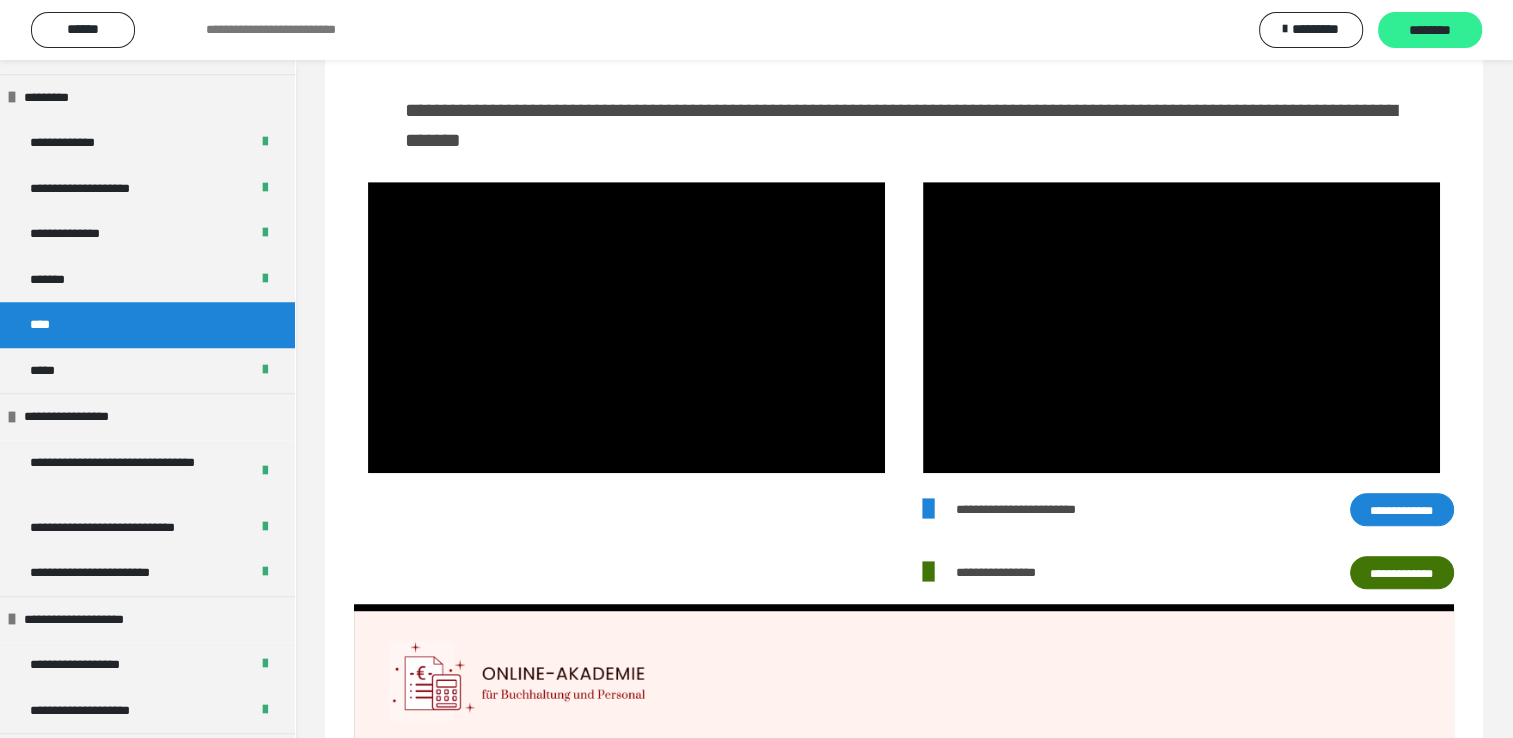 click on "********" at bounding box center (1430, 31) 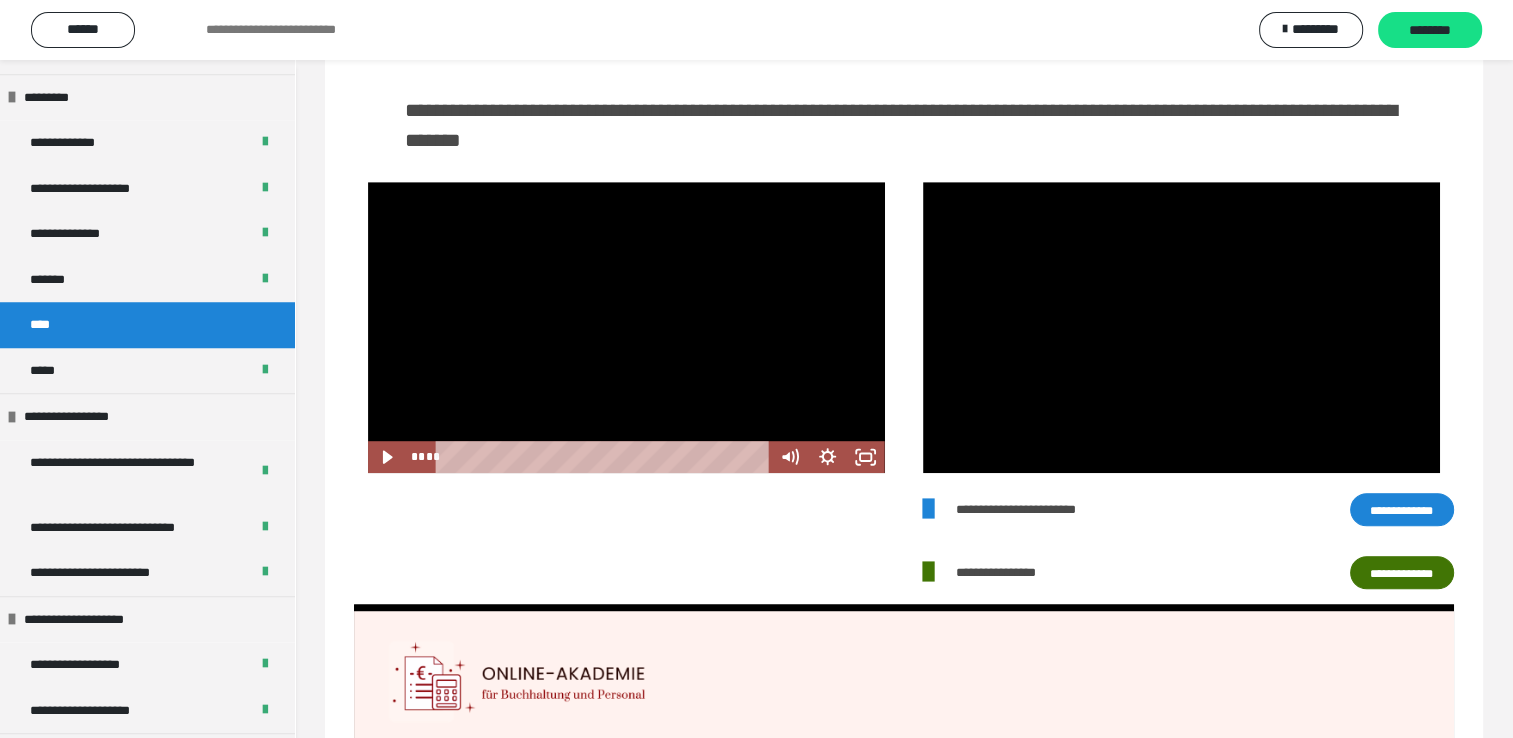 scroll, scrollTop: 8, scrollLeft: 0, axis: vertical 